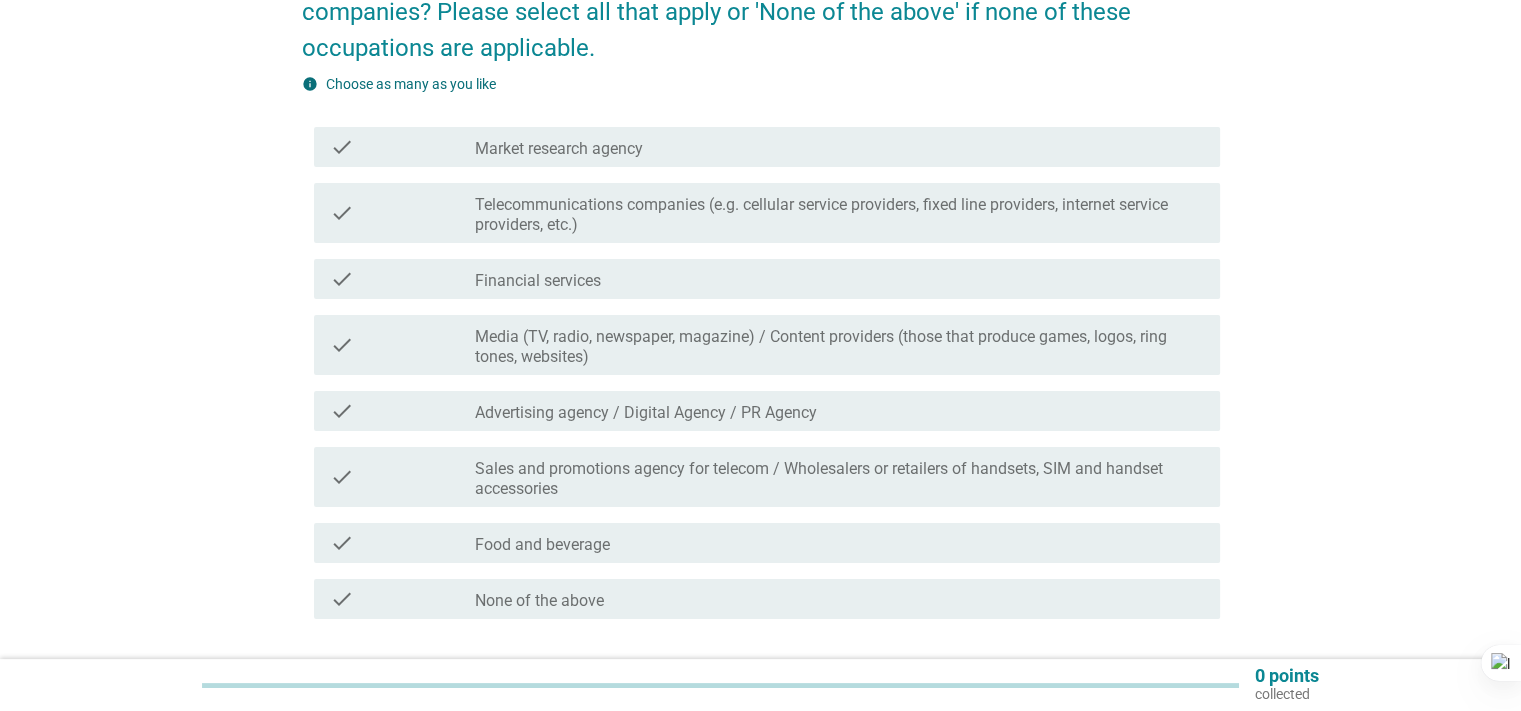 scroll, scrollTop: 297, scrollLeft: 0, axis: vertical 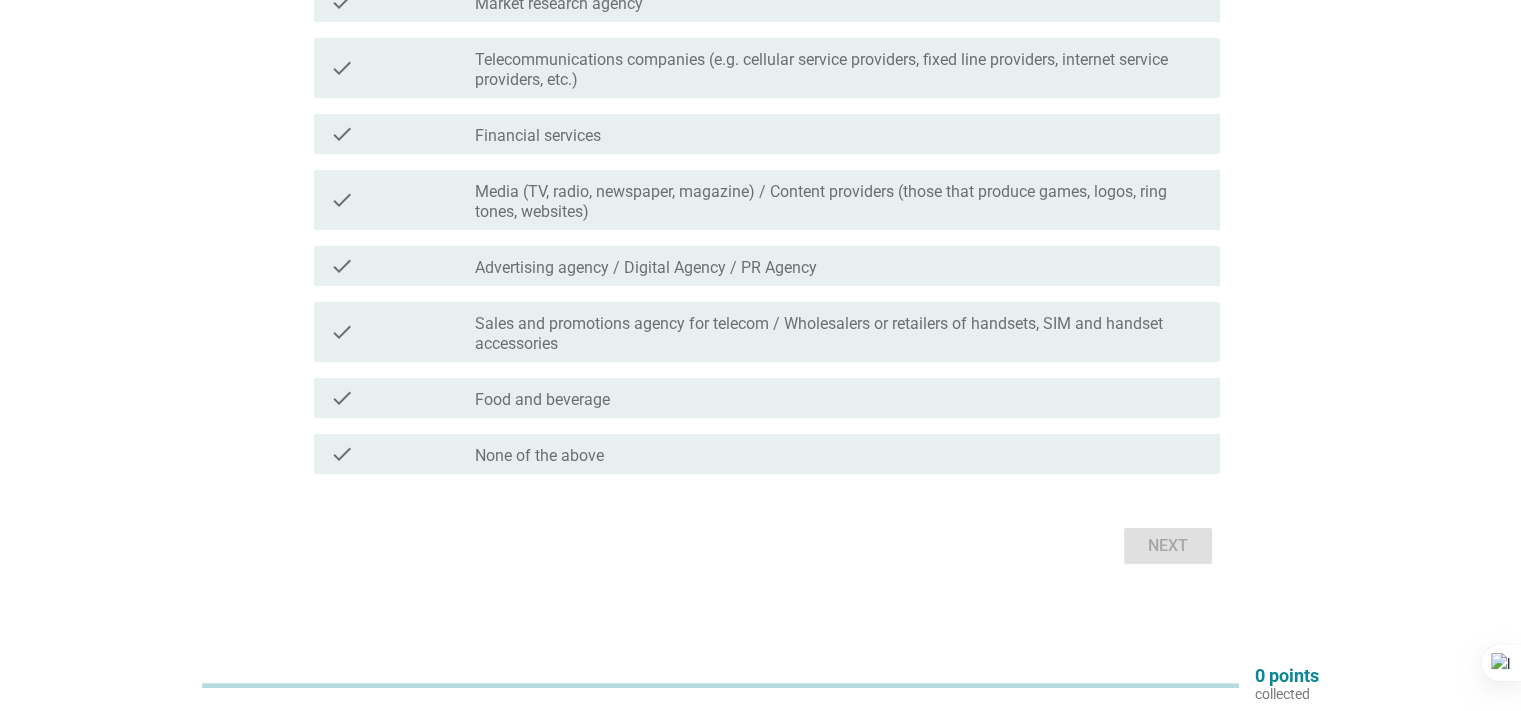 click on "check     check_box_outline_blank None of the above" at bounding box center [767, 454] 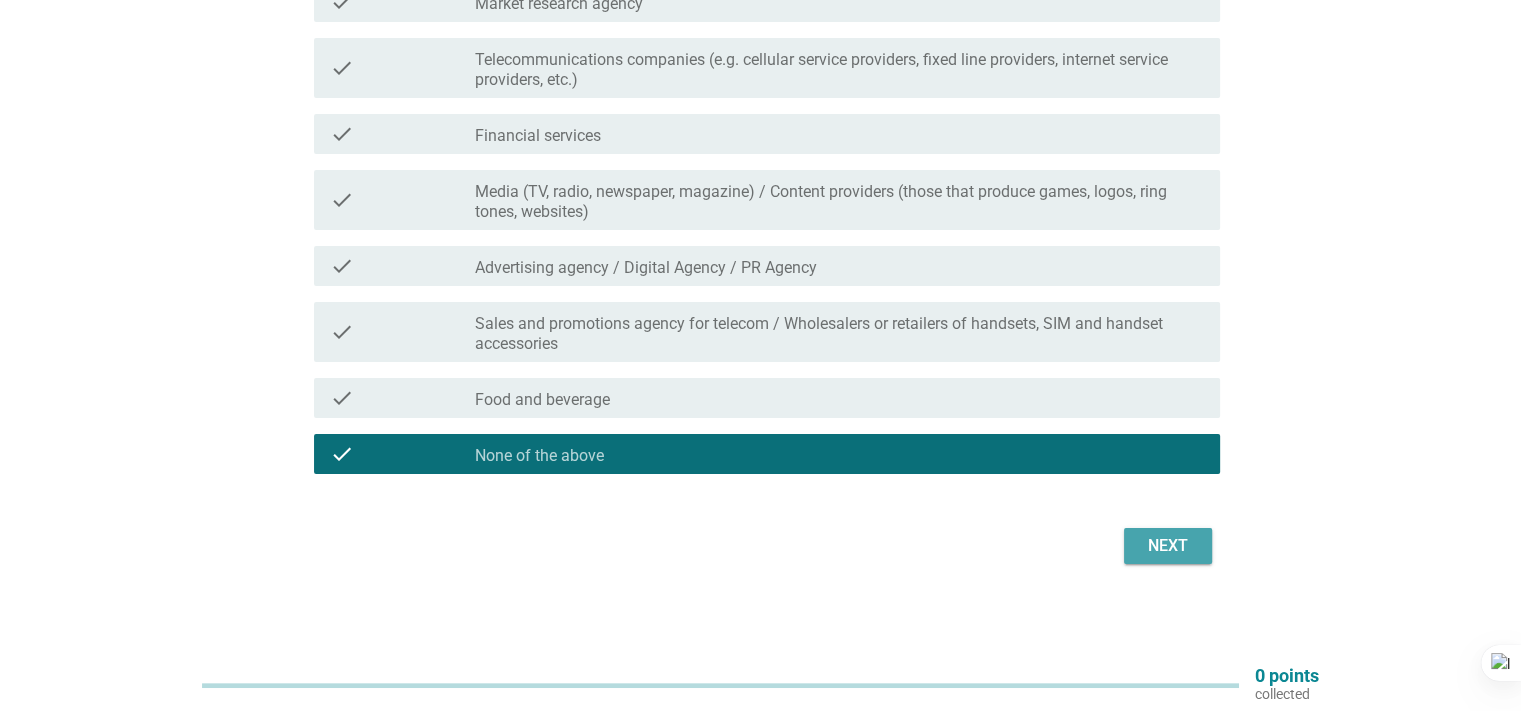 click on "Next" at bounding box center [1168, 546] 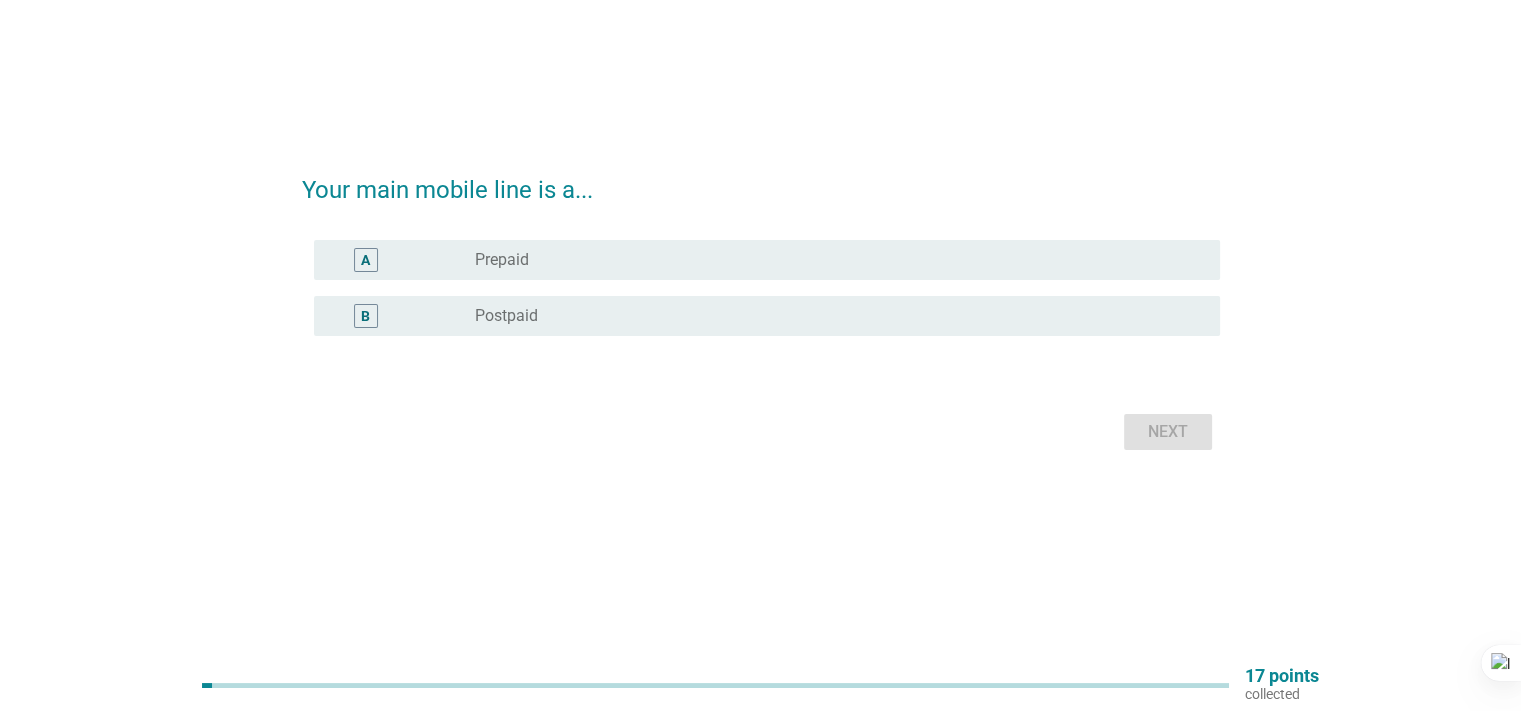 scroll, scrollTop: 0, scrollLeft: 0, axis: both 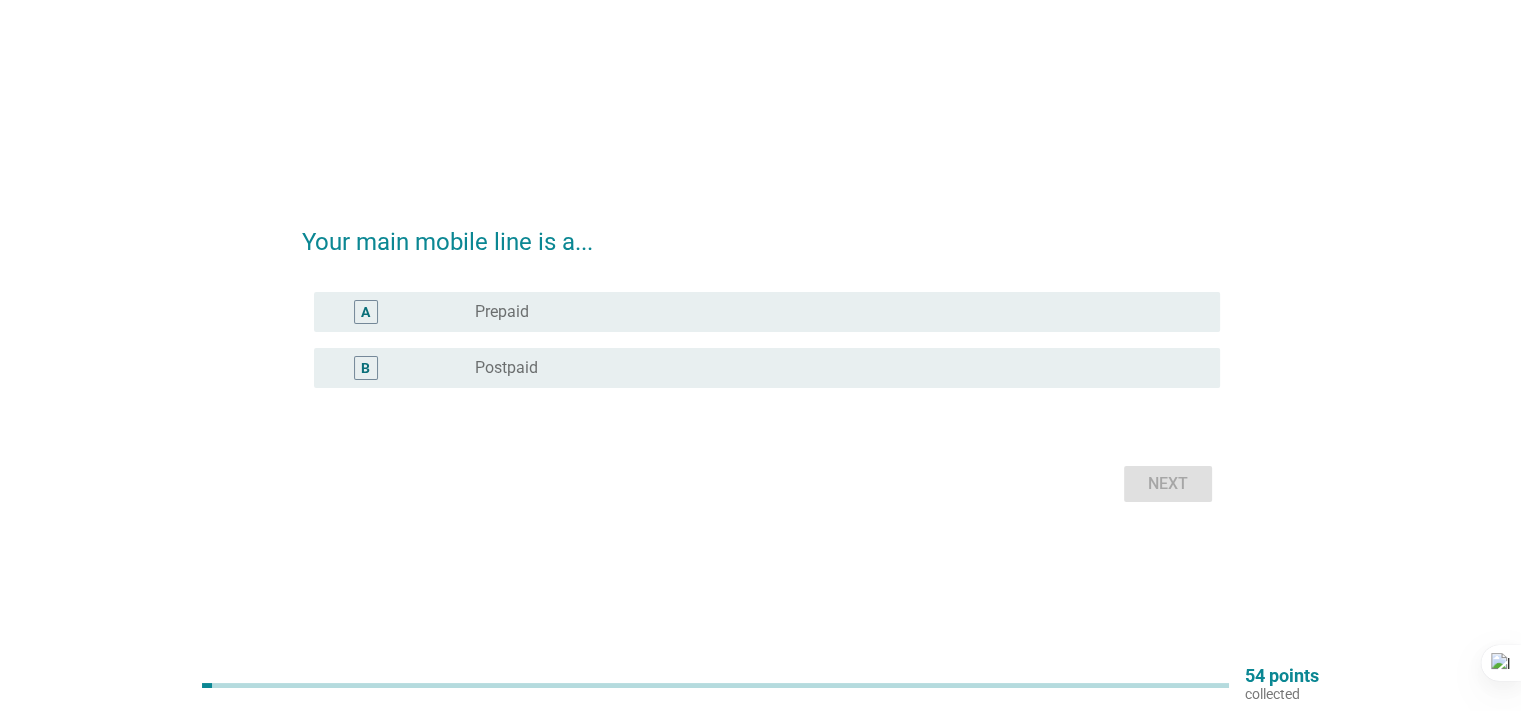 click on "B" at bounding box center (365, 367) 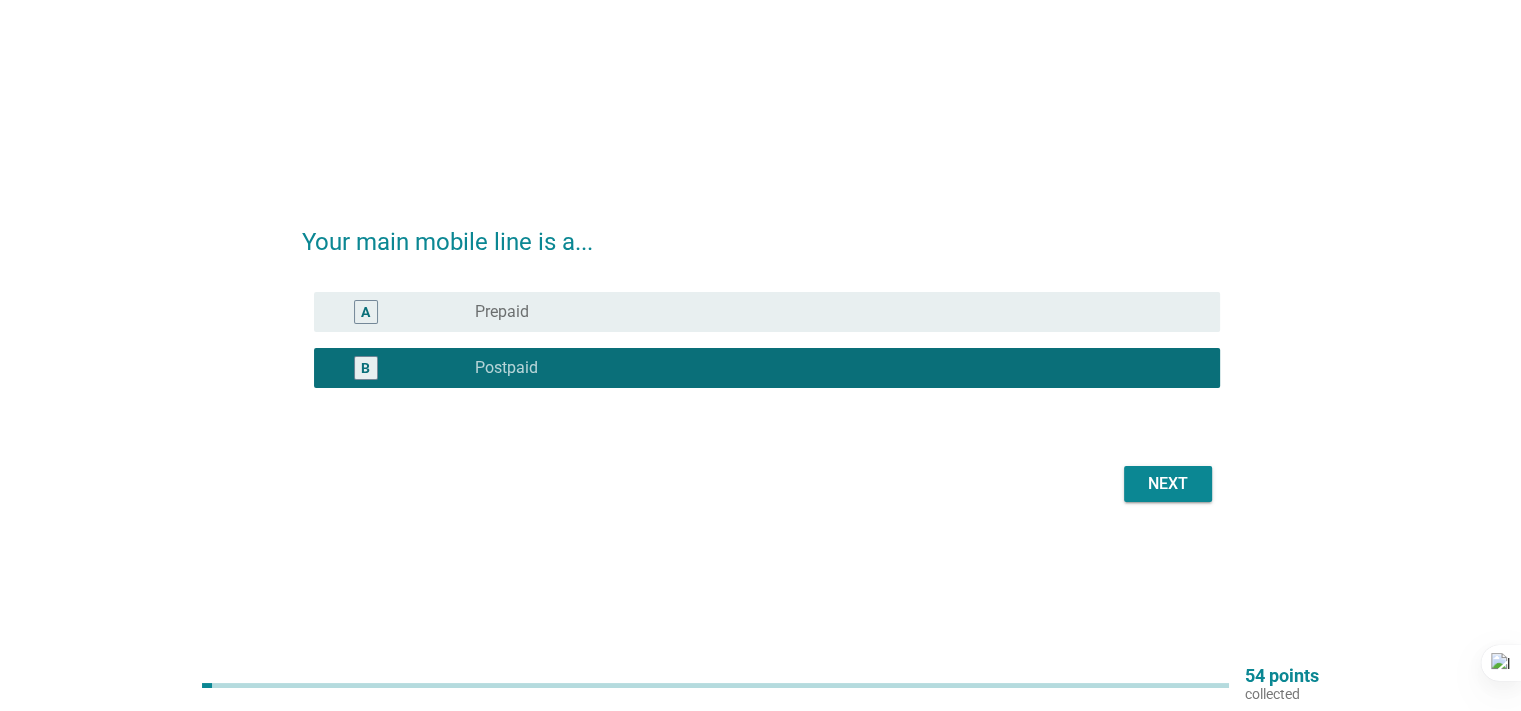click on "Next" at bounding box center (1168, 484) 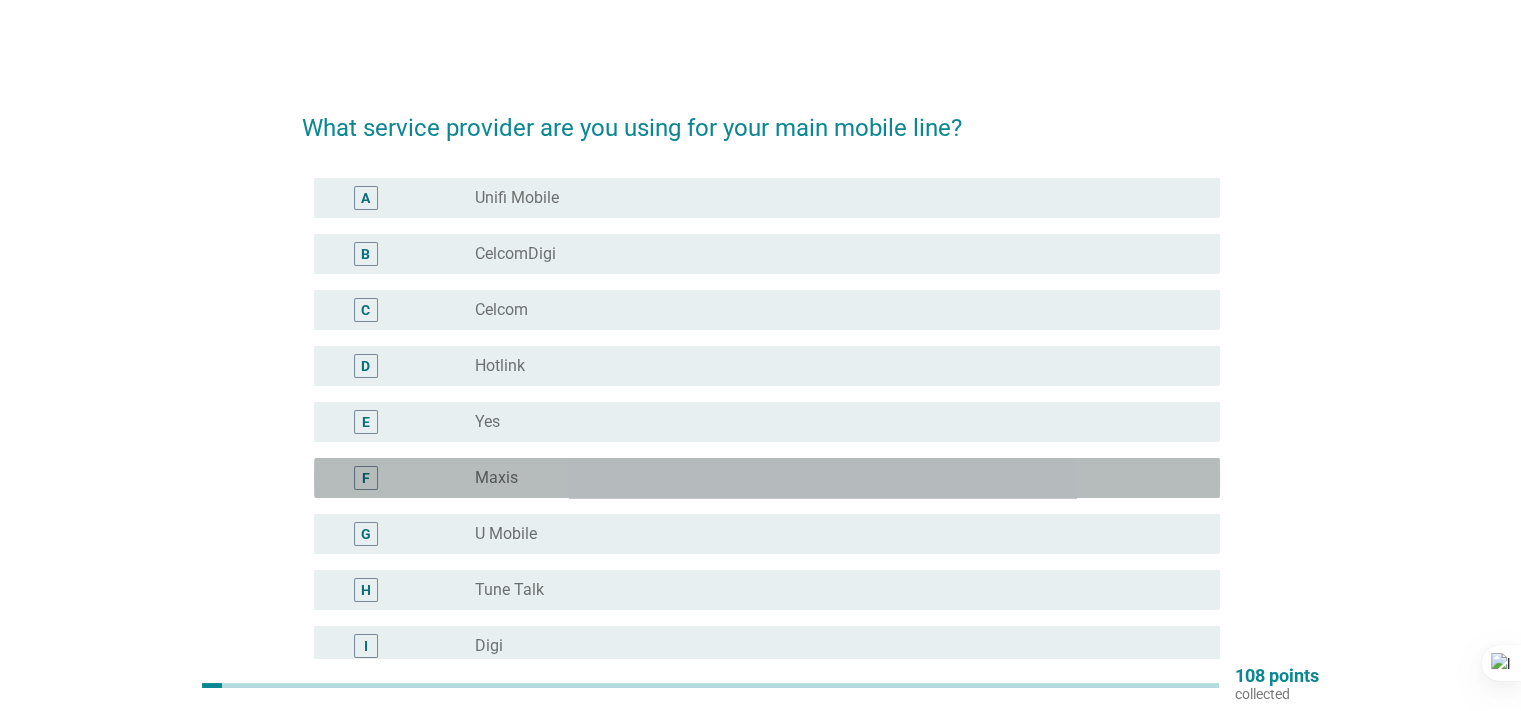 click on "F" at bounding box center [366, 478] 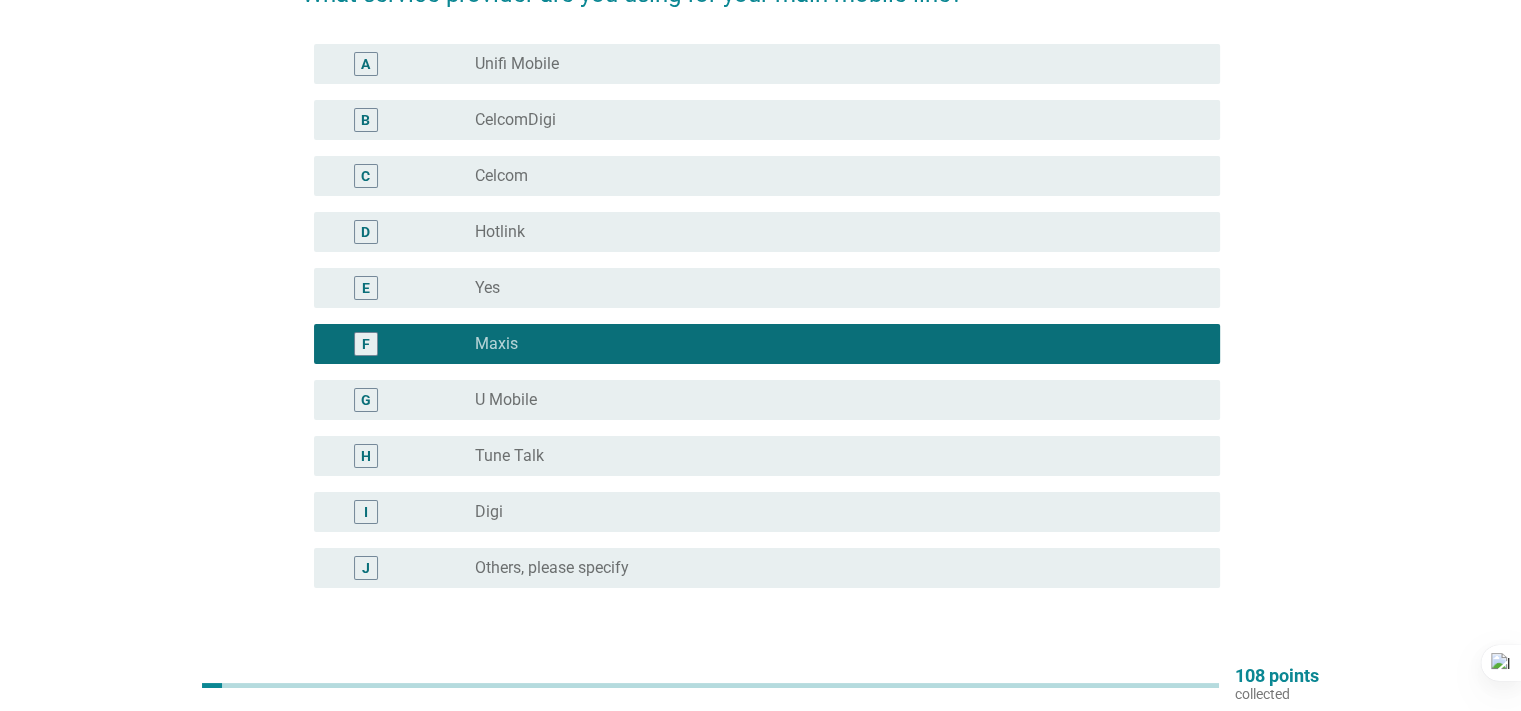 scroll, scrollTop: 272, scrollLeft: 0, axis: vertical 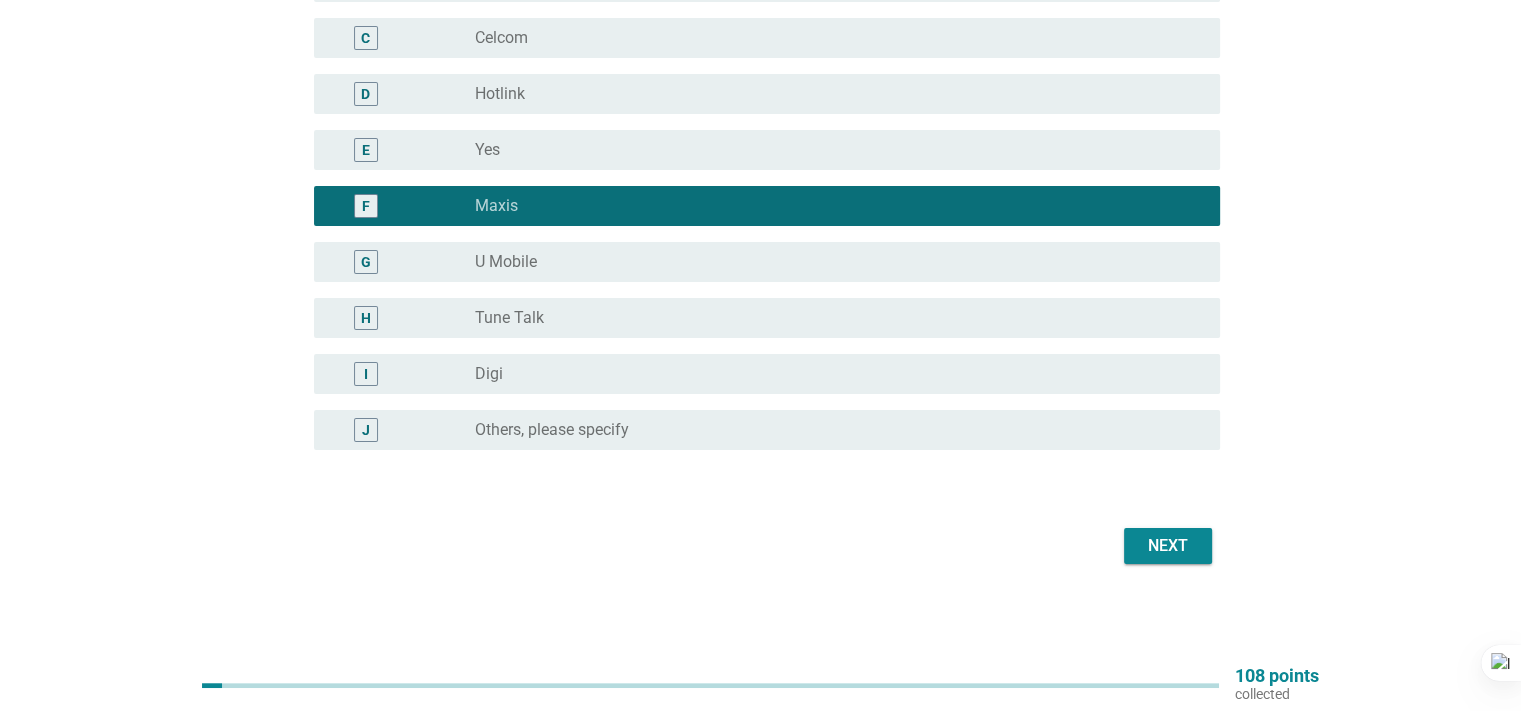 click on "Next" at bounding box center [1168, 546] 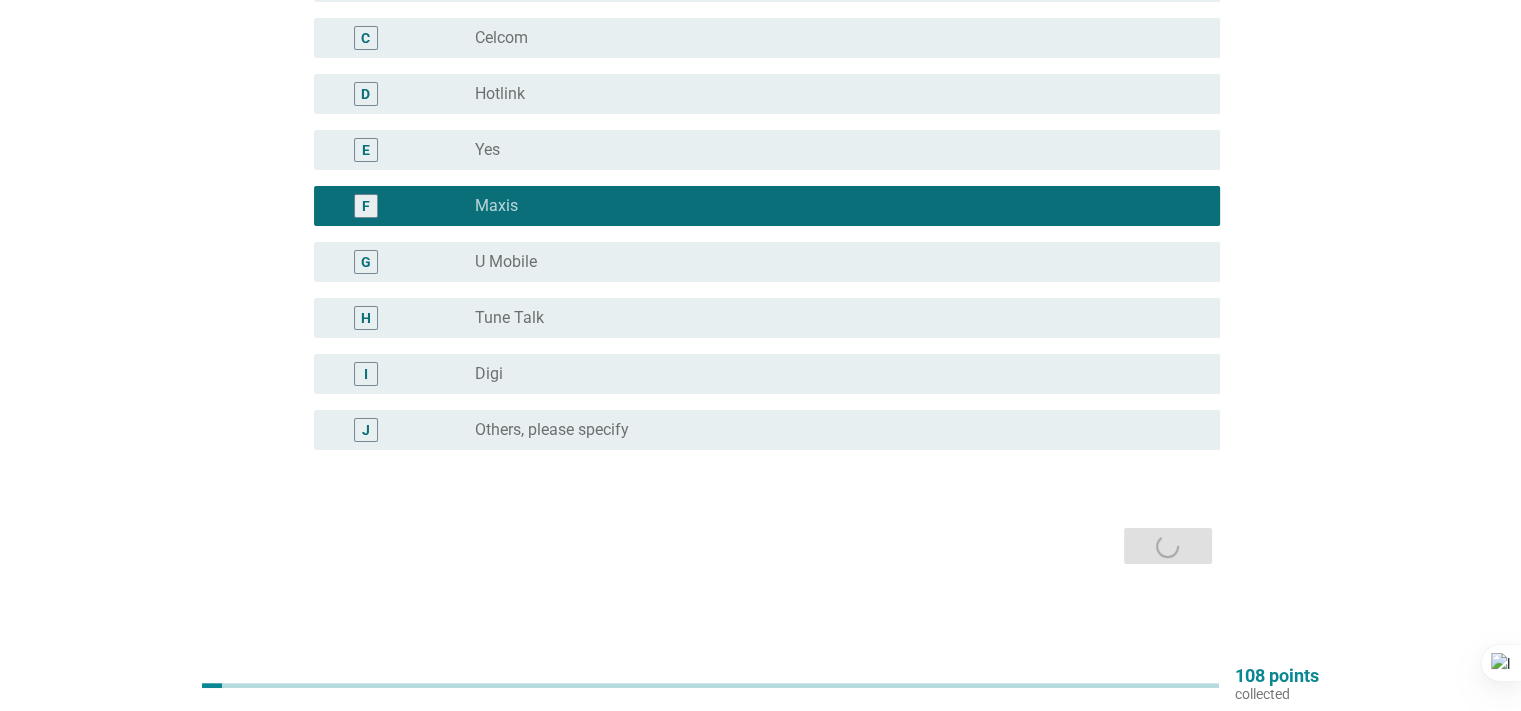 scroll, scrollTop: 0, scrollLeft: 0, axis: both 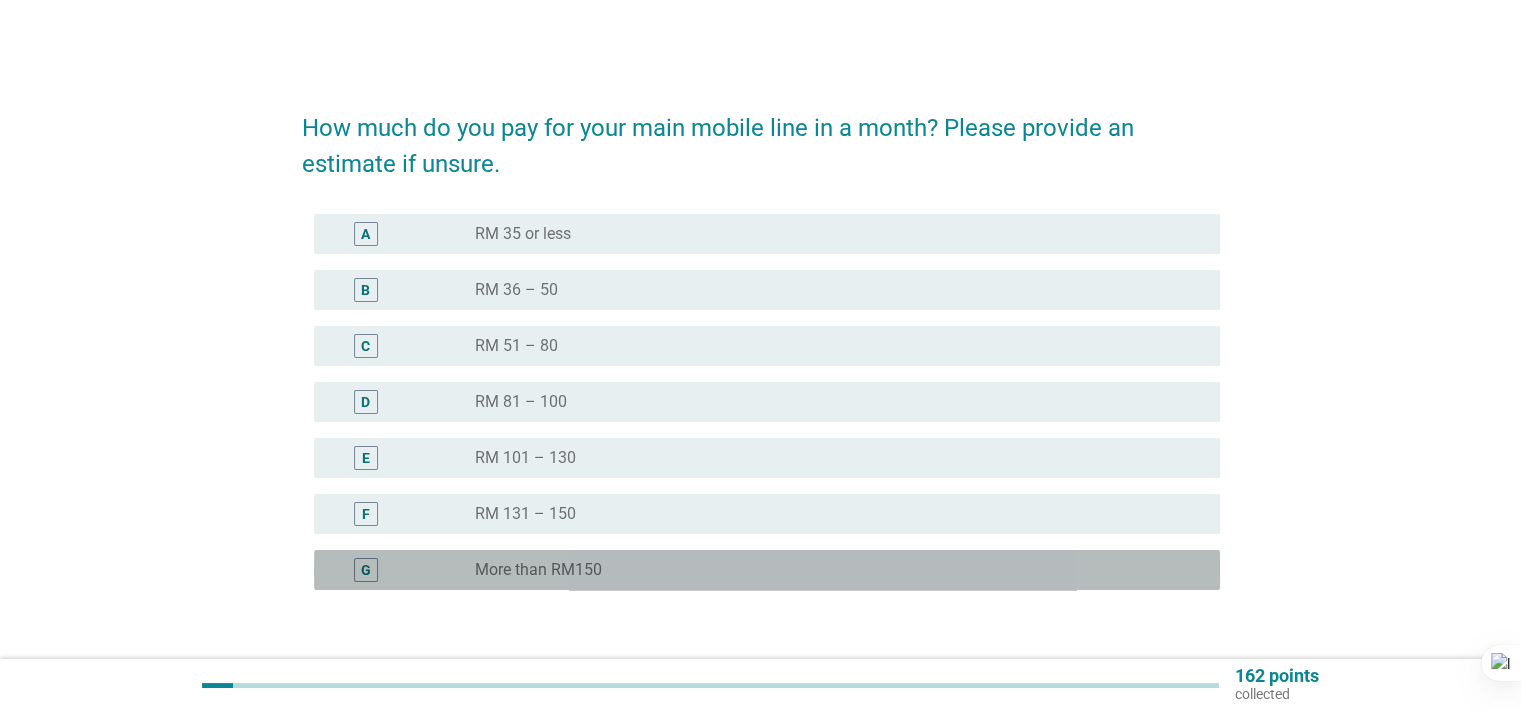 click on "G" at bounding box center (366, 570) 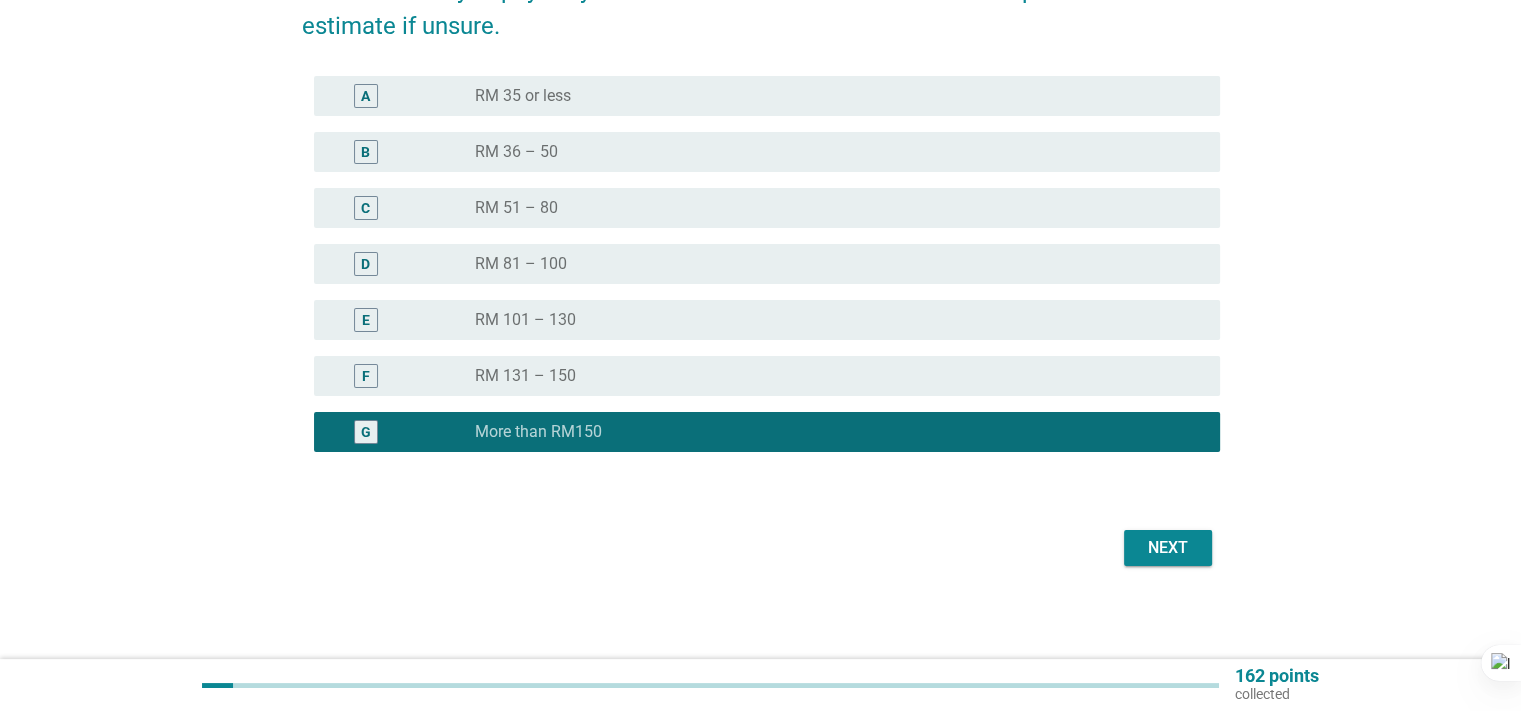 scroll, scrollTop: 140, scrollLeft: 0, axis: vertical 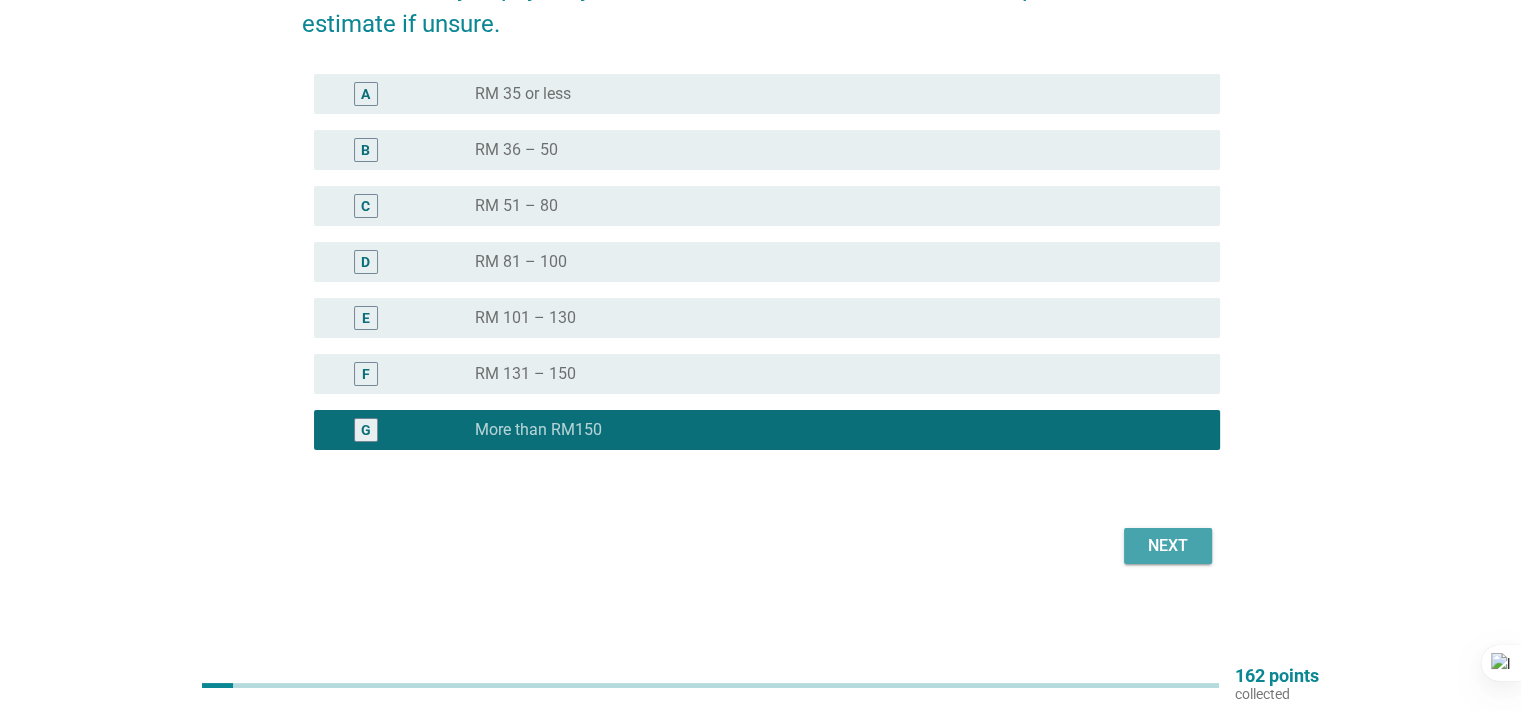 click on "Next" at bounding box center (1168, 546) 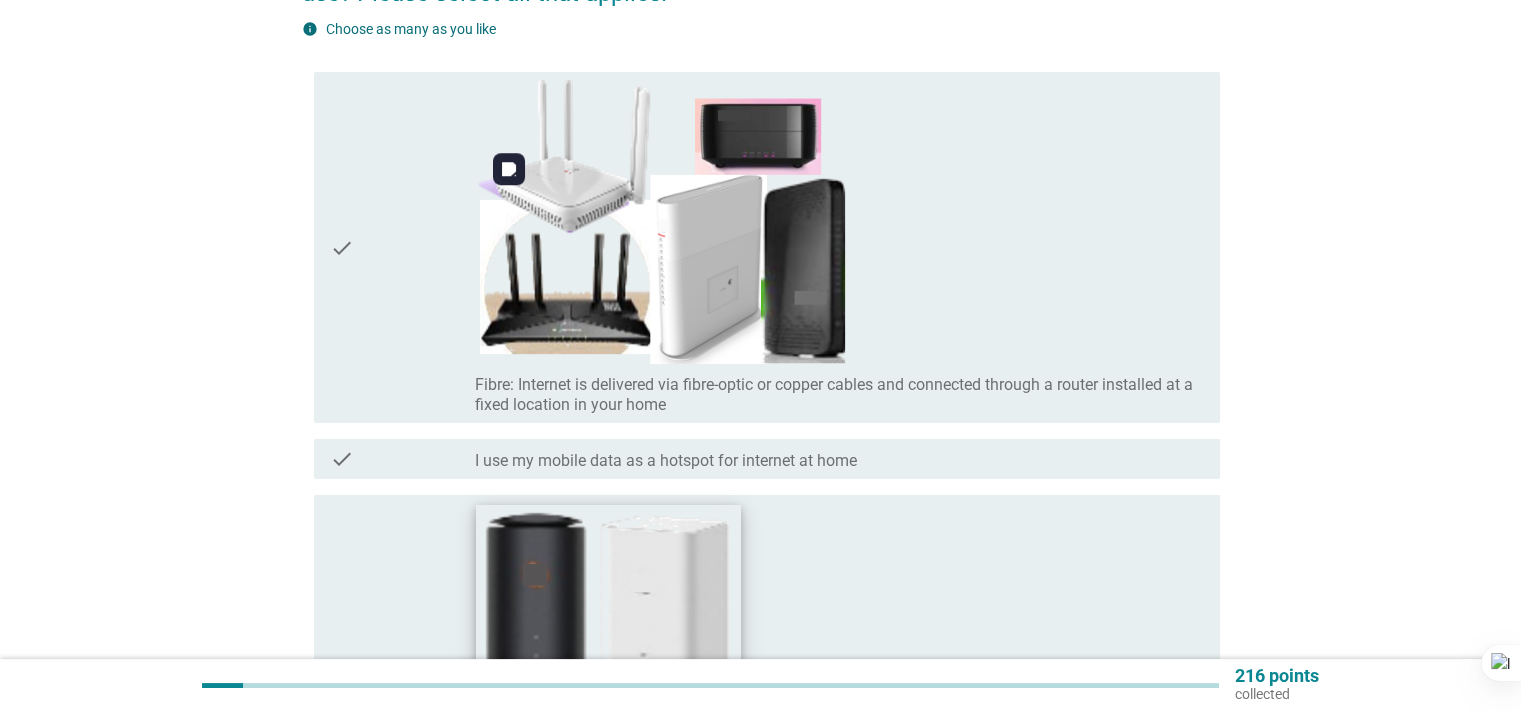 scroll, scrollTop: 300, scrollLeft: 0, axis: vertical 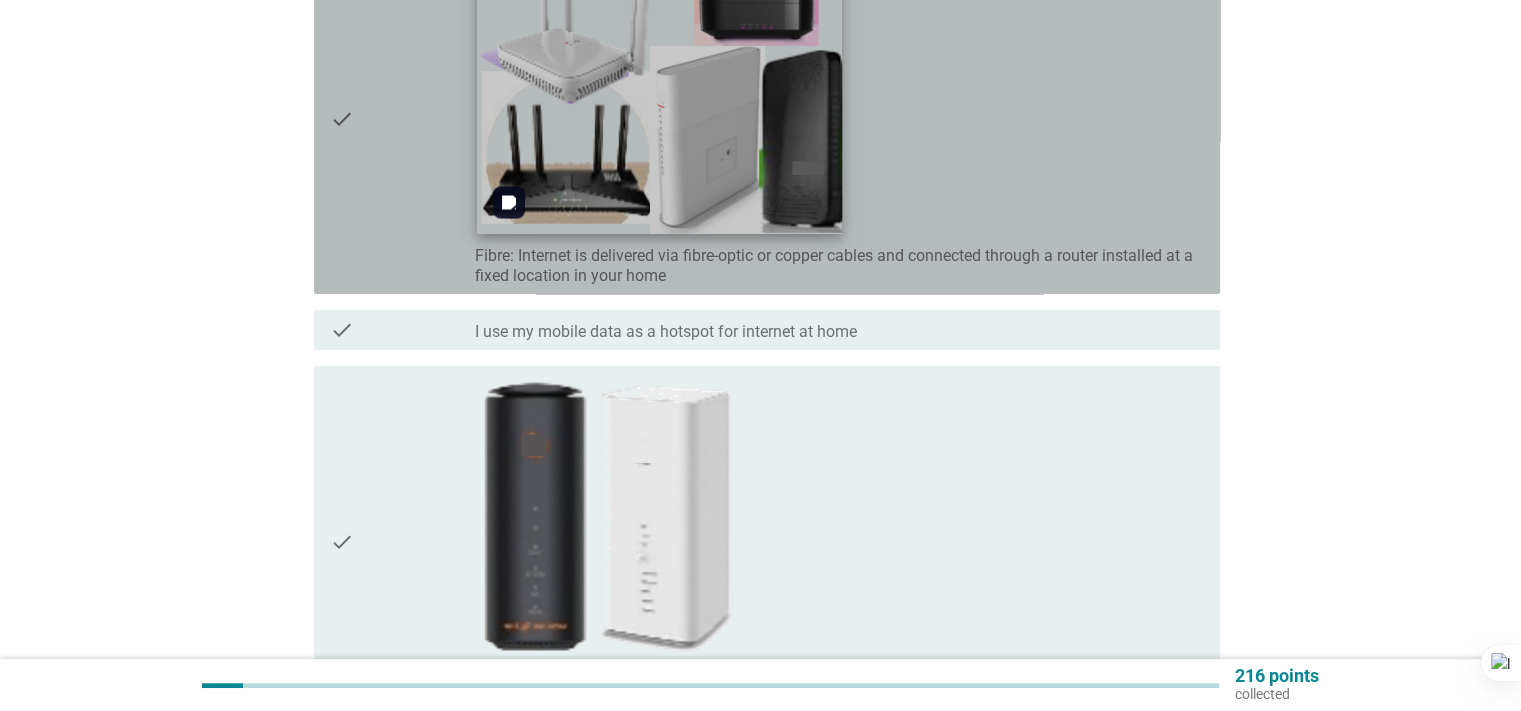 click at bounding box center [660, 93] 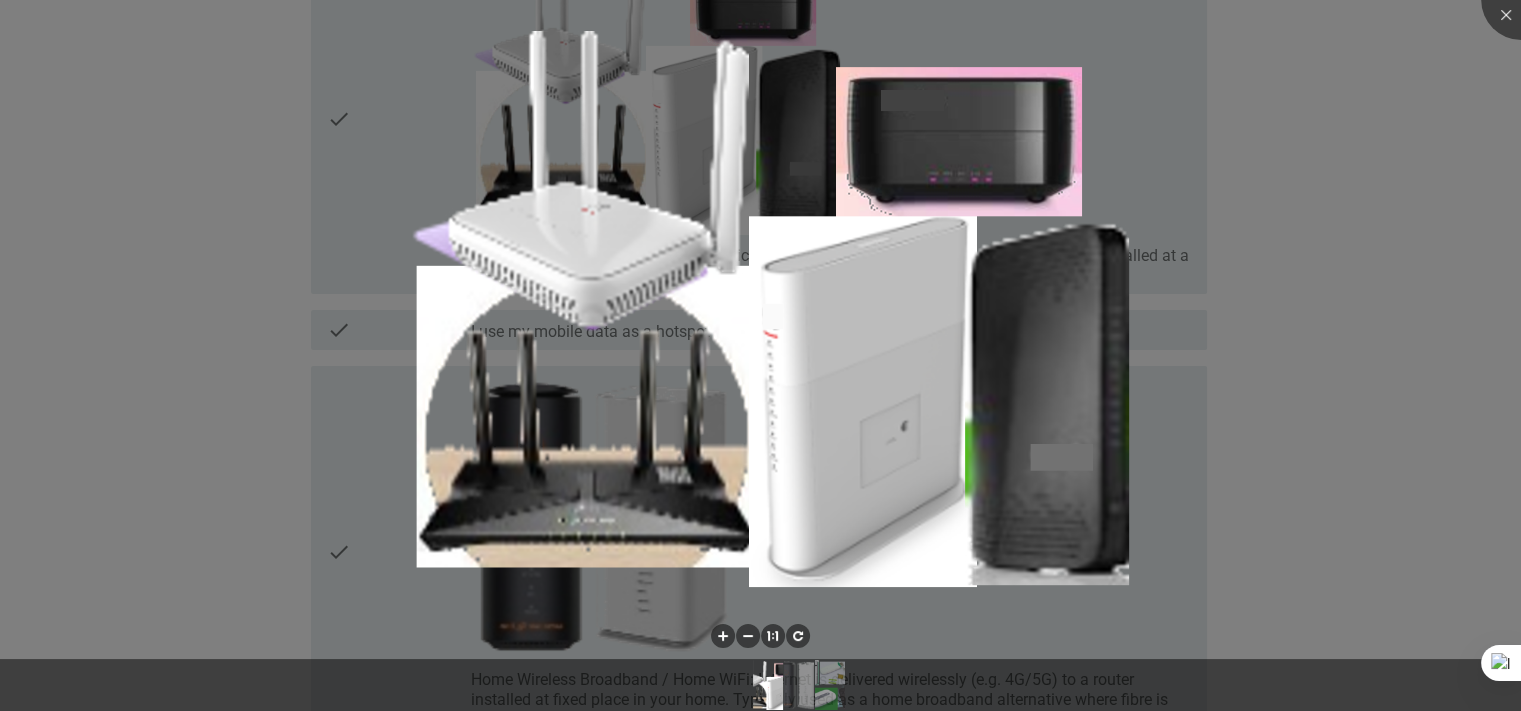 click at bounding box center [760, 355] 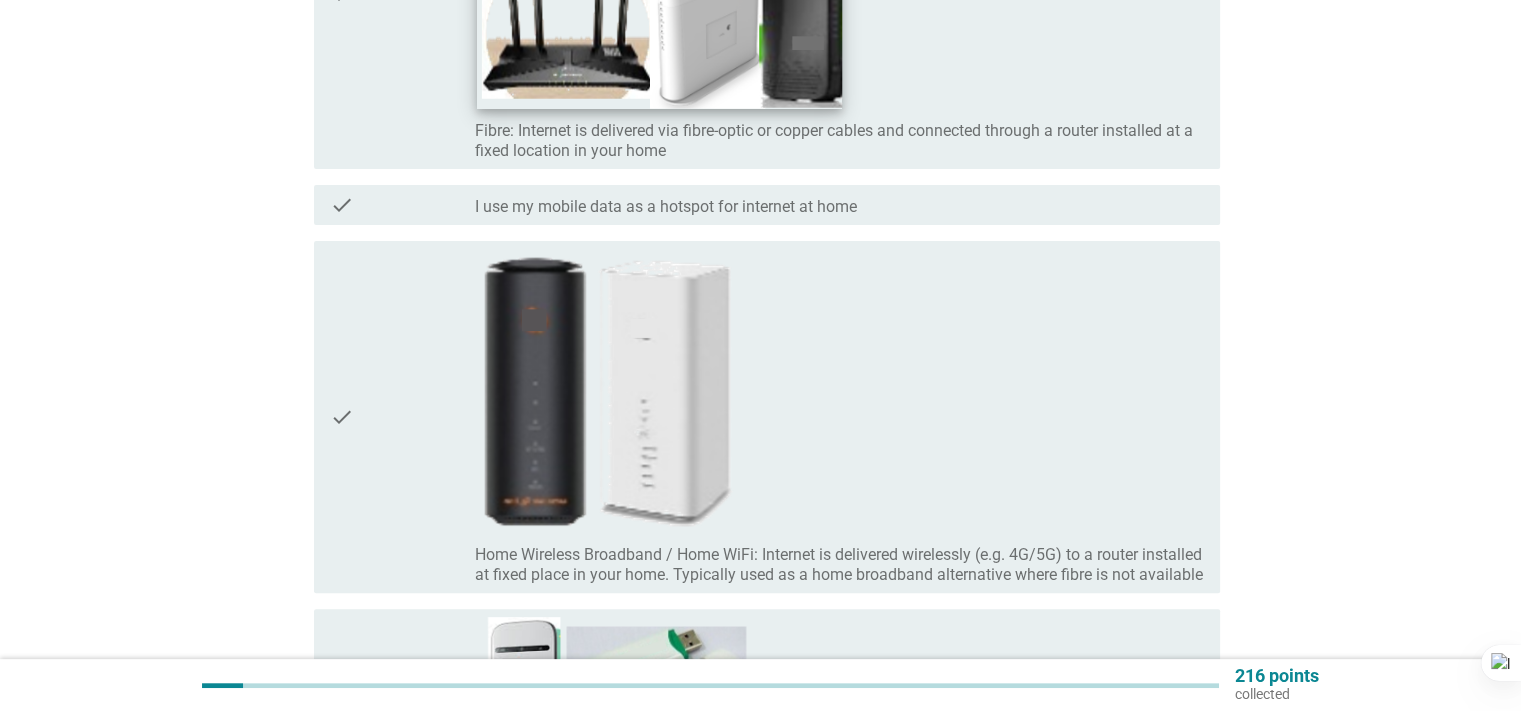 scroll, scrollTop: 186, scrollLeft: 0, axis: vertical 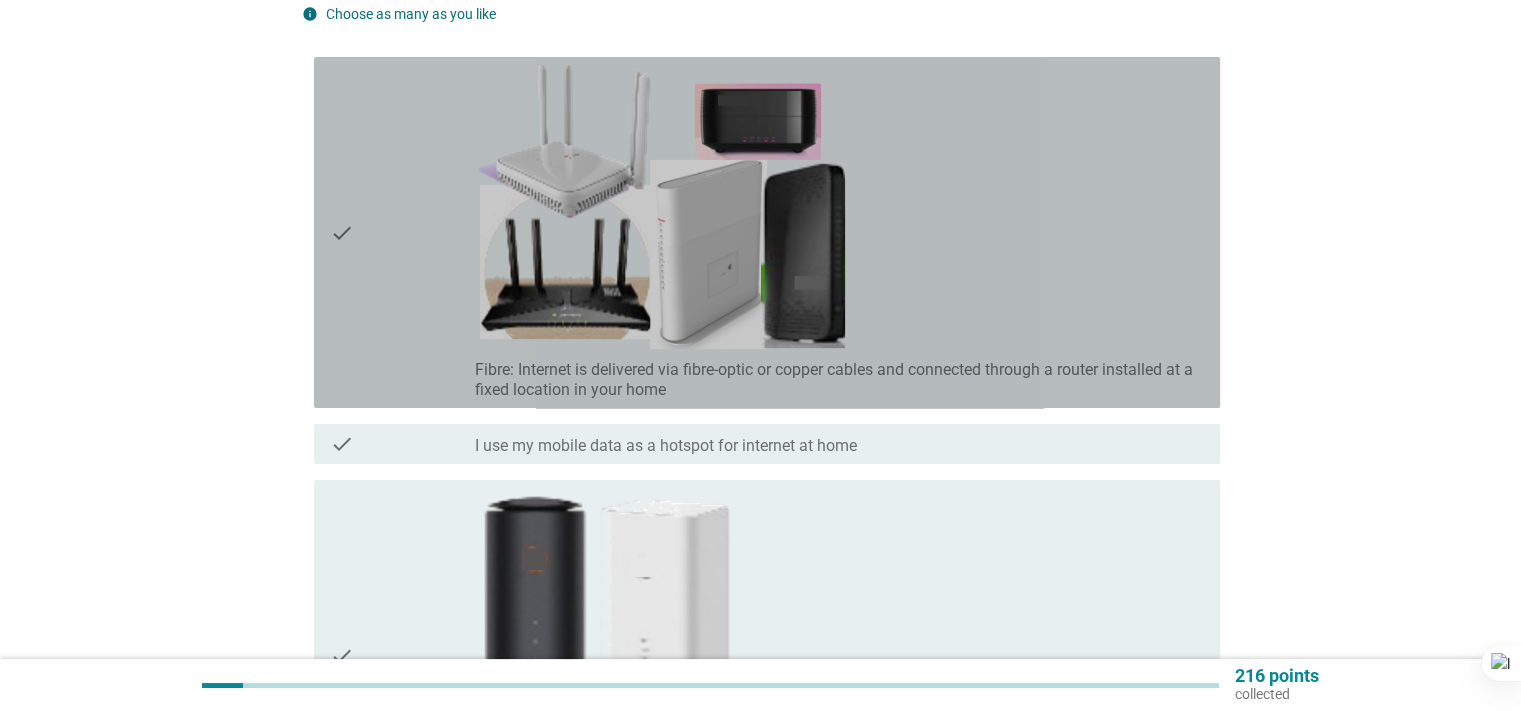 click on "check" at bounding box center (342, 232) 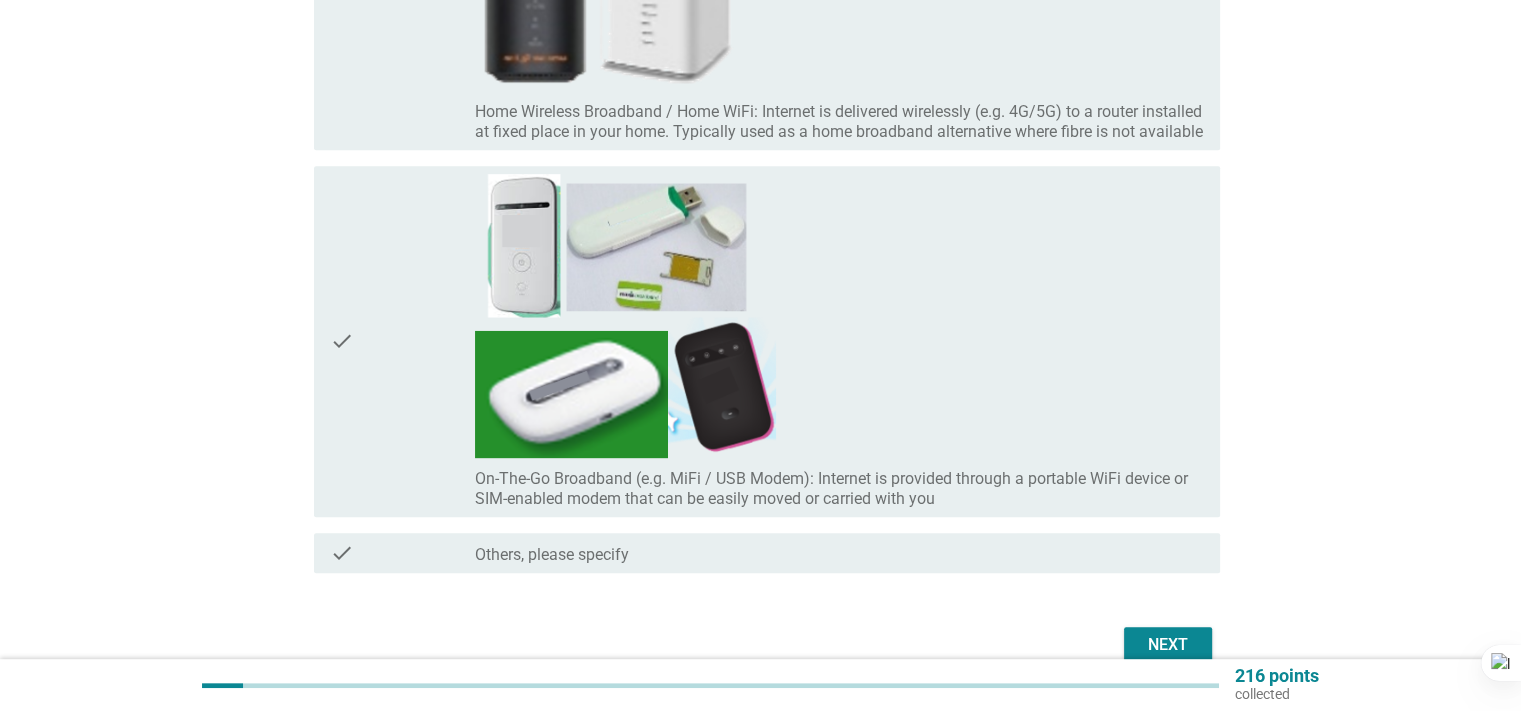 scroll, scrollTop: 986, scrollLeft: 0, axis: vertical 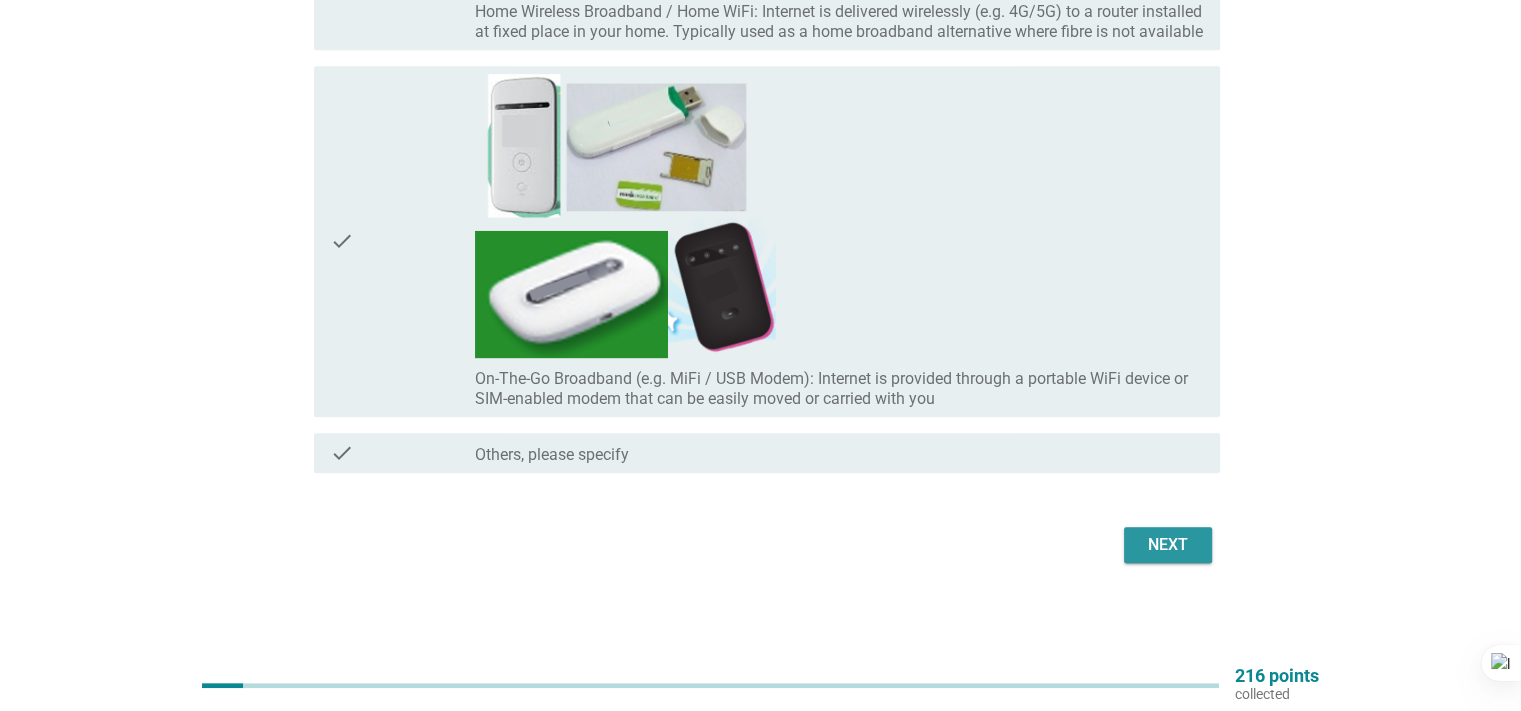 click on "Next" at bounding box center (1168, 545) 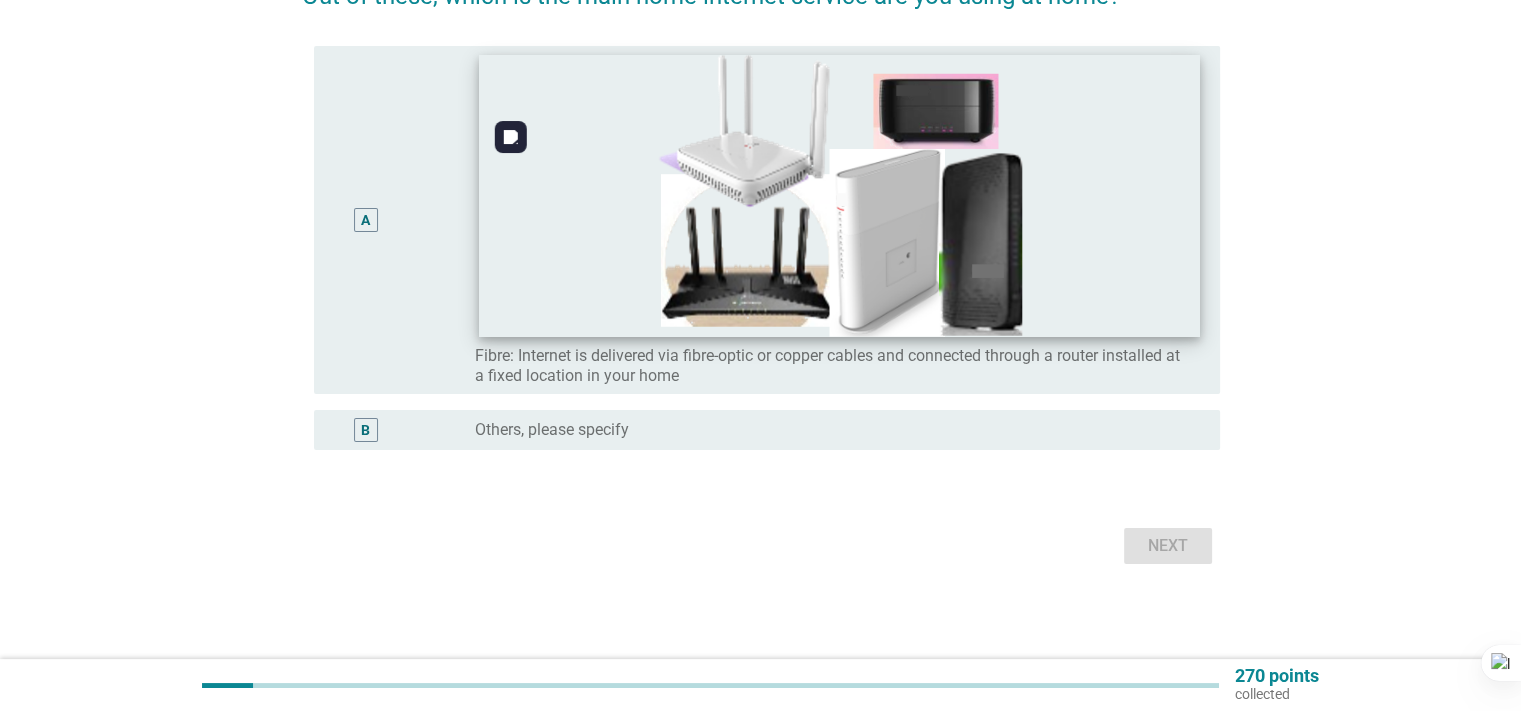 scroll, scrollTop: 133, scrollLeft: 0, axis: vertical 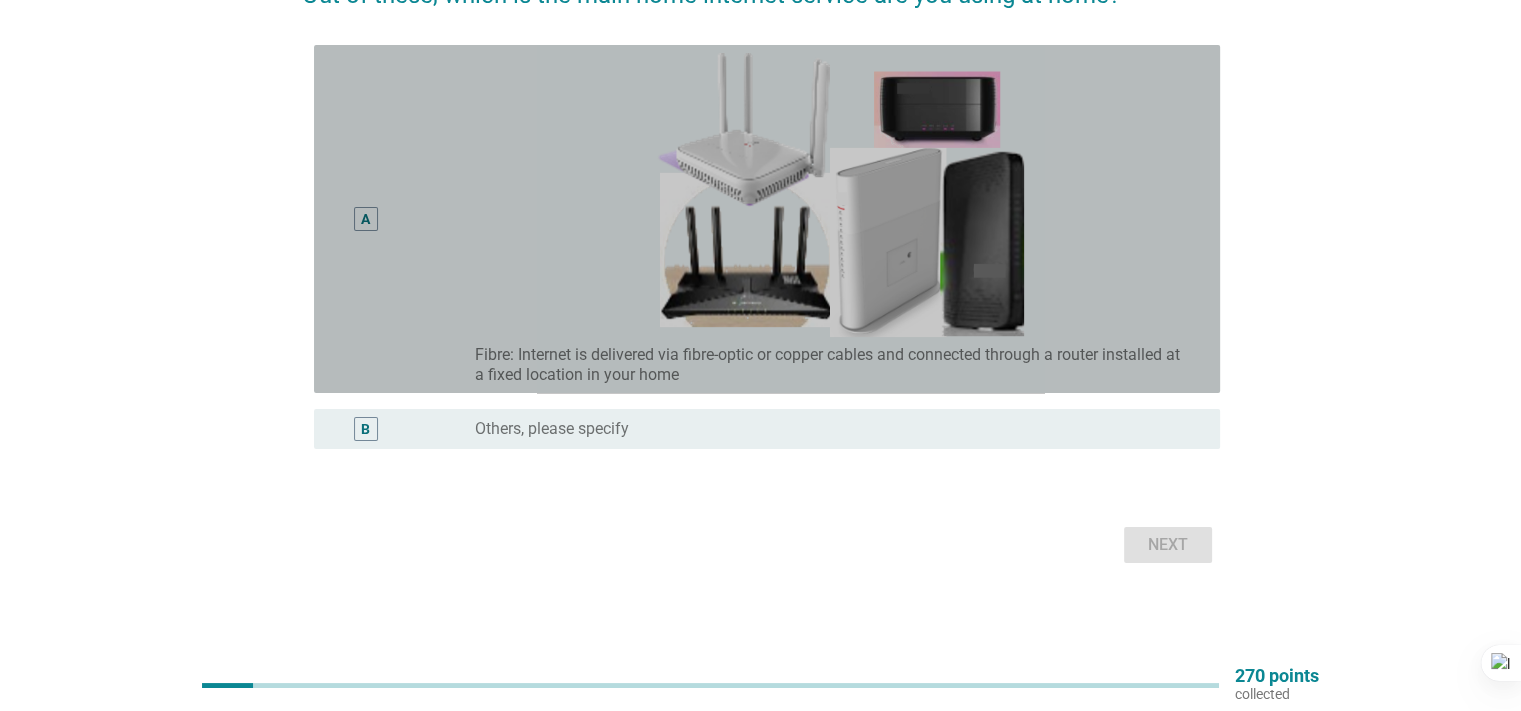 click on "A" at bounding box center (365, 219) 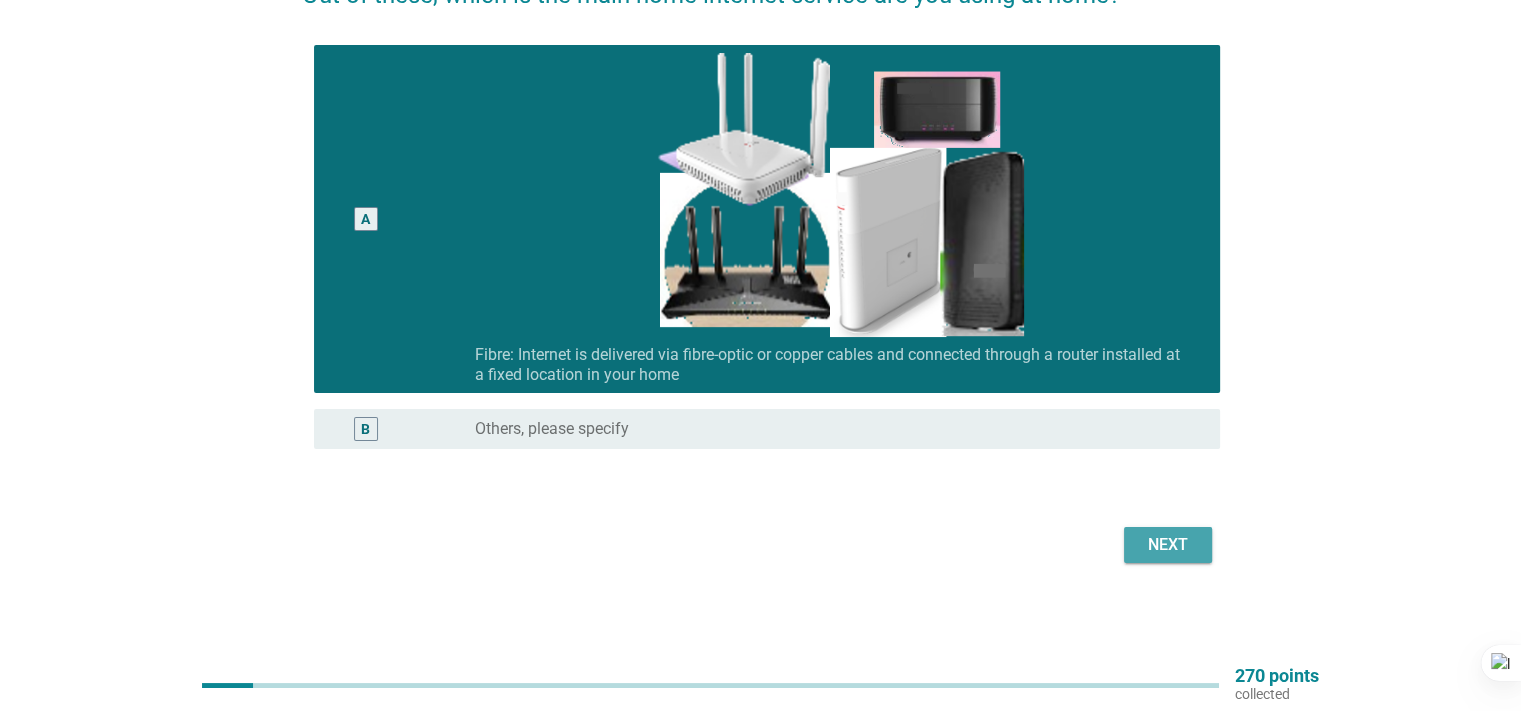 click on "Next" at bounding box center (1168, 545) 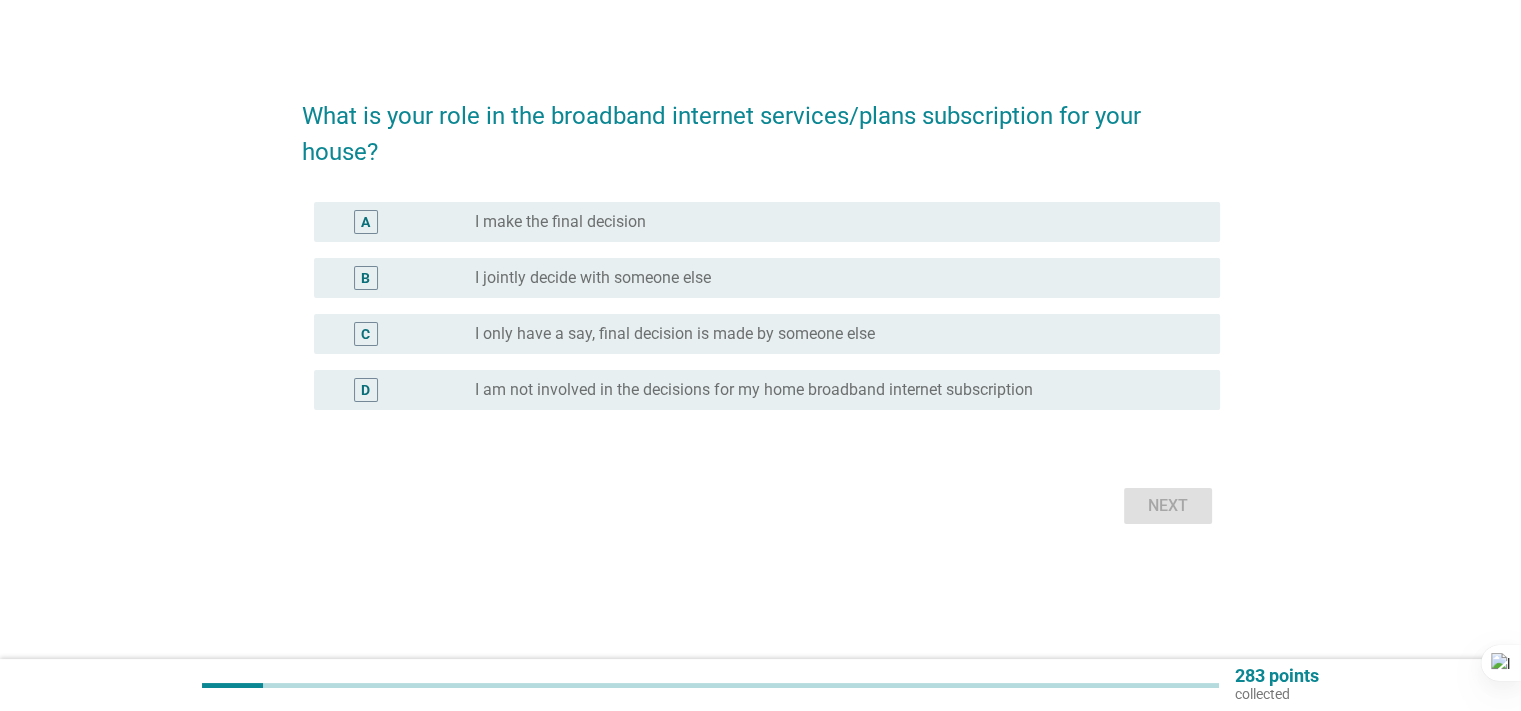 scroll, scrollTop: 0, scrollLeft: 0, axis: both 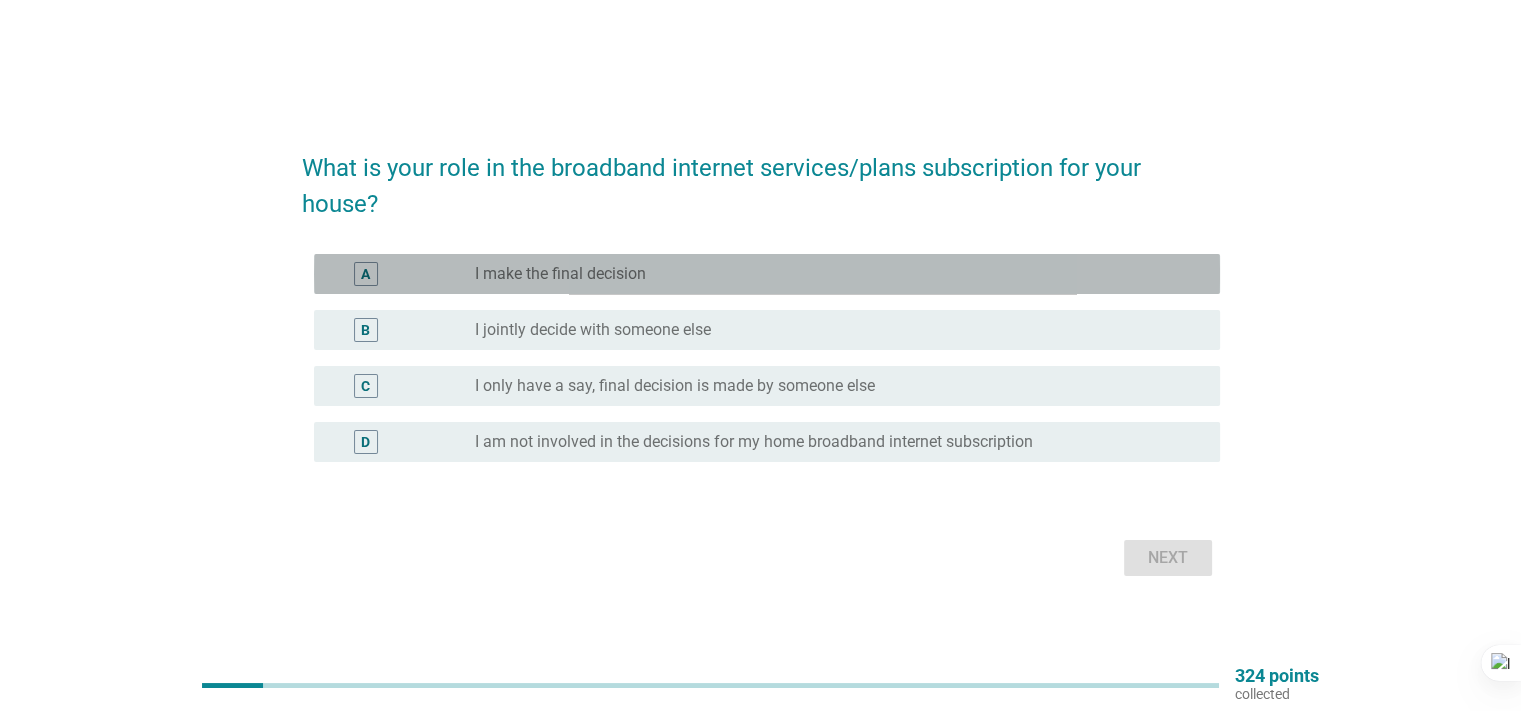 click on "A" at bounding box center (366, 274) 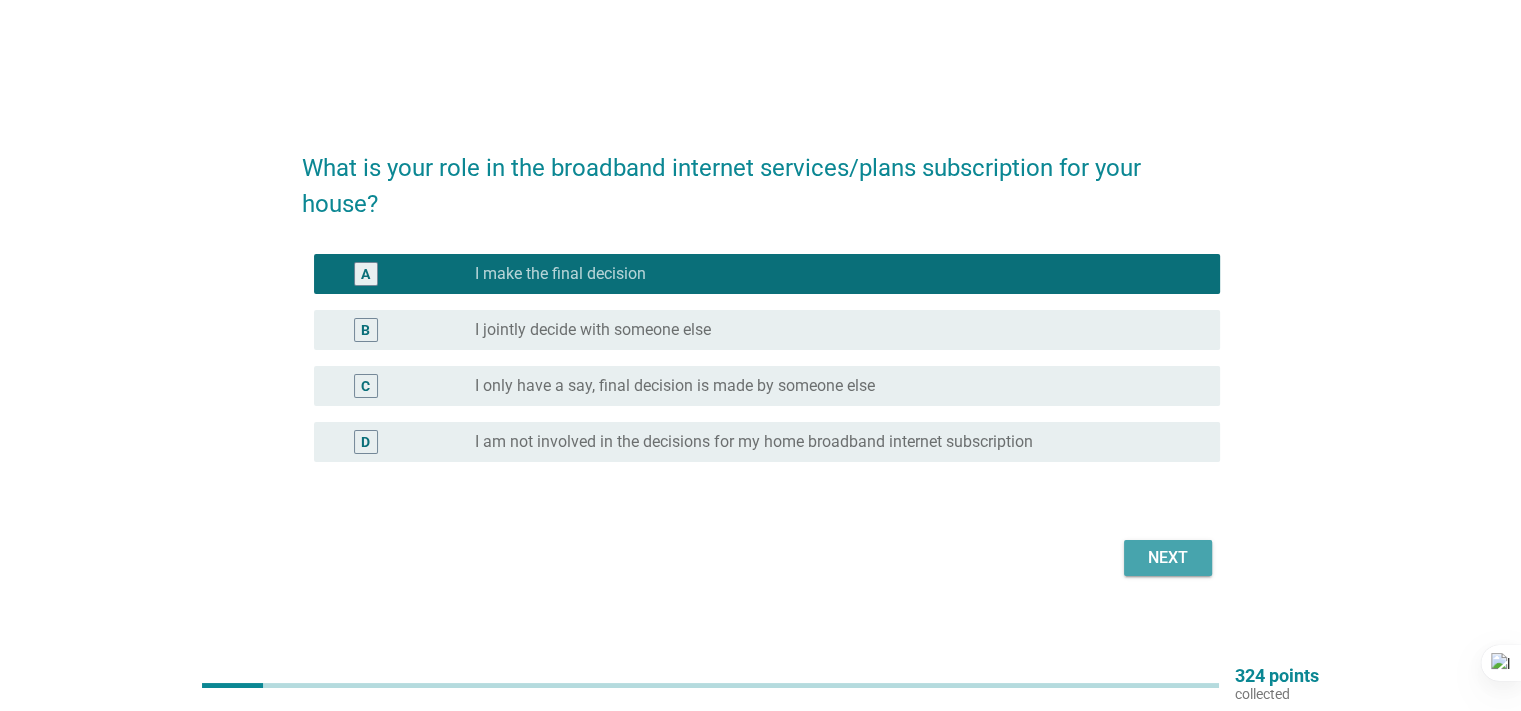 click on "Next" at bounding box center (1168, 558) 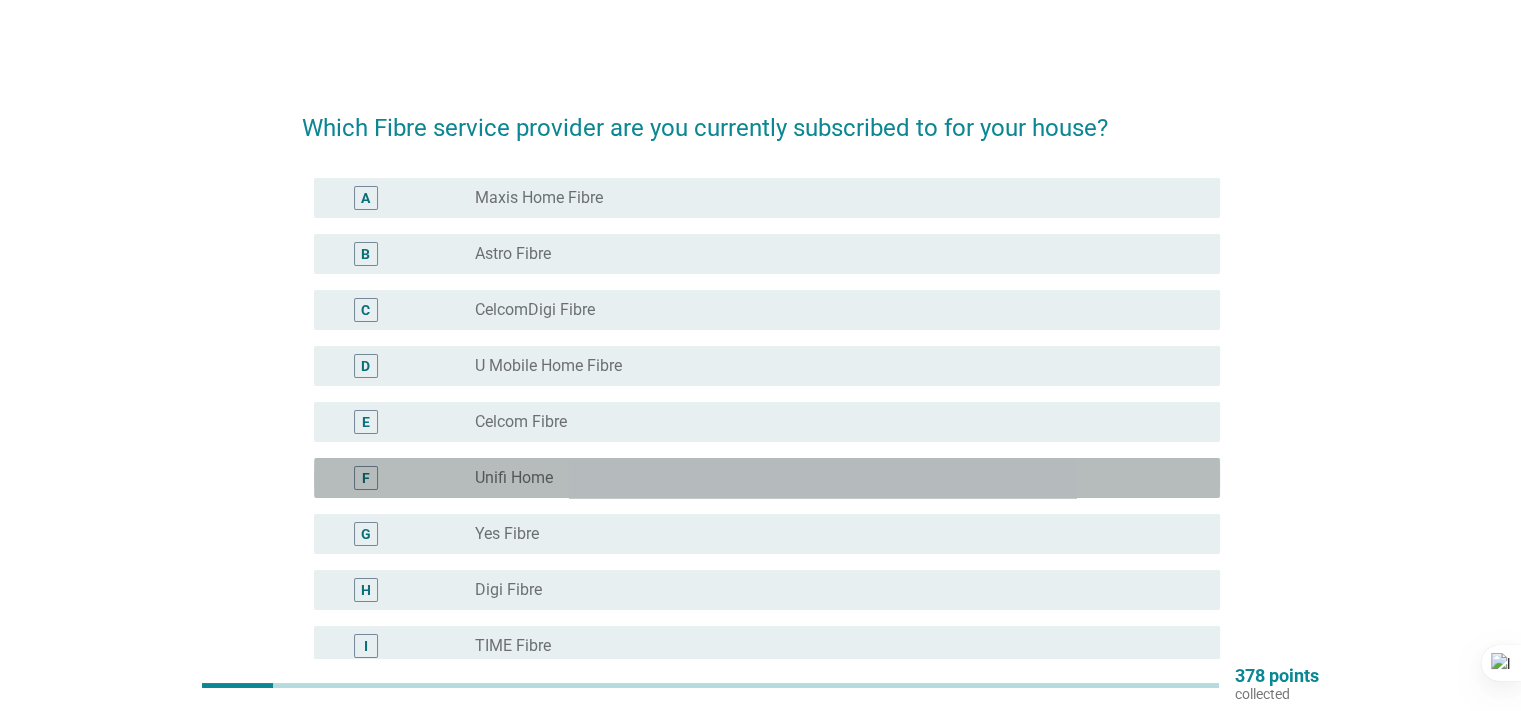 click on "F" at bounding box center (366, 478) 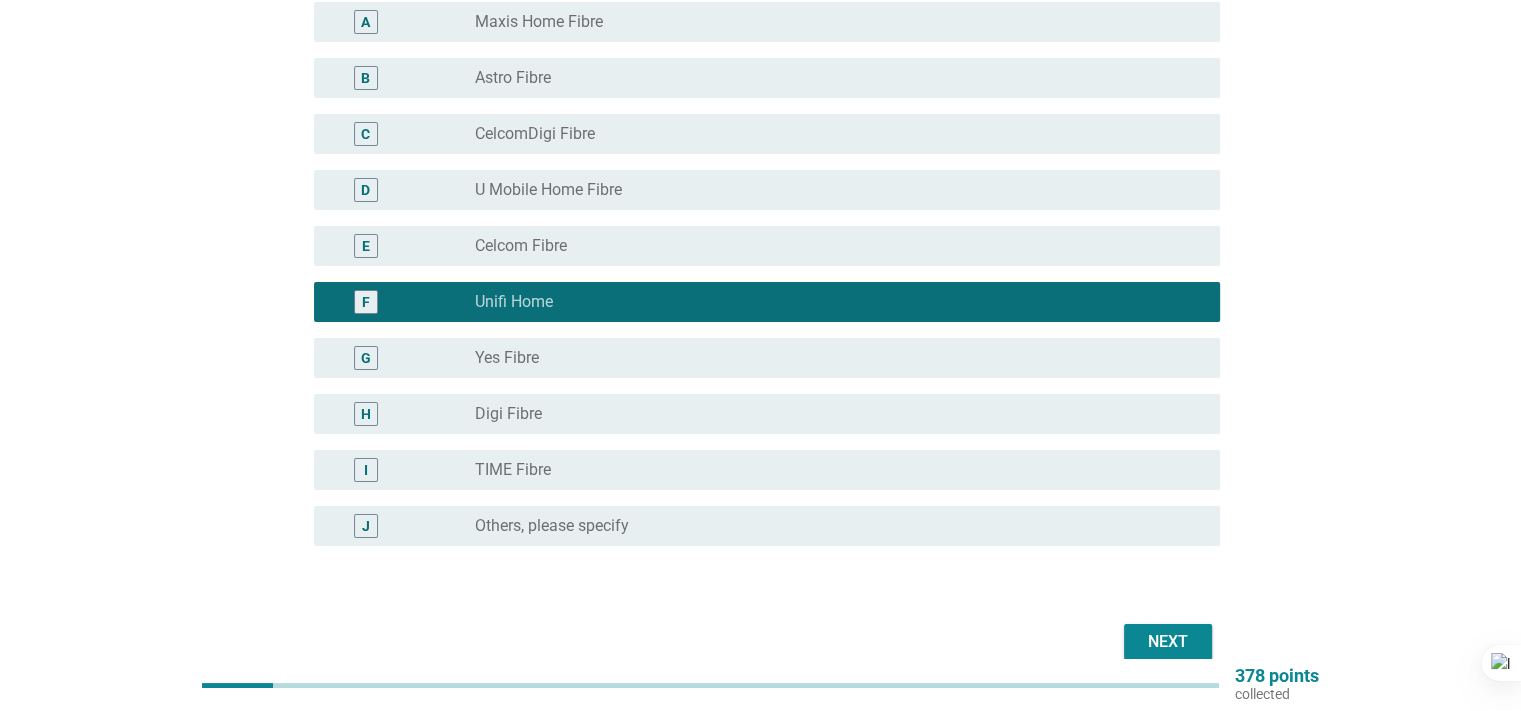 scroll, scrollTop: 200, scrollLeft: 0, axis: vertical 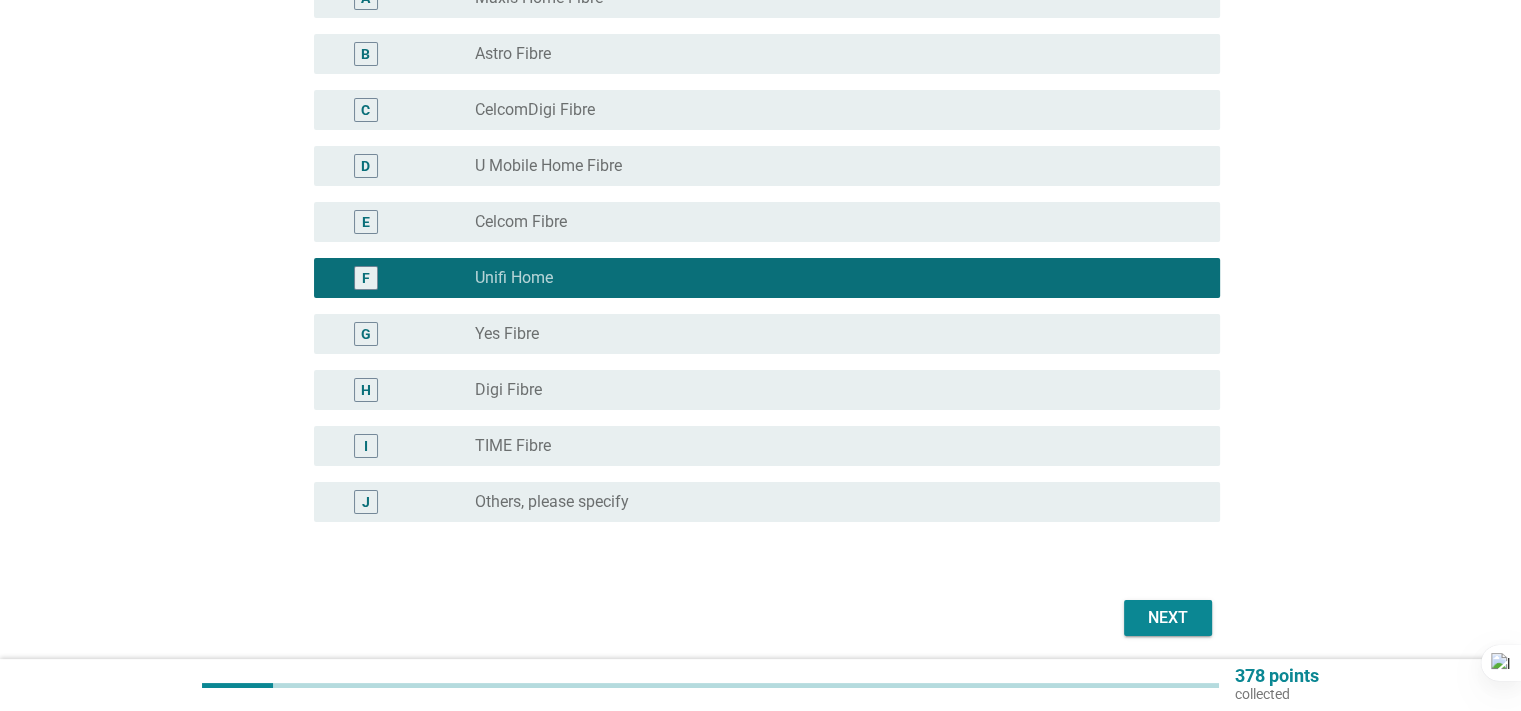 click on "Next" at bounding box center [1168, 618] 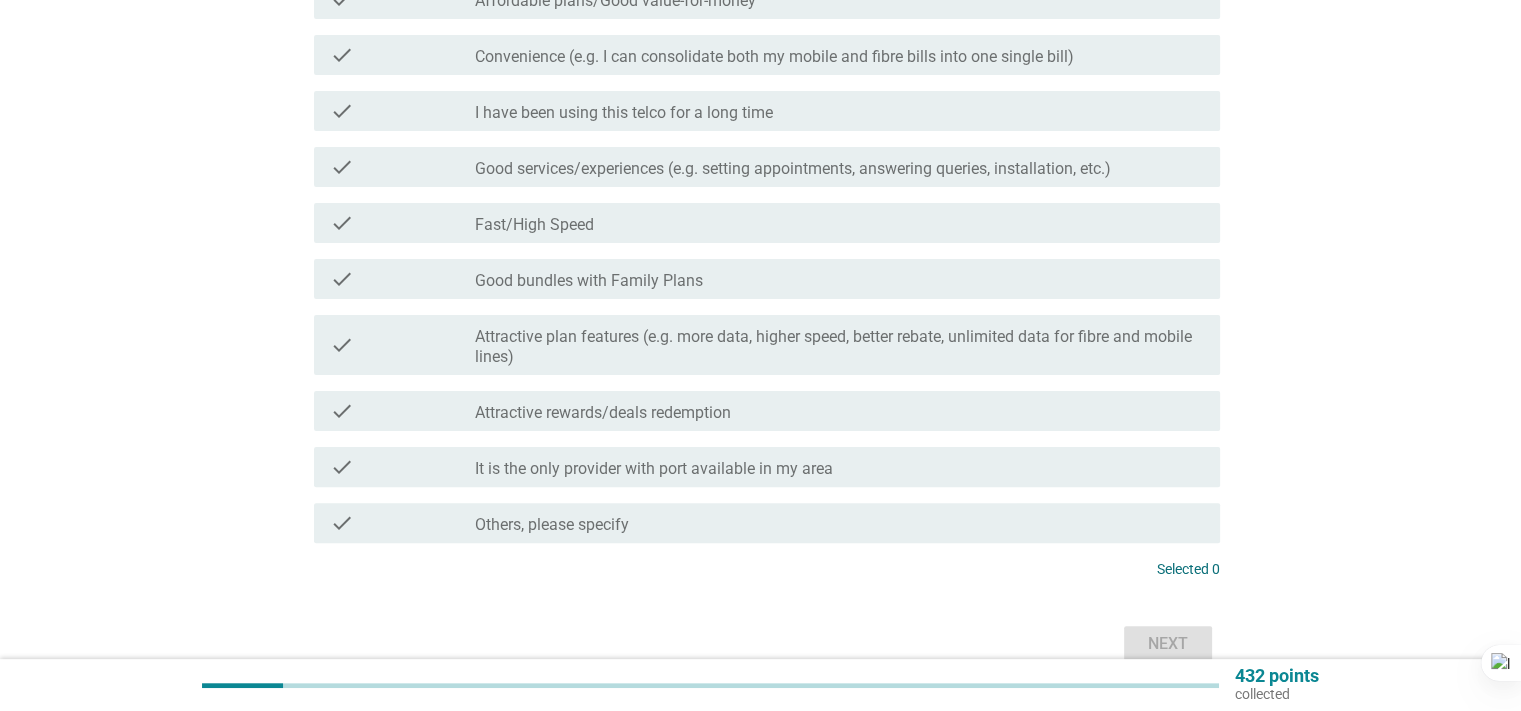 scroll, scrollTop: 500, scrollLeft: 0, axis: vertical 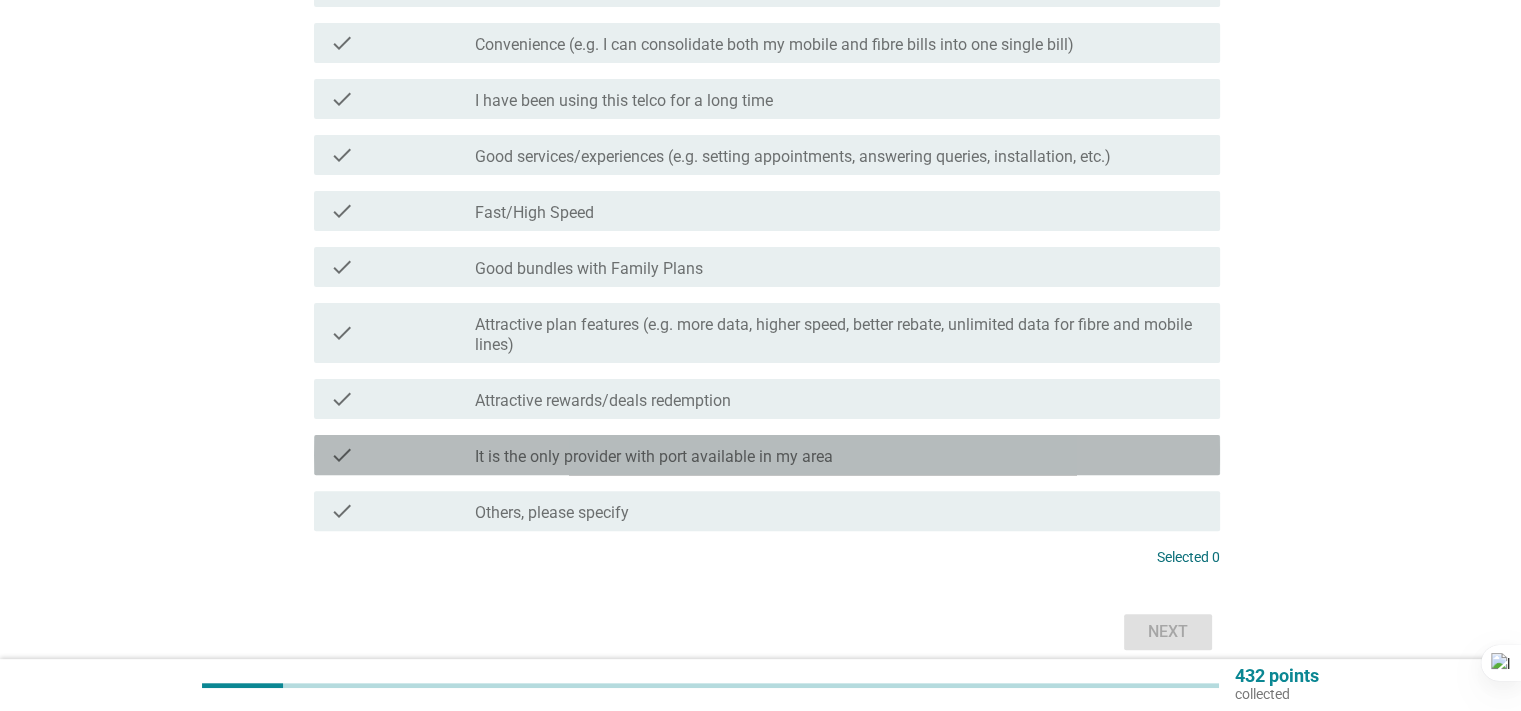 click on "check" at bounding box center (342, 455) 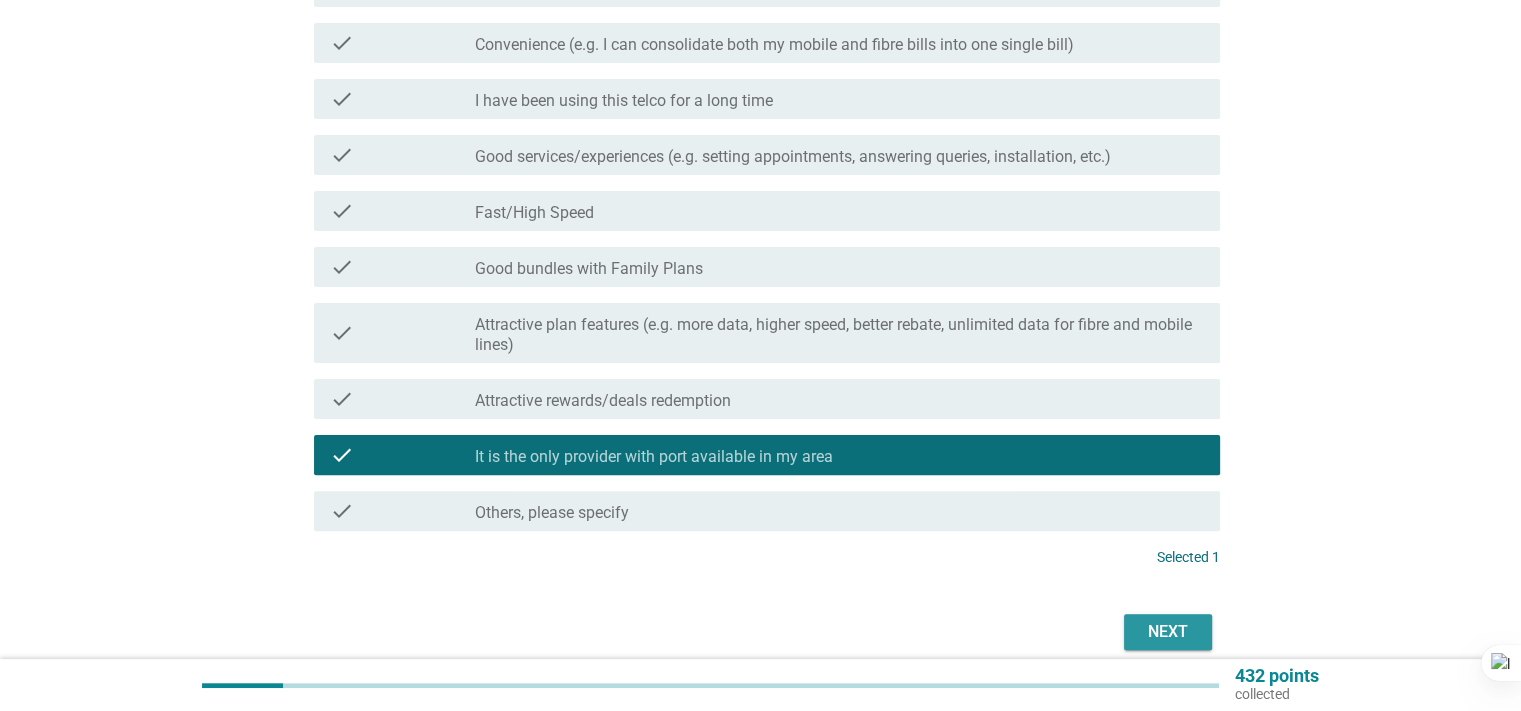 click on "Next" at bounding box center (1168, 632) 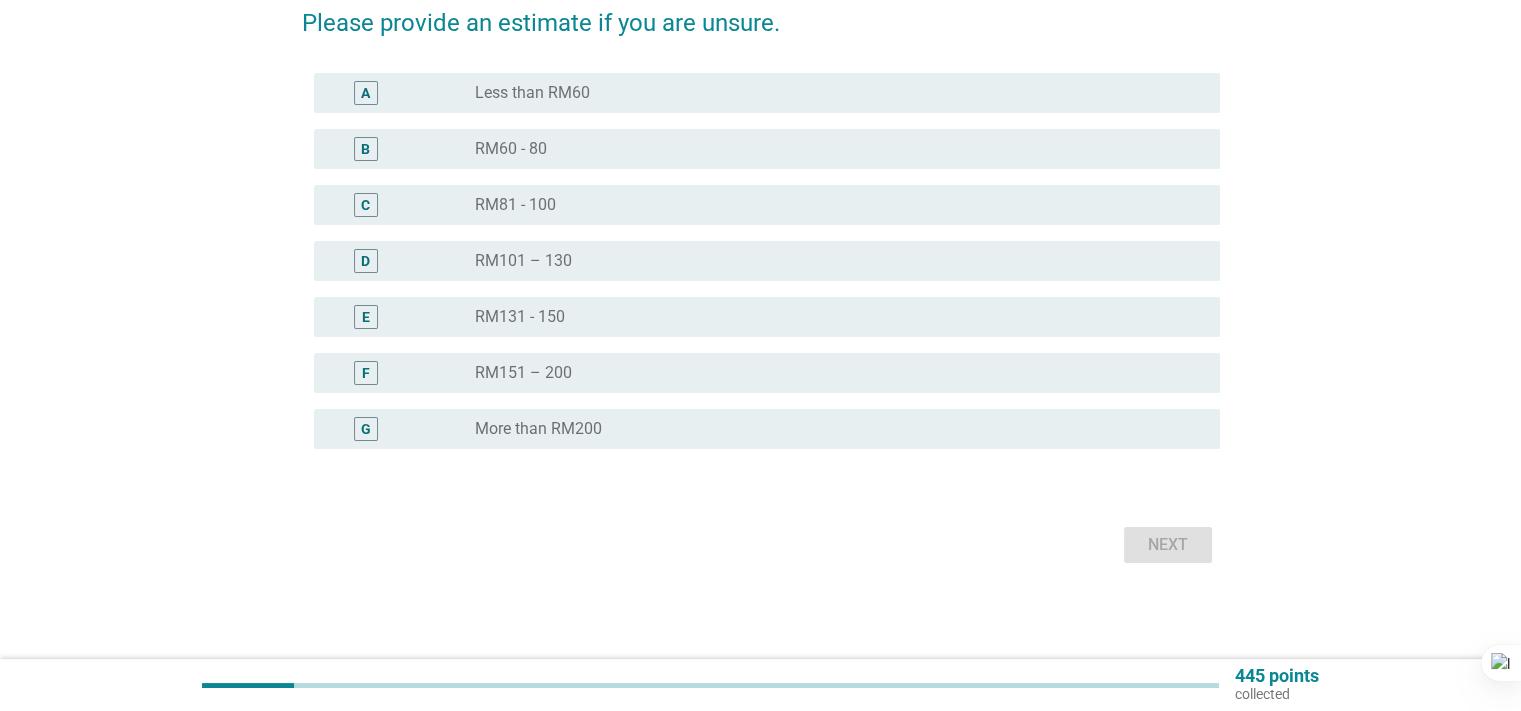 scroll, scrollTop: 0, scrollLeft: 0, axis: both 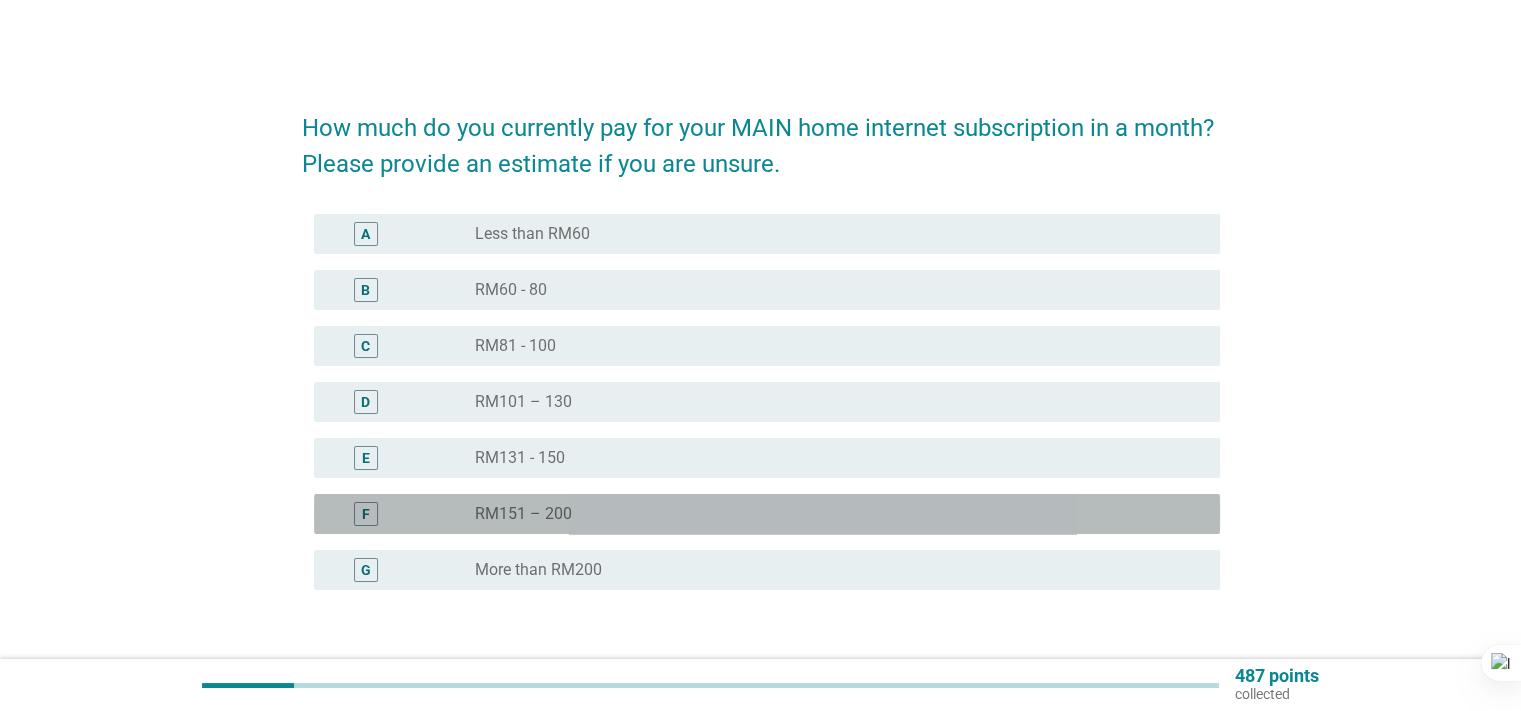 click on "F" at bounding box center [403, 514] 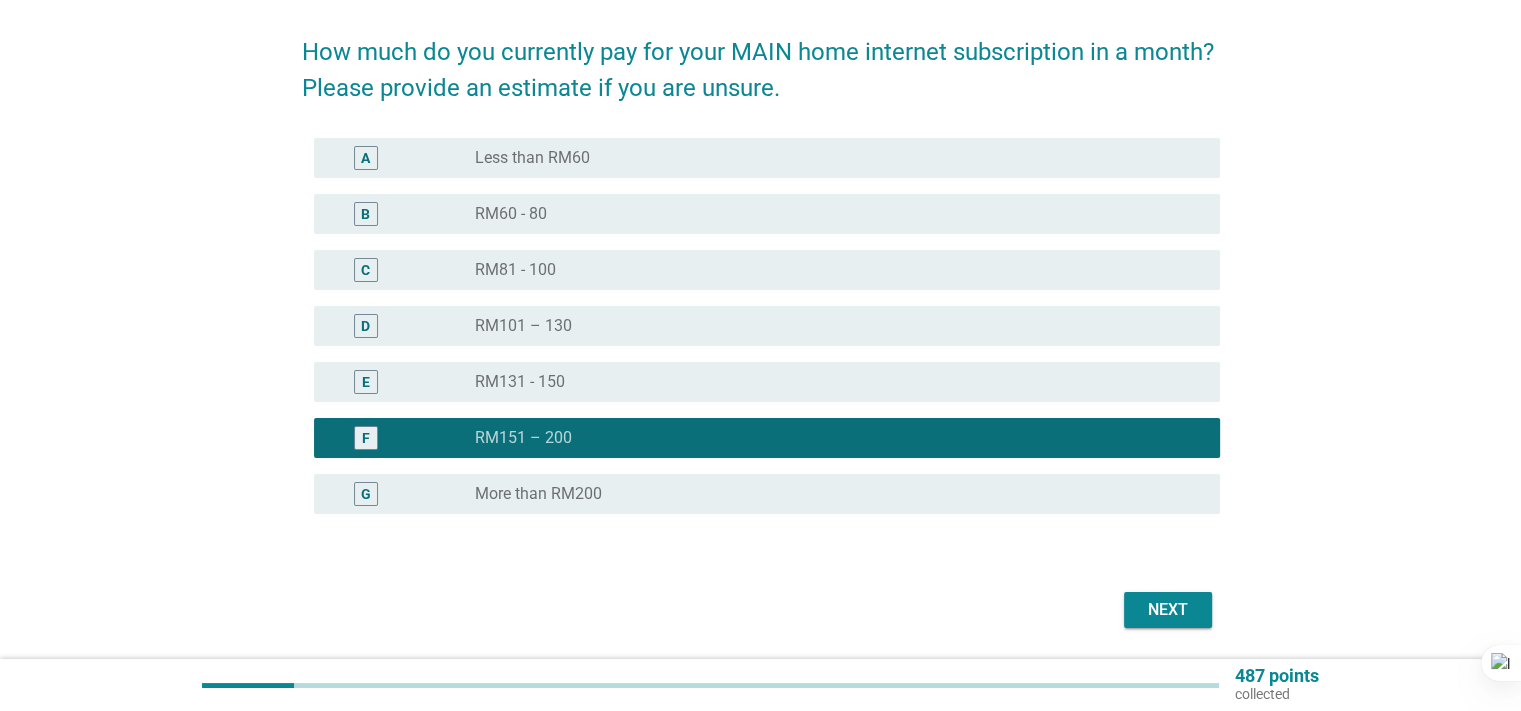 scroll, scrollTop: 140, scrollLeft: 0, axis: vertical 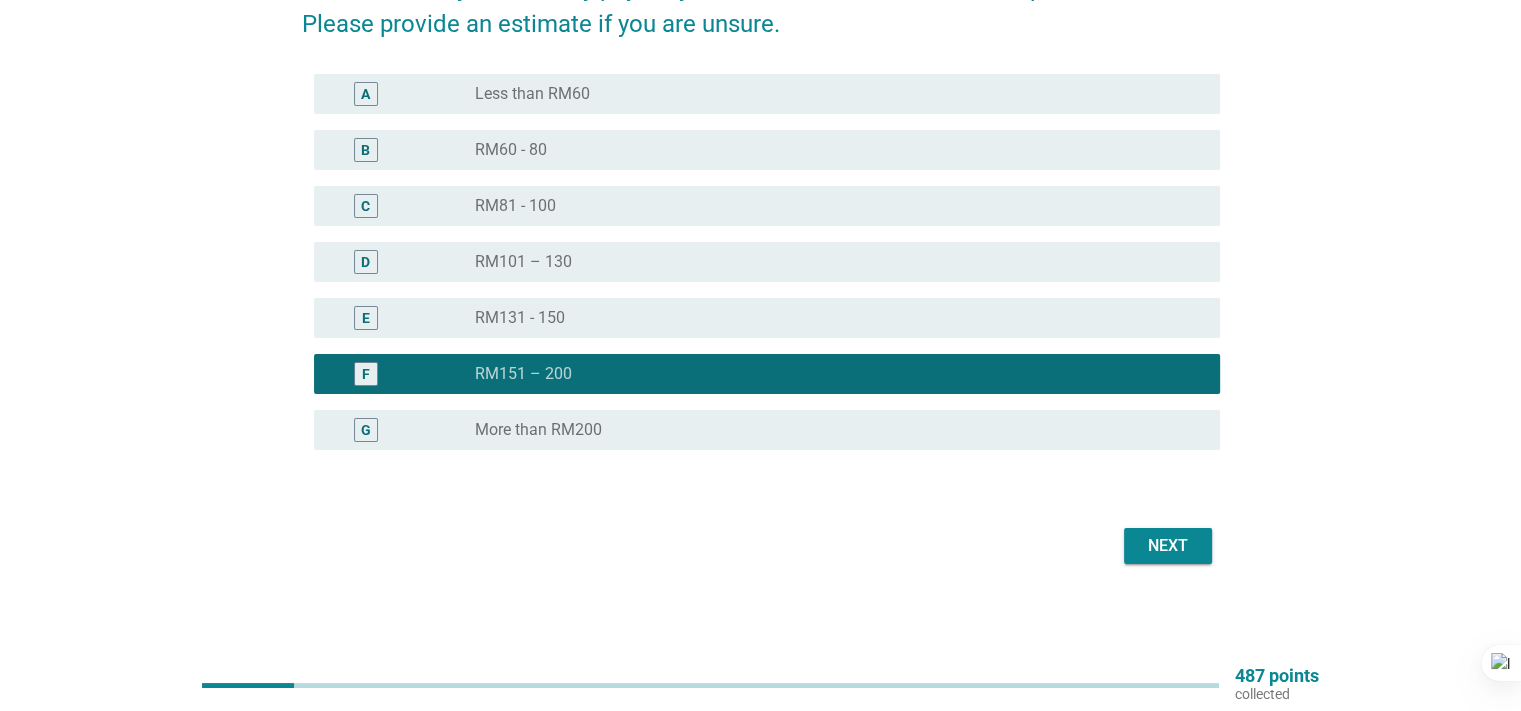 click on "radio_button_unchecked RM131 - 150" at bounding box center [831, 318] 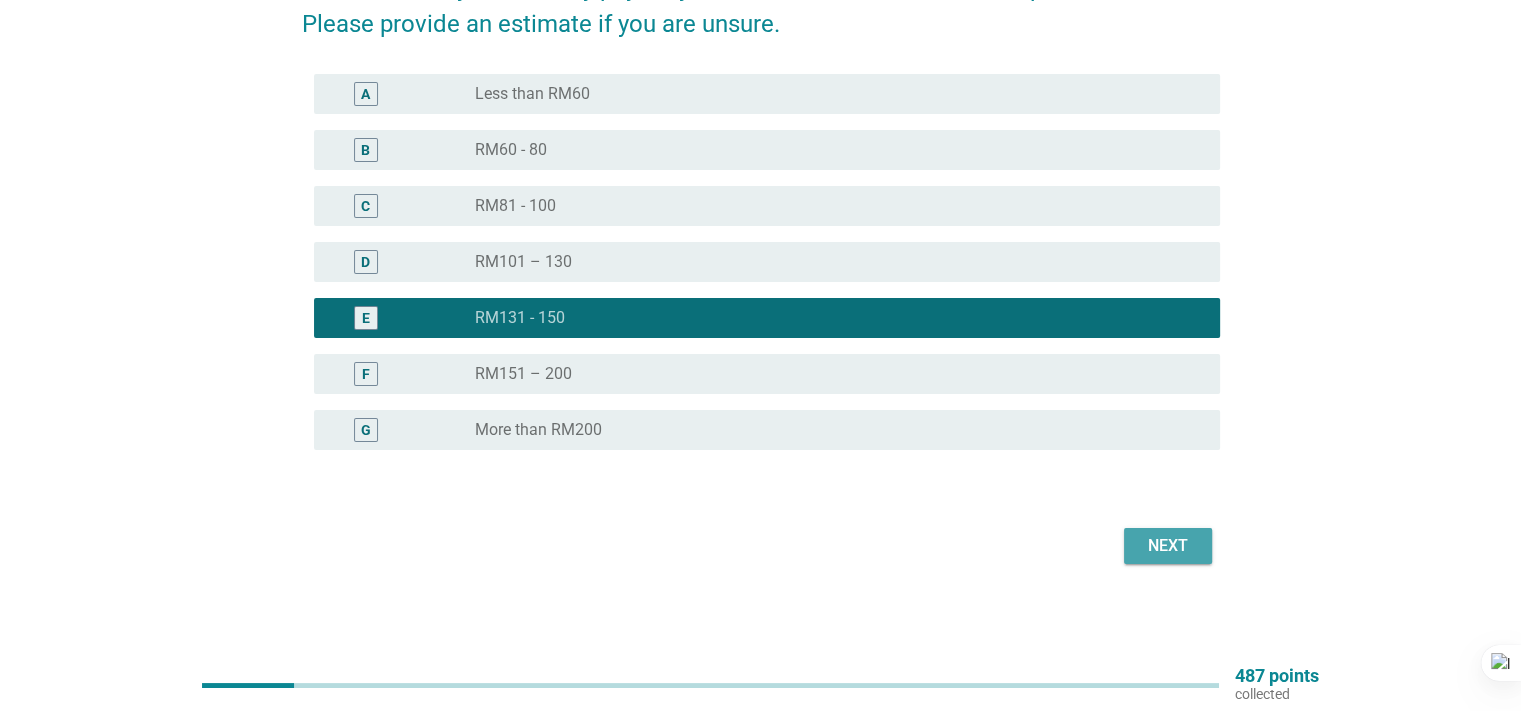 click on "Next" at bounding box center (1168, 546) 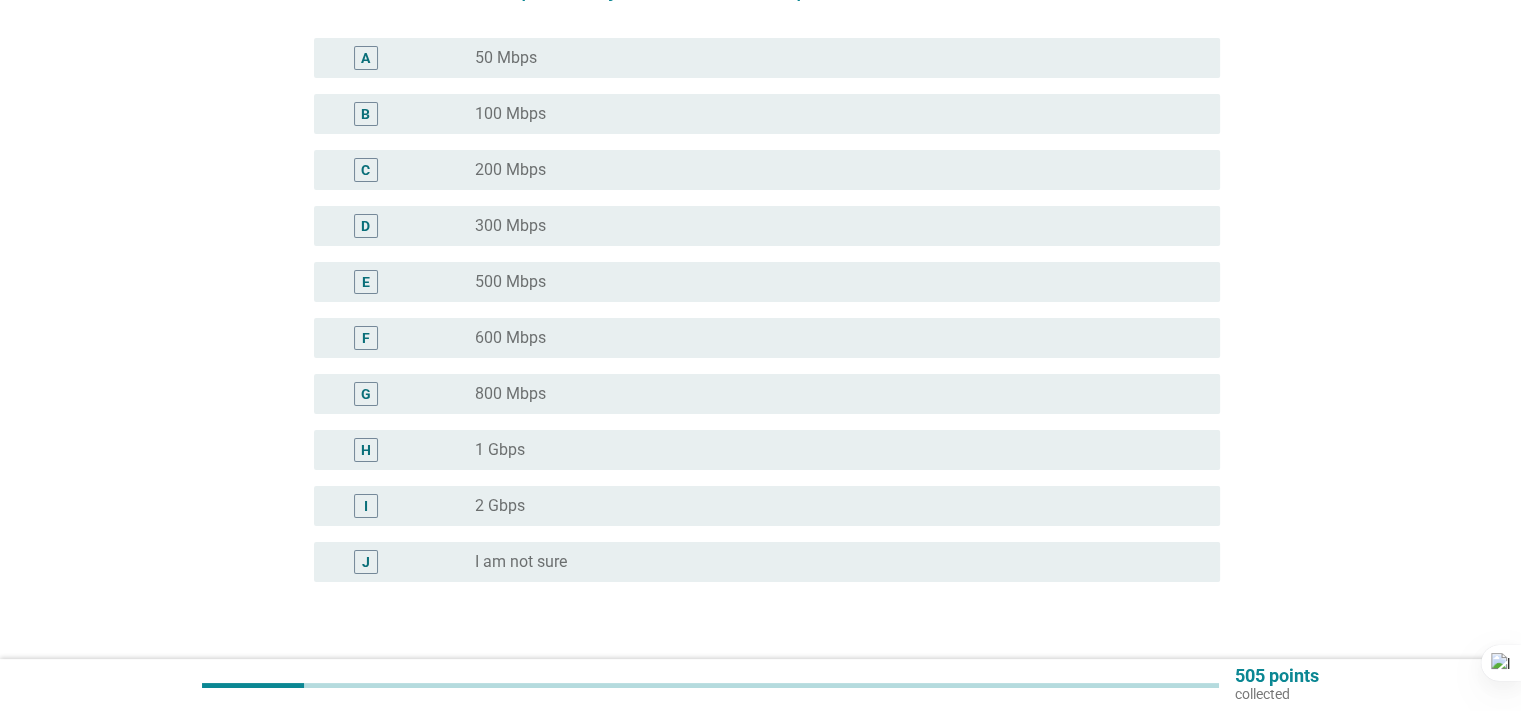scroll, scrollTop: 0, scrollLeft: 0, axis: both 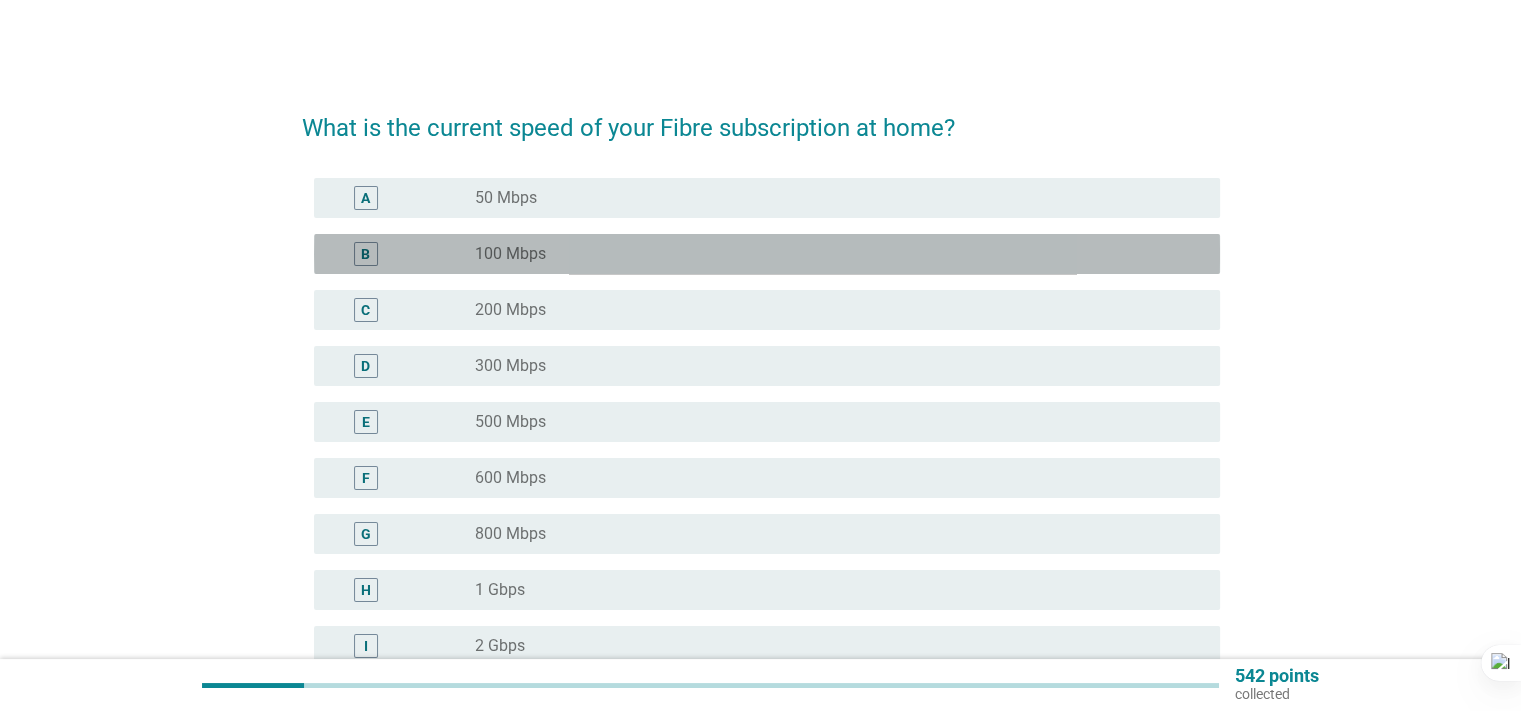 click on "B" at bounding box center (403, 254) 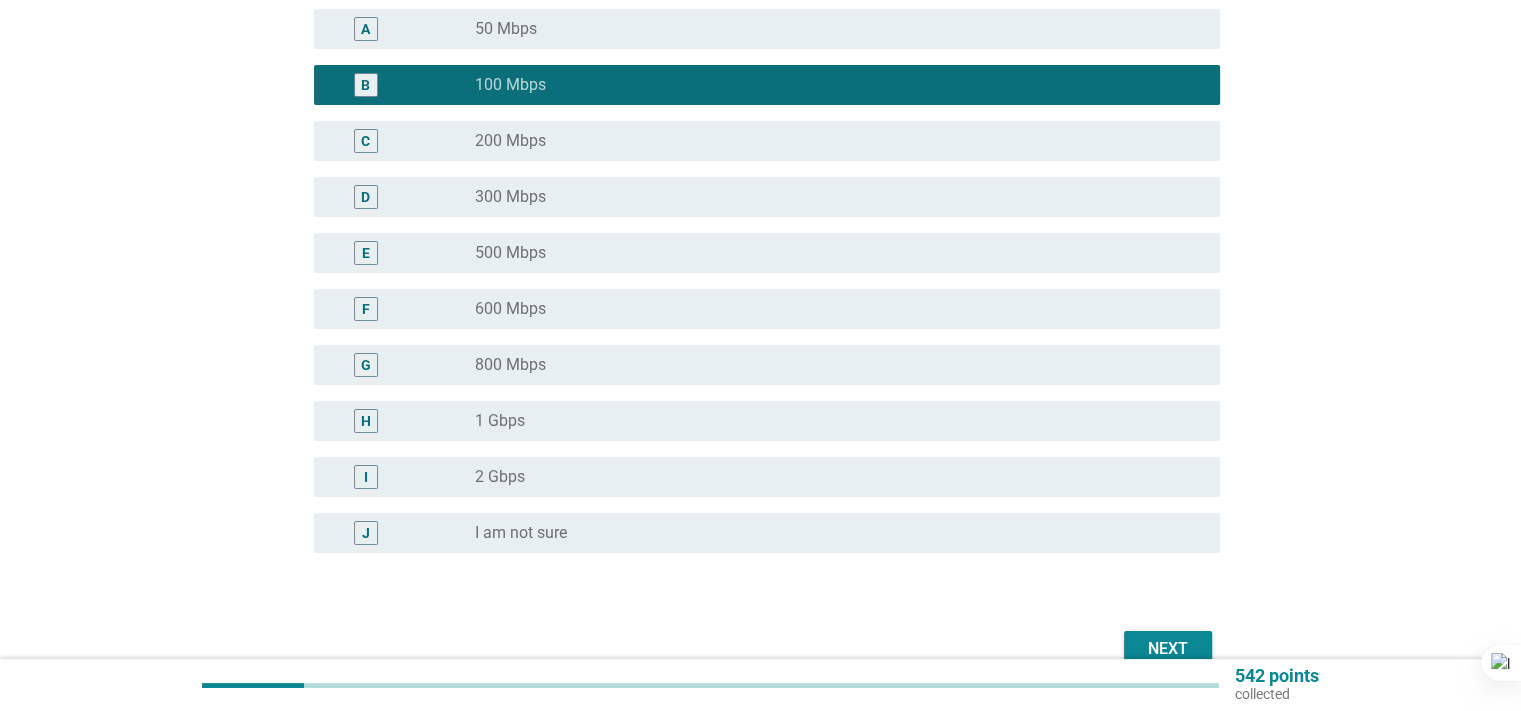scroll, scrollTop: 272, scrollLeft: 0, axis: vertical 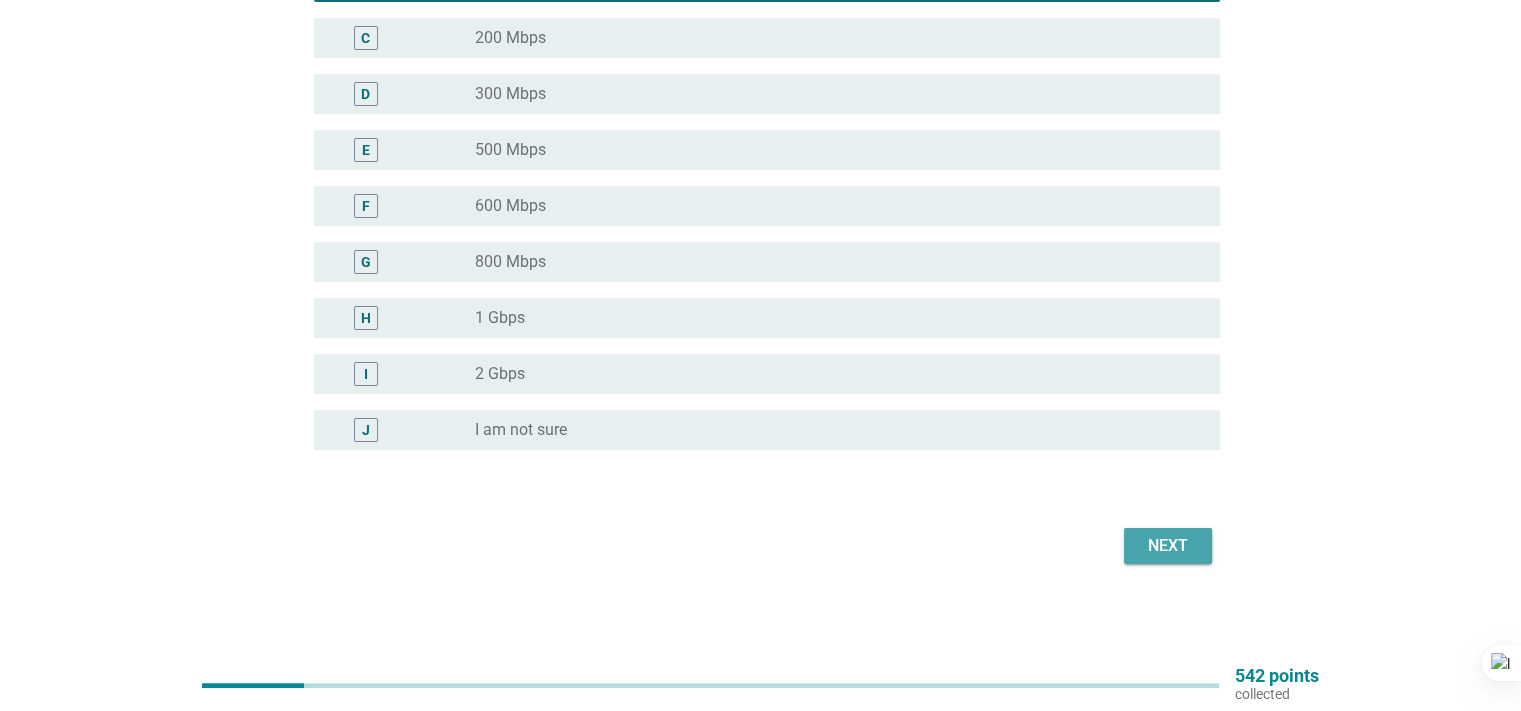 click on "Next" at bounding box center (1168, 546) 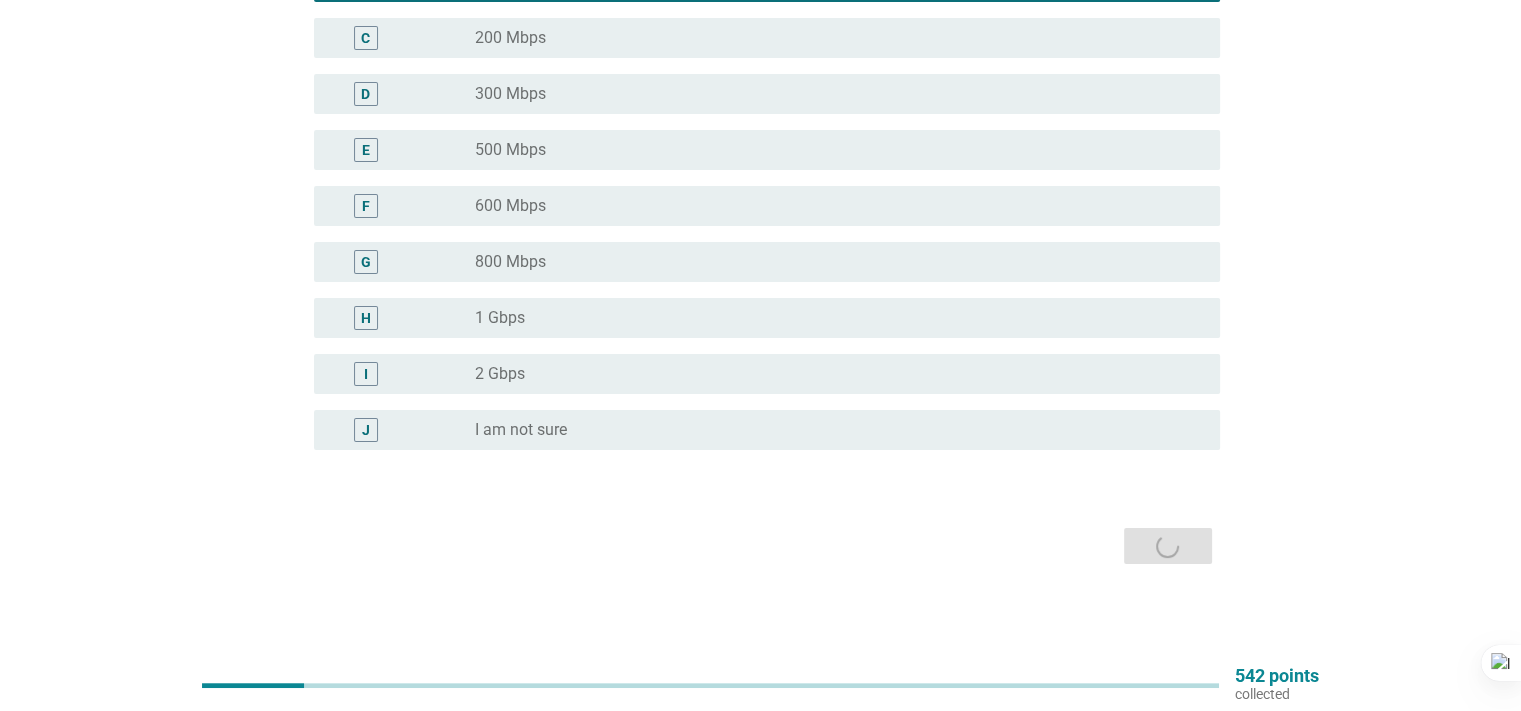 scroll, scrollTop: 0, scrollLeft: 0, axis: both 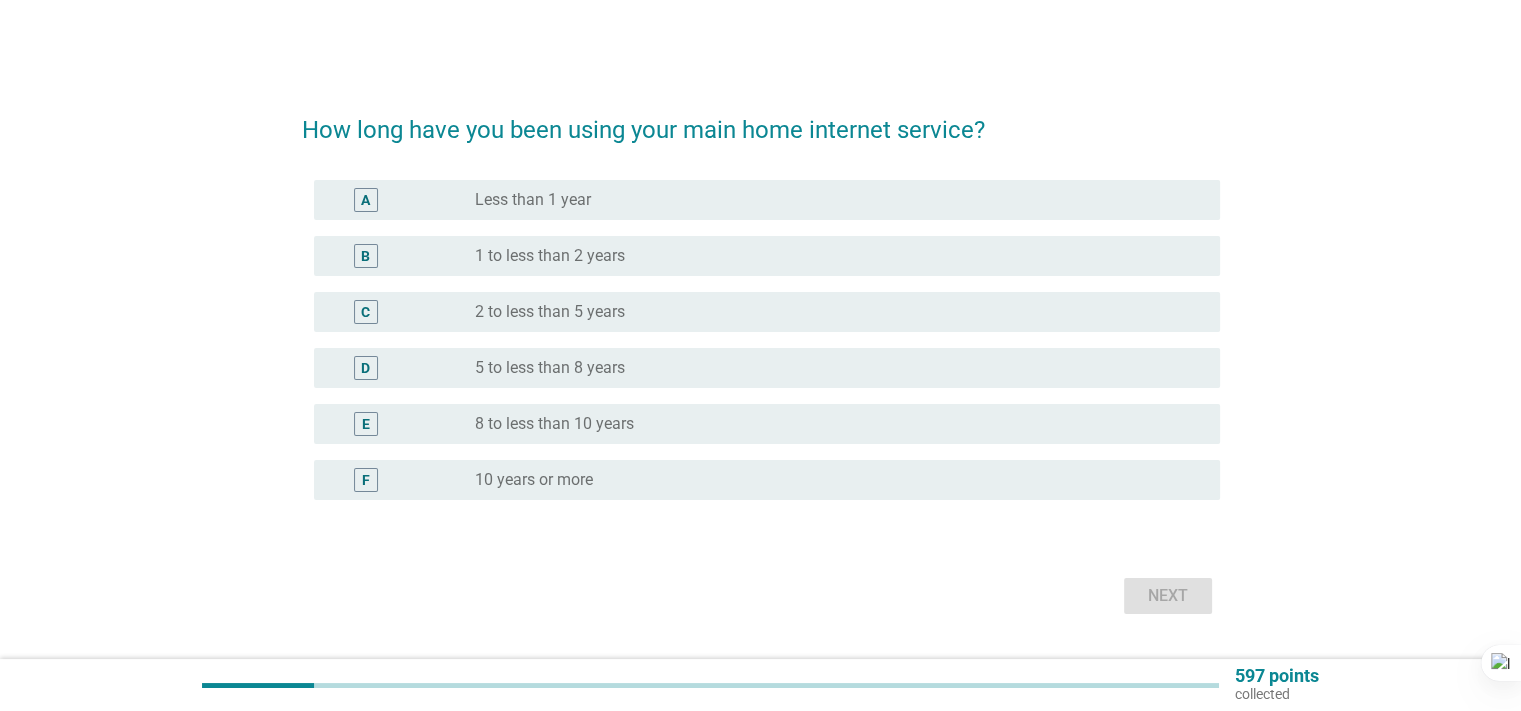 click on "C" at bounding box center [403, 312] 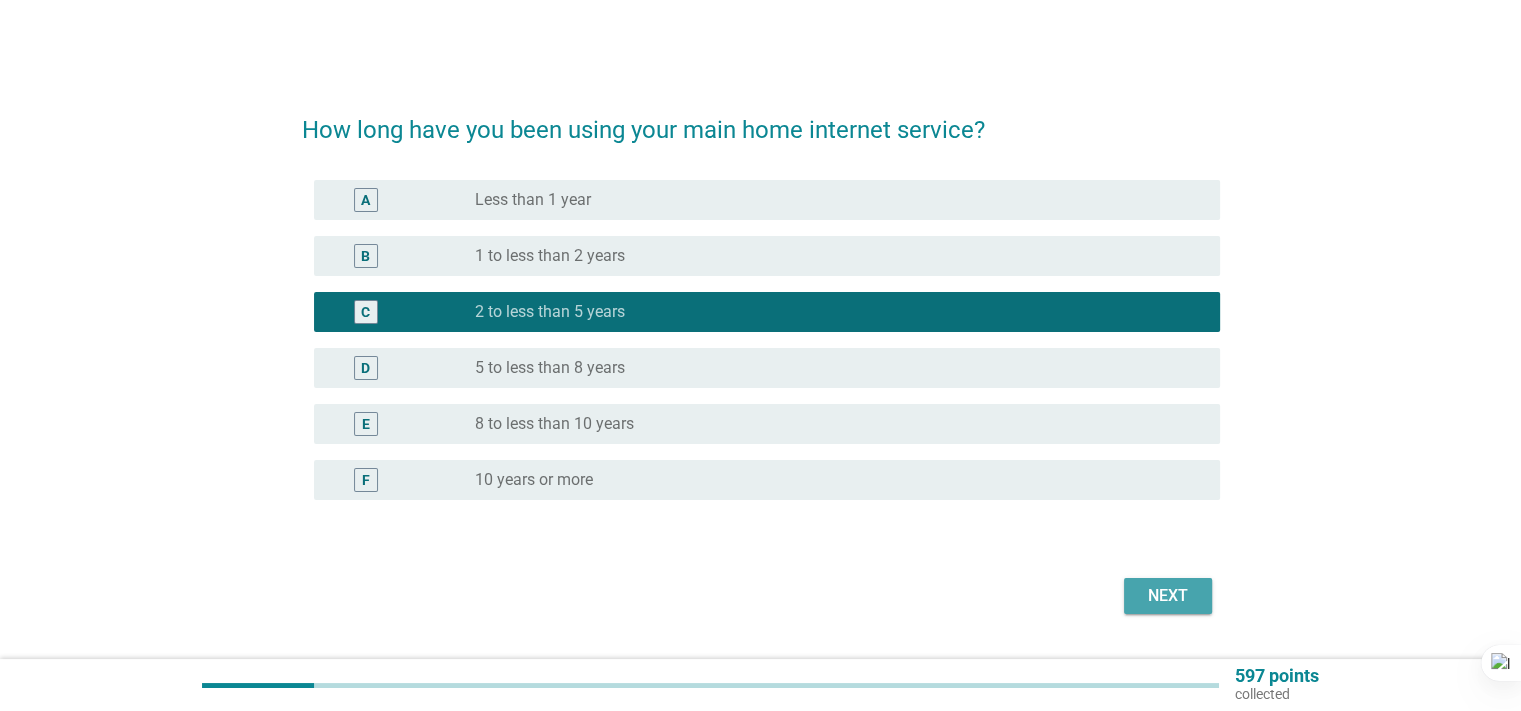 click on "Next" at bounding box center (1168, 596) 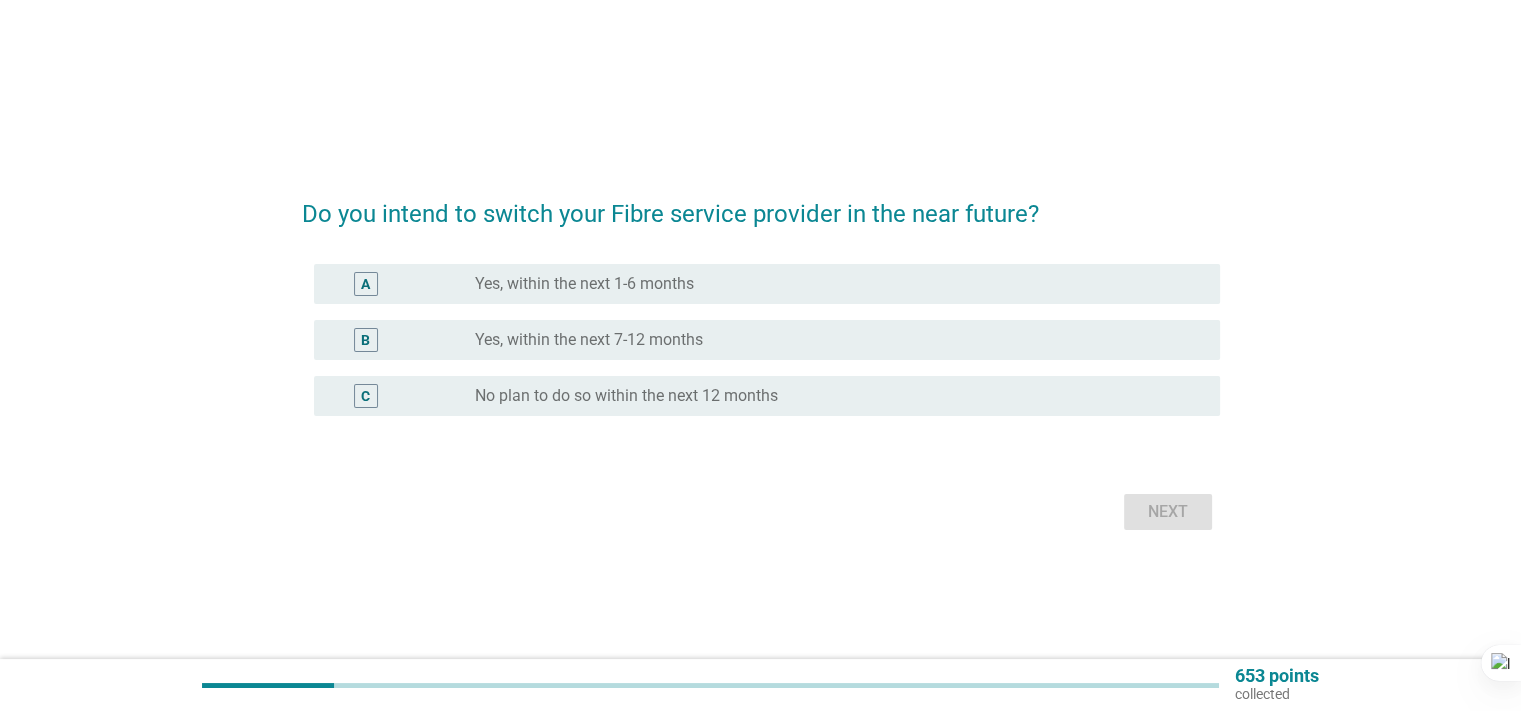 click on "No plan to do so within the next 12 months" at bounding box center [626, 396] 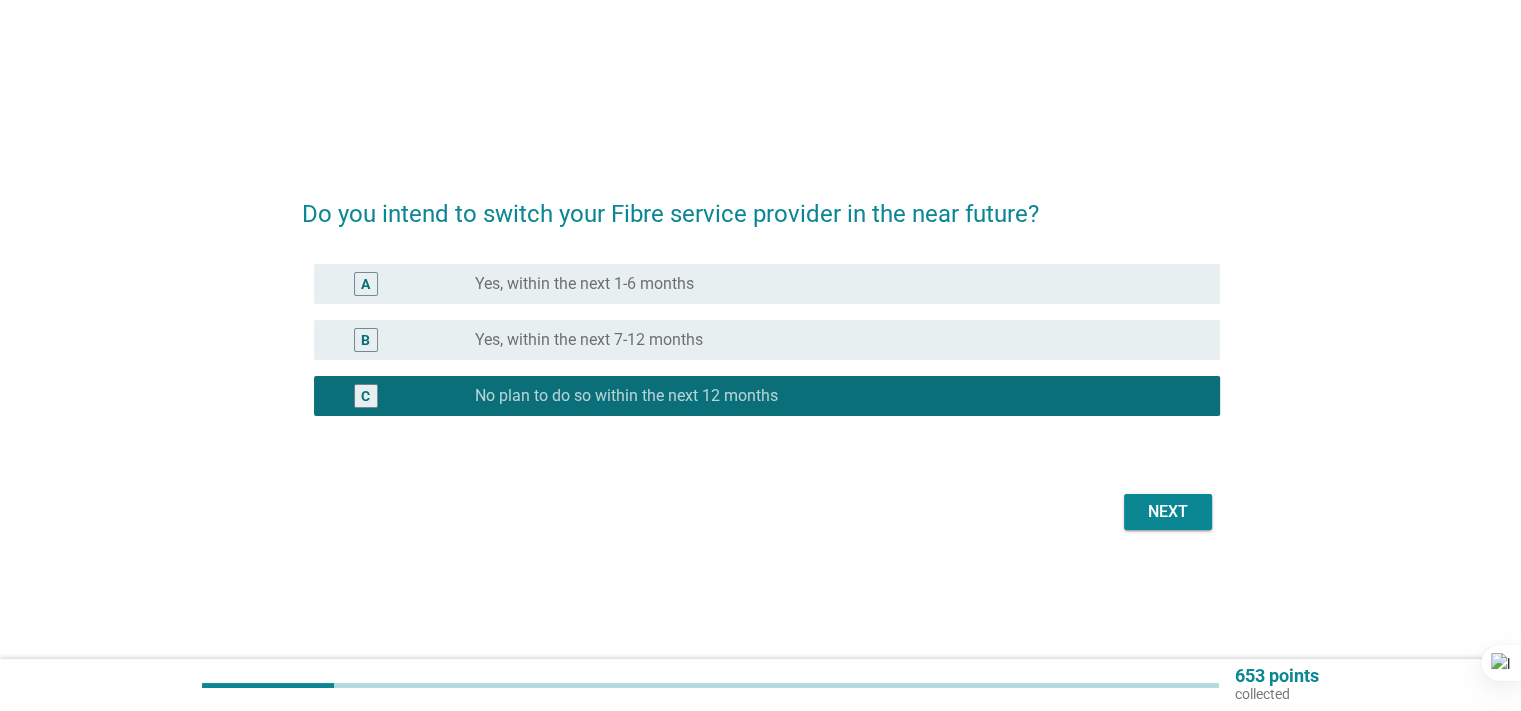 click on "Yes, within the next 7-12 months" at bounding box center (589, 340) 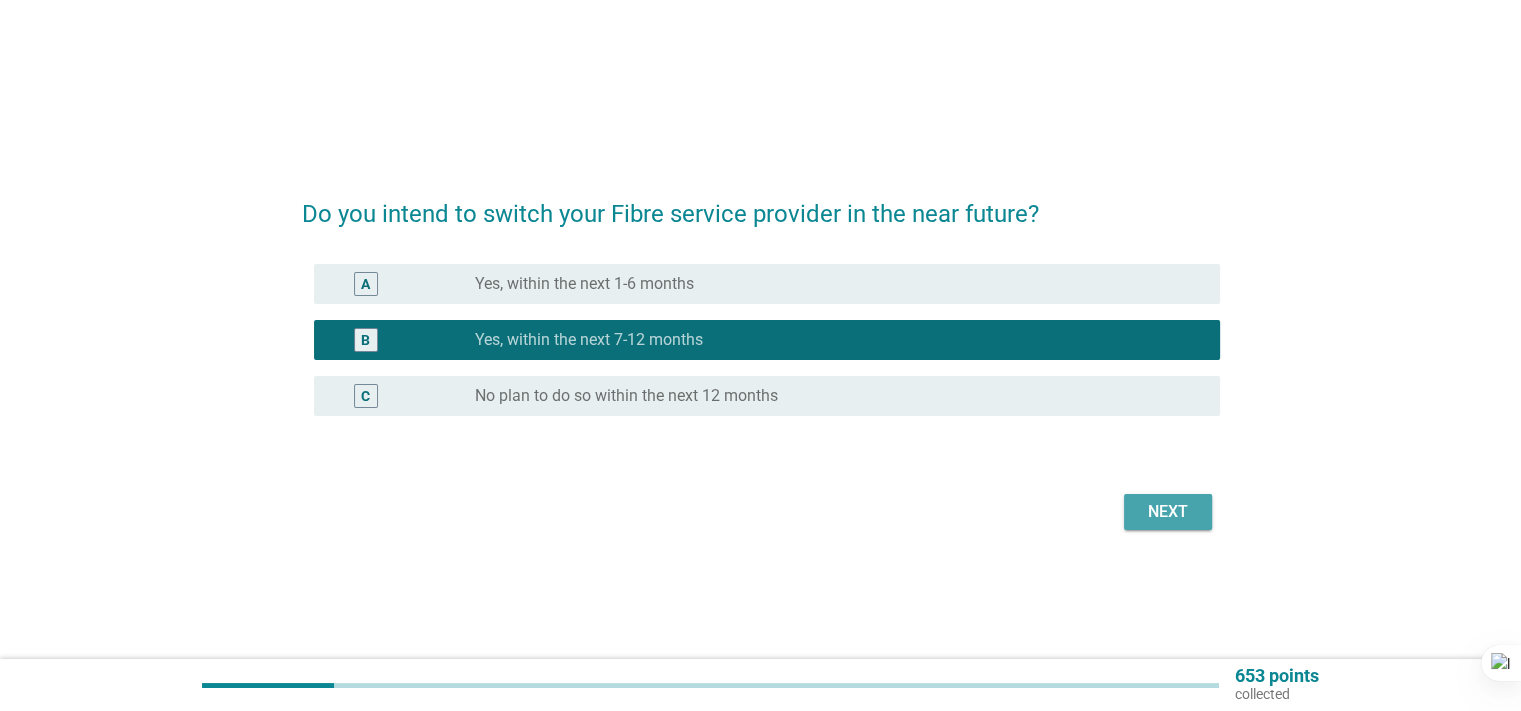 click on "Next" at bounding box center (1168, 512) 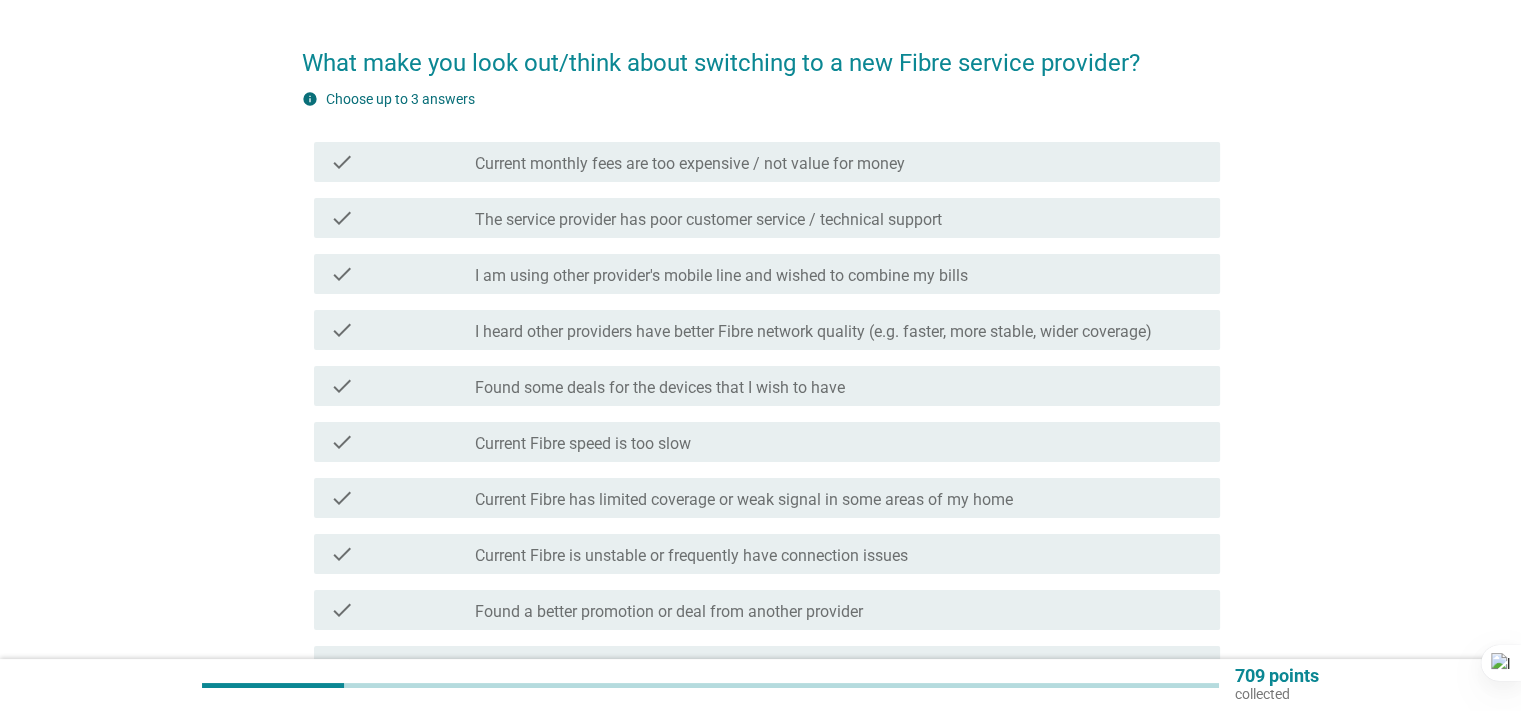 scroll, scrollTop: 100, scrollLeft: 0, axis: vertical 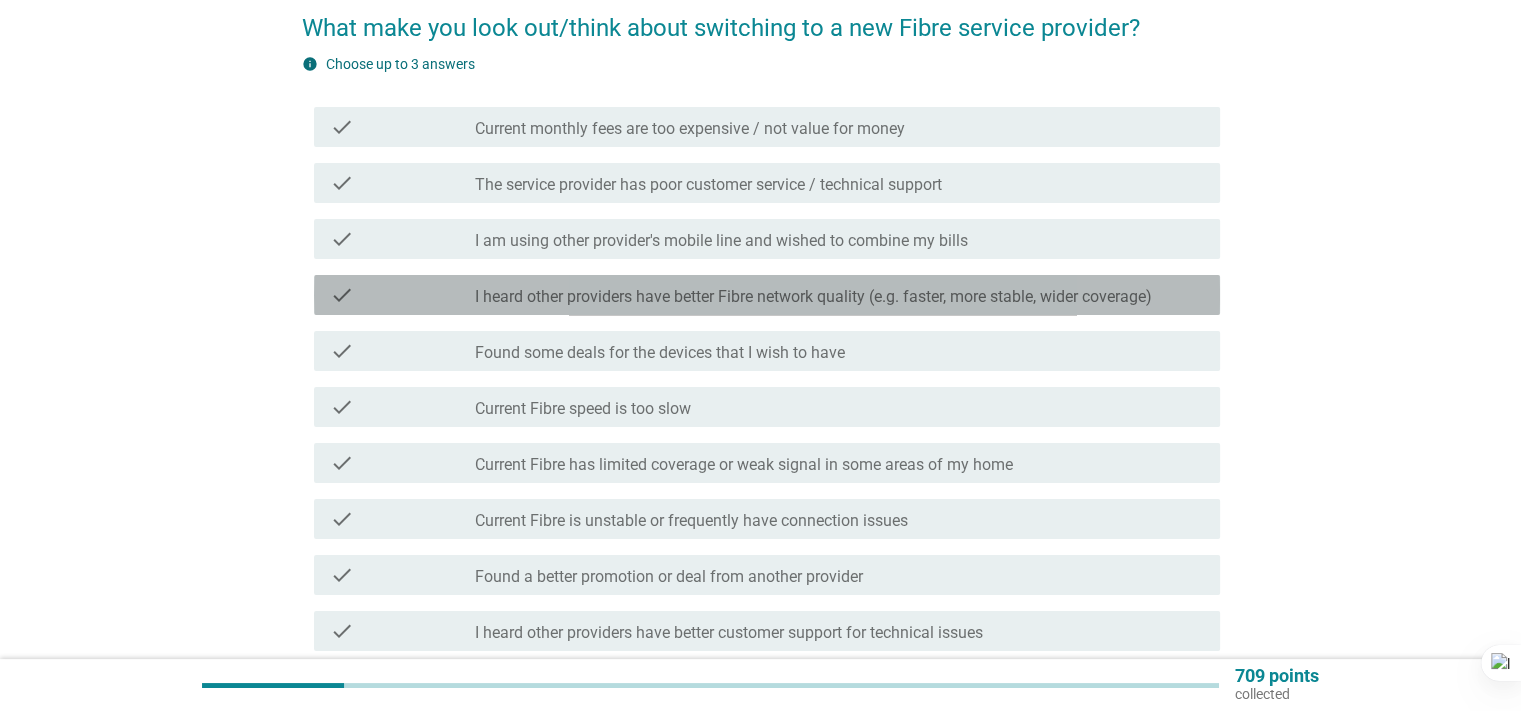 click on "I heard other providers have better Fibre network quality (e.g. faster, more stable, wider coverage)" at bounding box center [813, 297] 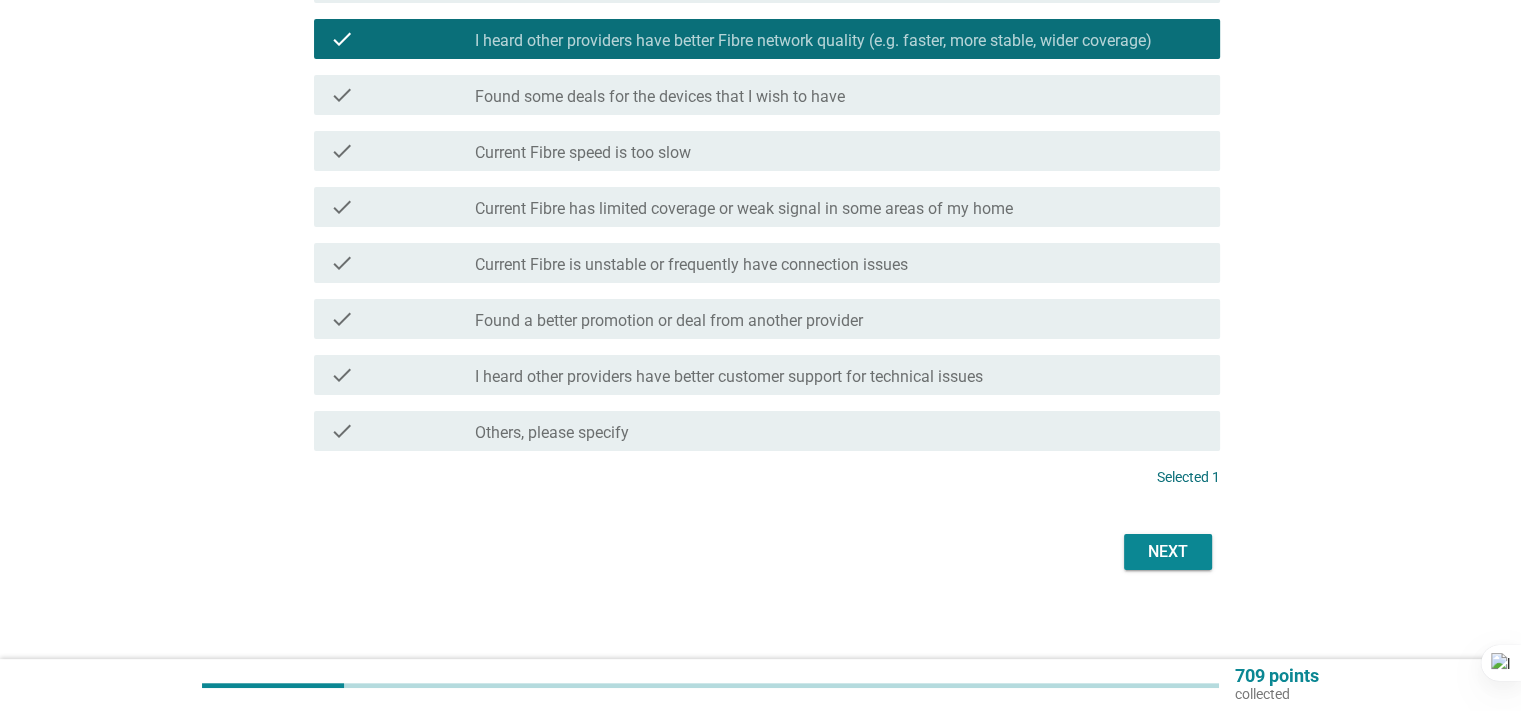 scroll, scrollTop: 363, scrollLeft: 0, axis: vertical 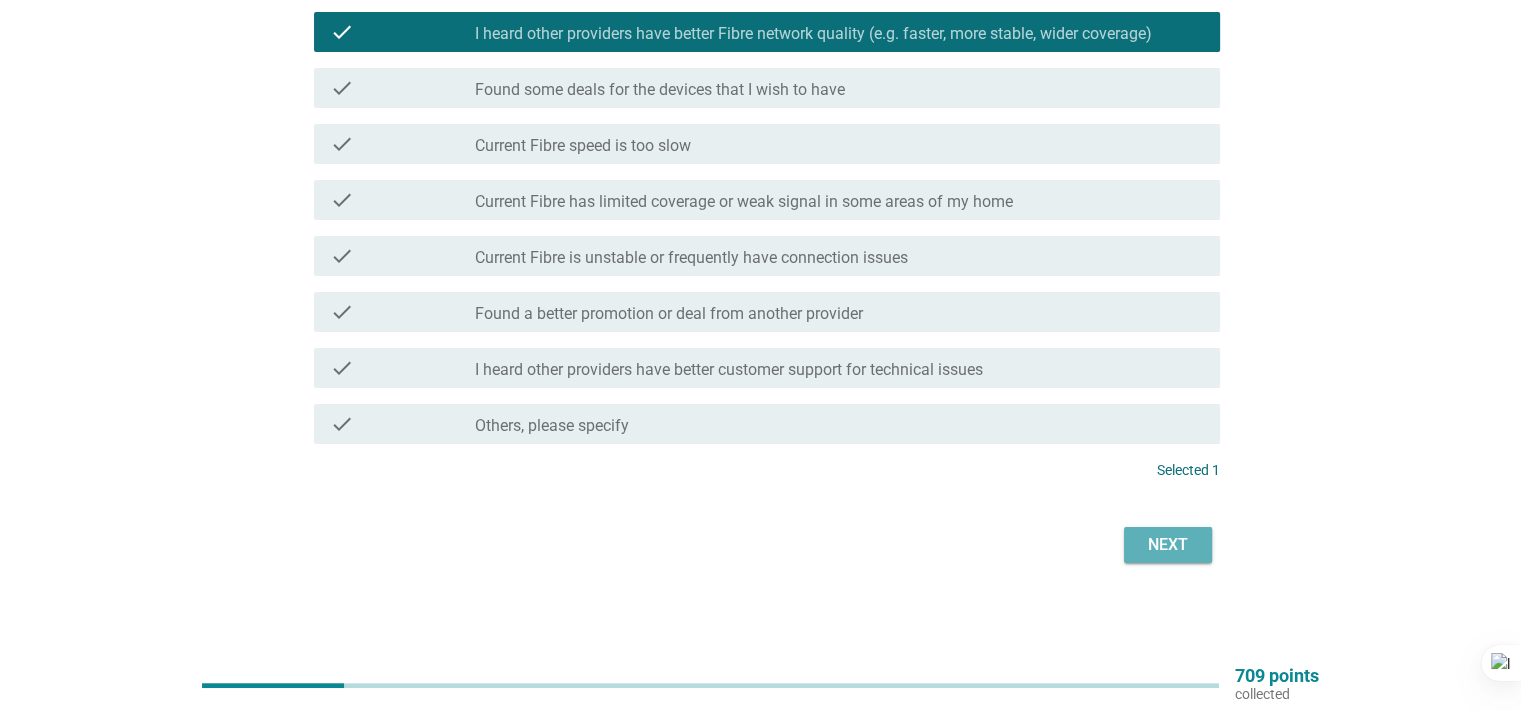 click on "Next" at bounding box center [1168, 545] 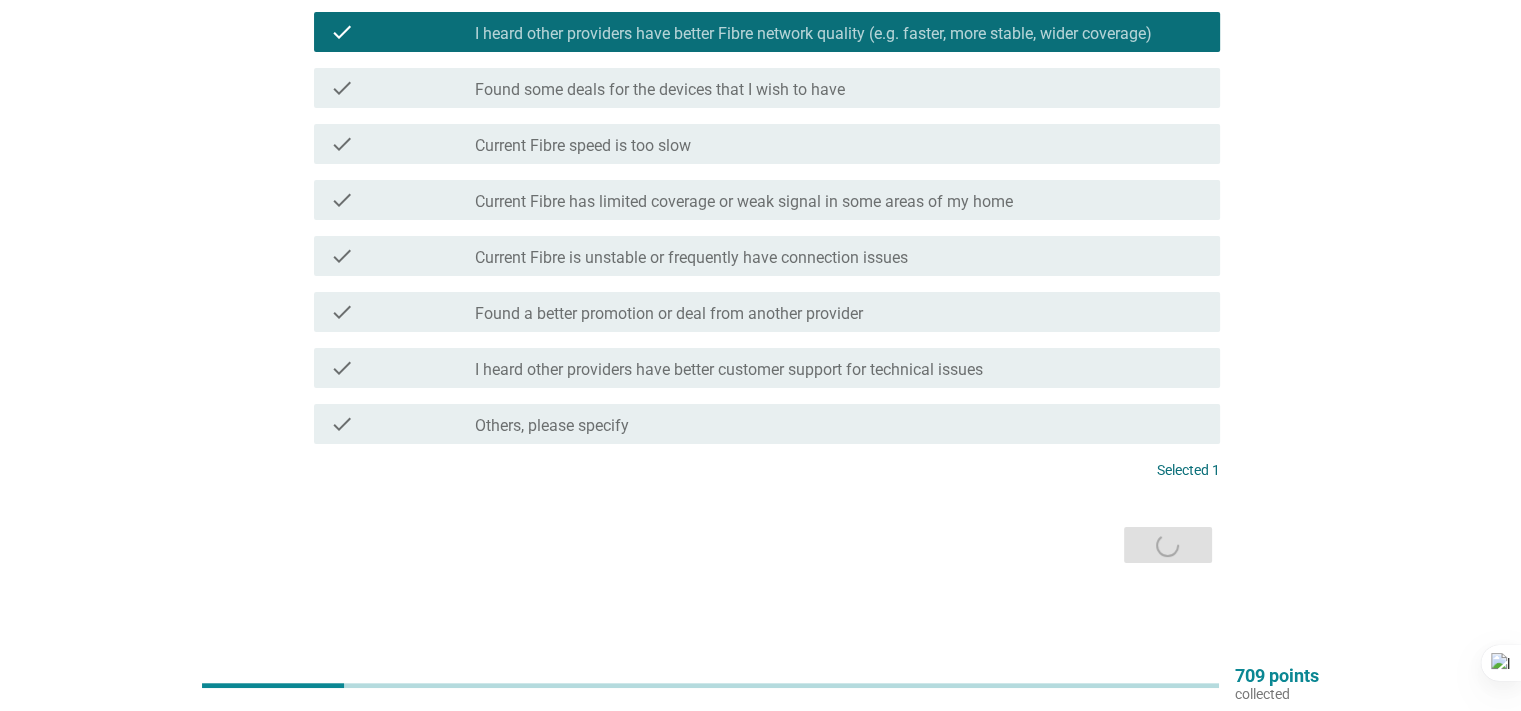 scroll, scrollTop: 0, scrollLeft: 0, axis: both 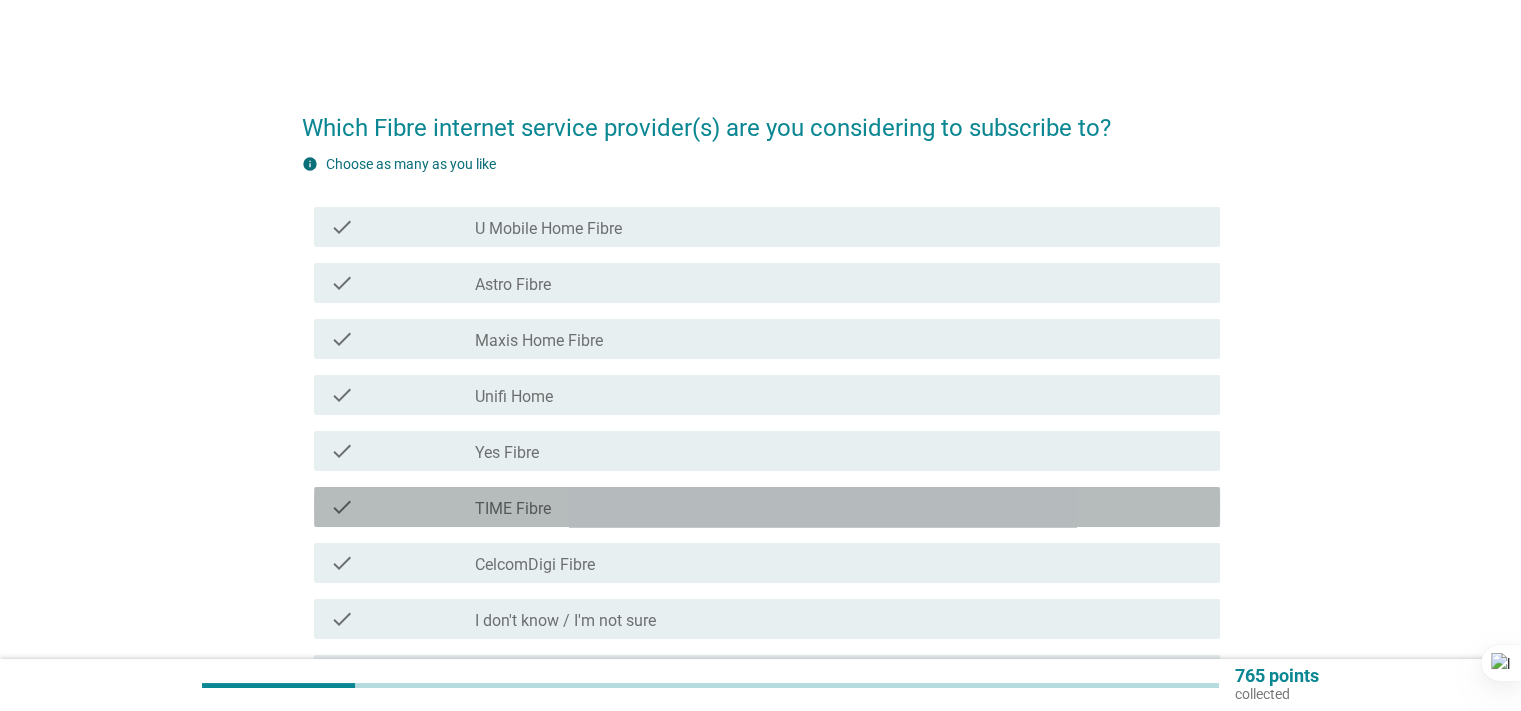 click on "check_box_outline_blank TIME Fibre" at bounding box center (839, 507) 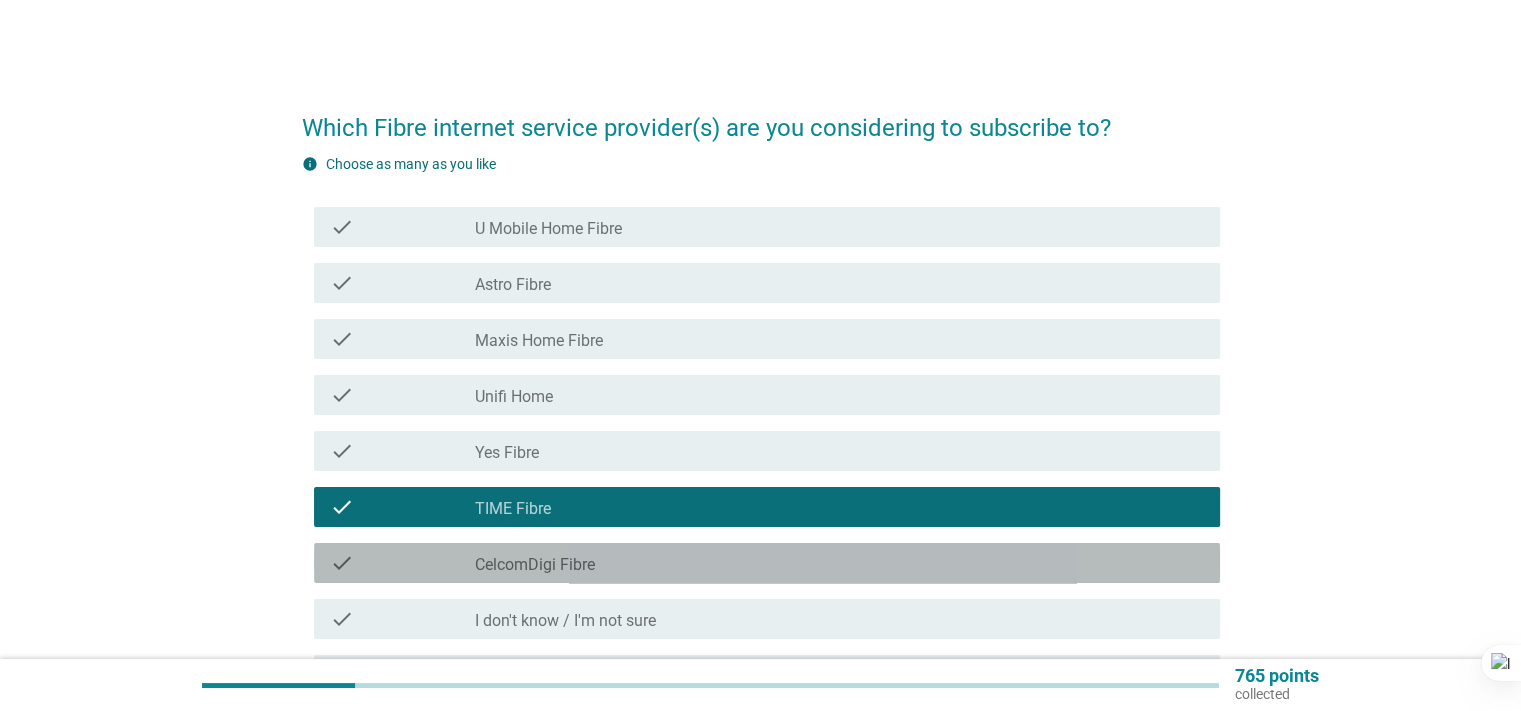click on "CelcomDigi Fibre" at bounding box center [535, 565] 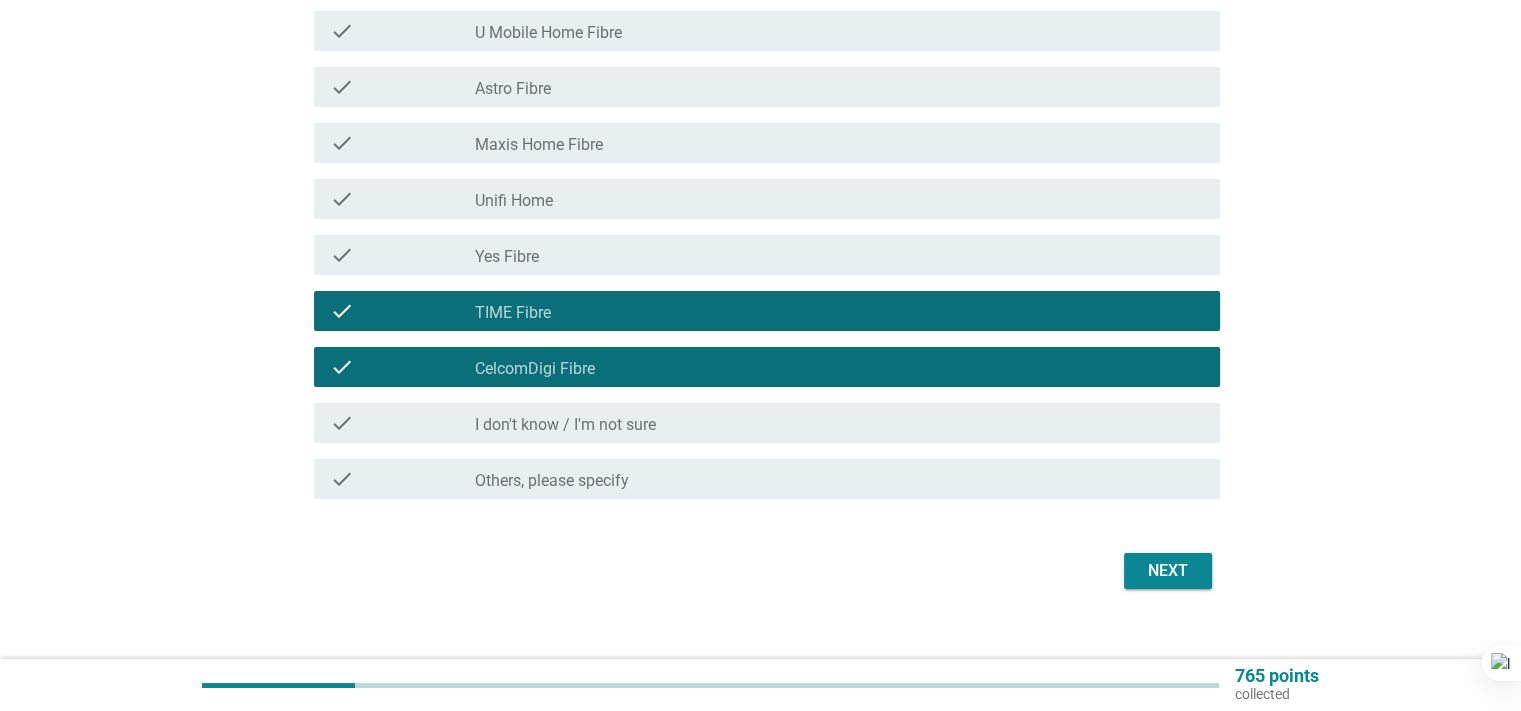 scroll, scrollTop: 200, scrollLeft: 0, axis: vertical 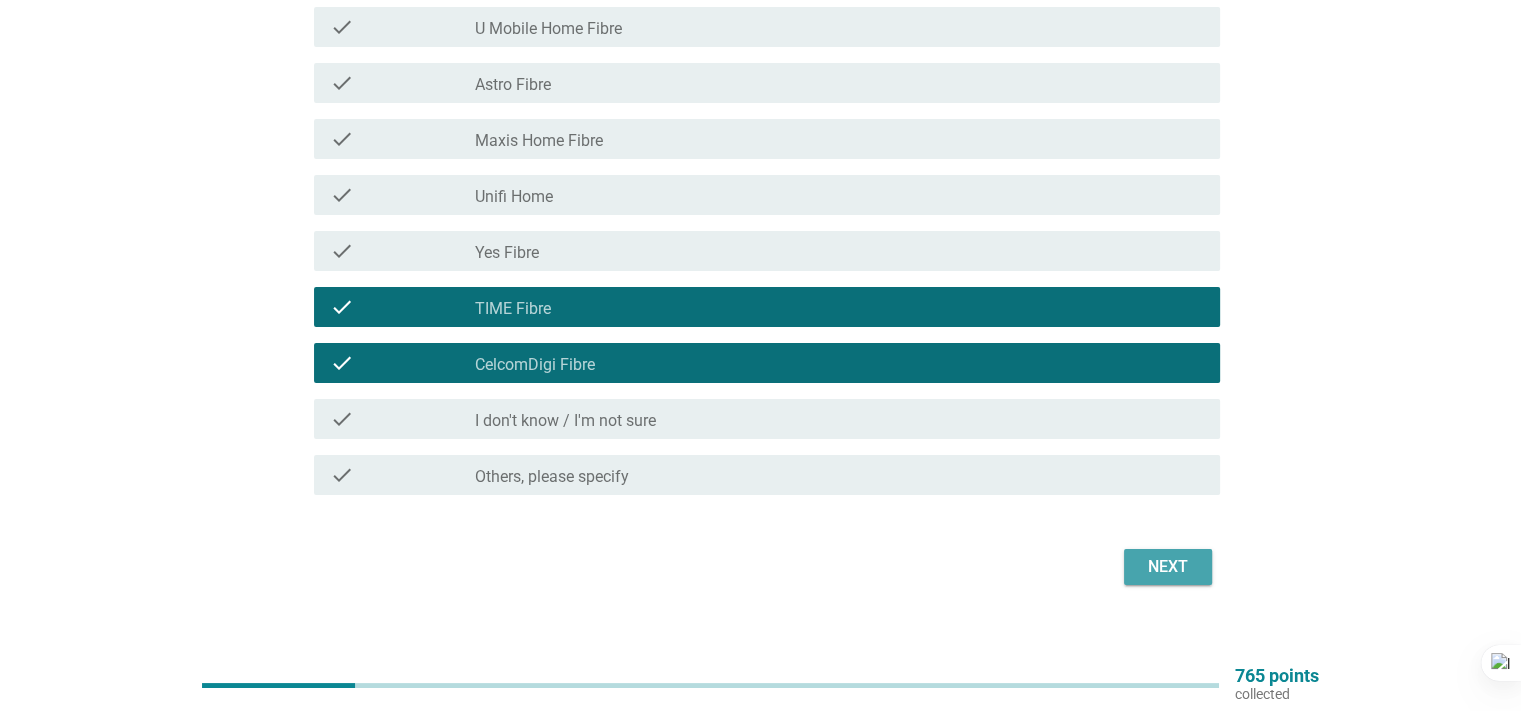 click on "Next" at bounding box center (1168, 567) 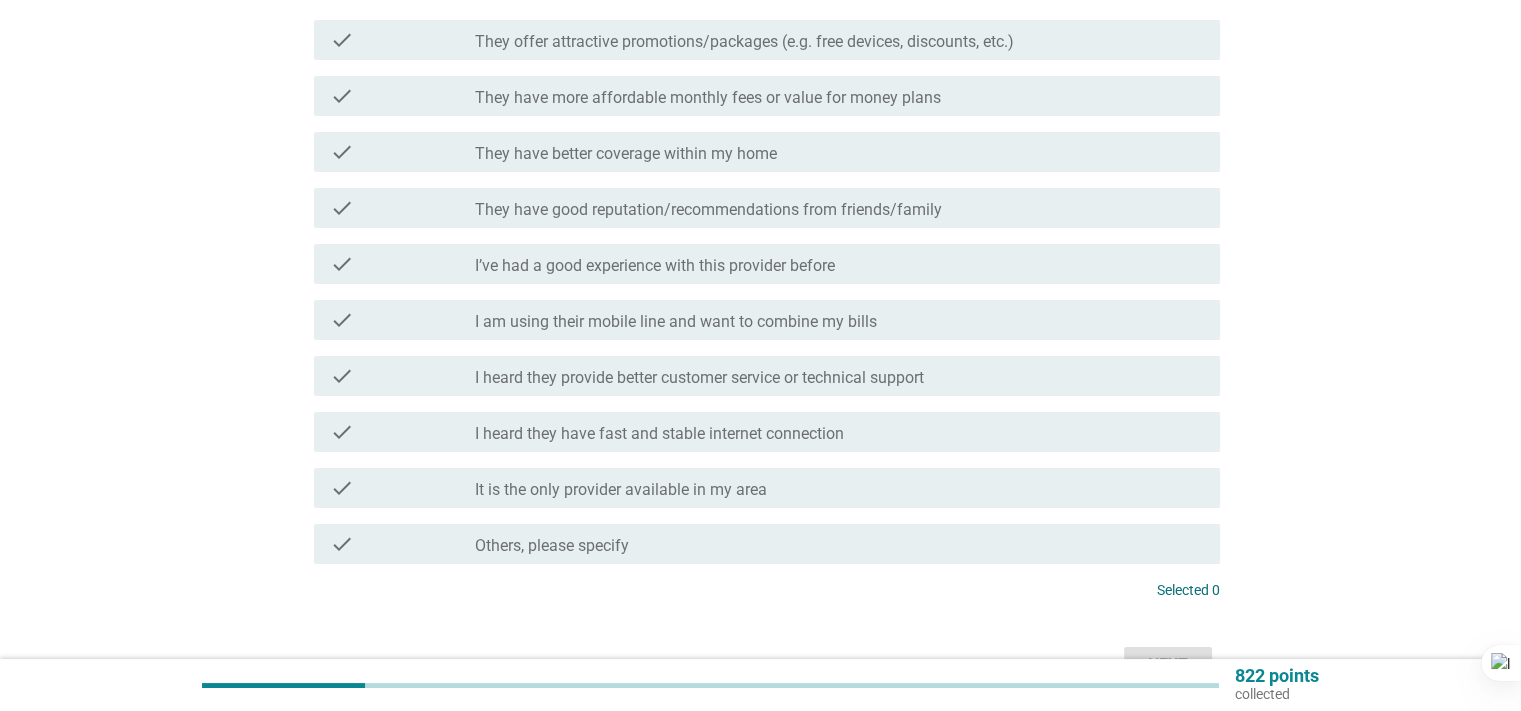 scroll, scrollTop: 200, scrollLeft: 0, axis: vertical 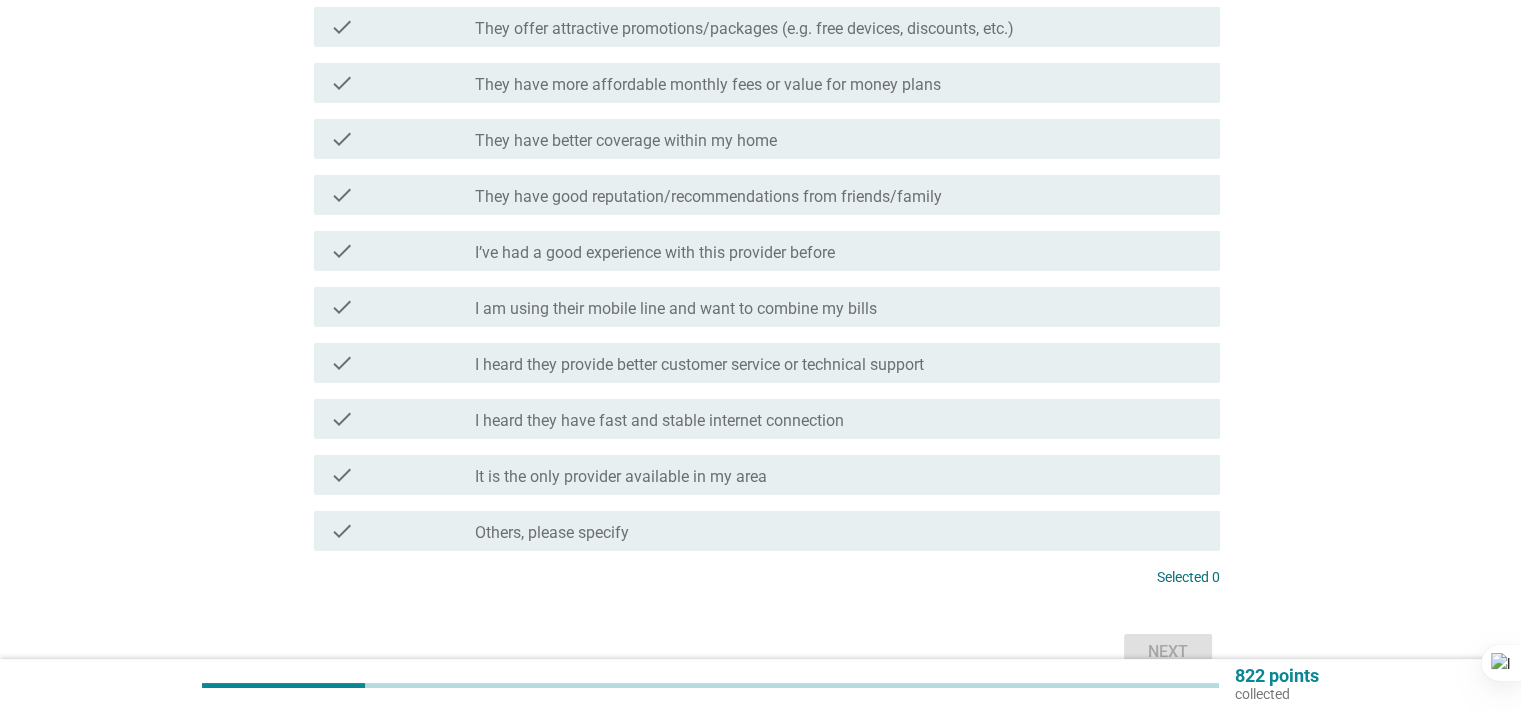 click on "I heard they have fast and stable internet connection" at bounding box center (659, 421) 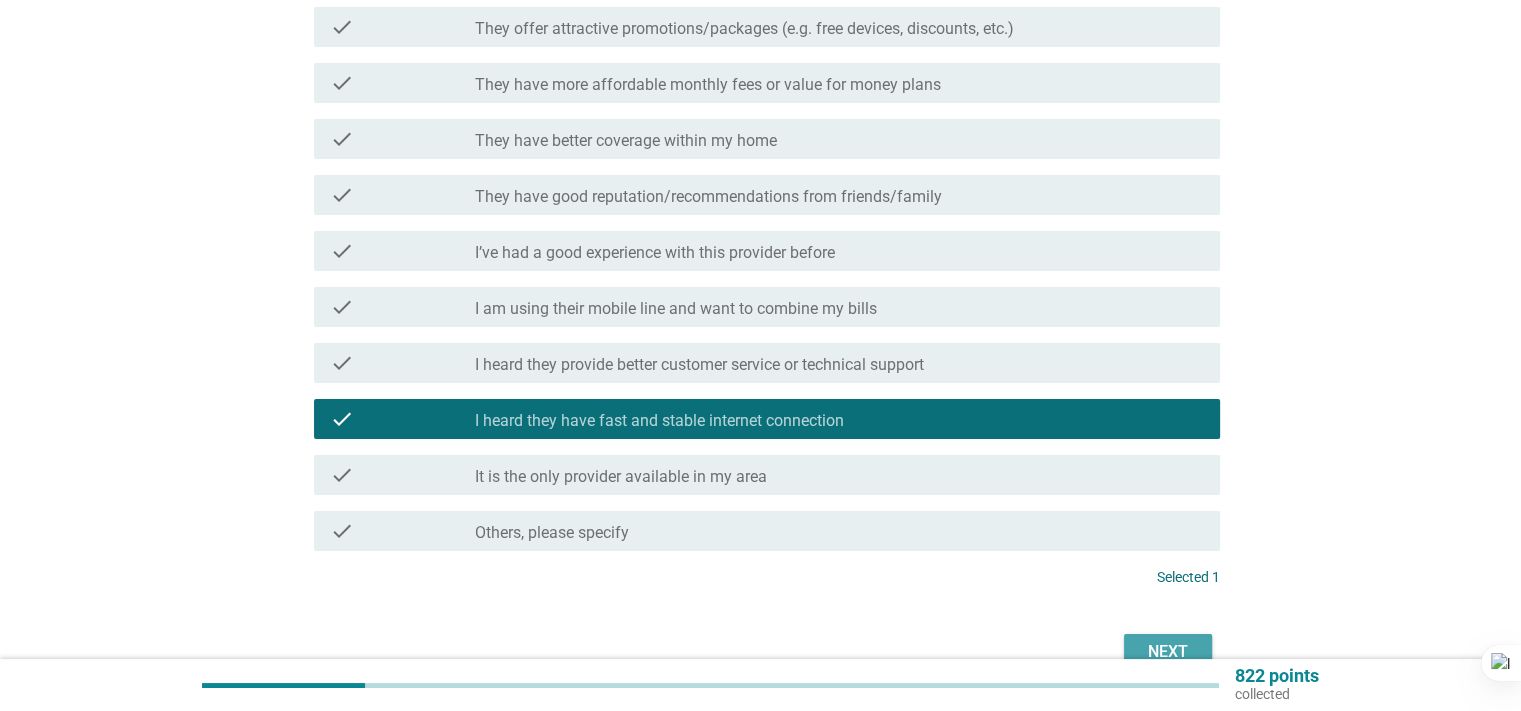 click on "Next" at bounding box center [1168, 652] 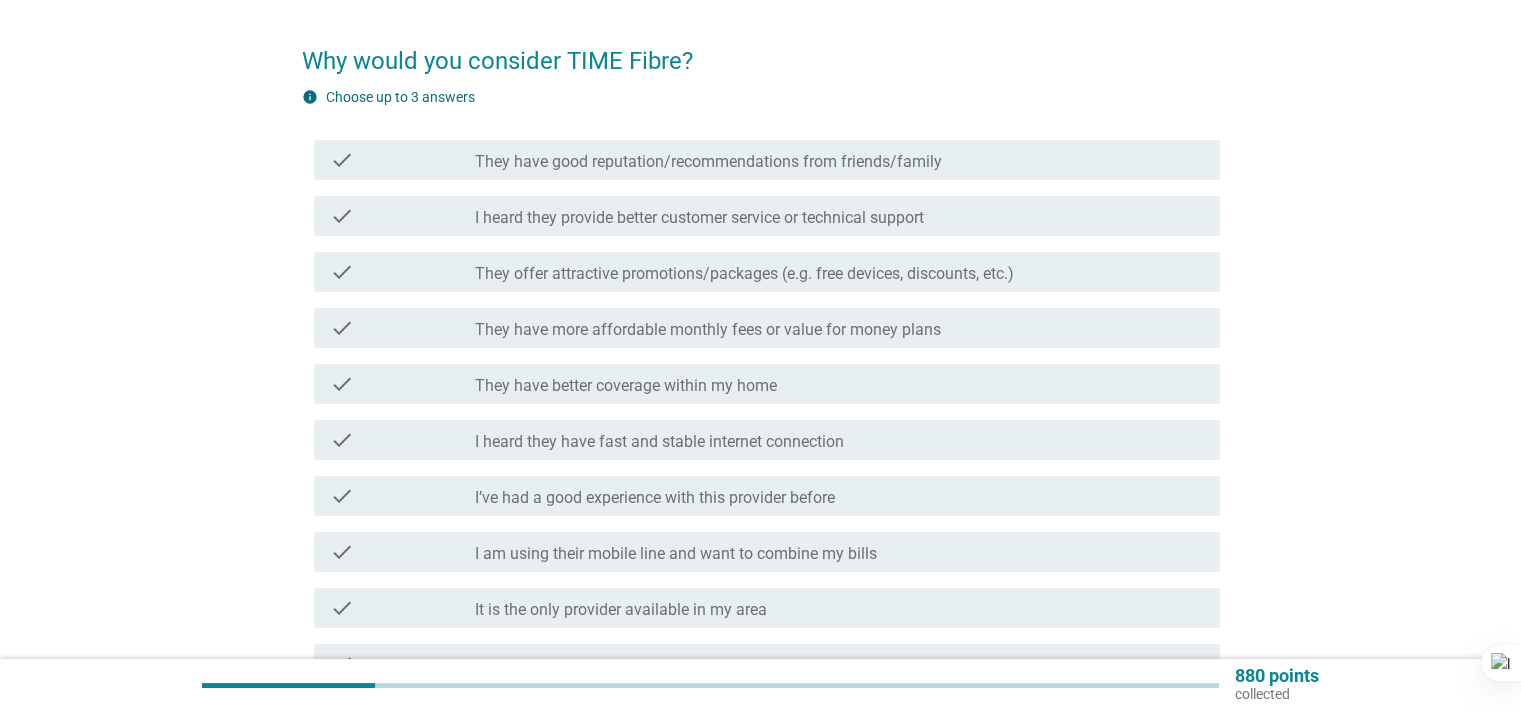 scroll, scrollTop: 200, scrollLeft: 0, axis: vertical 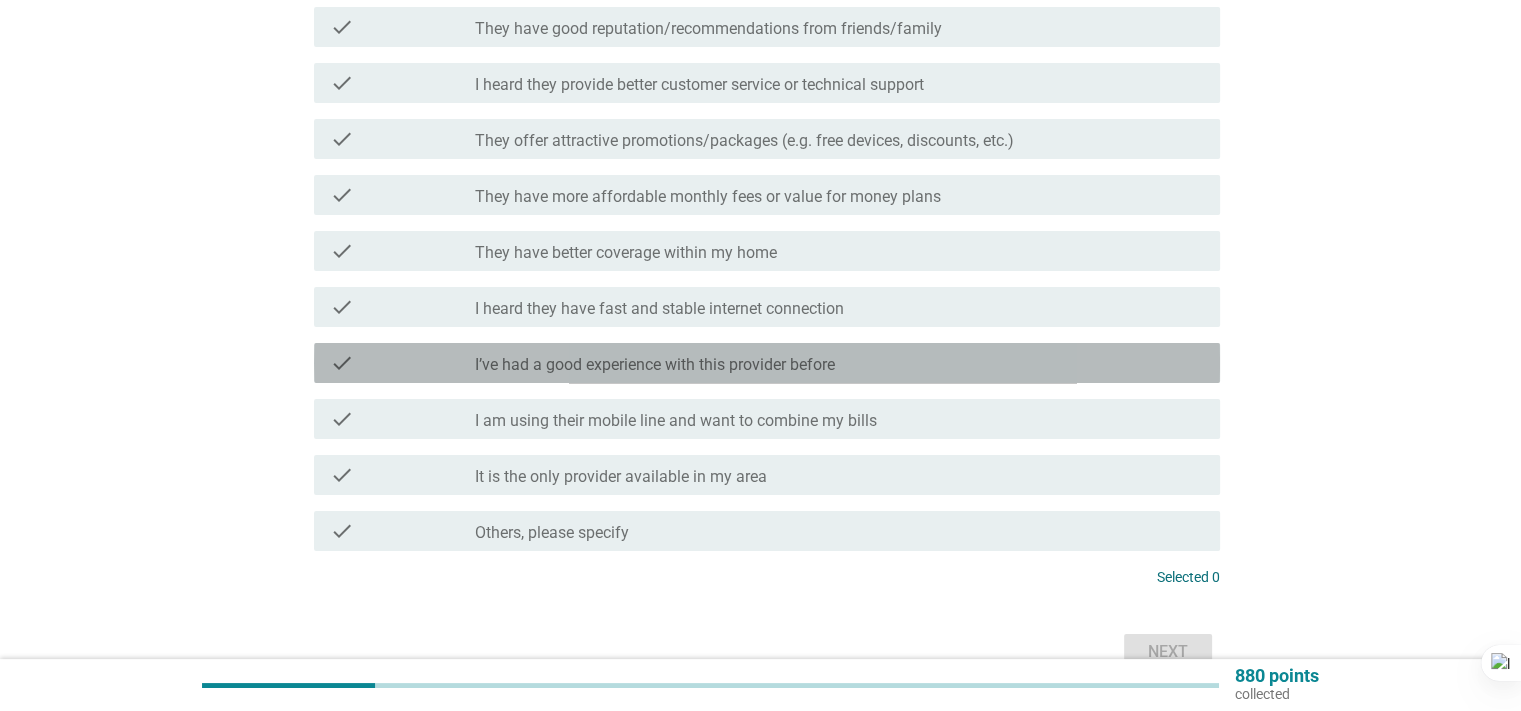 click on "I’ve had a good experience with this provider before" at bounding box center [655, 365] 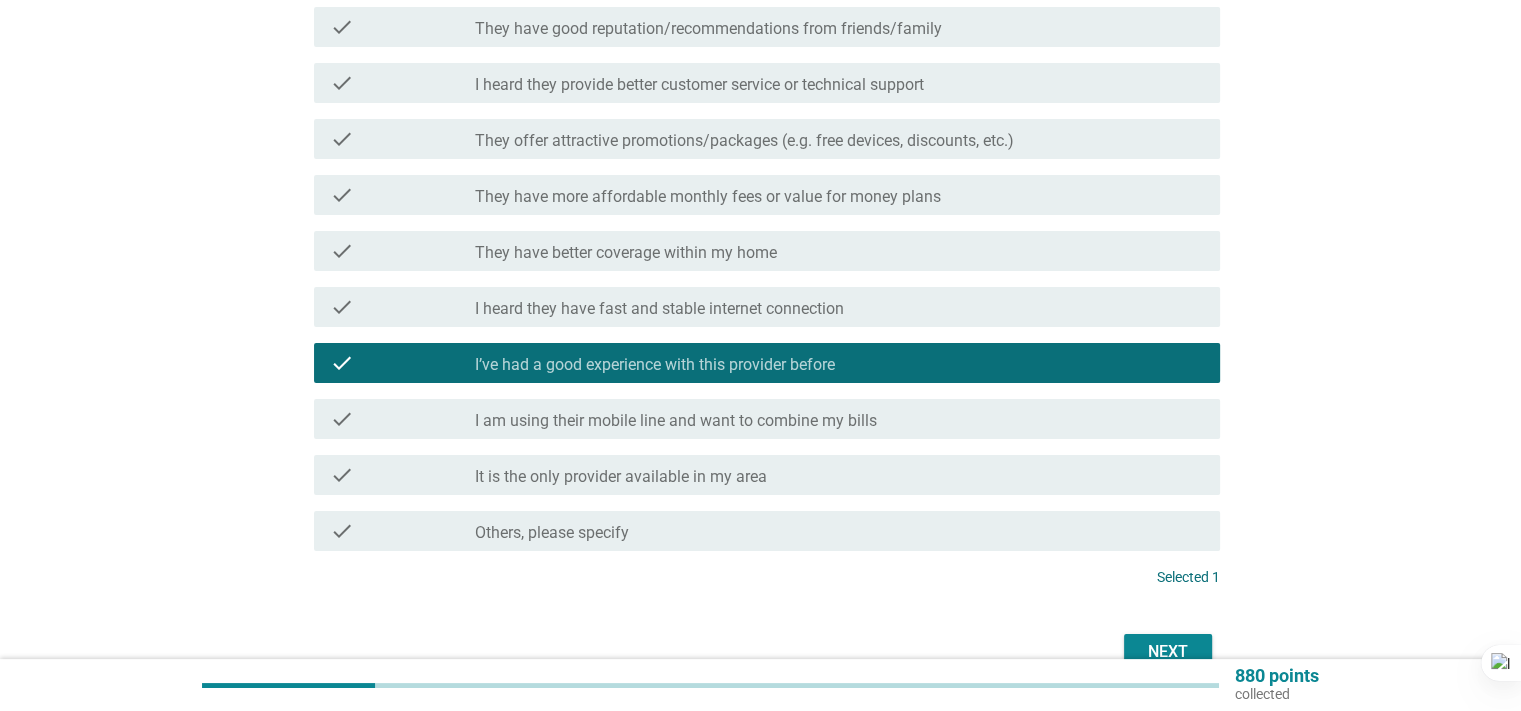 click on "I heard they have fast and stable internet connection" at bounding box center [659, 309] 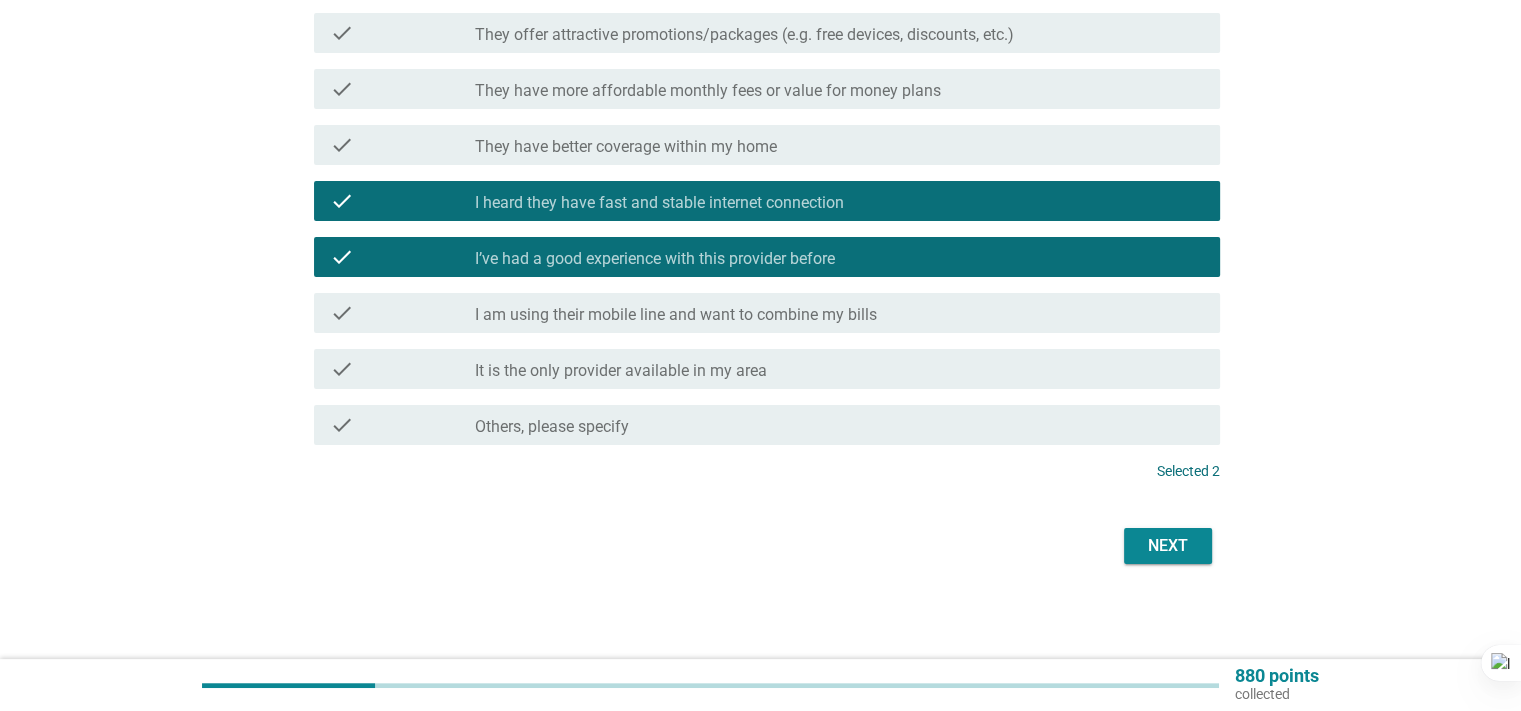 scroll, scrollTop: 307, scrollLeft: 0, axis: vertical 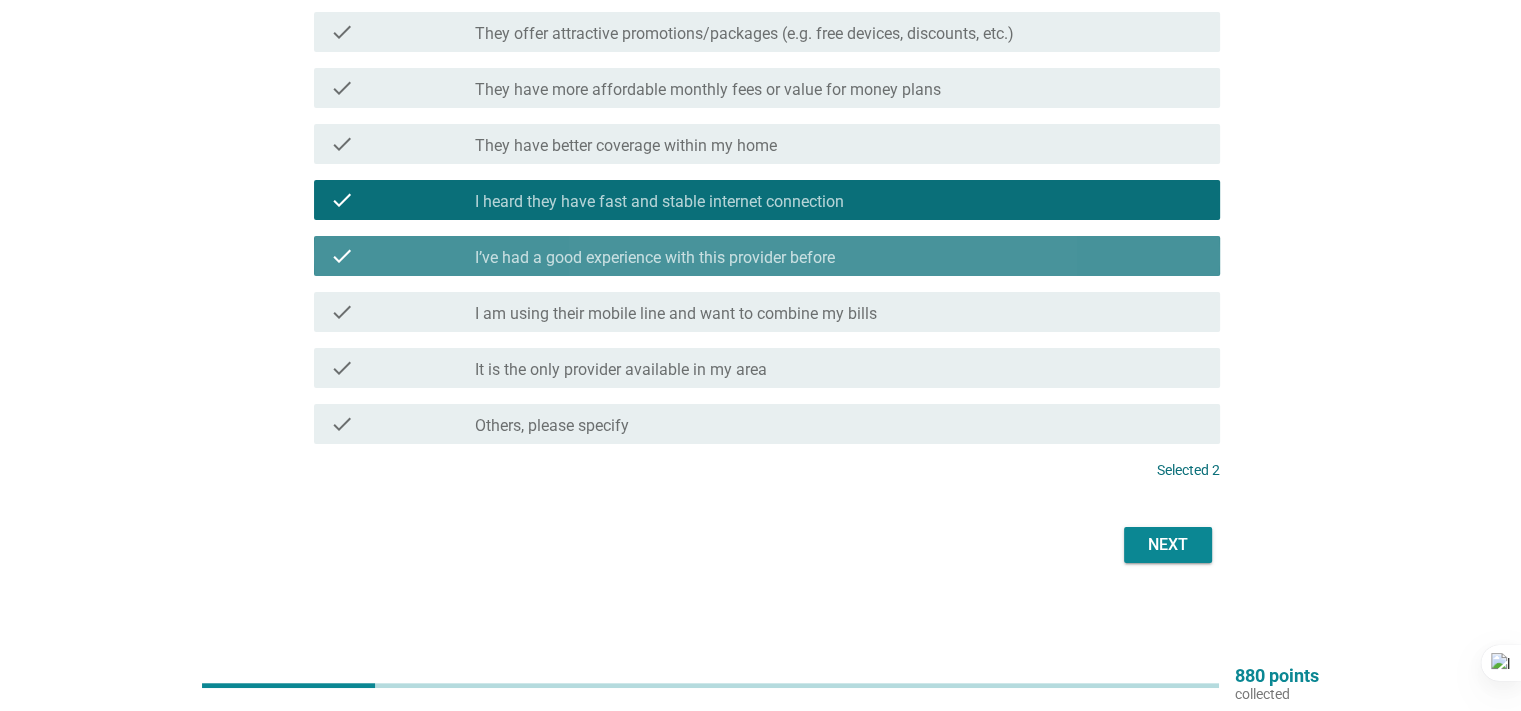 click on "I’ve had a good experience with this provider before" at bounding box center (655, 258) 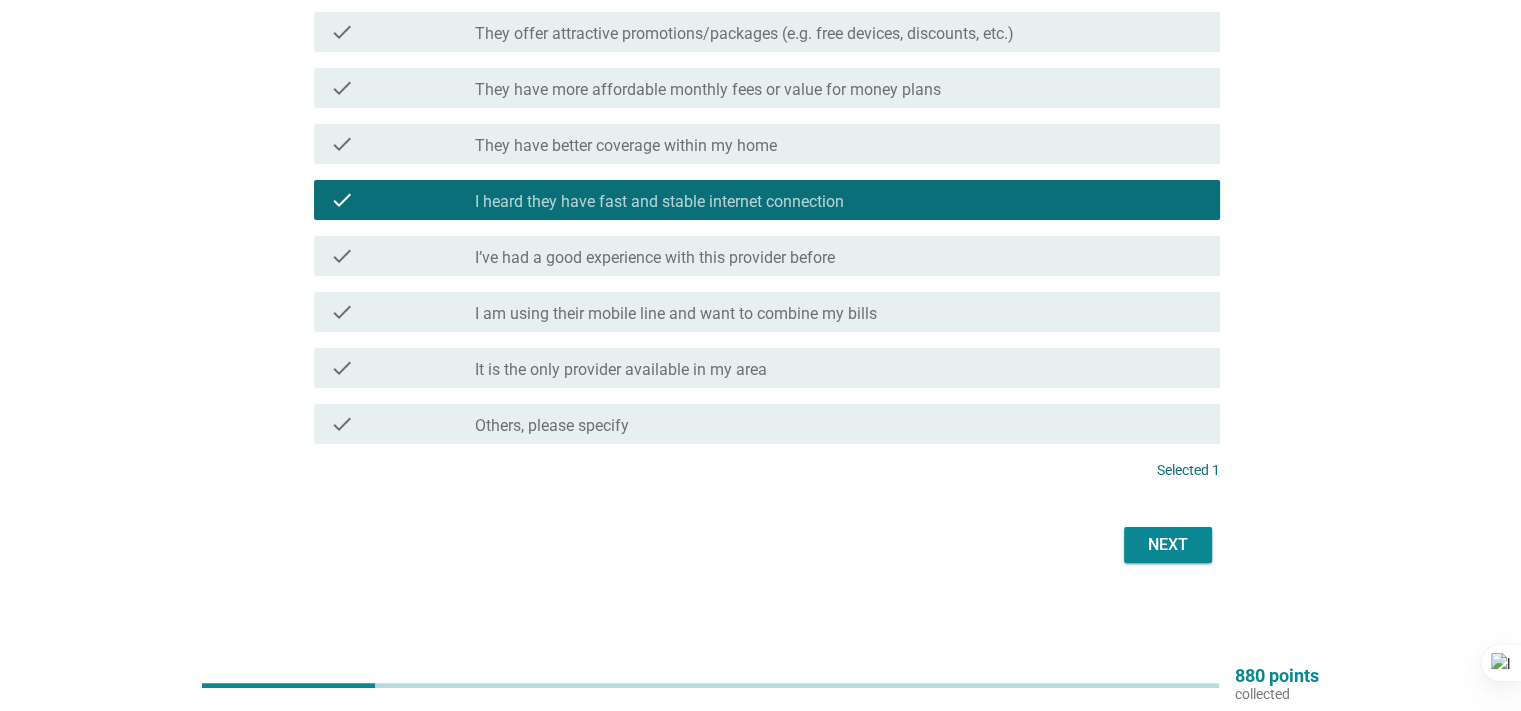 click on "Next" at bounding box center [1168, 545] 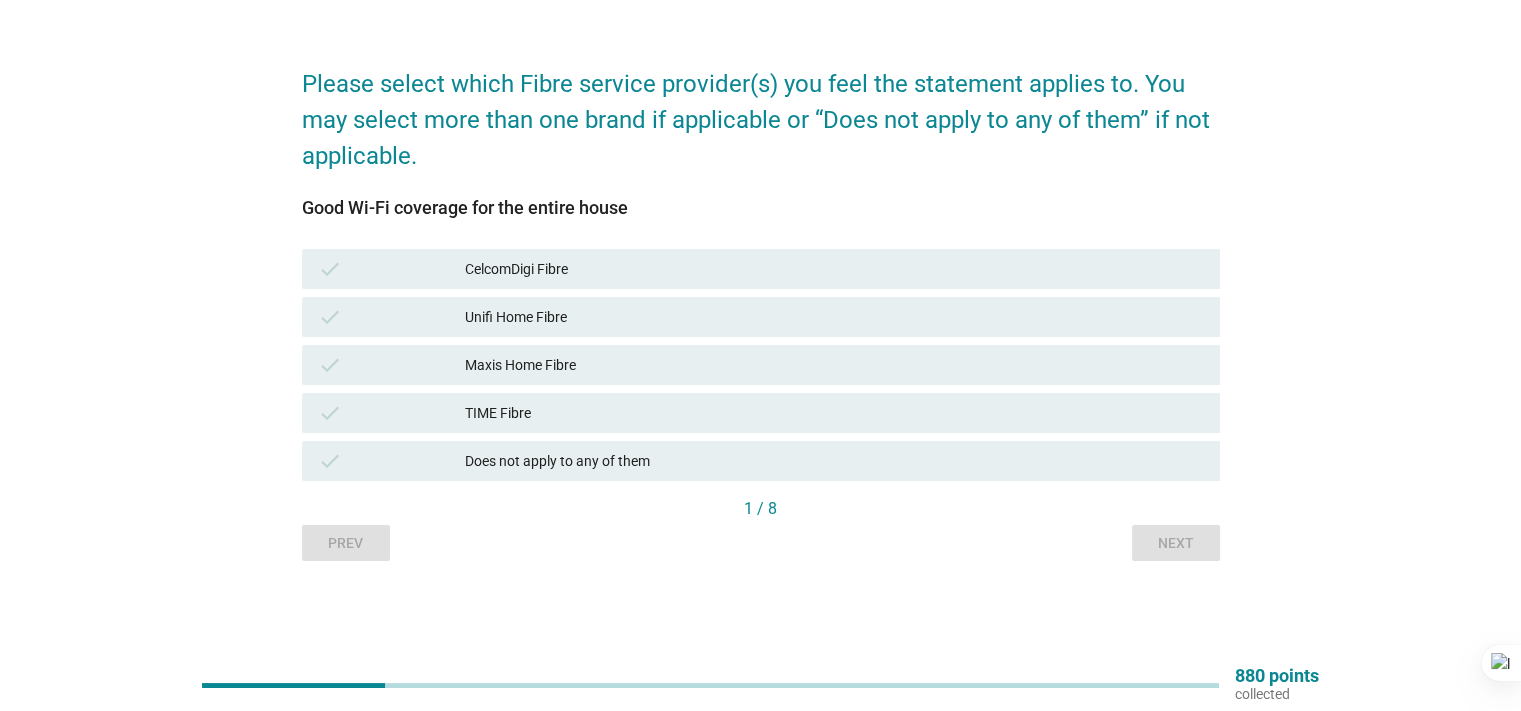 scroll, scrollTop: 0, scrollLeft: 0, axis: both 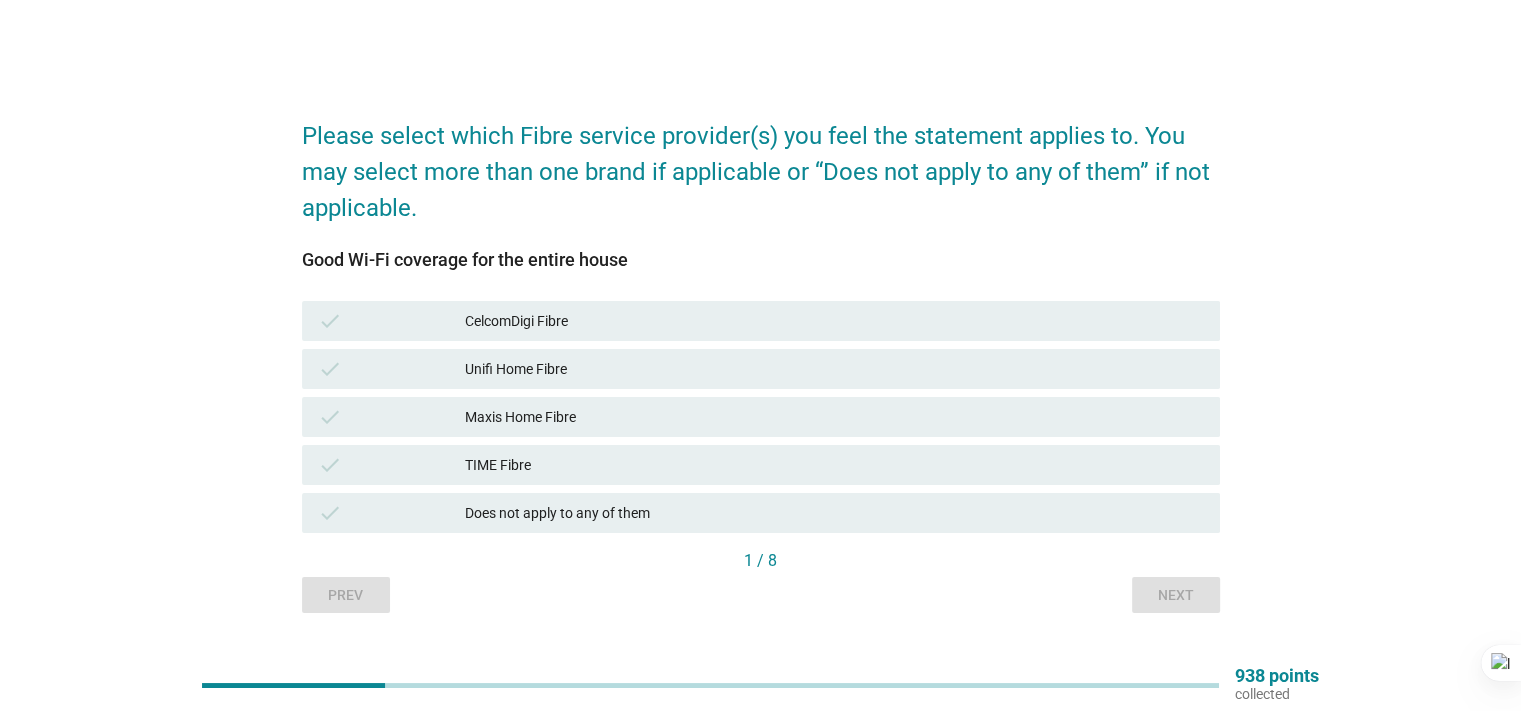 click on "TIME Fibre" at bounding box center [834, 465] 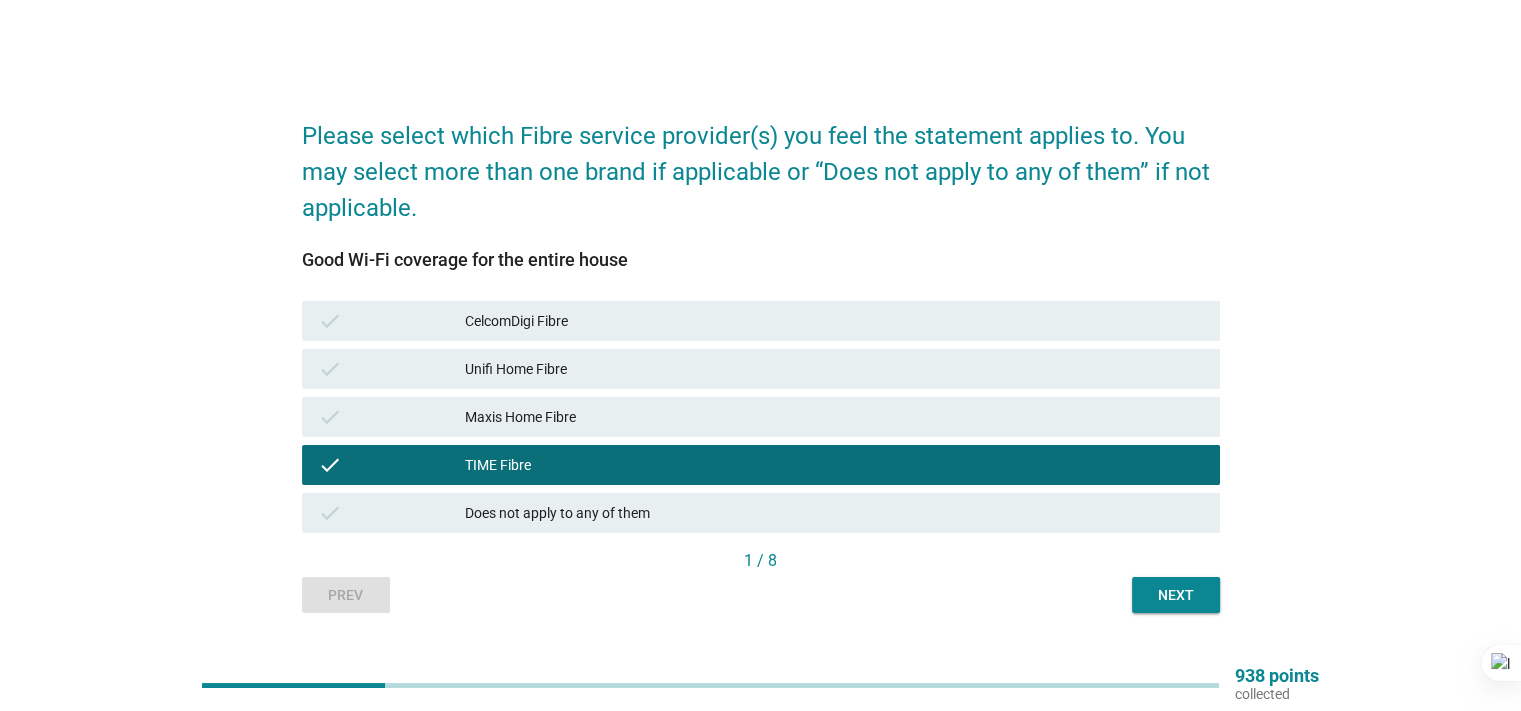 click on "CelcomDigi Fibre" at bounding box center (834, 321) 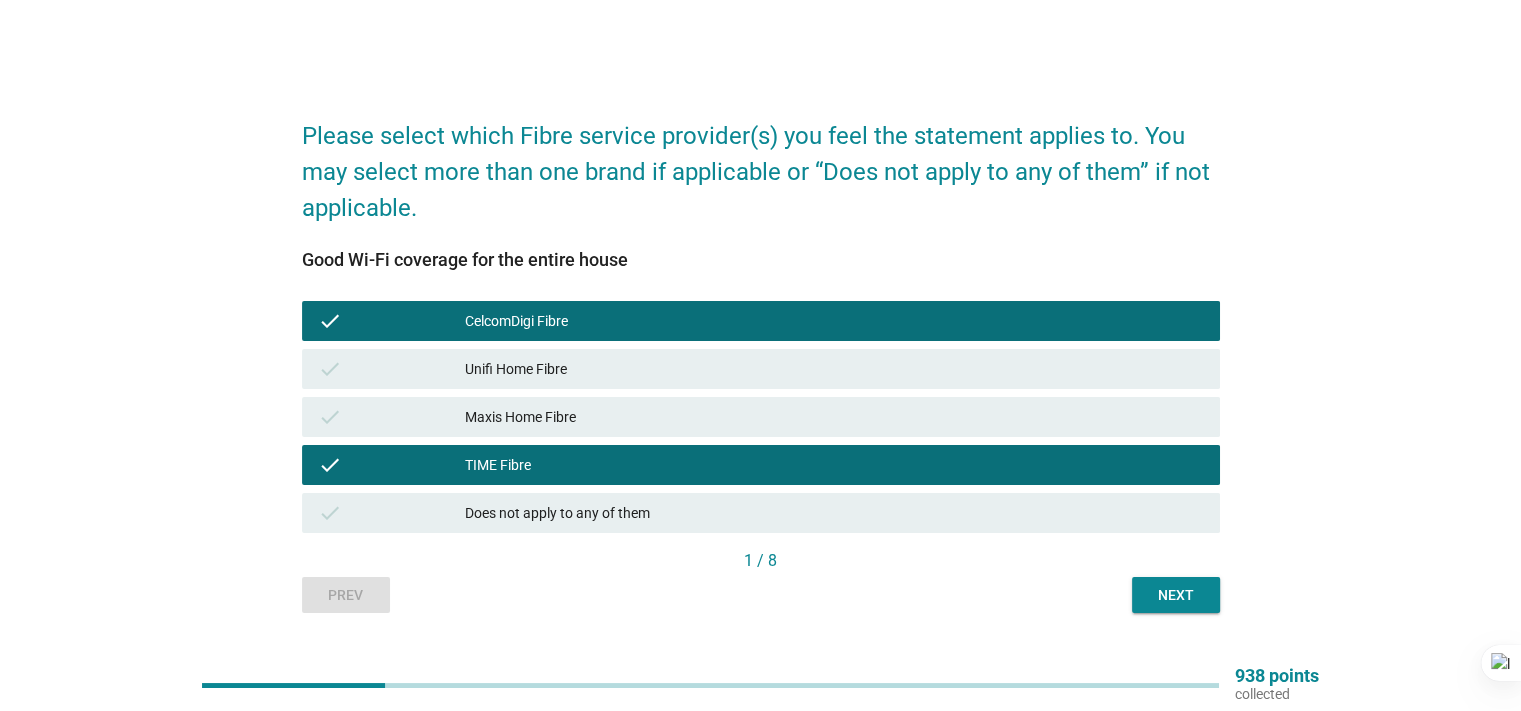 click on "Next" at bounding box center (1176, 595) 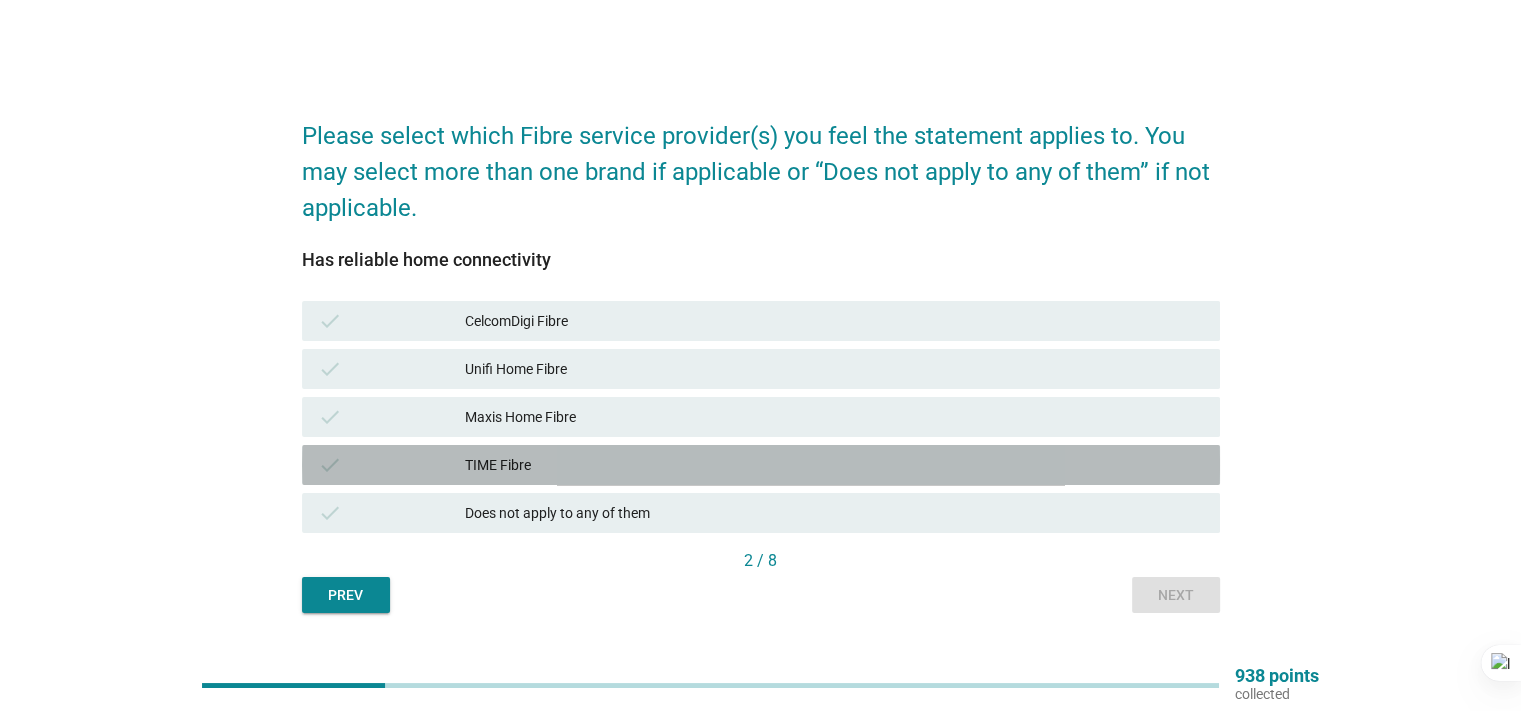 click on "TIME Fibre" at bounding box center (834, 465) 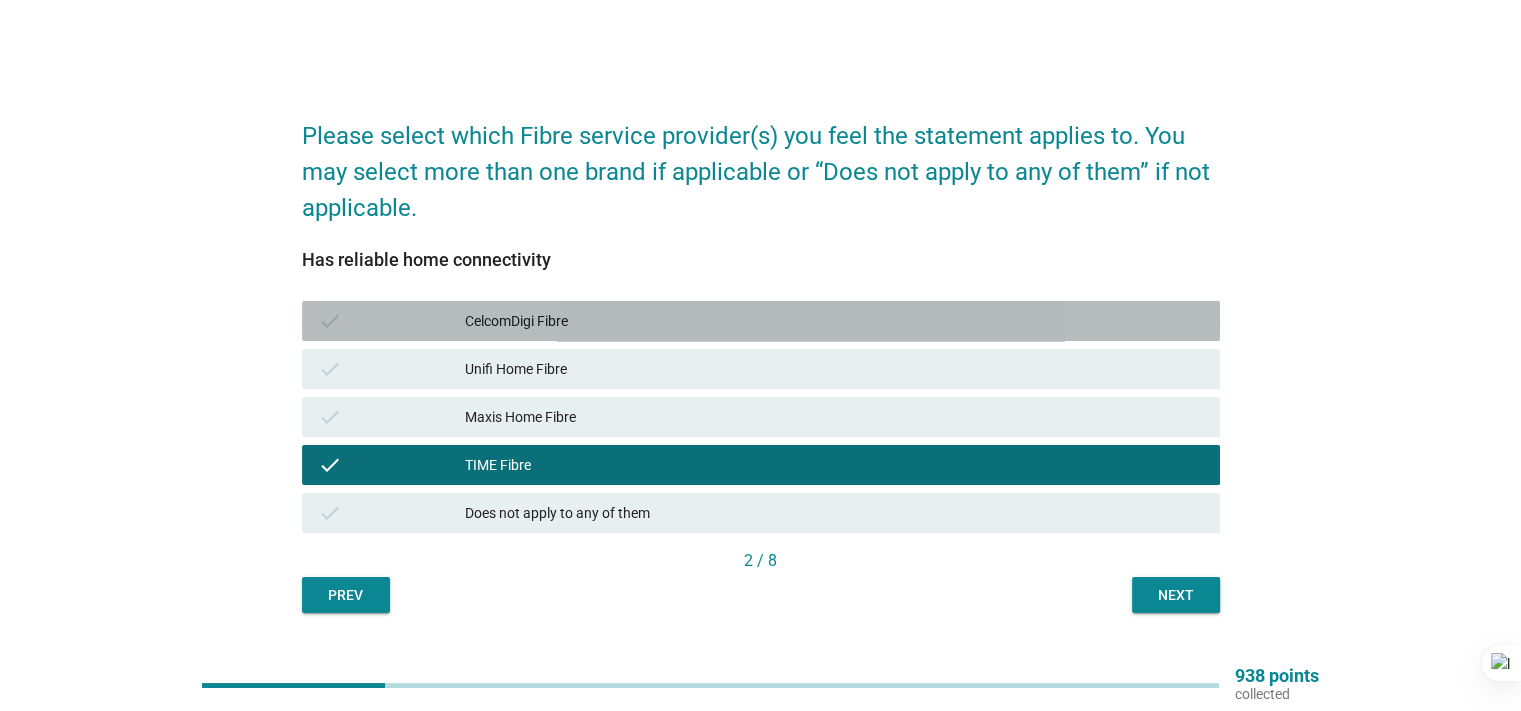 click on "CelcomDigi Fibre" at bounding box center (834, 321) 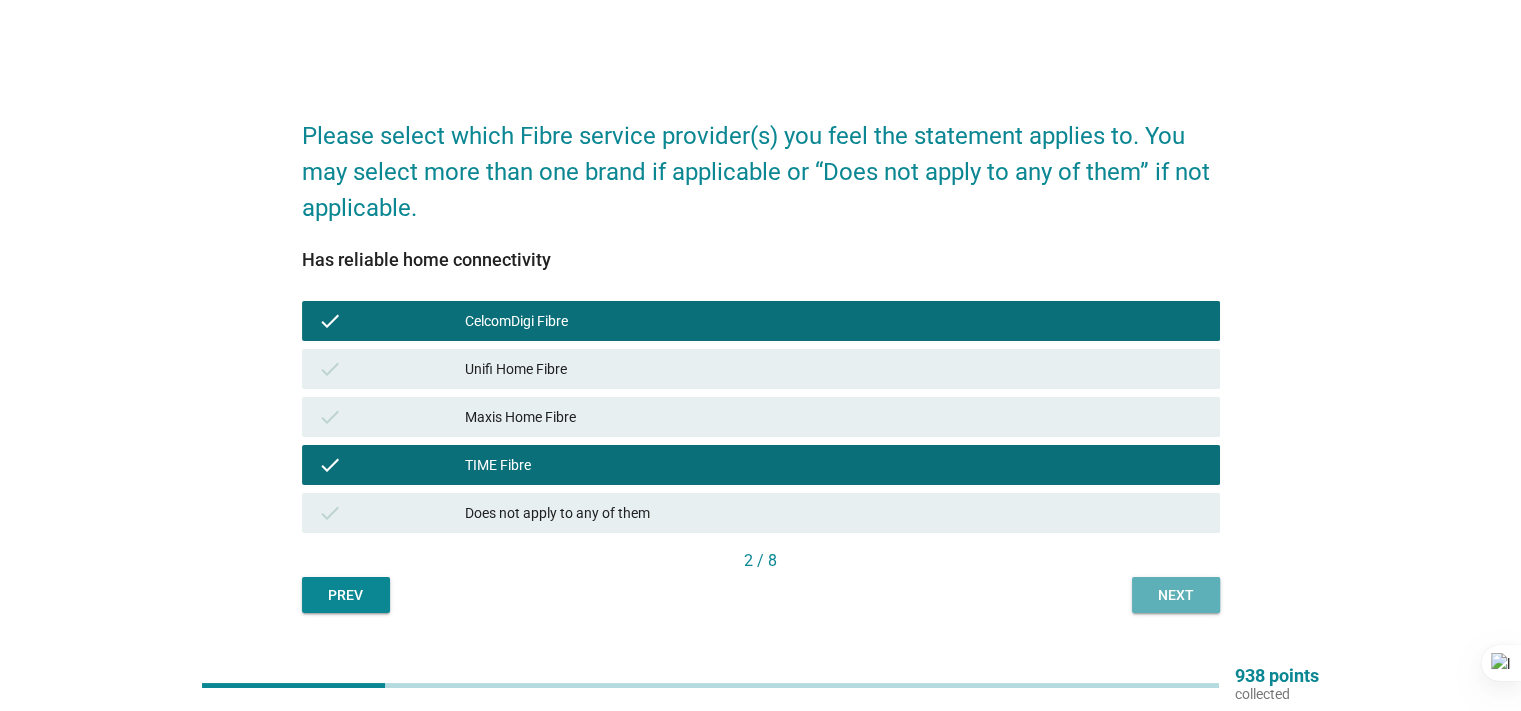 click on "Next" at bounding box center (1176, 595) 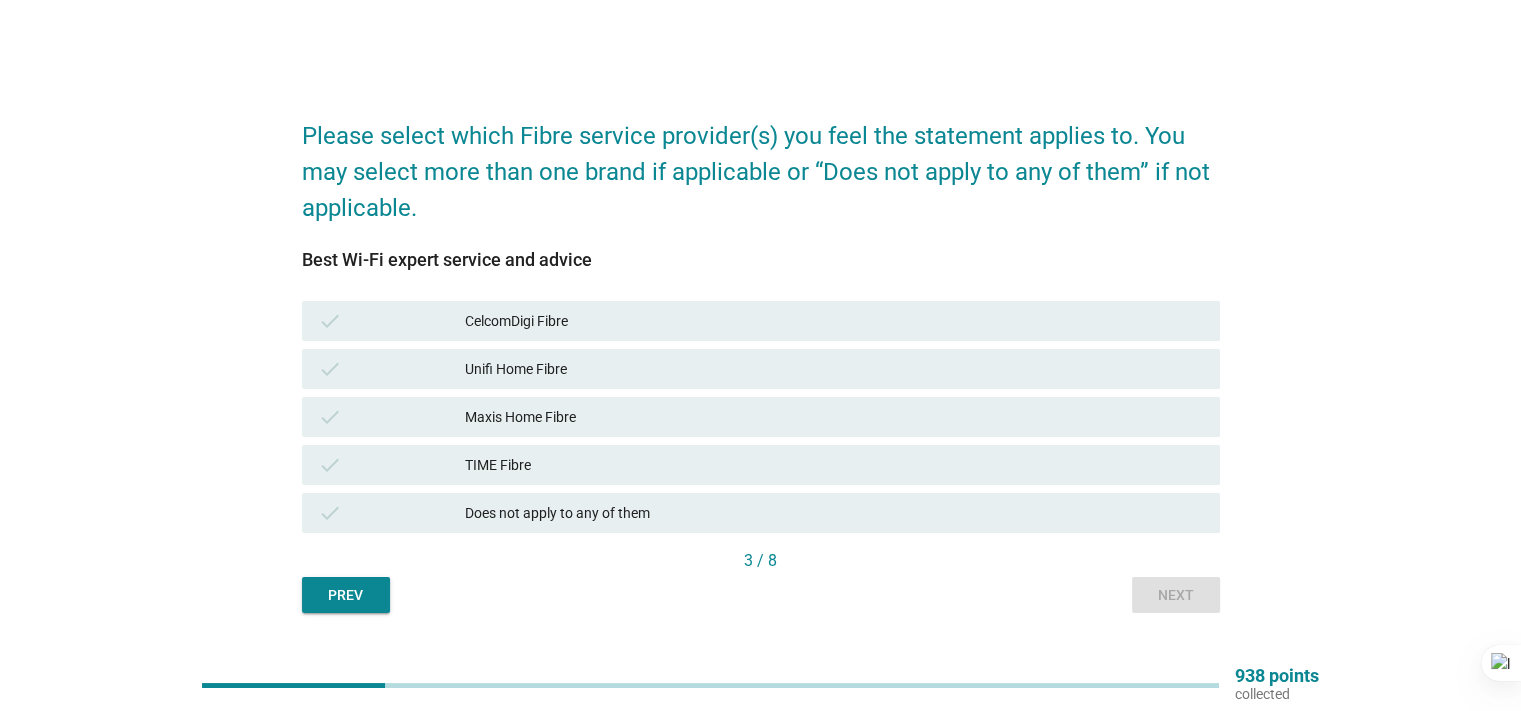 drag, startPoint x: 516, startPoint y: 314, endPoint x: 577, endPoint y: 335, distance: 64.513565 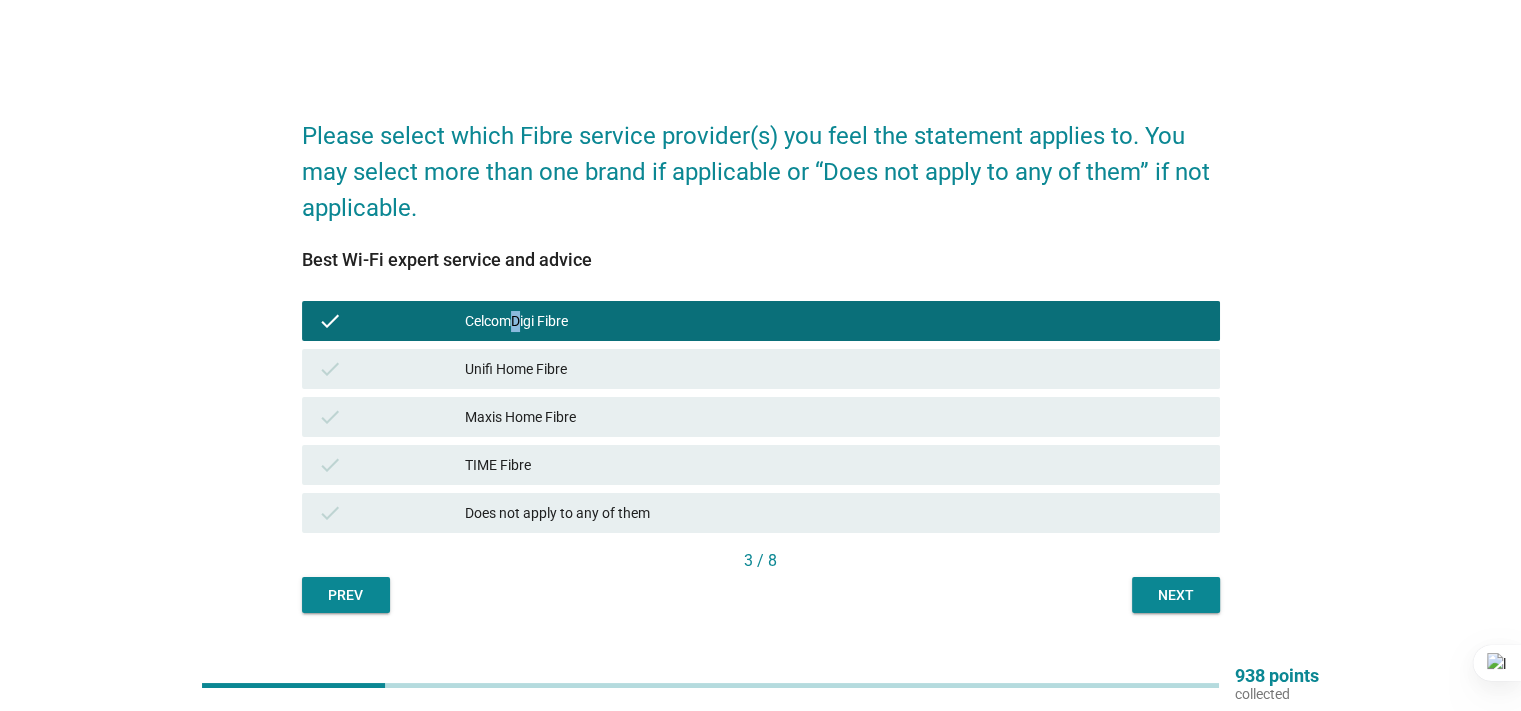 click on "Next" at bounding box center [1176, 595] 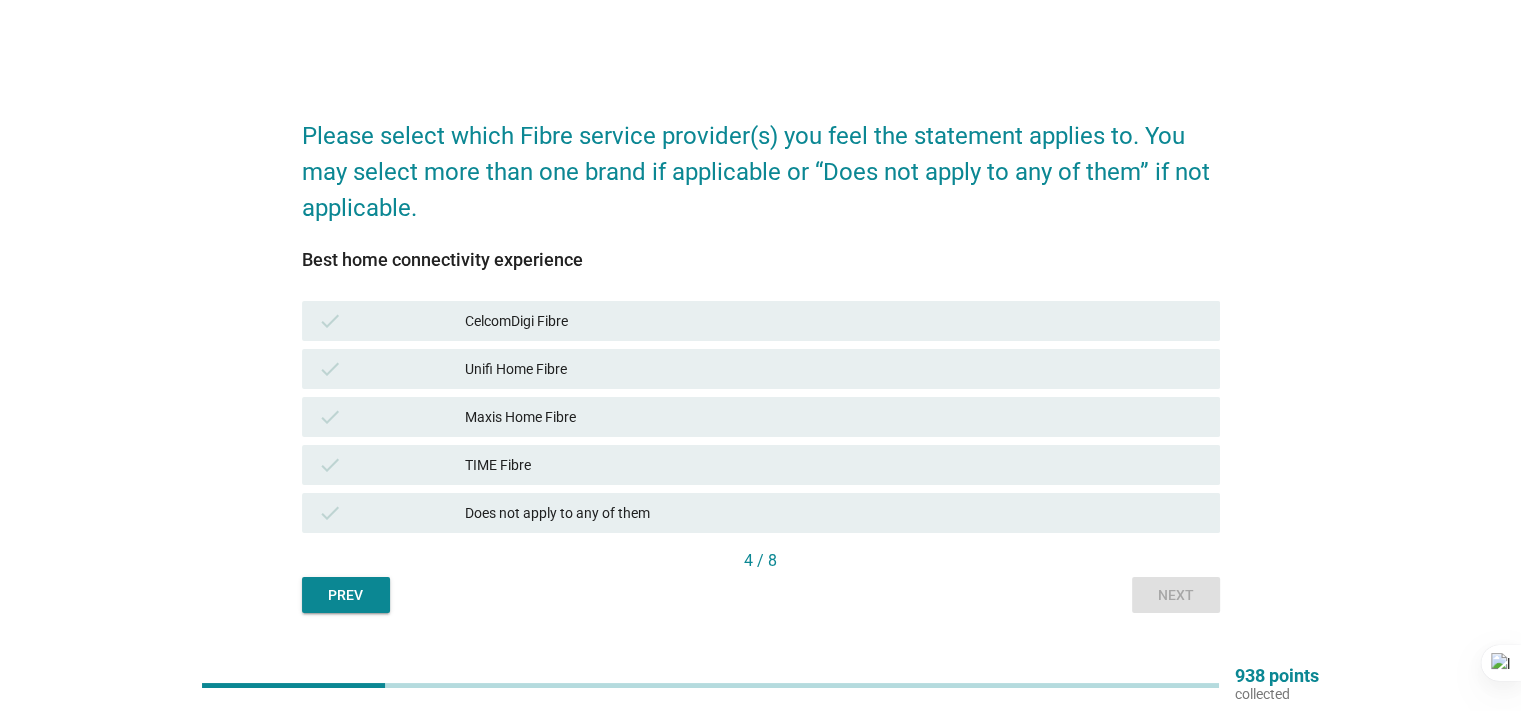 click on "check   CelcomDigi Fibre" at bounding box center [761, 321] 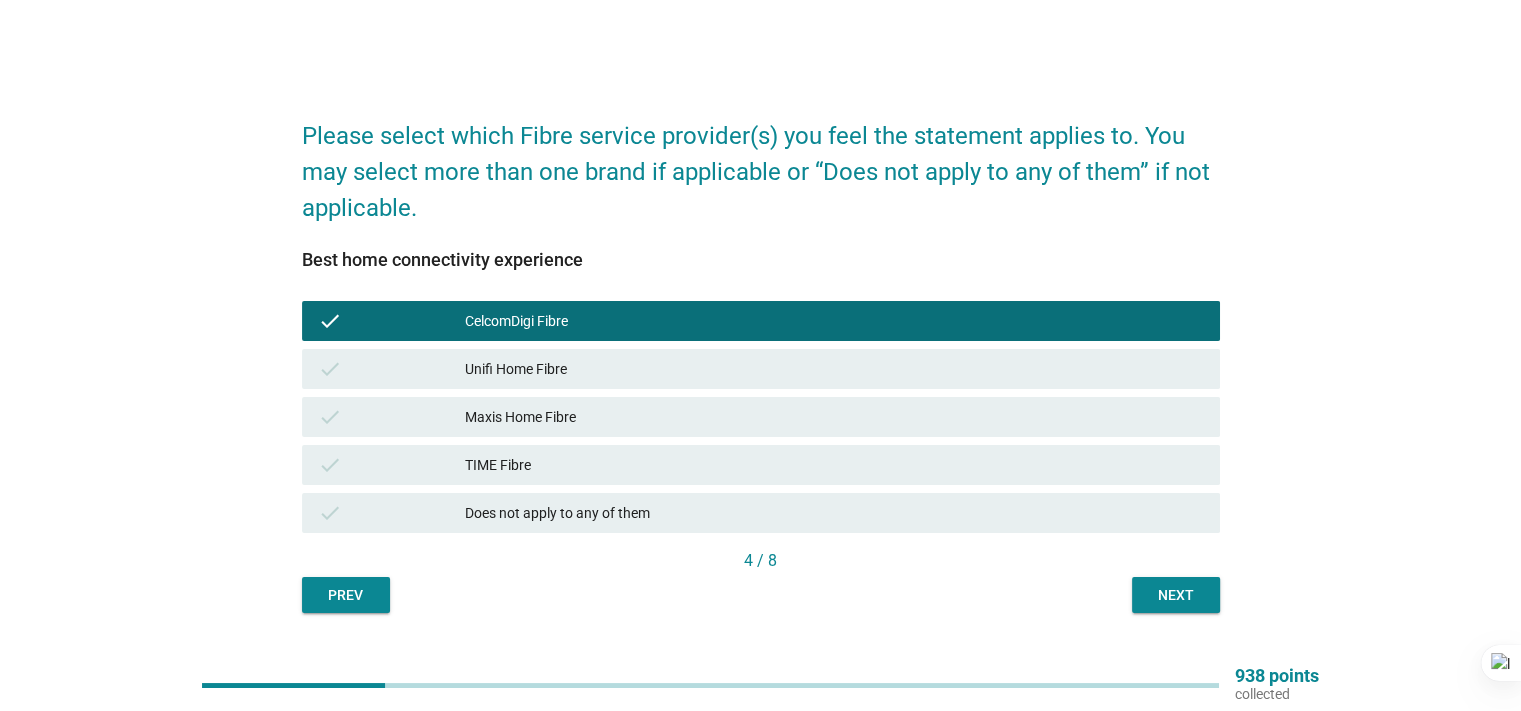 click on "Next" at bounding box center [1176, 595] 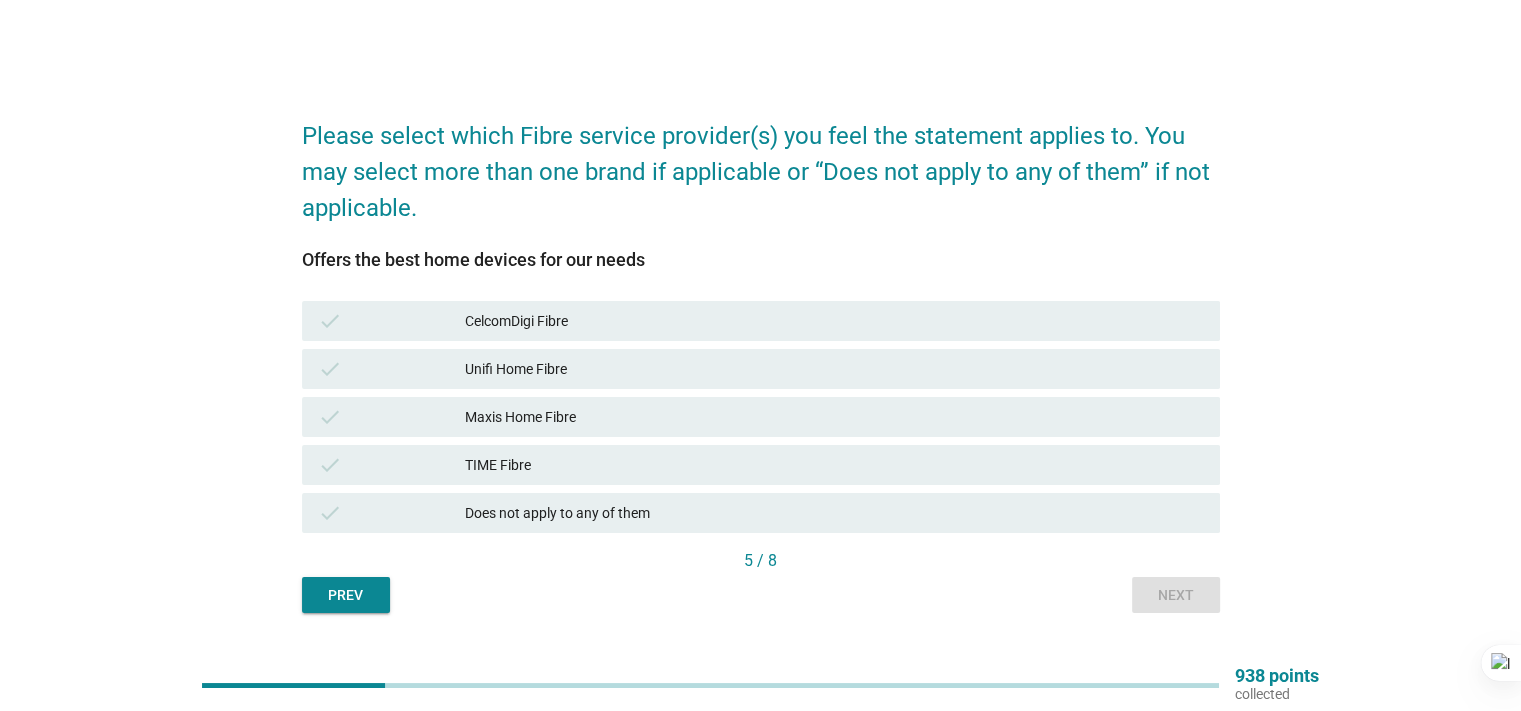 click on "check   CelcomDigi Fibre" at bounding box center (761, 321) 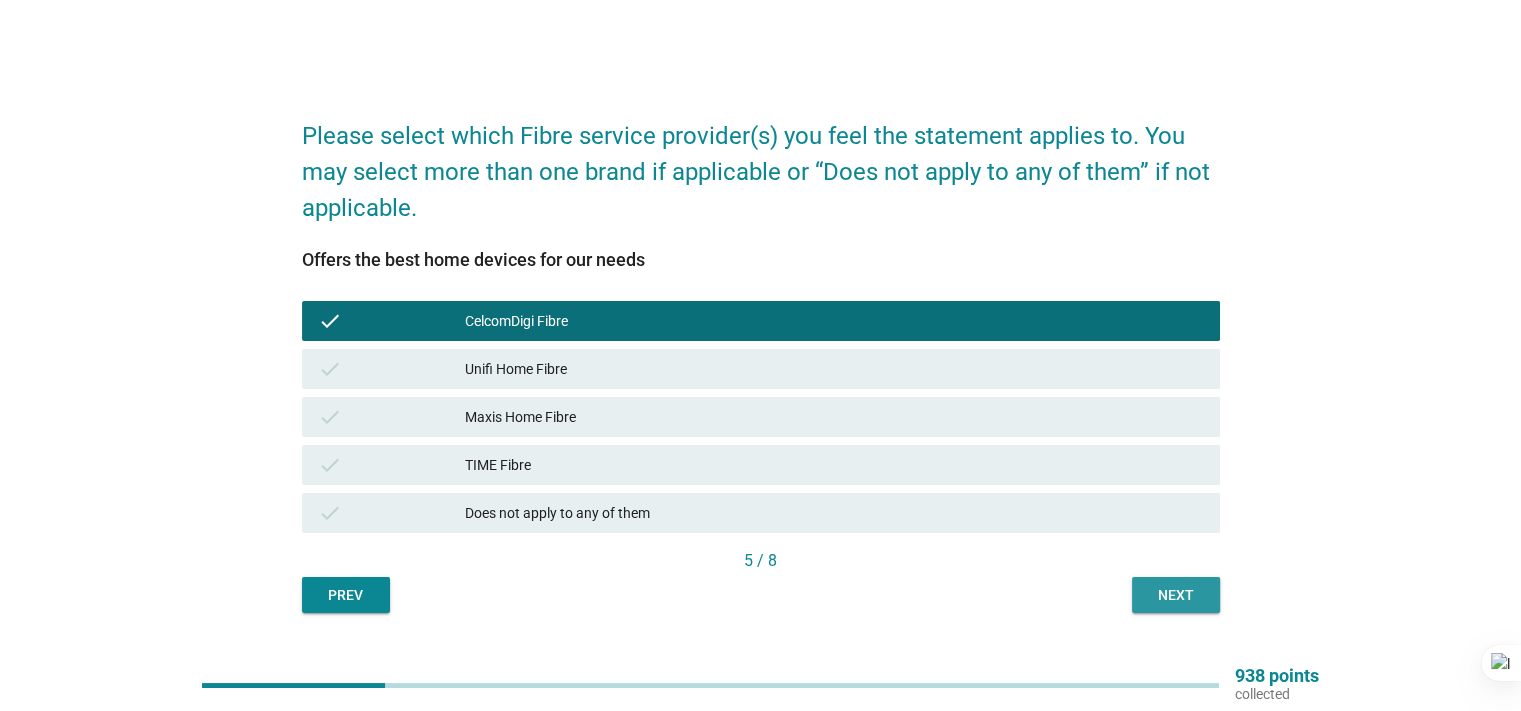 click on "Next" at bounding box center [1176, 595] 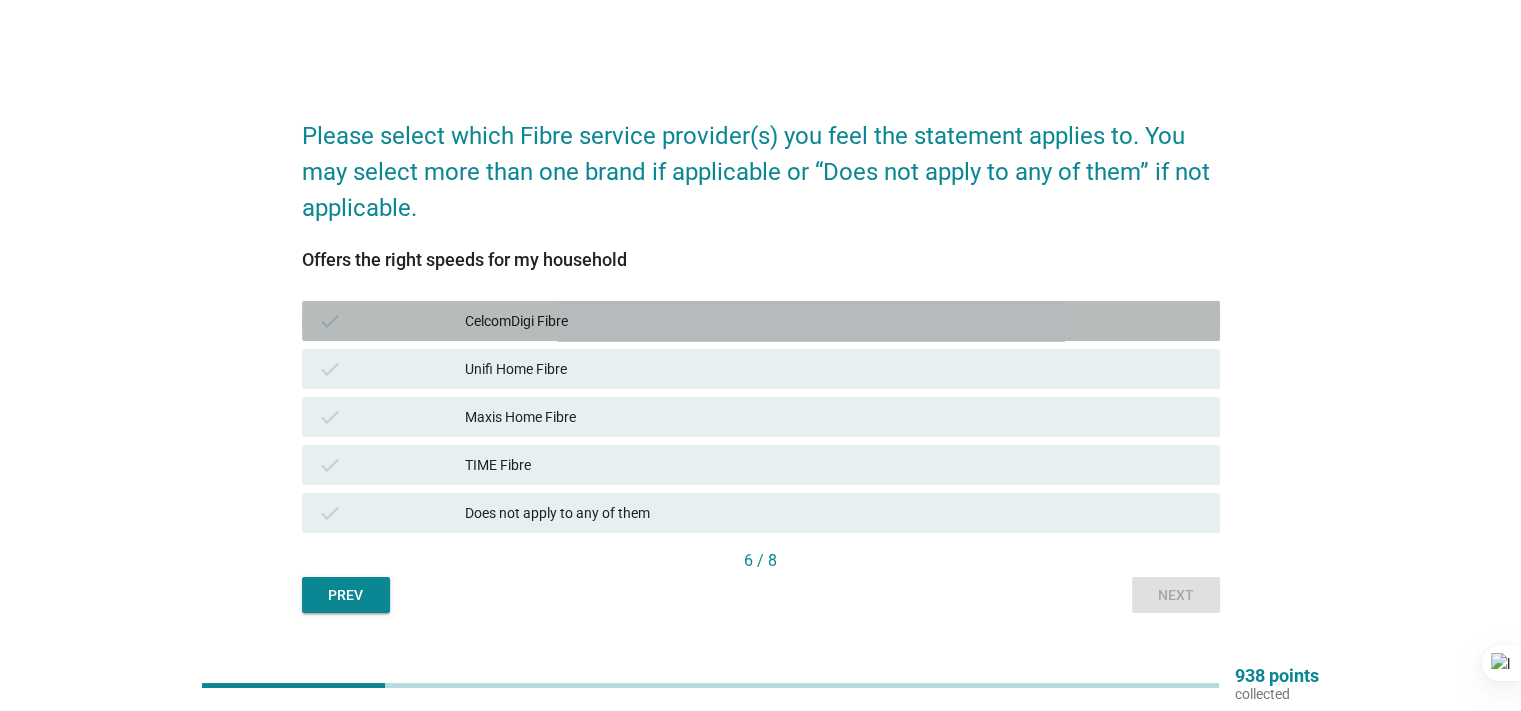 click on "check   CelcomDigi Fibre" at bounding box center (761, 321) 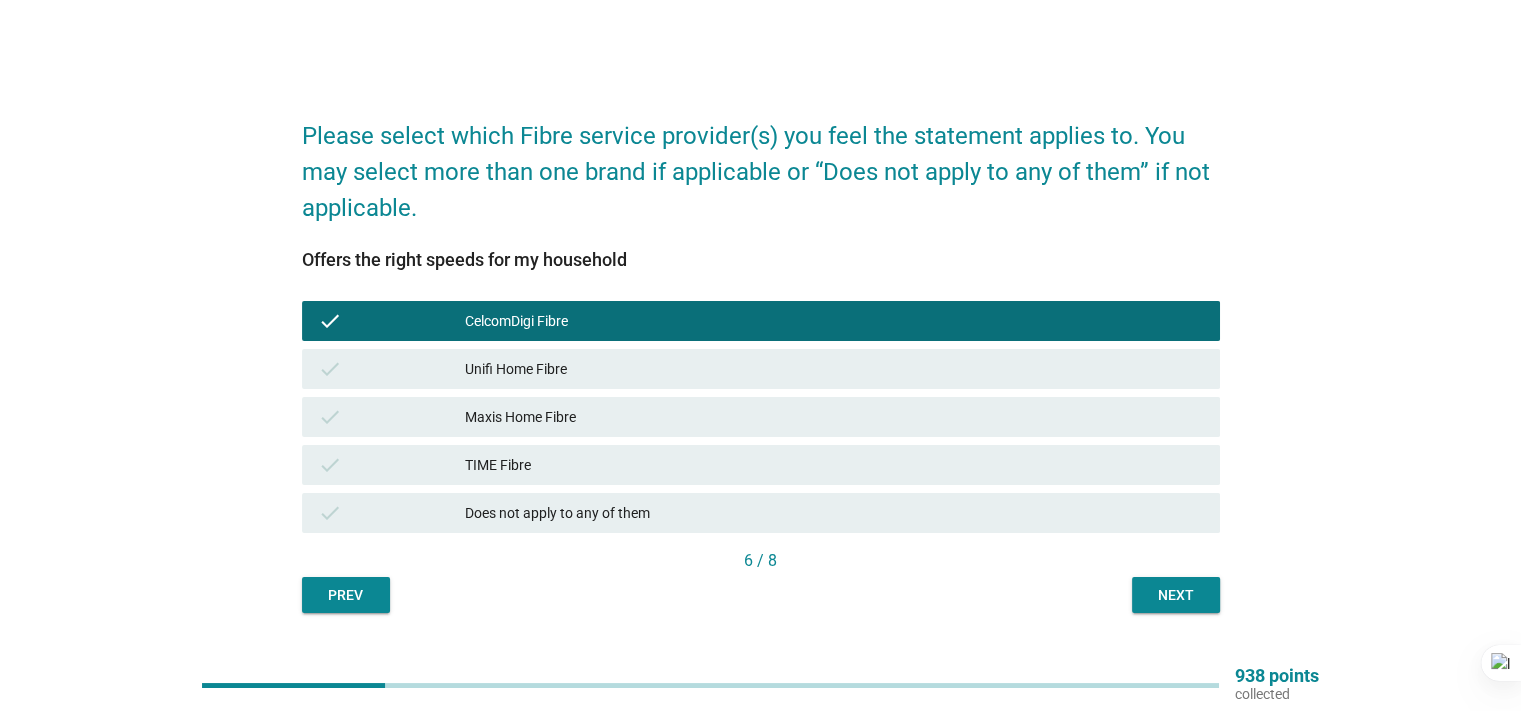 click on "Next" at bounding box center [1176, 595] 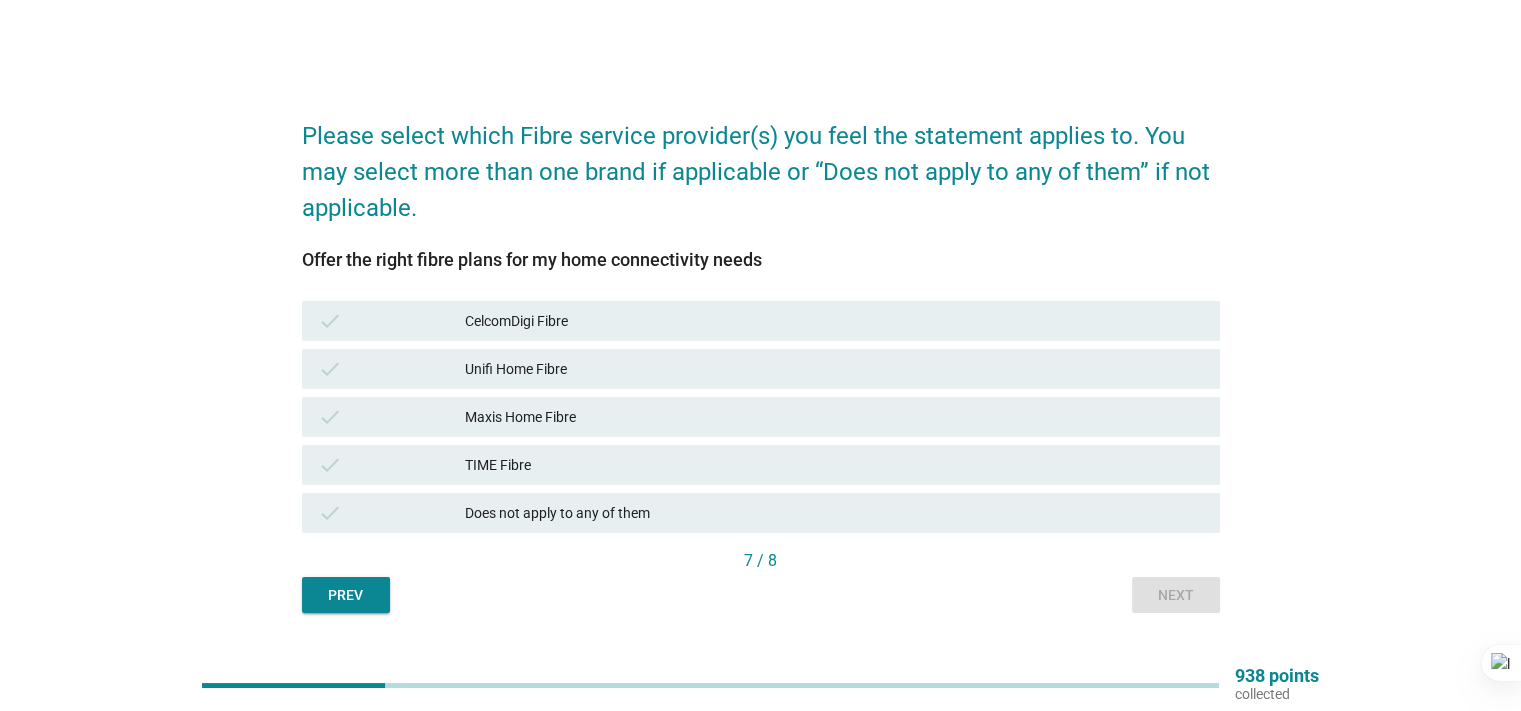 click on "CelcomDigi Fibre" at bounding box center [834, 321] 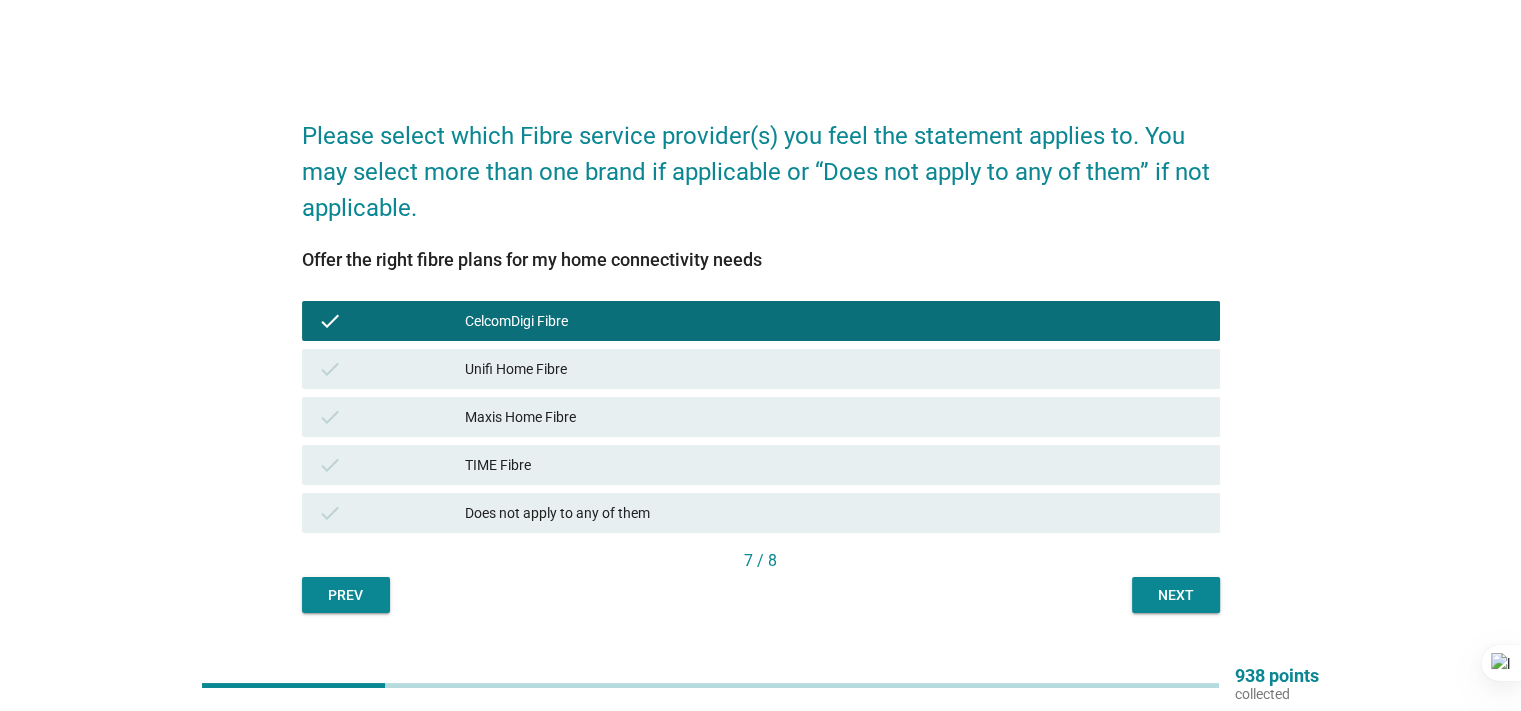 click on "Next" at bounding box center (1176, 595) 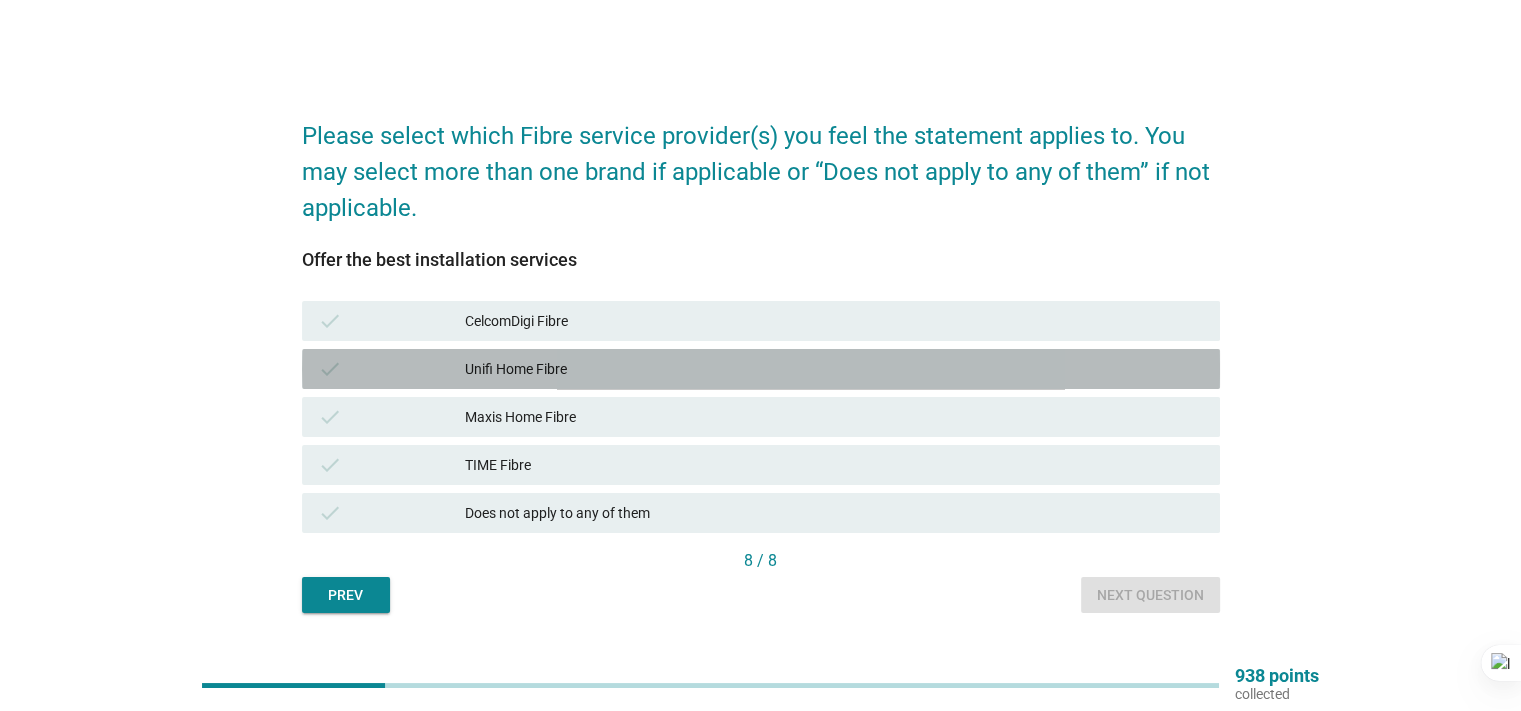 click on "check" at bounding box center [392, 369] 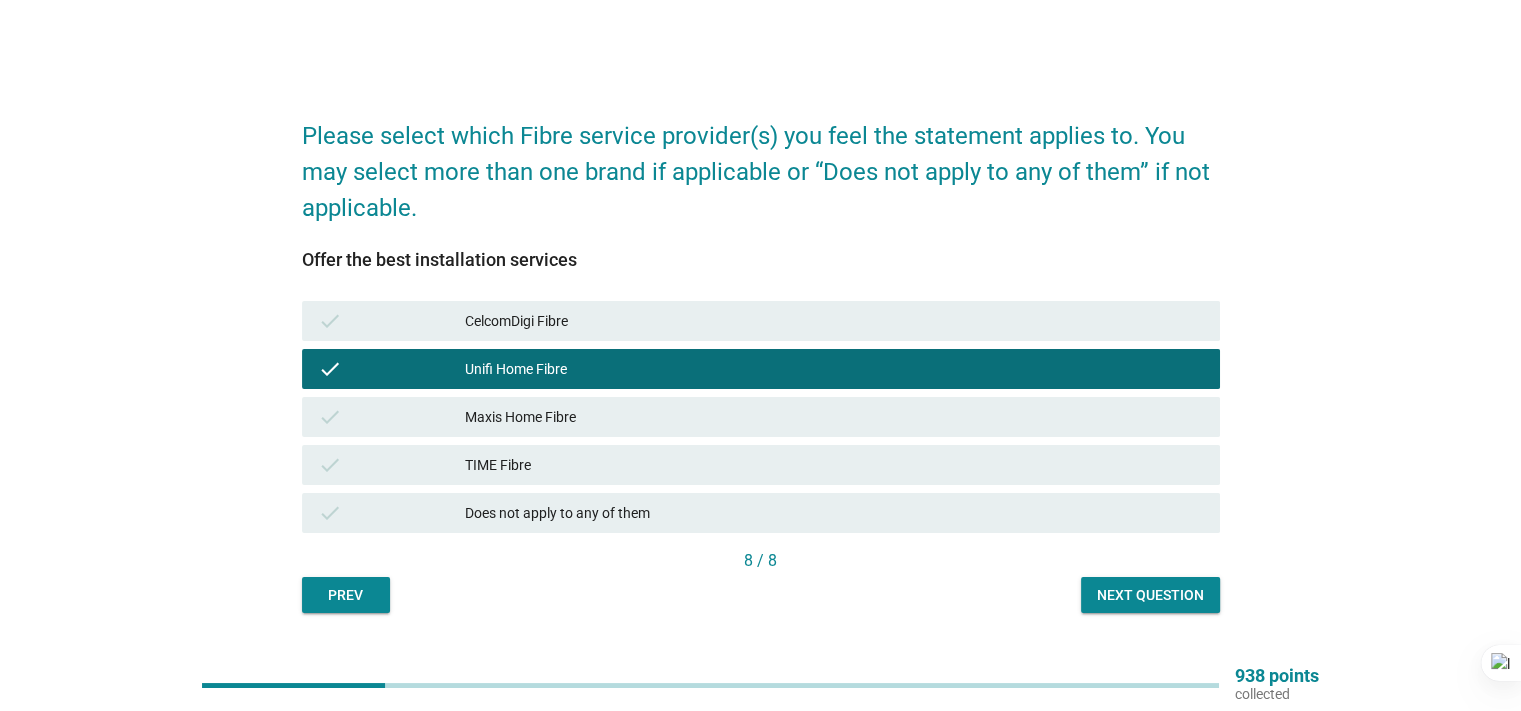click on "Next question" at bounding box center [1150, 595] 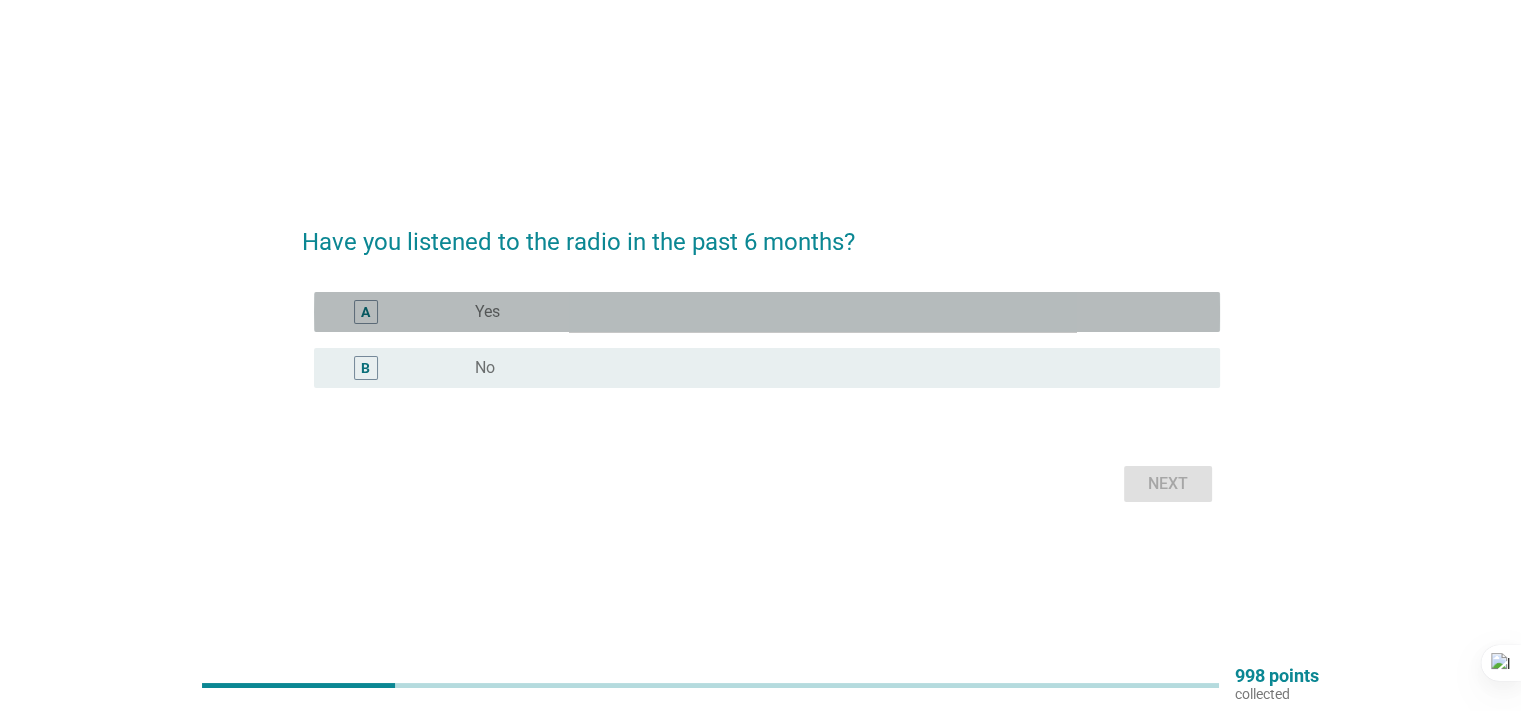 click on "radio_button_unchecked Yes" at bounding box center (831, 312) 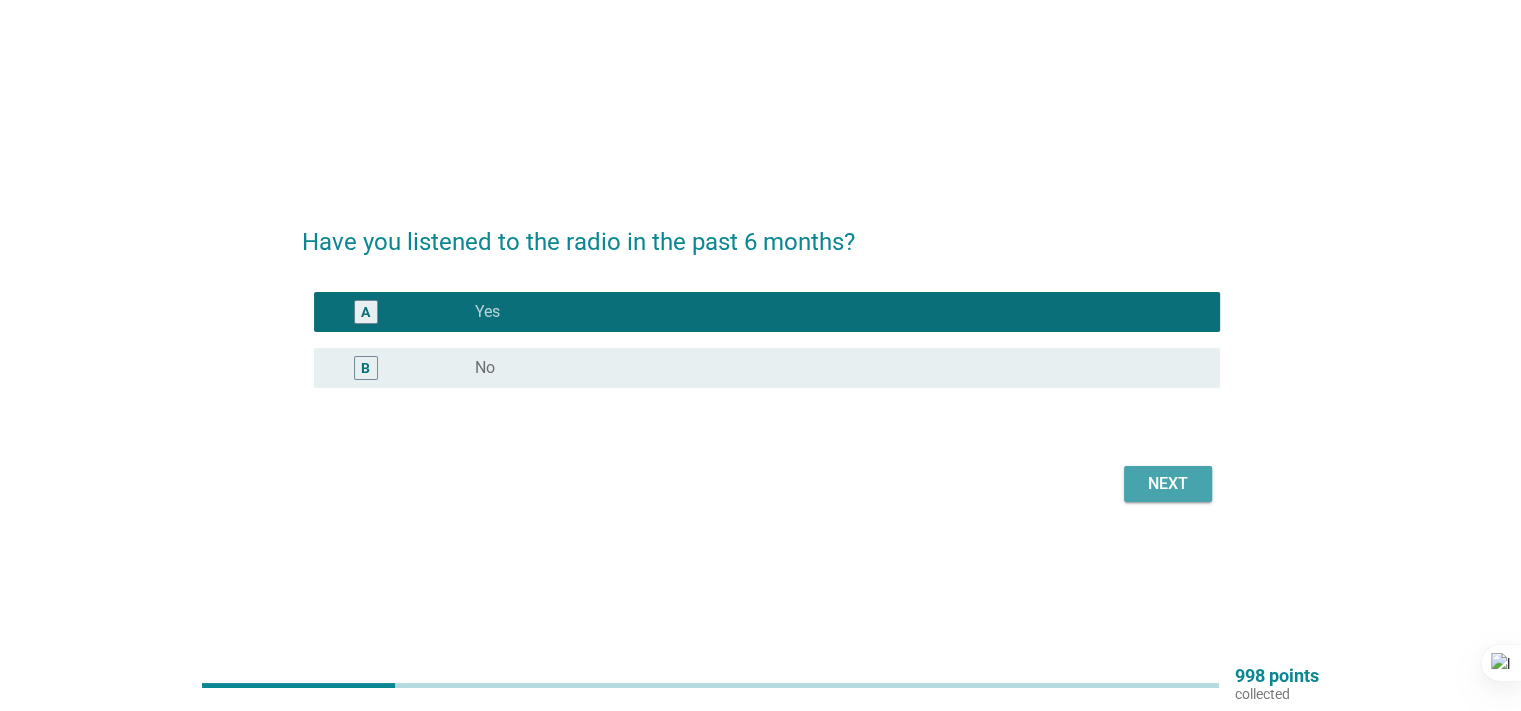 click on "Next" at bounding box center (1168, 484) 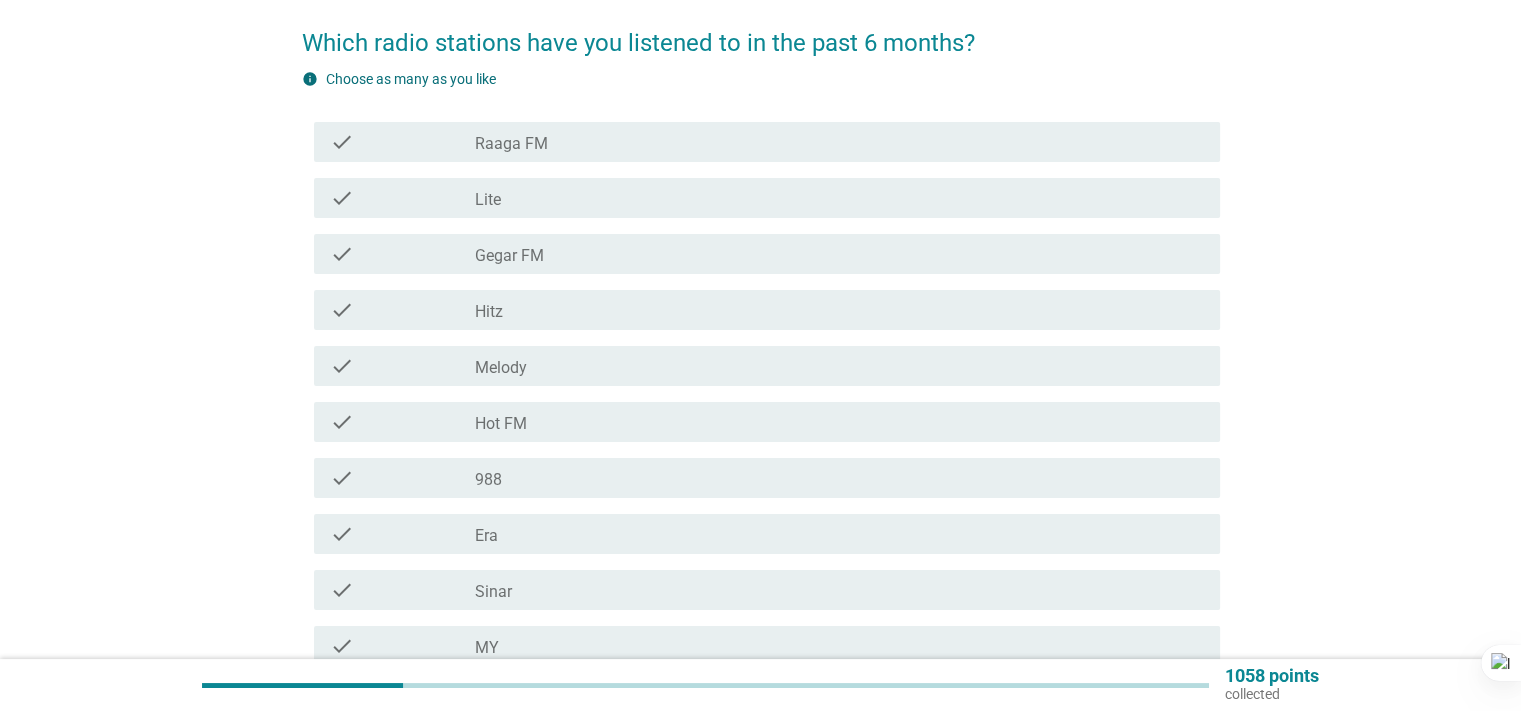 scroll, scrollTop: 200, scrollLeft: 0, axis: vertical 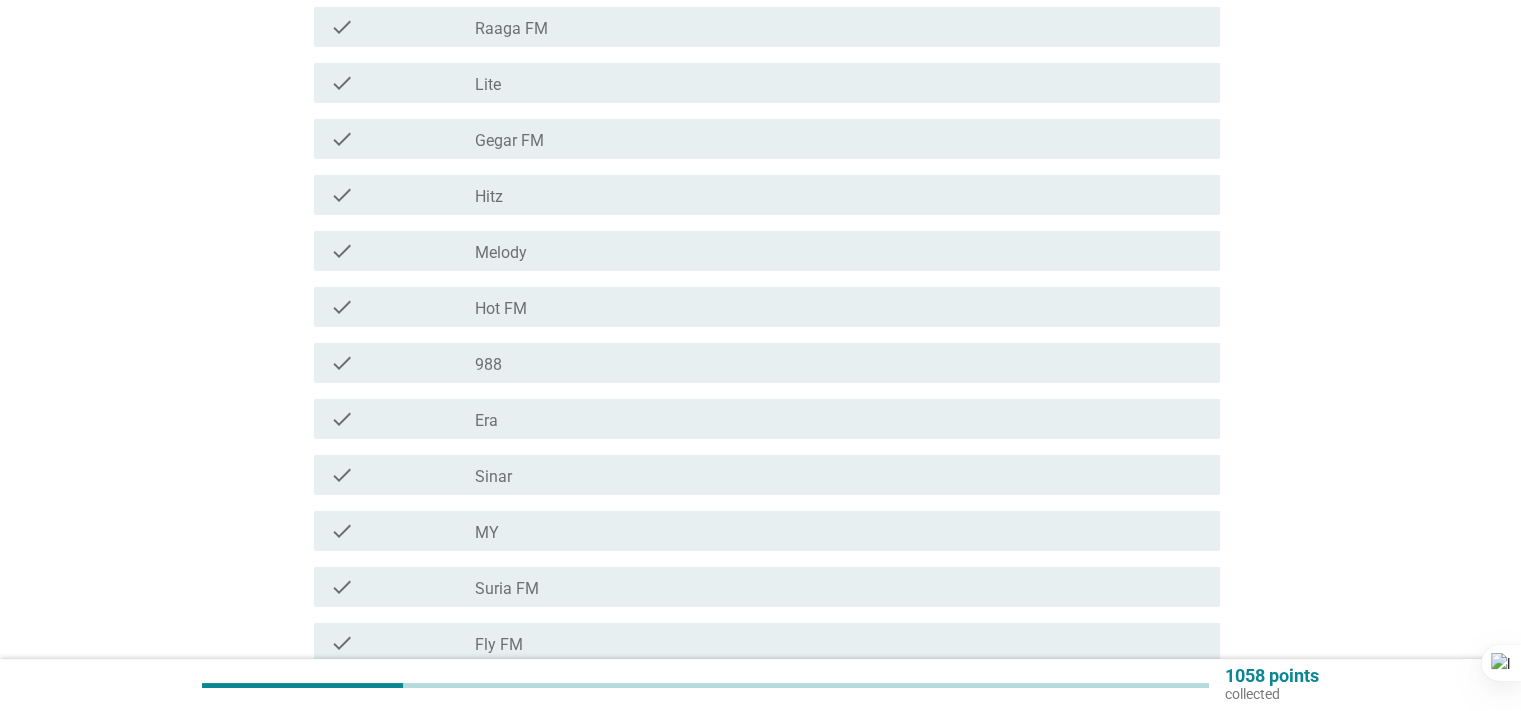click on "check_box_outline_blank 988" at bounding box center [839, 363] 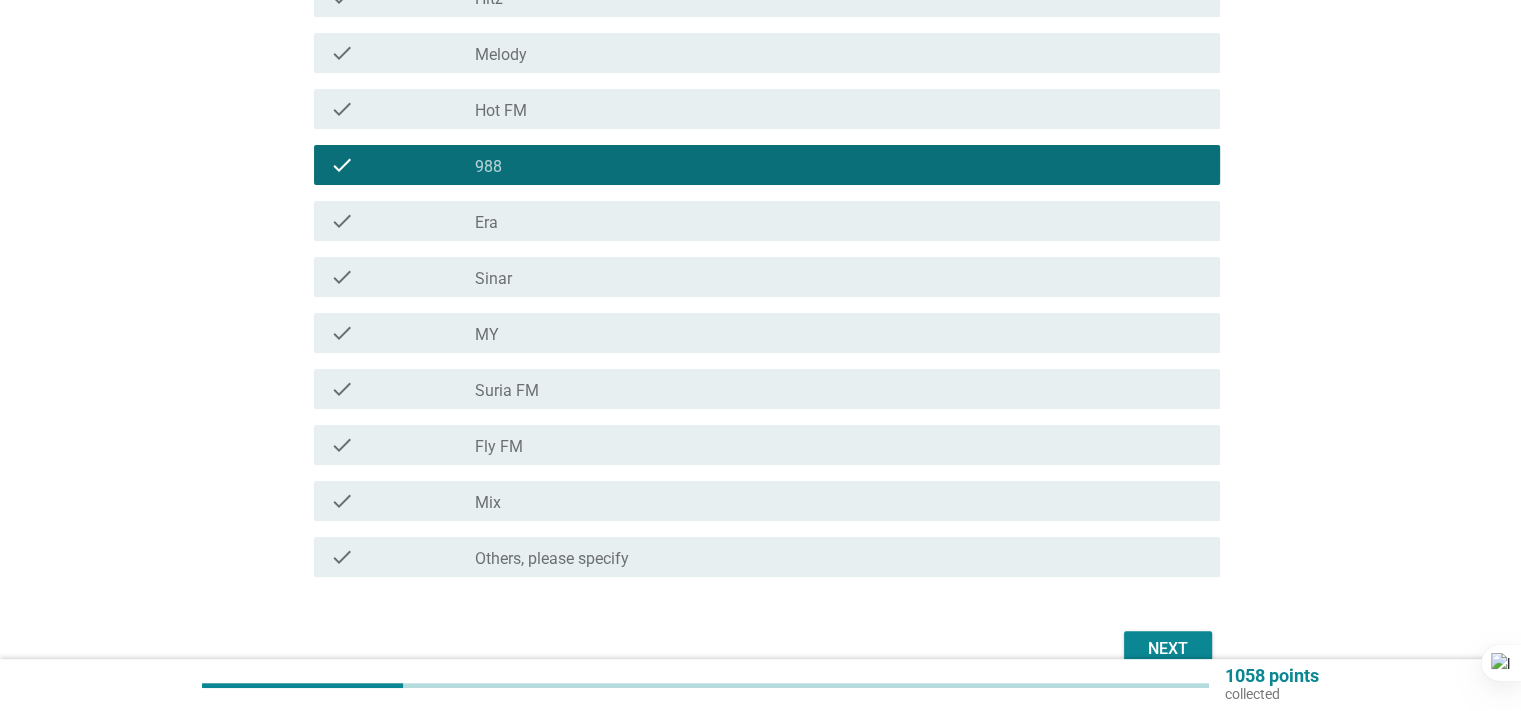 scroll, scrollTop: 400, scrollLeft: 0, axis: vertical 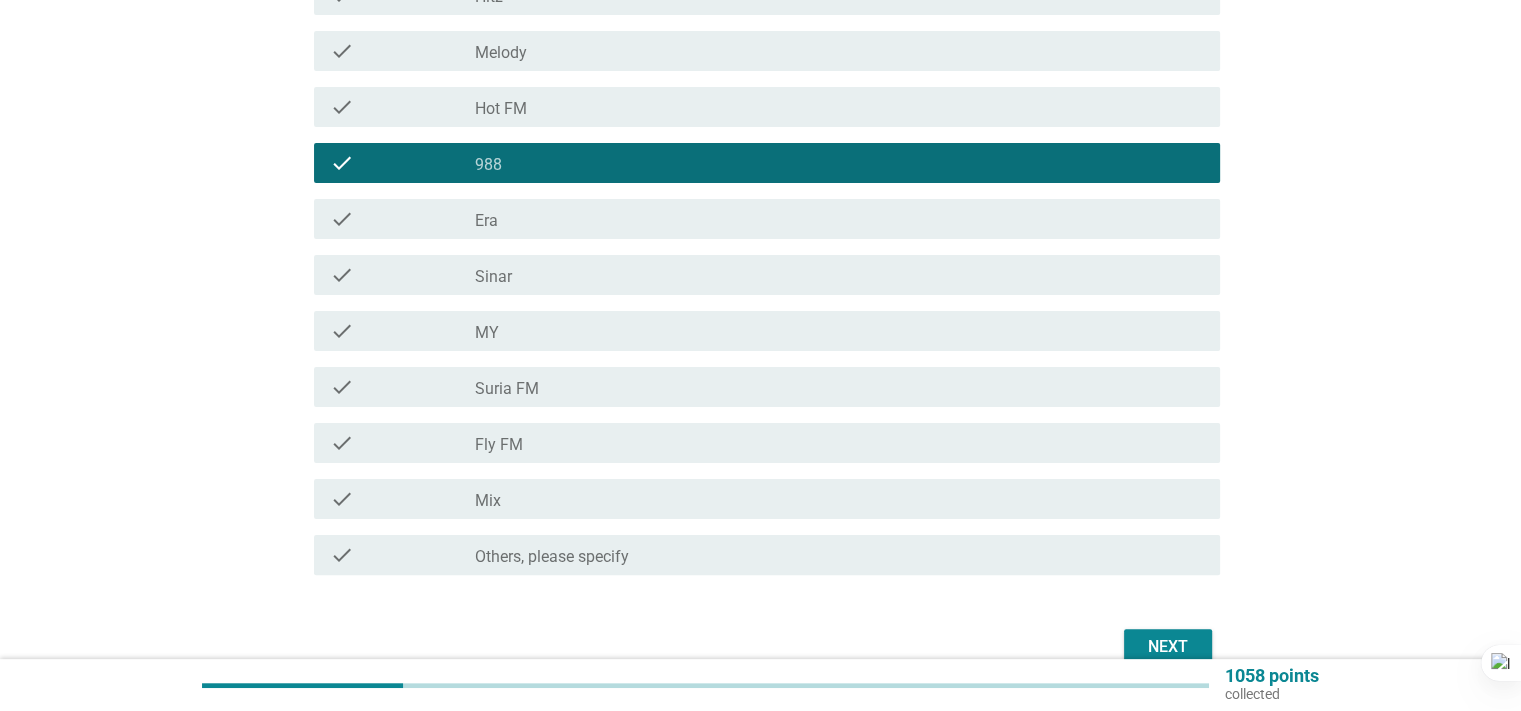 click on "check_box_outline_blank MY" at bounding box center (839, 331) 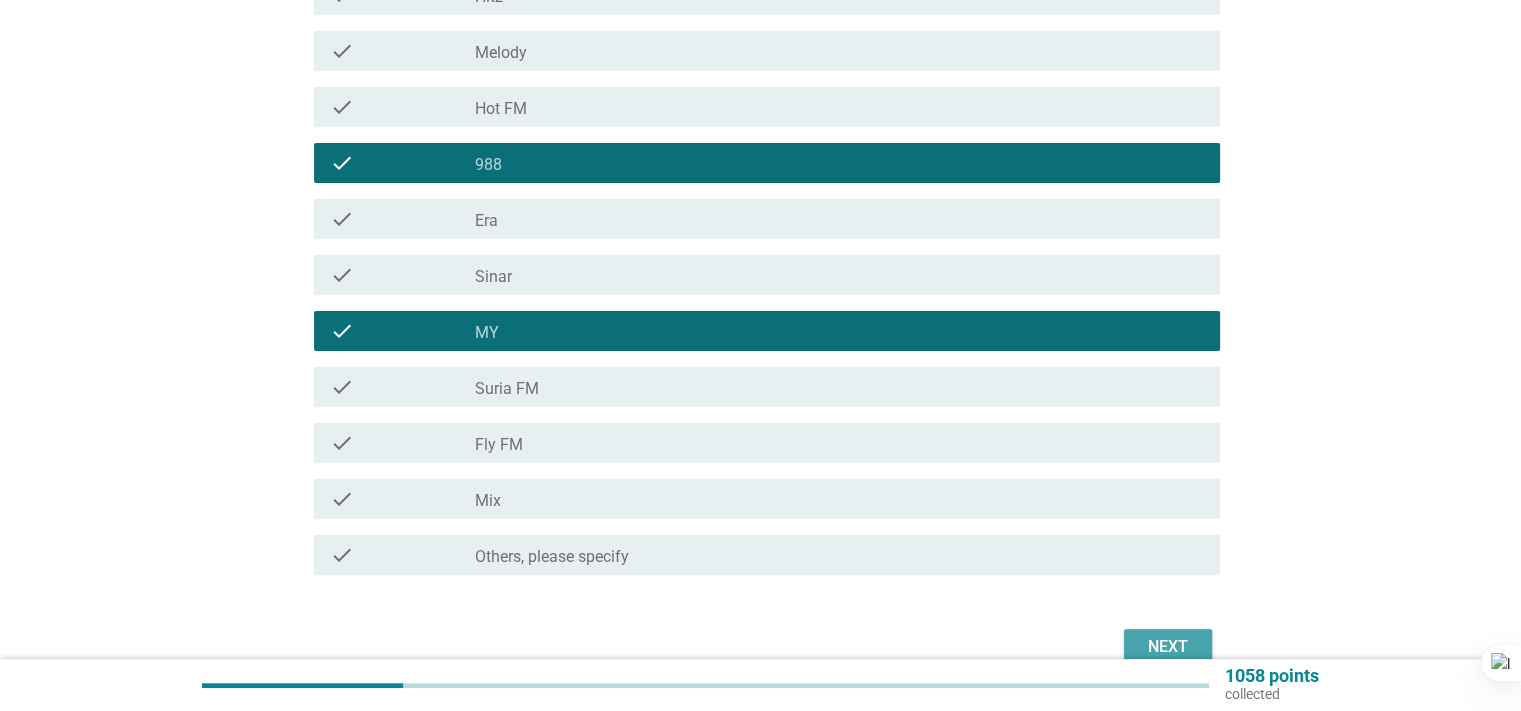 click on "Next" at bounding box center [1168, 647] 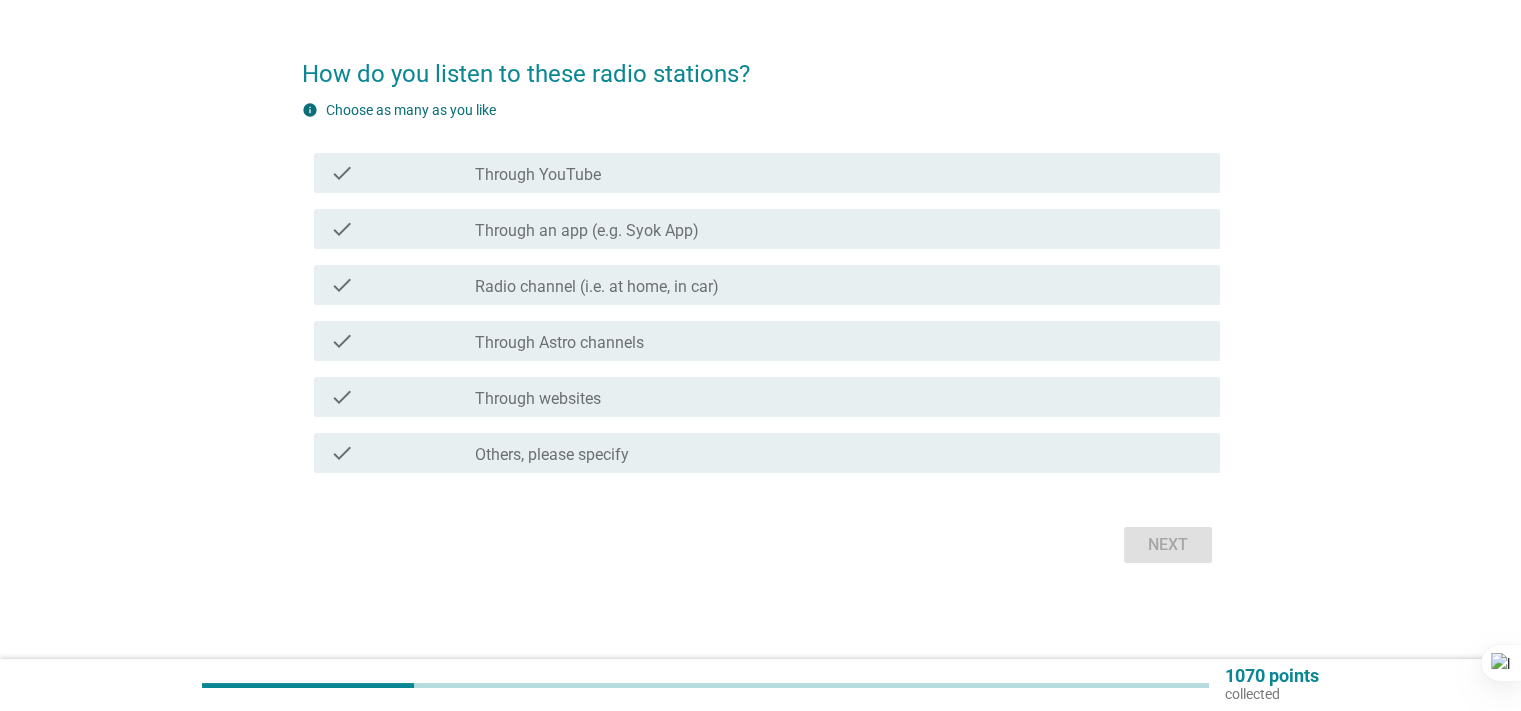 scroll, scrollTop: 0, scrollLeft: 0, axis: both 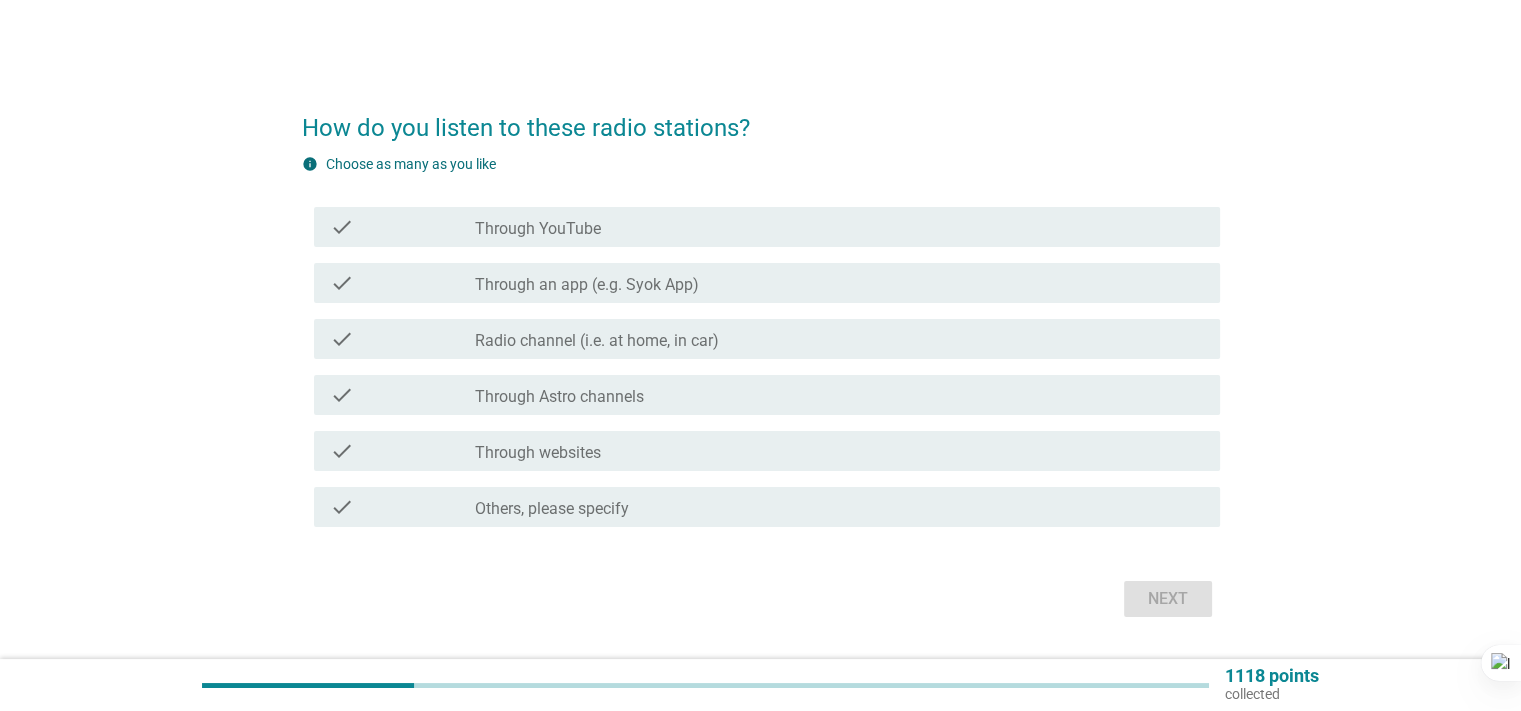 click on "Radio channel (i.e. at home, in car)" at bounding box center [597, 341] 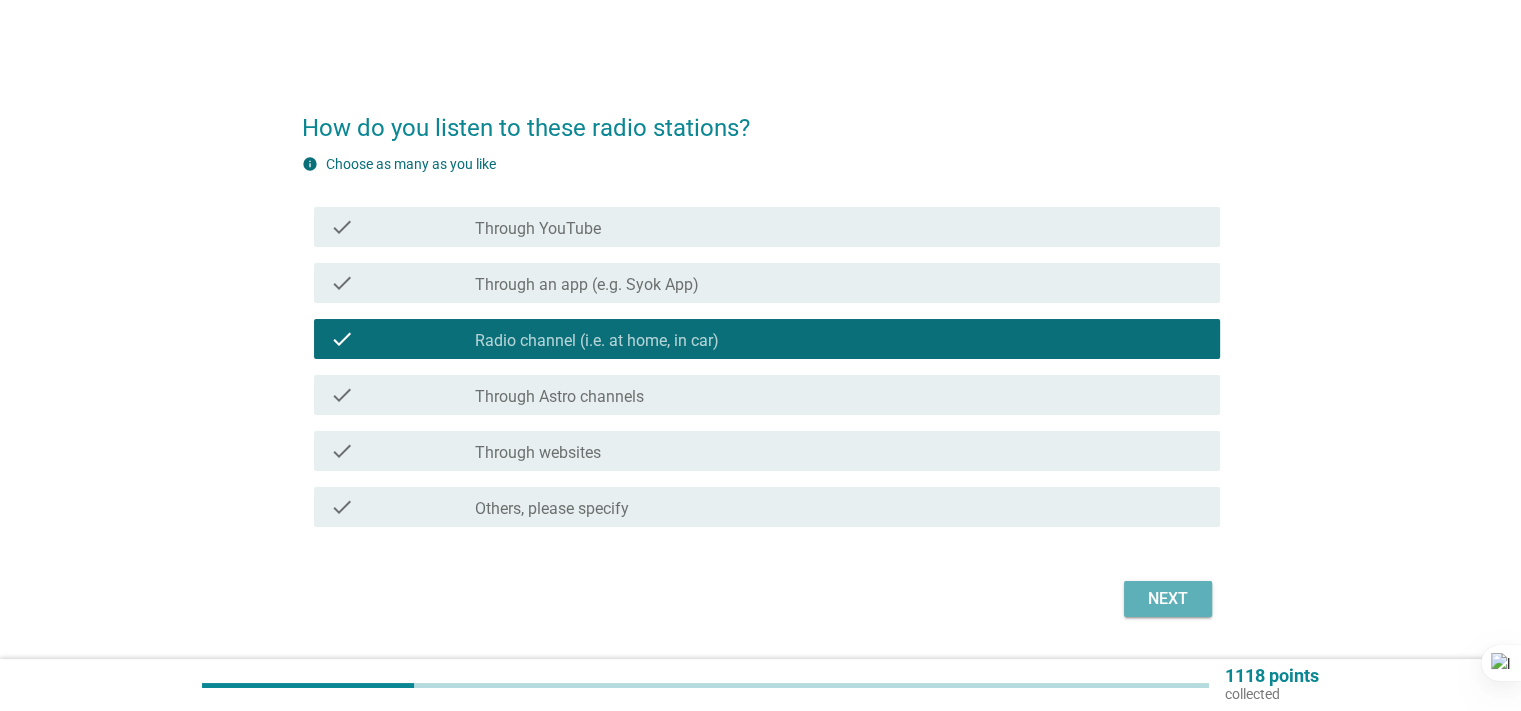 click on "Next" at bounding box center [1168, 599] 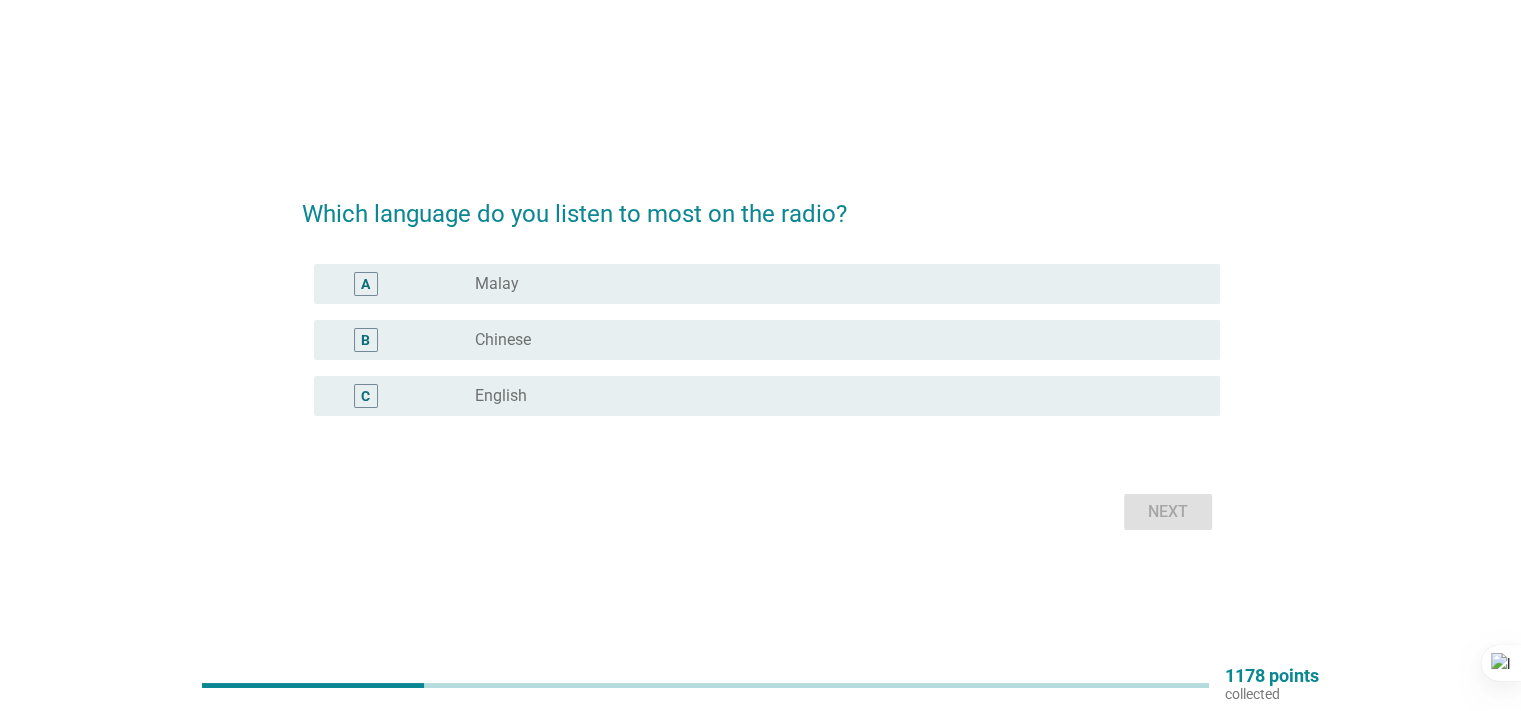 click on "Chinese" at bounding box center [503, 340] 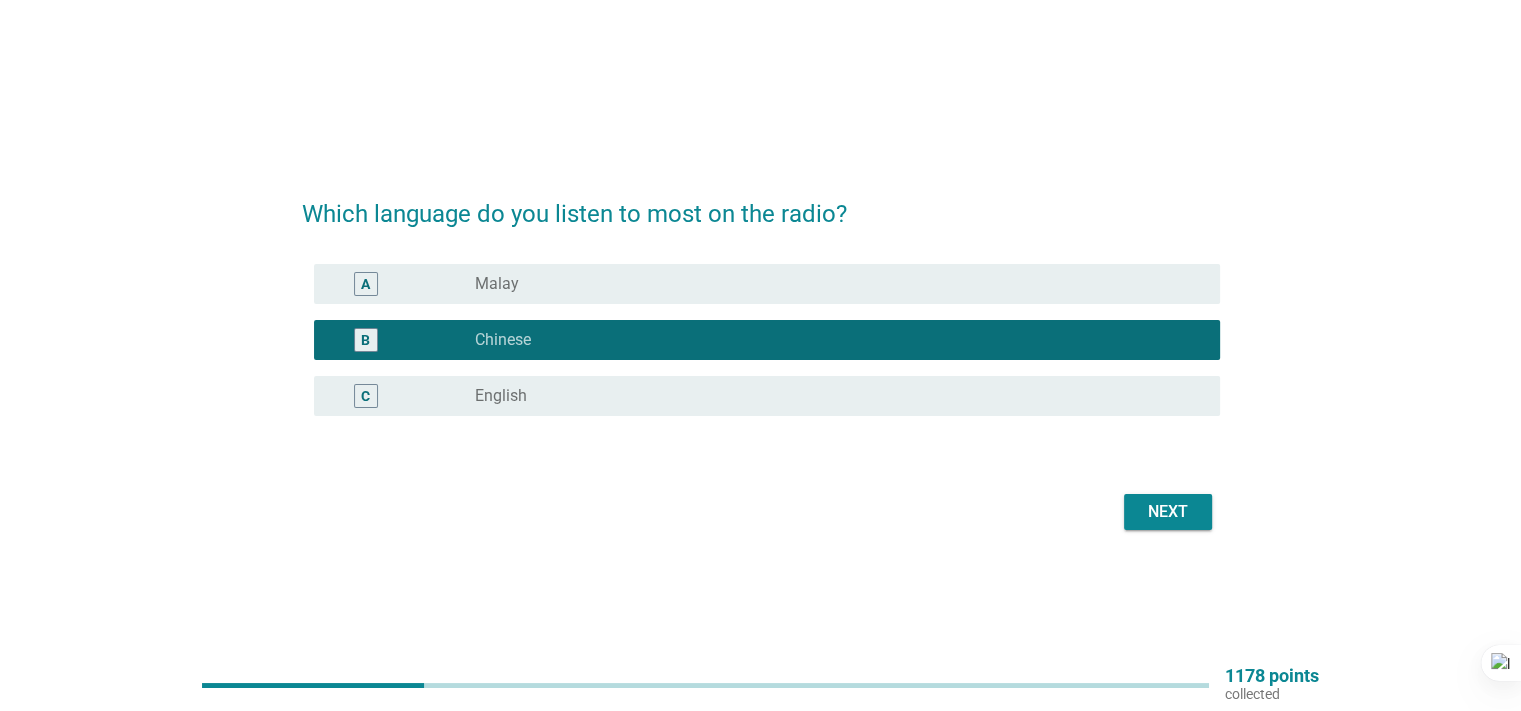 click on "Next" at bounding box center [1168, 512] 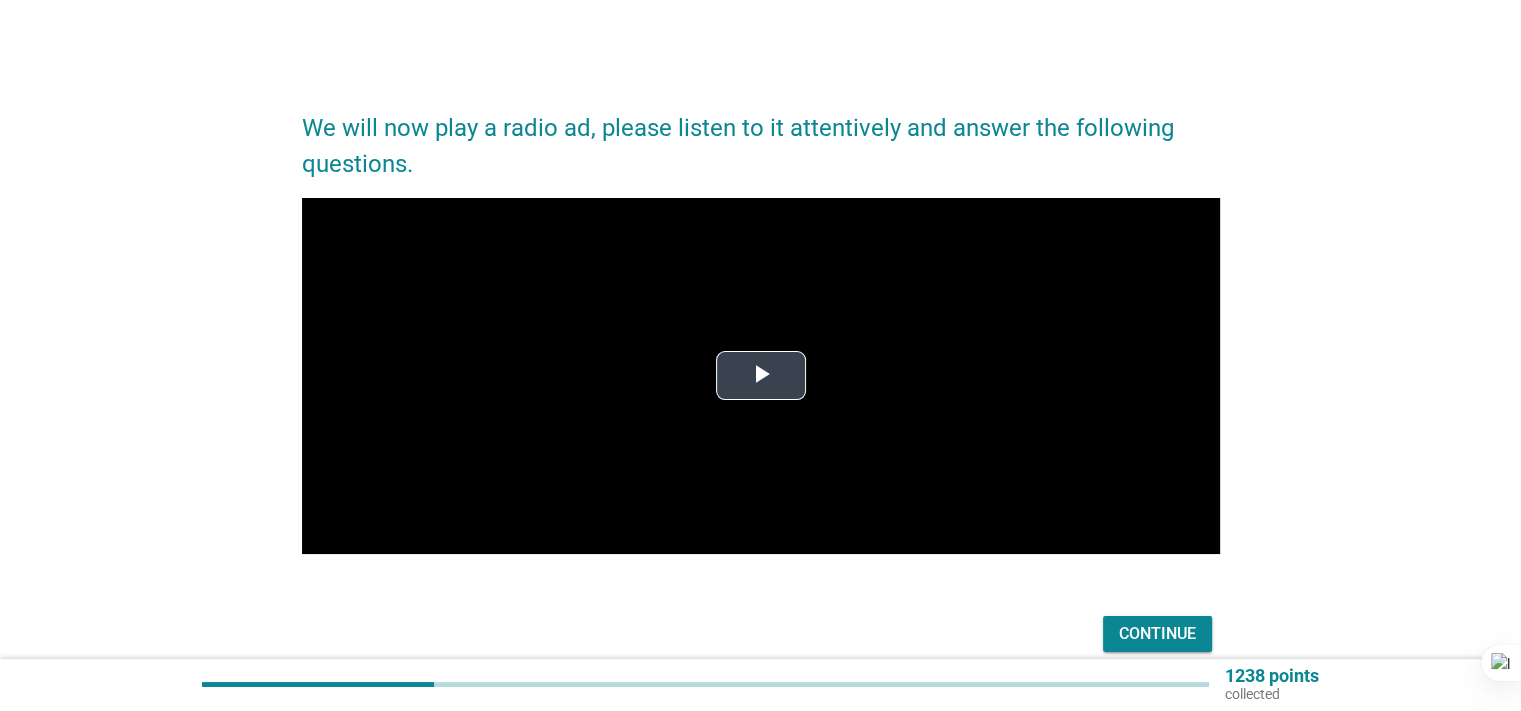 click at bounding box center (761, 376) 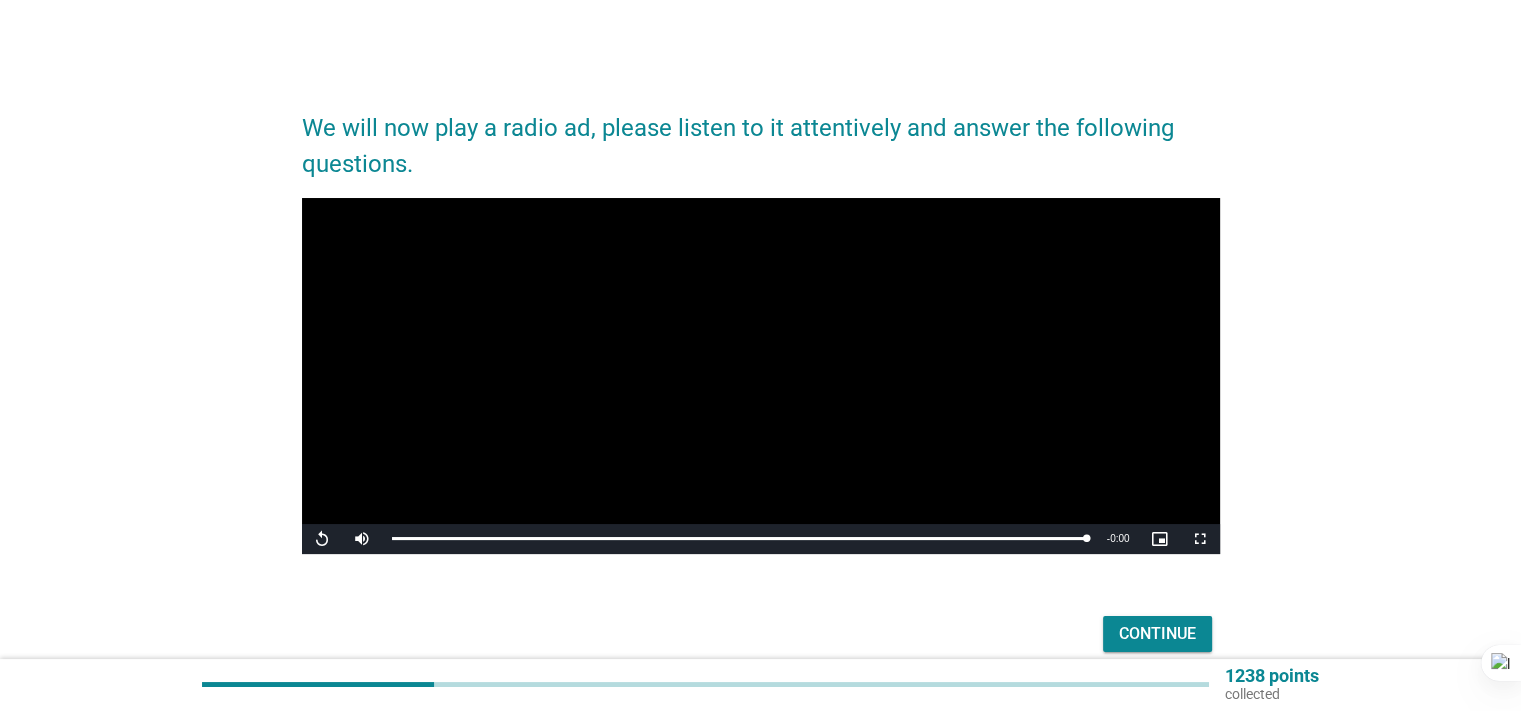 click on "Continue" at bounding box center [1157, 634] 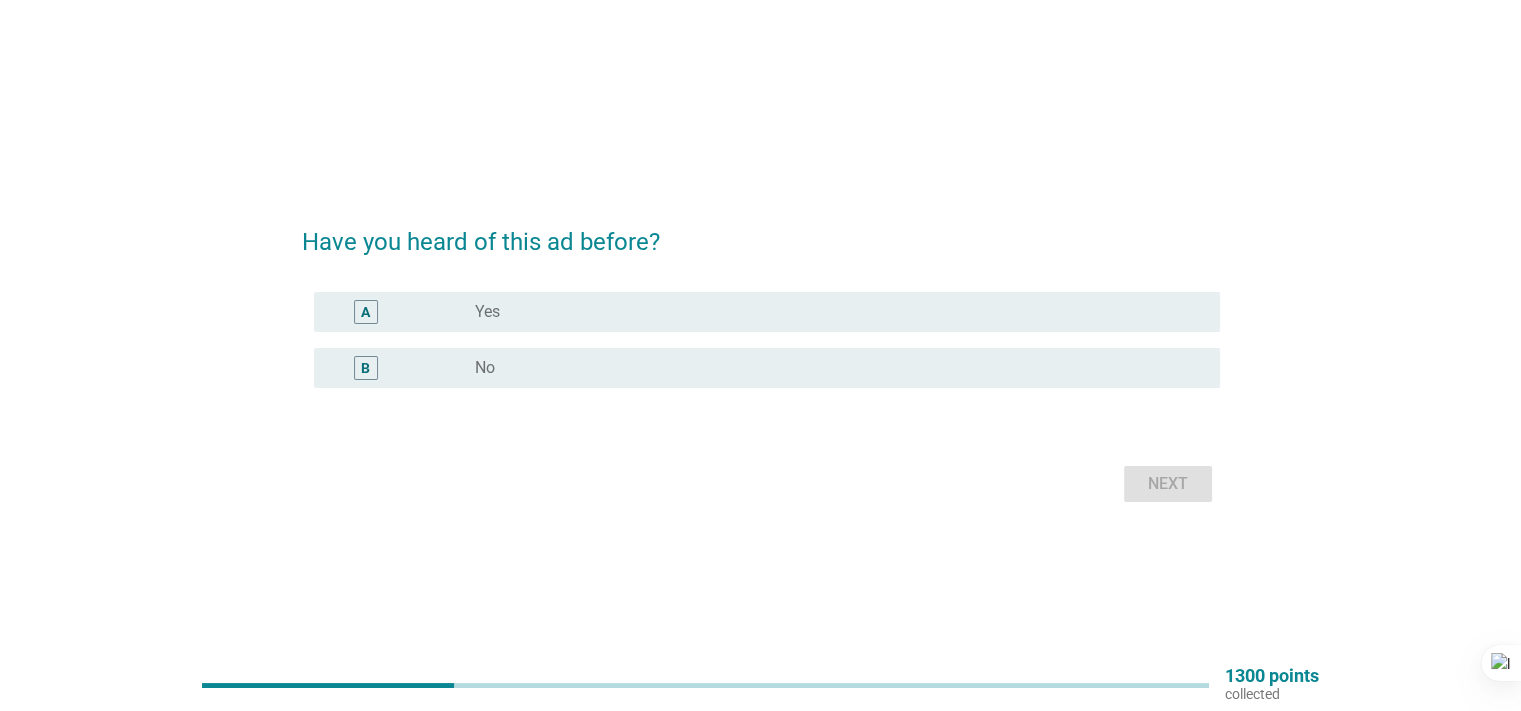 click on "radio_button_unchecked Yes" at bounding box center (831, 312) 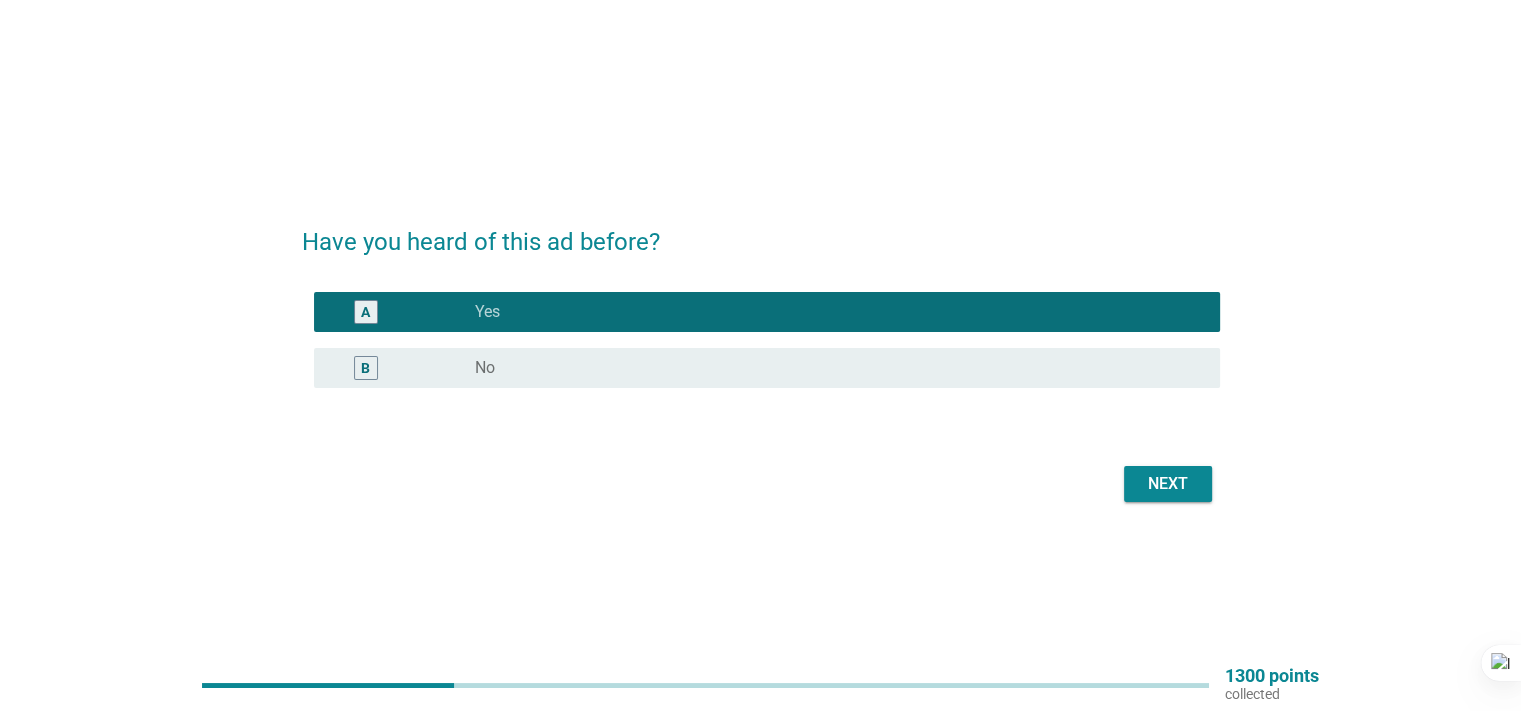 click on "Next" at bounding box center [1168, 484] 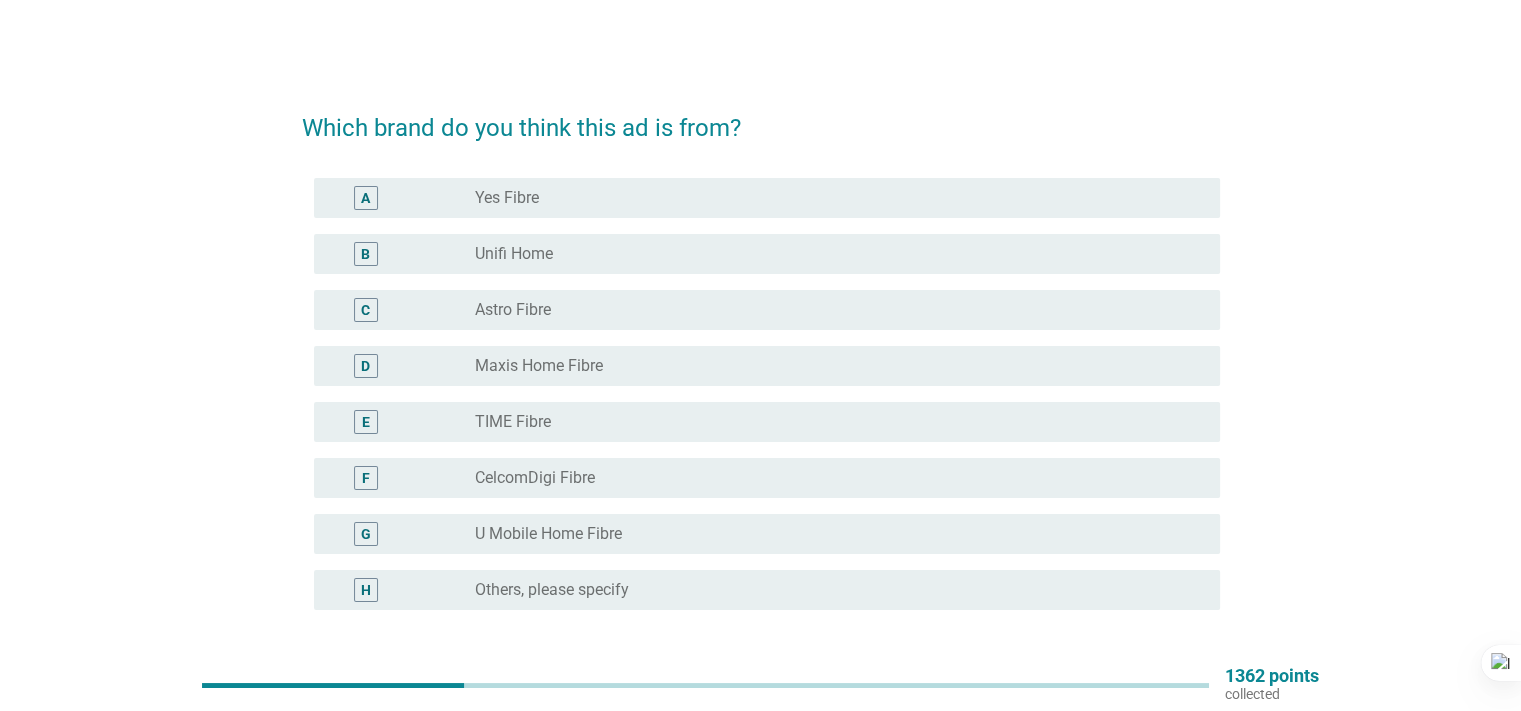 click on "radio_button_unchecked U Mobile Home Fibre" at bounding box center [839, 534] 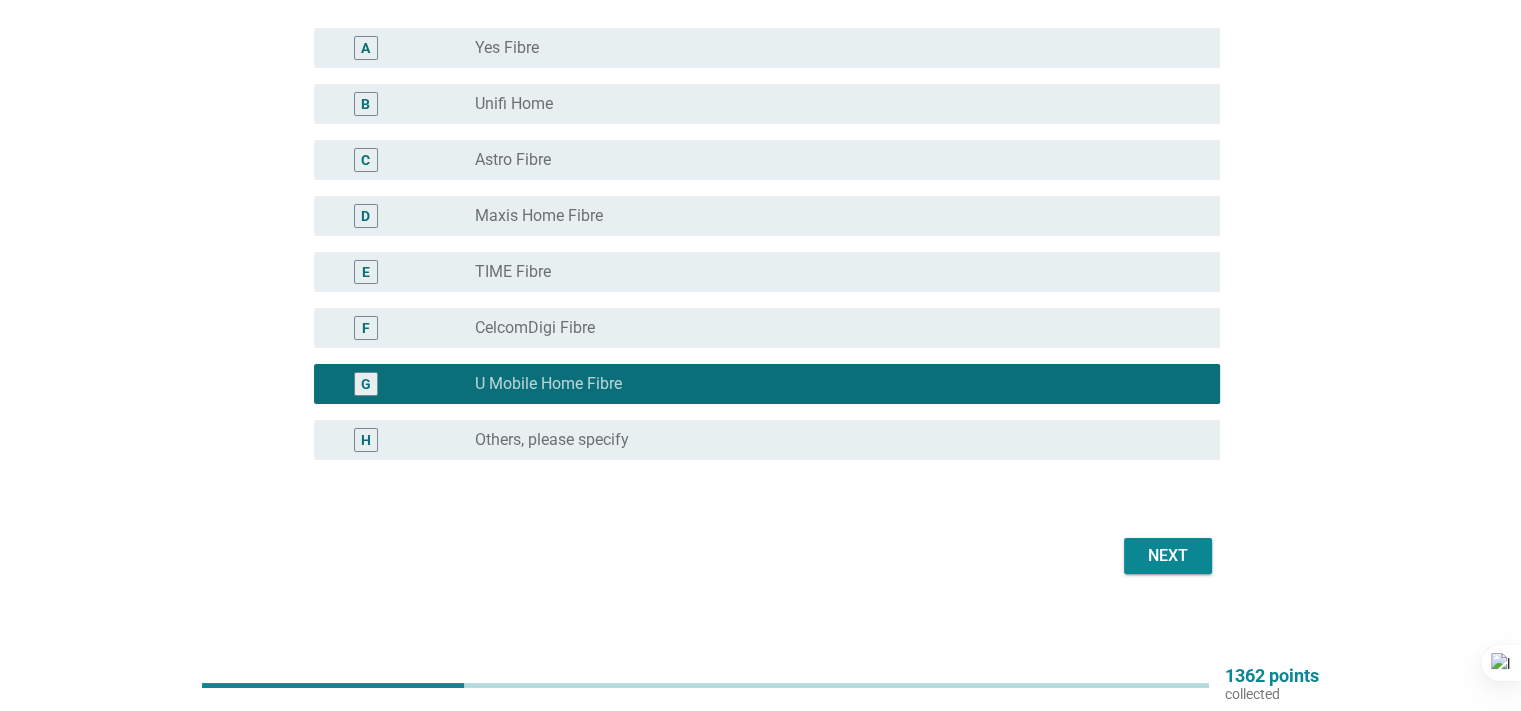 scroll, scrollTop: 160, scrollLeft: 0, axis: vertical 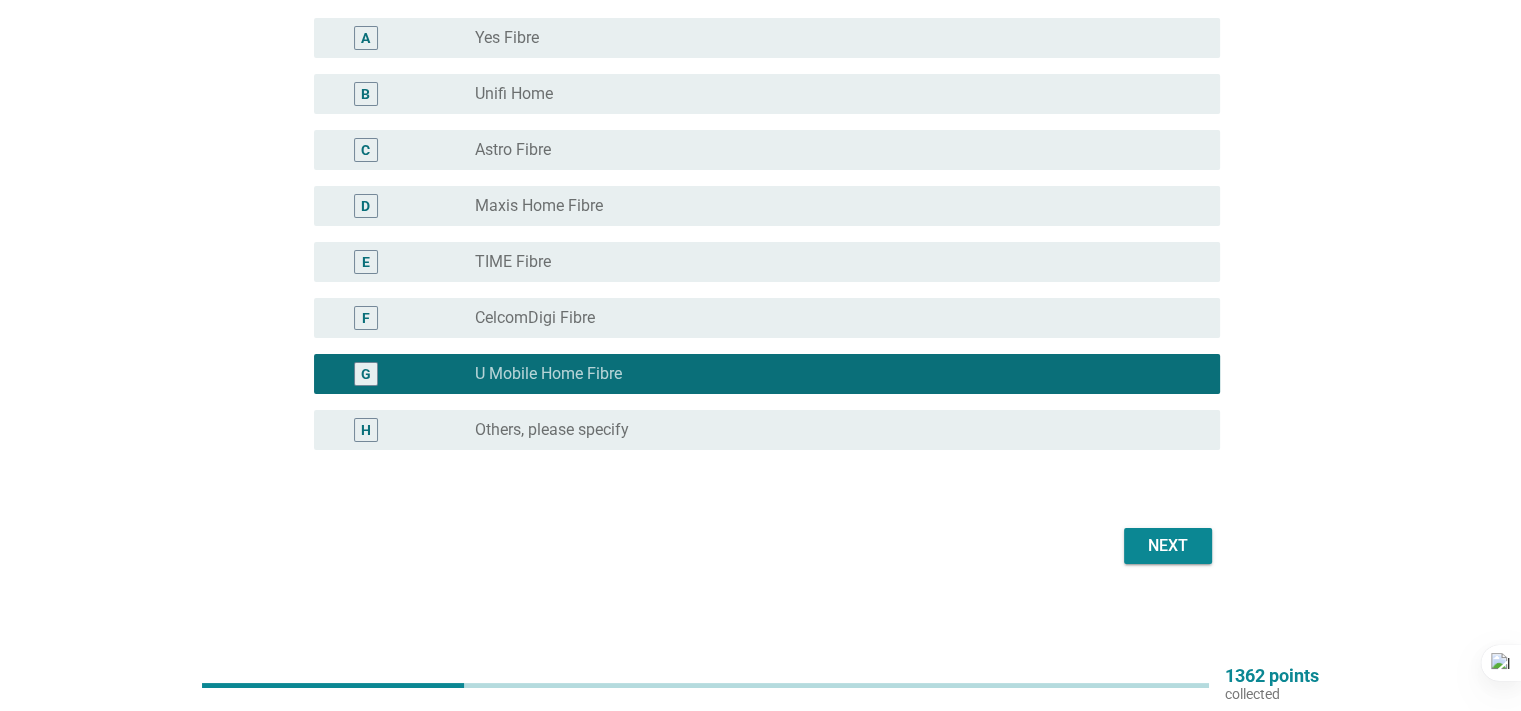 click on "Next" at bounding box center [1168, 546] 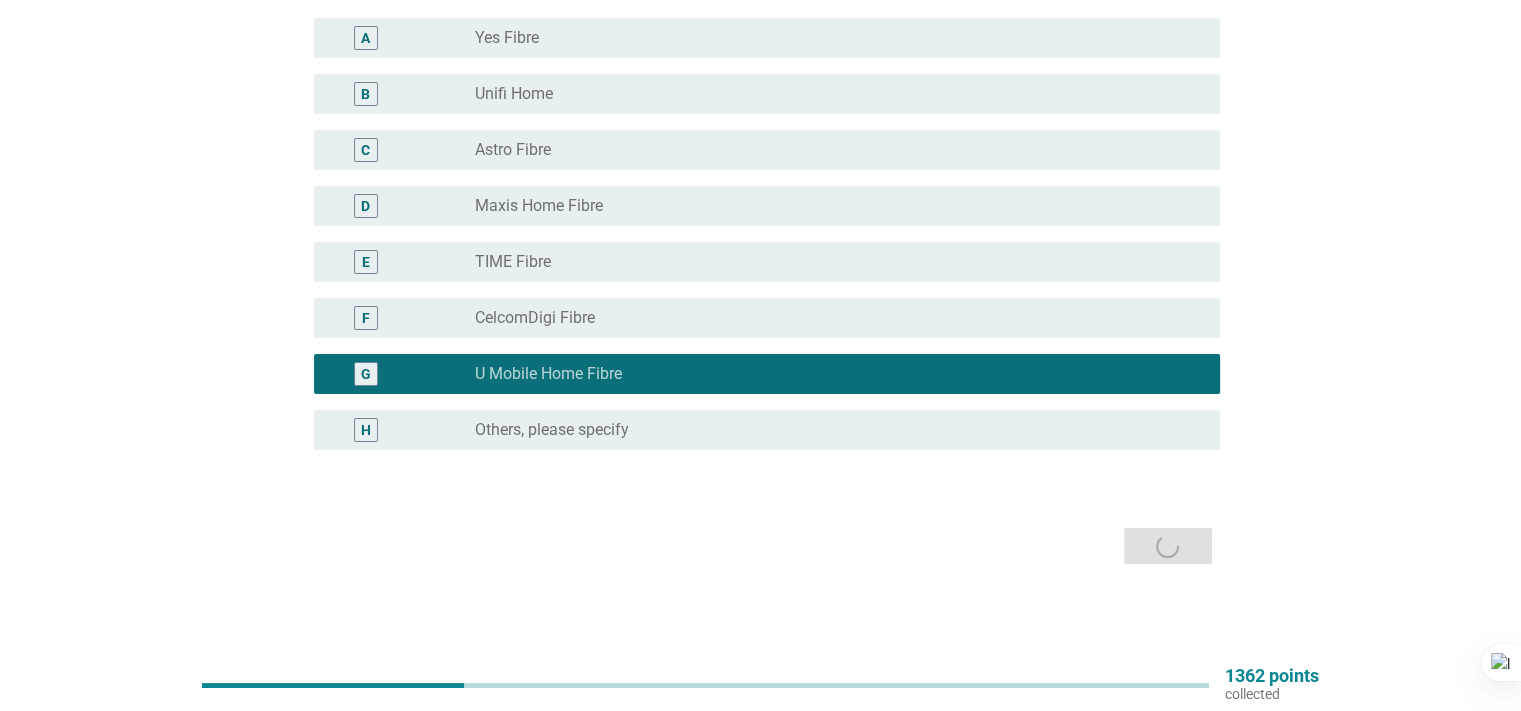 scroll, scrollTop: 0, scrollLeft: 0, axis: both 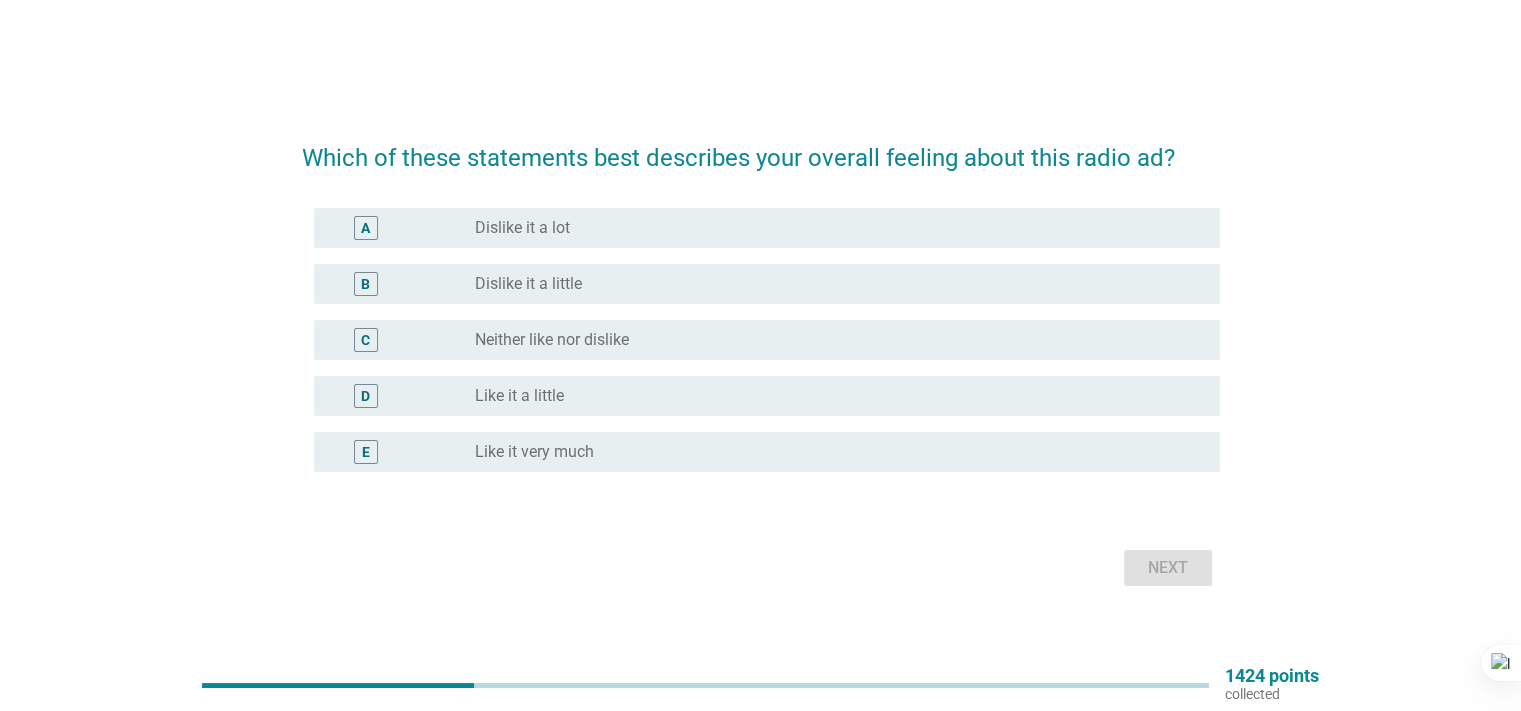 click on "Neither like nor dislike" at bounding box center [552, 340] 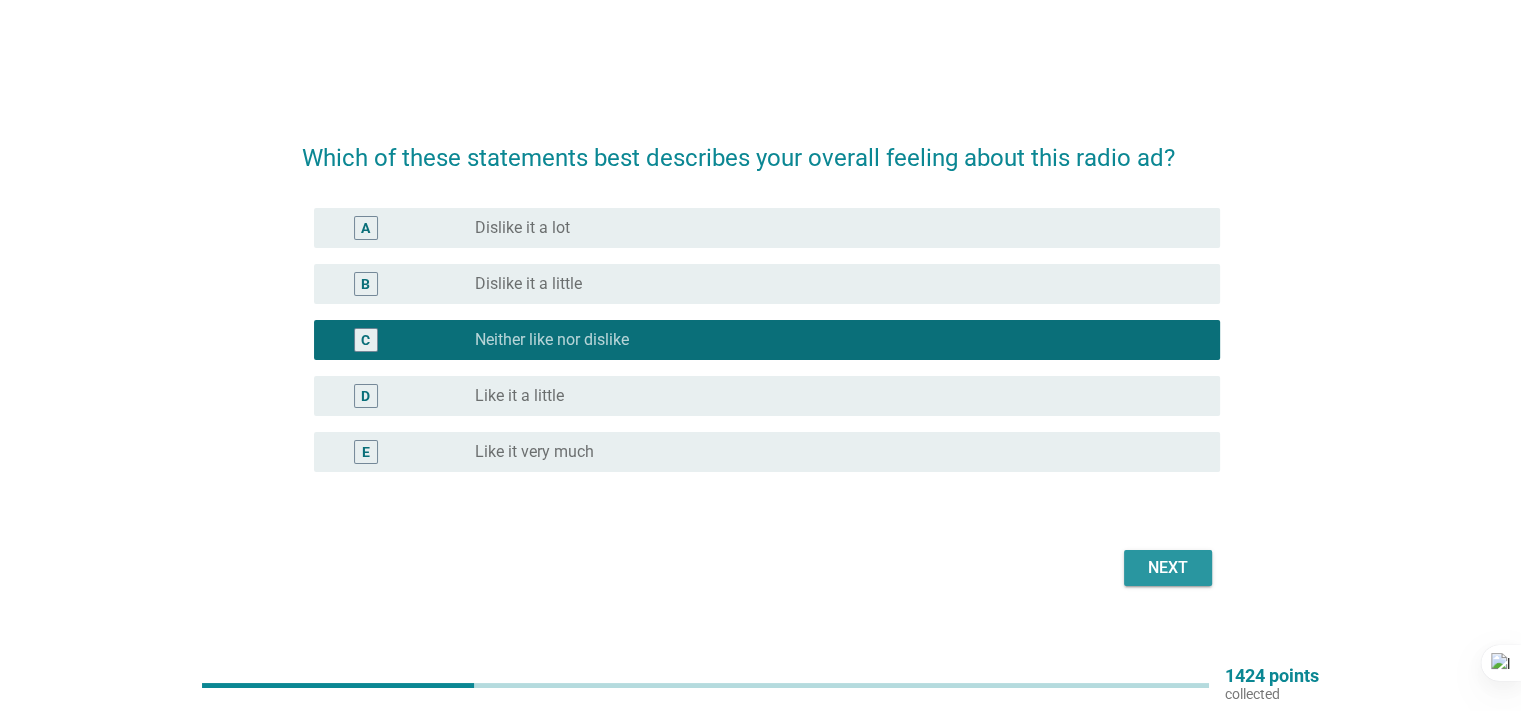 click on "Next" at bounding box center (1168, 568) 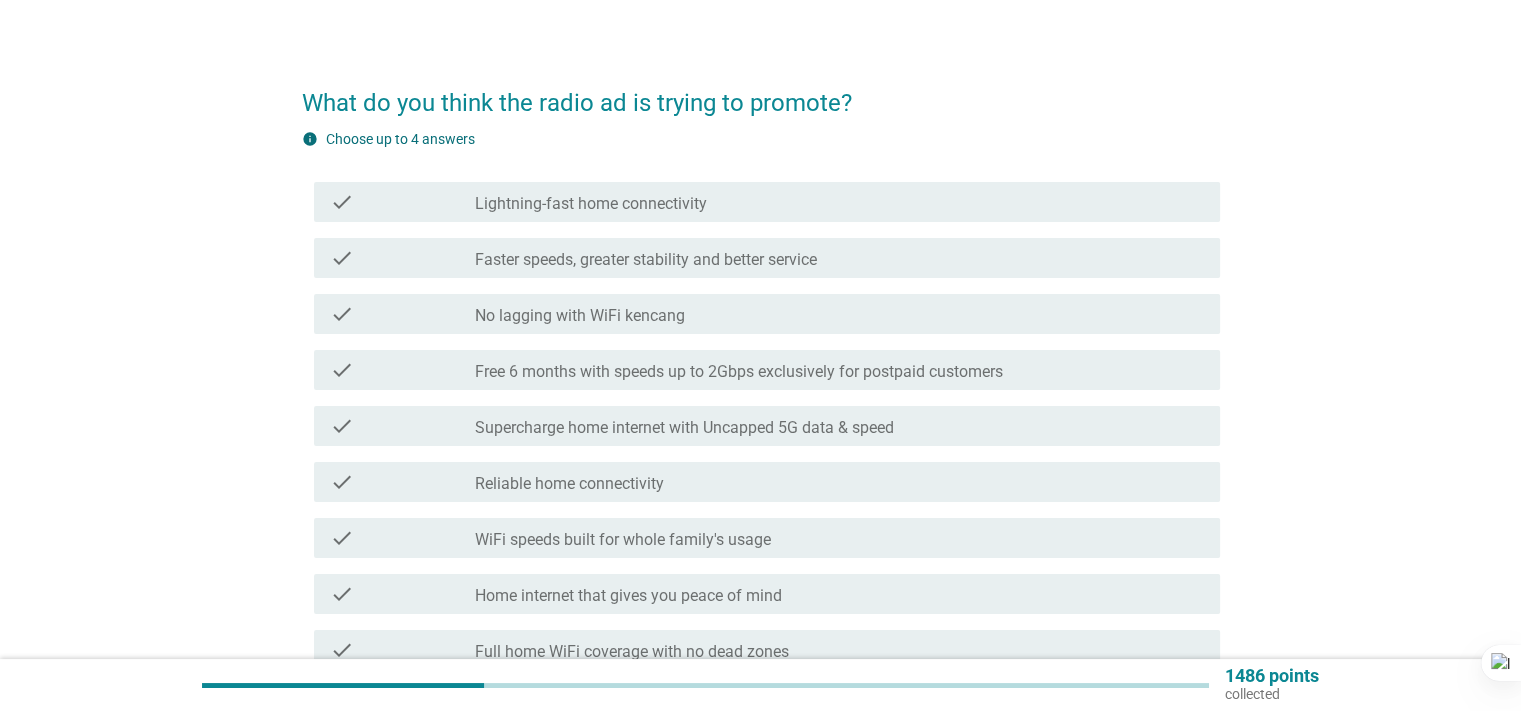 scroll, scrollTop: 100, scrollLeft: 0, axis: vertical 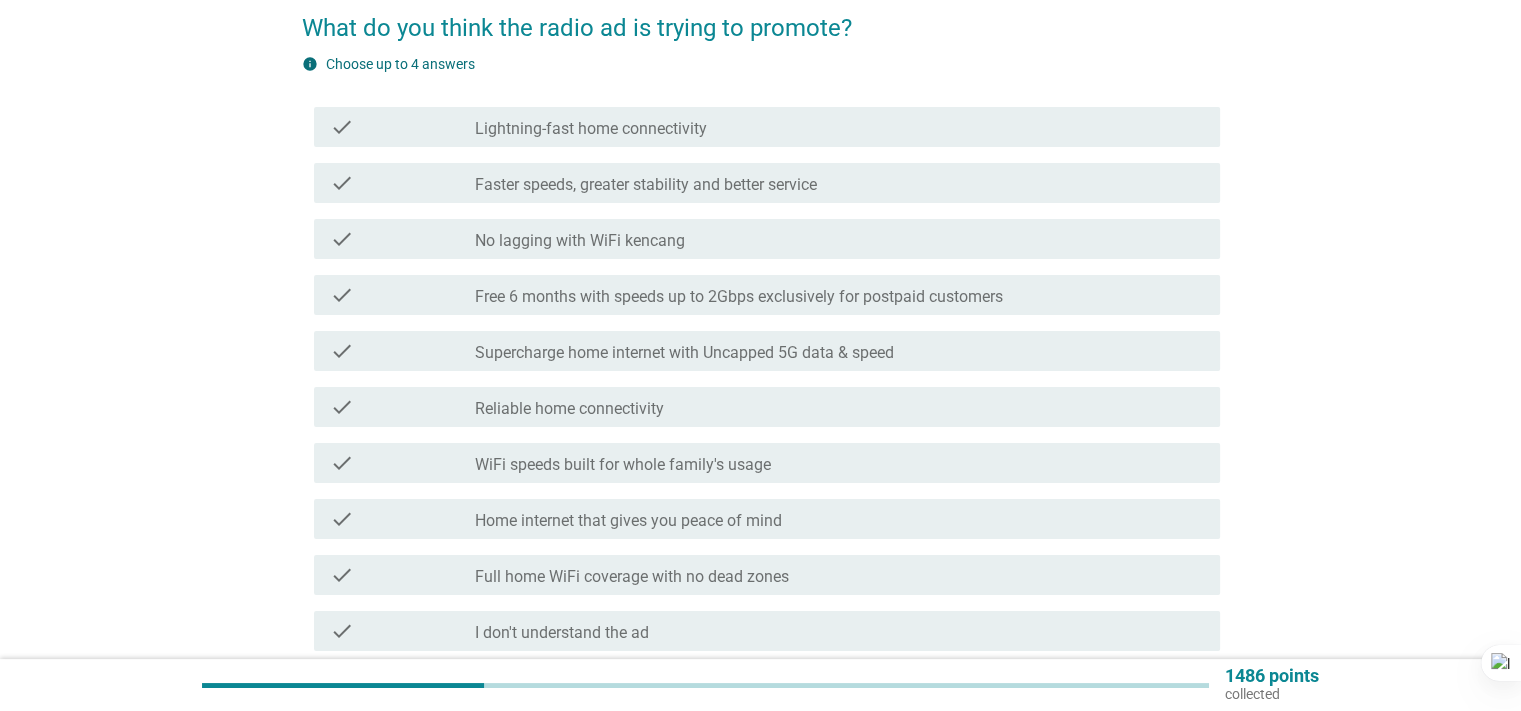 click on "Full home WiFi coverage with no dead zones" at bounding box center [632, 577] 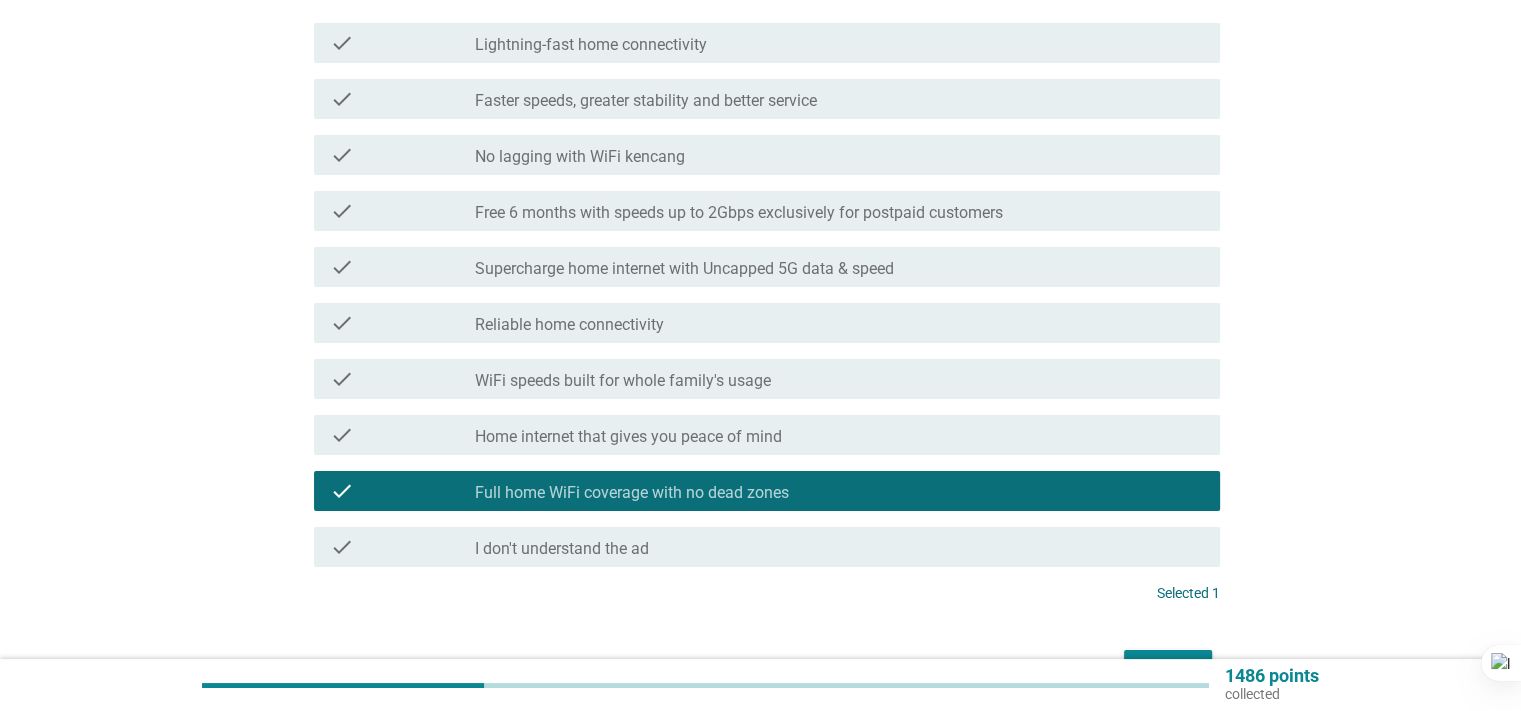 scroll, scrollTop: 300, scrollLeft: 0, axis: vertical 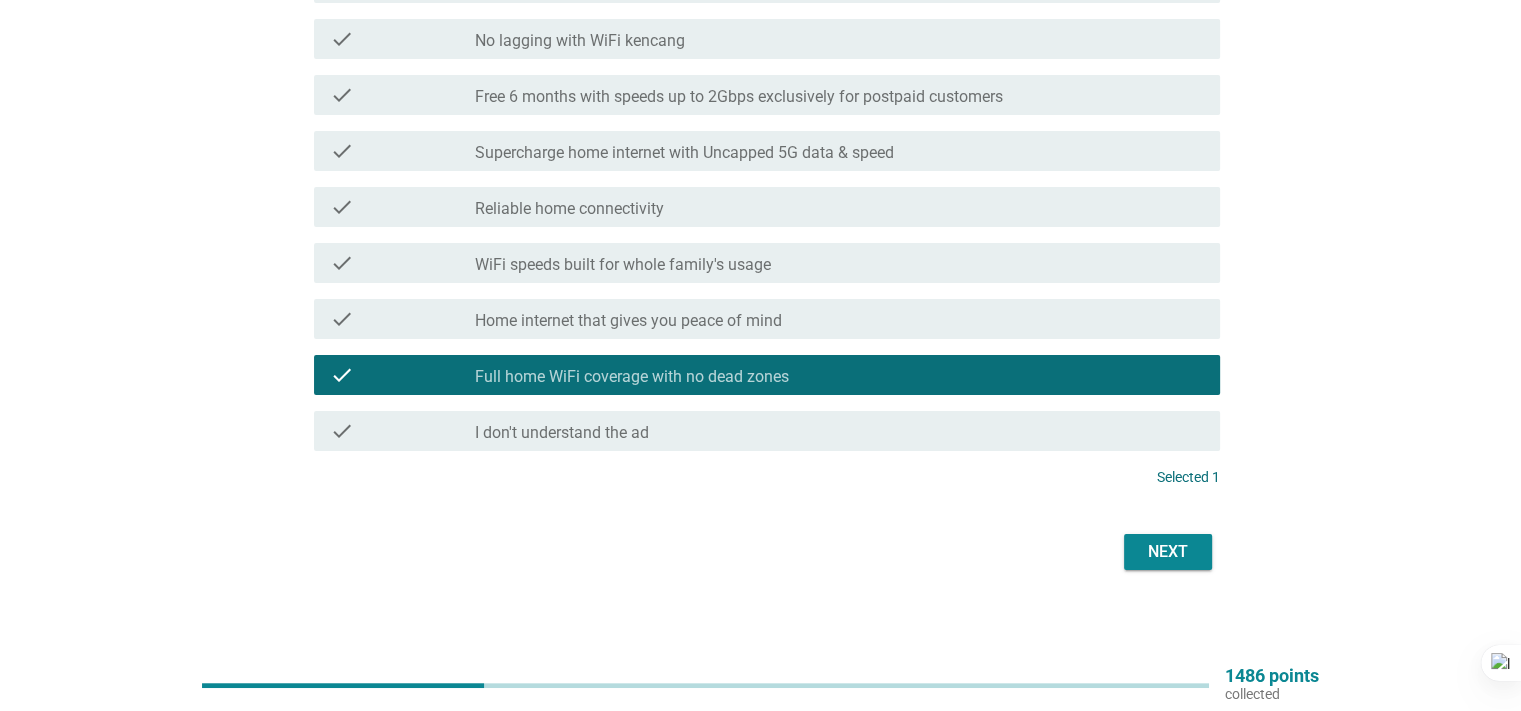 click on "Next" at bounding box center [1168, 552] 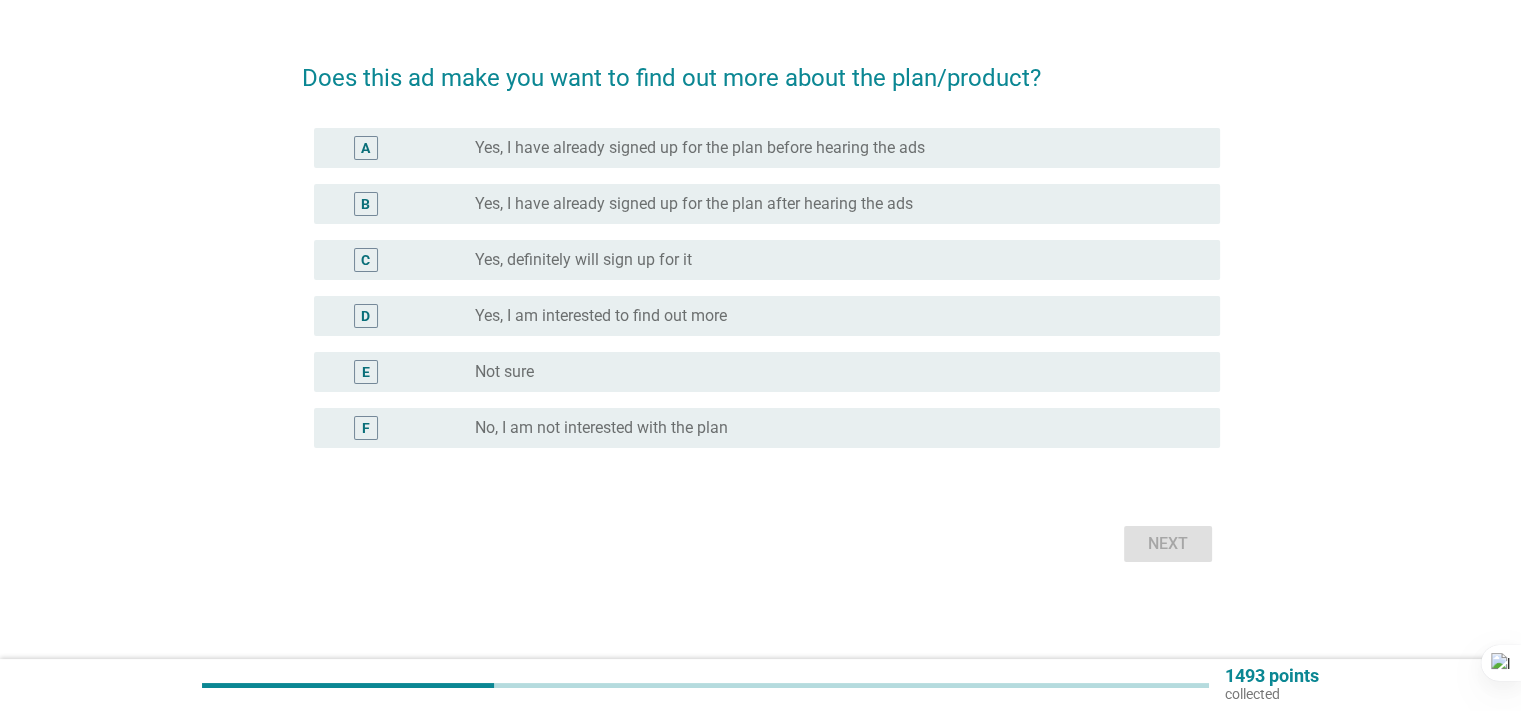 scroll, scrollTop: 0, scrollLeft: 0, axis: both 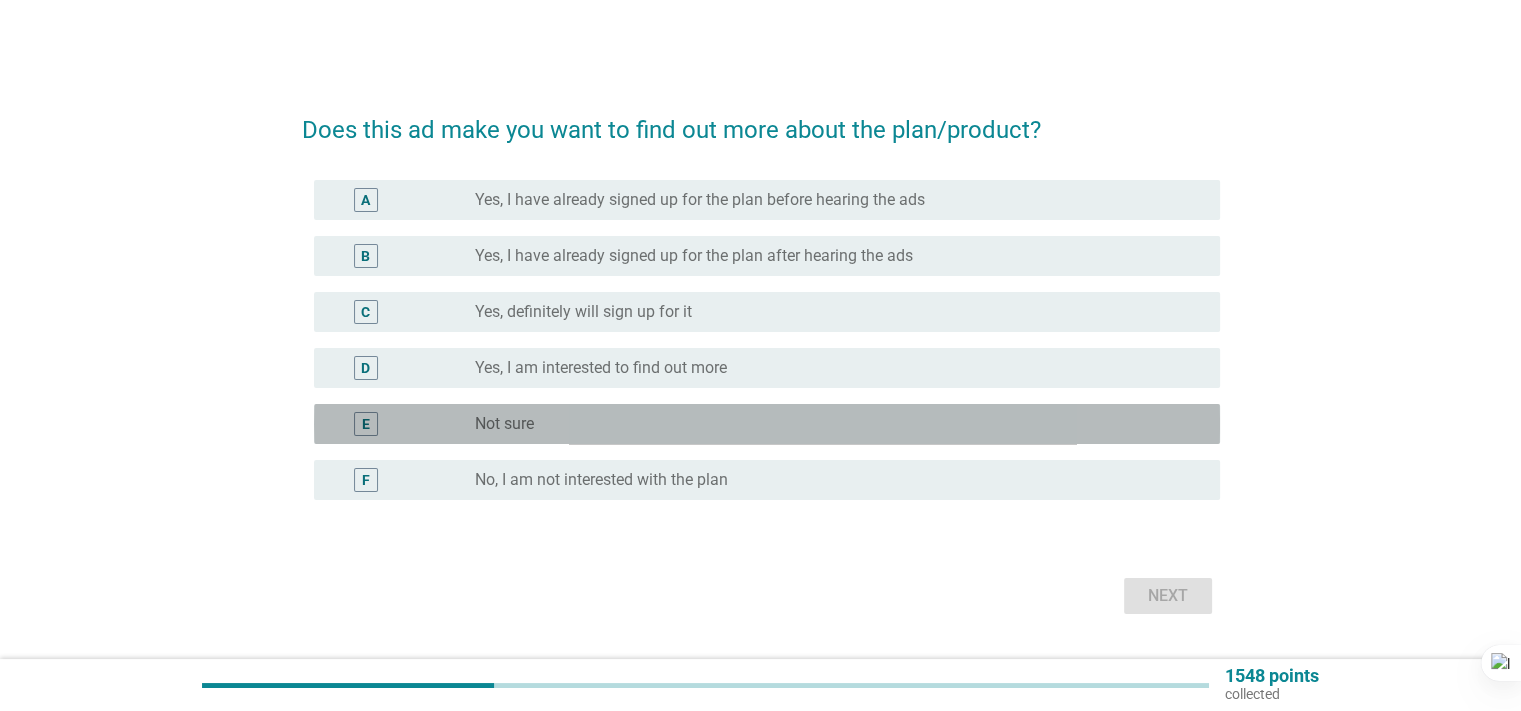 drag, startPoint x: 522, startPoint y: 431, endPoint x: 532, endPoint y: 430, distance: 10.049875 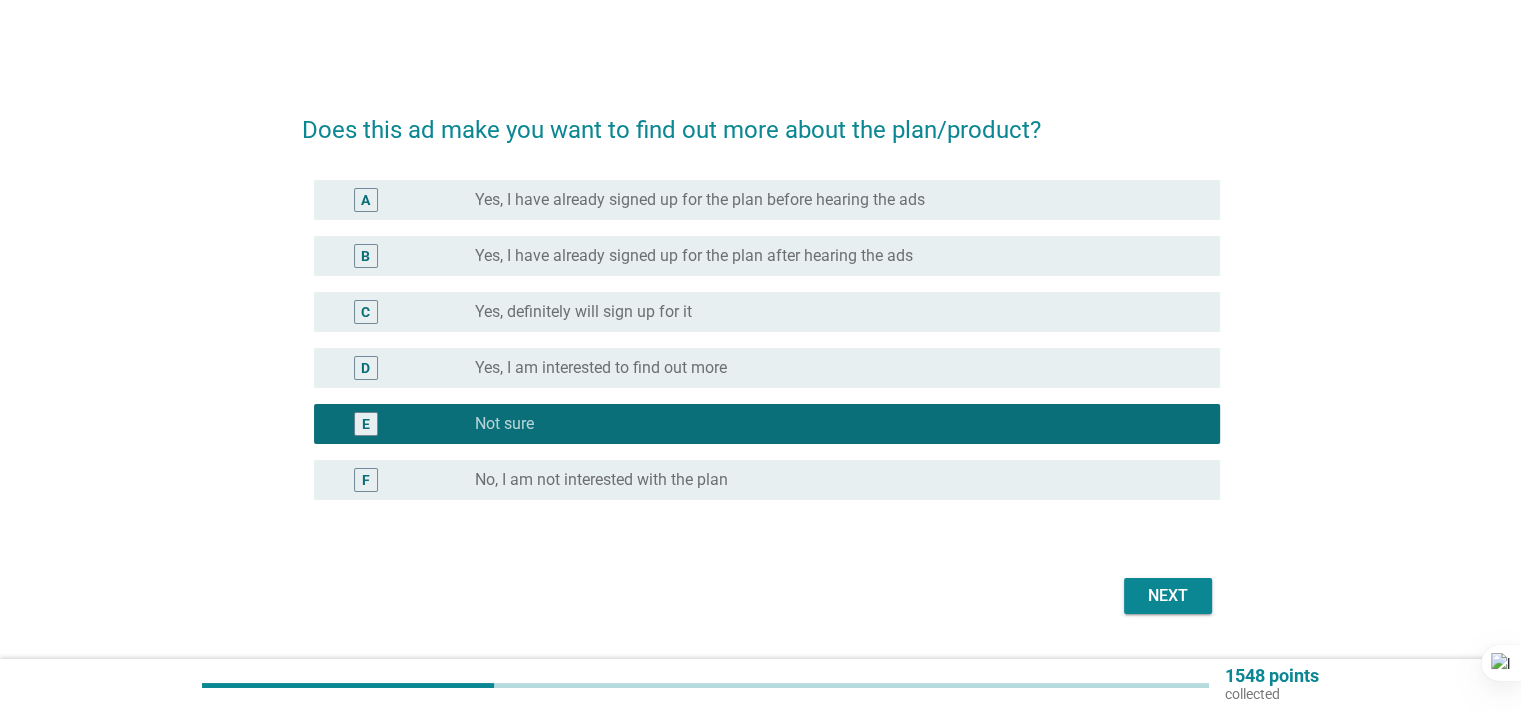click on "Next" at bounding box center [1168, 596] 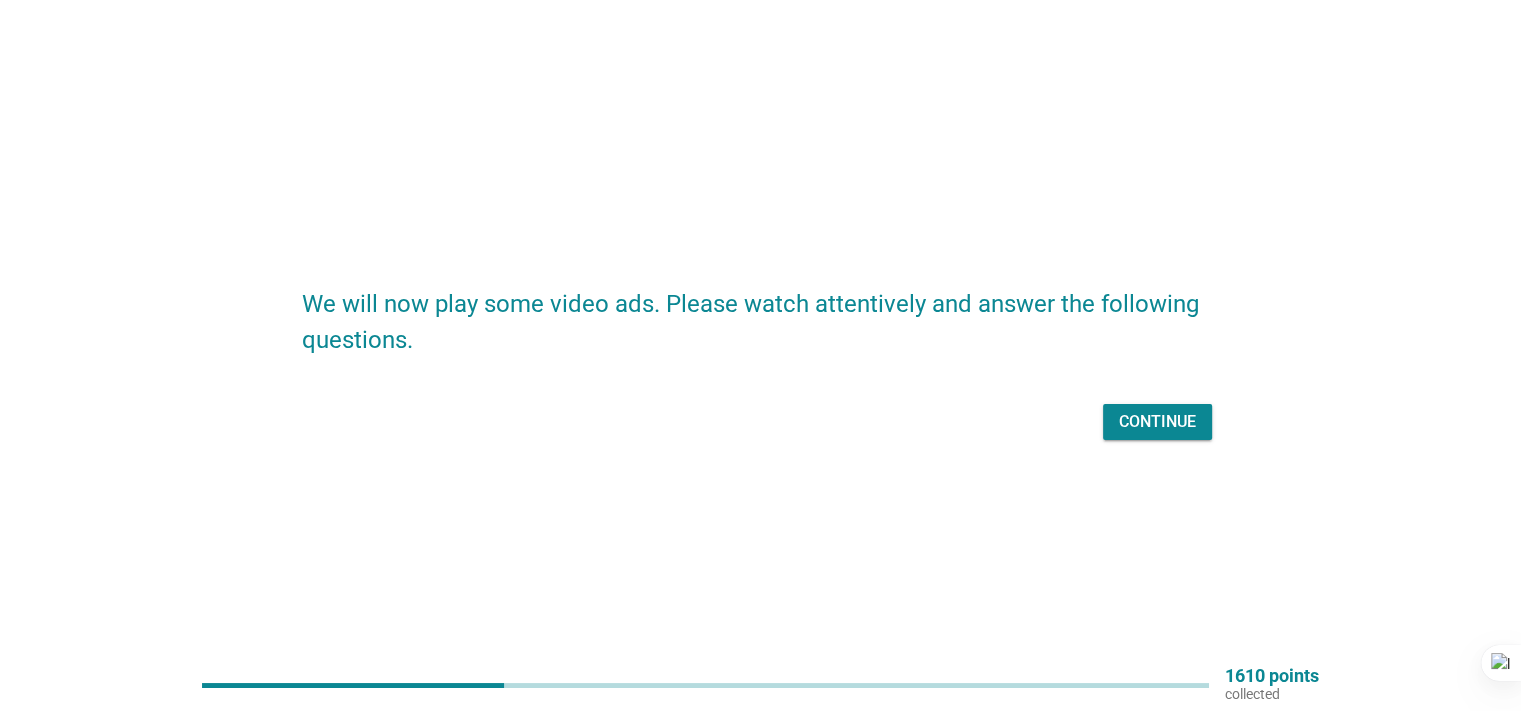 click on "Continue" at bounding box center (1157, 422) 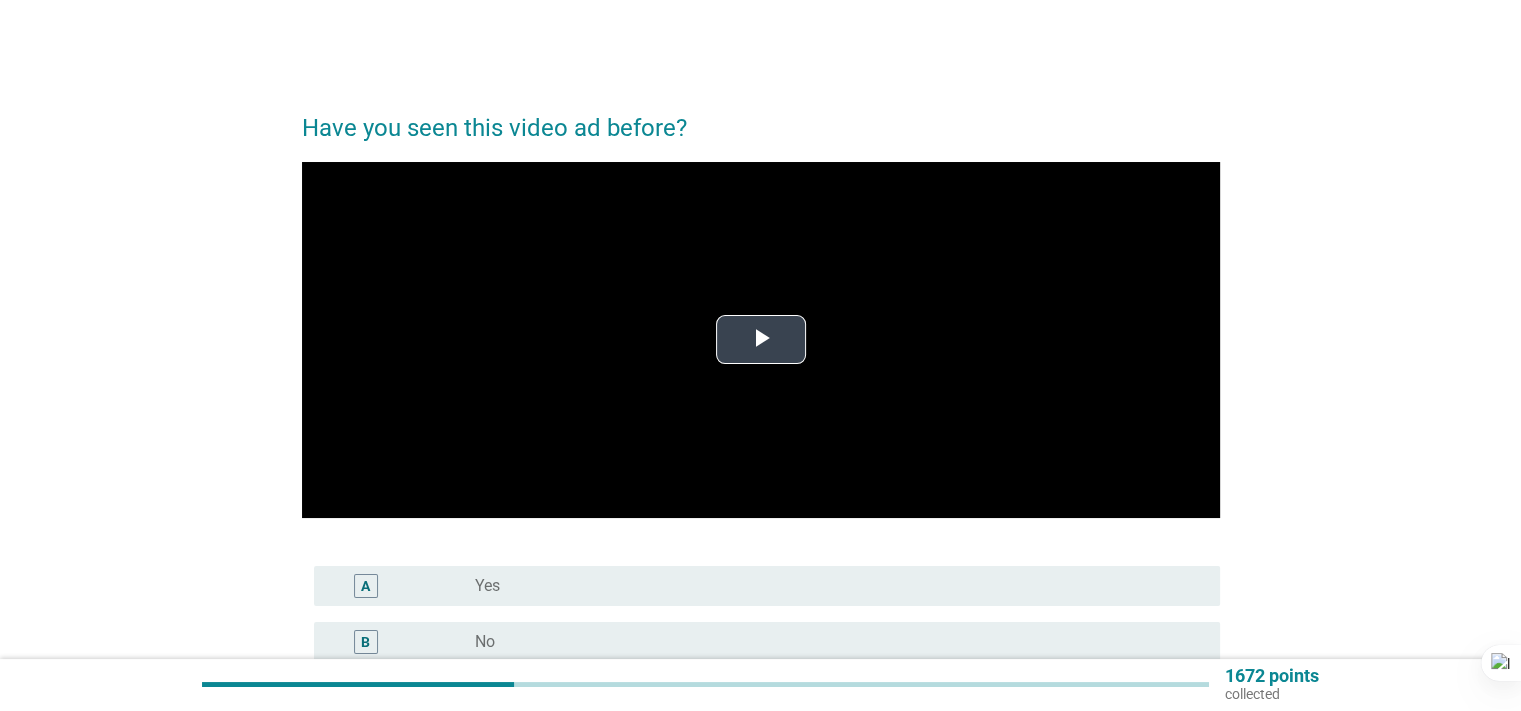 click at bounding box center [761, 340] 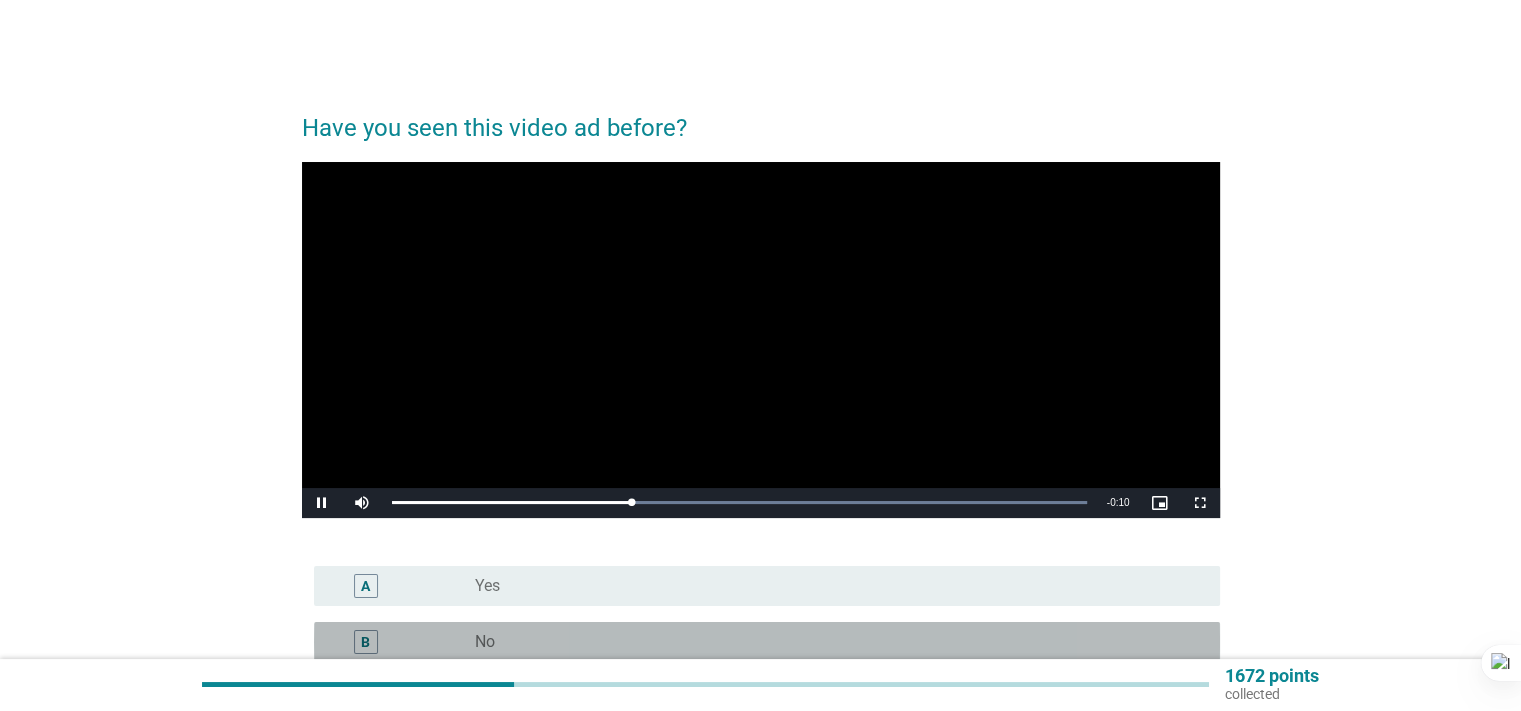 click on "No" at bounding box center [485, 642] 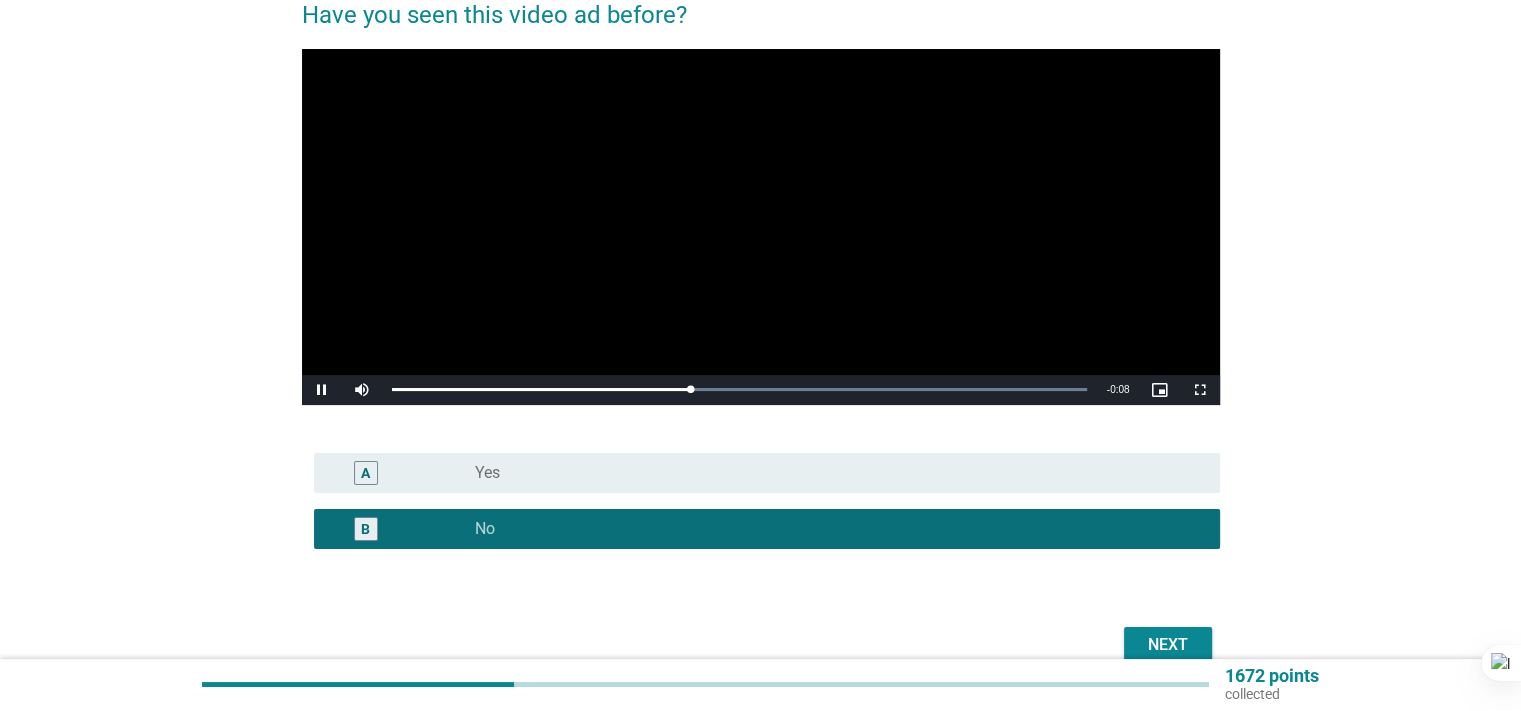scroll, scrollTop: 200, scrollLeft: 0, axis: vertical 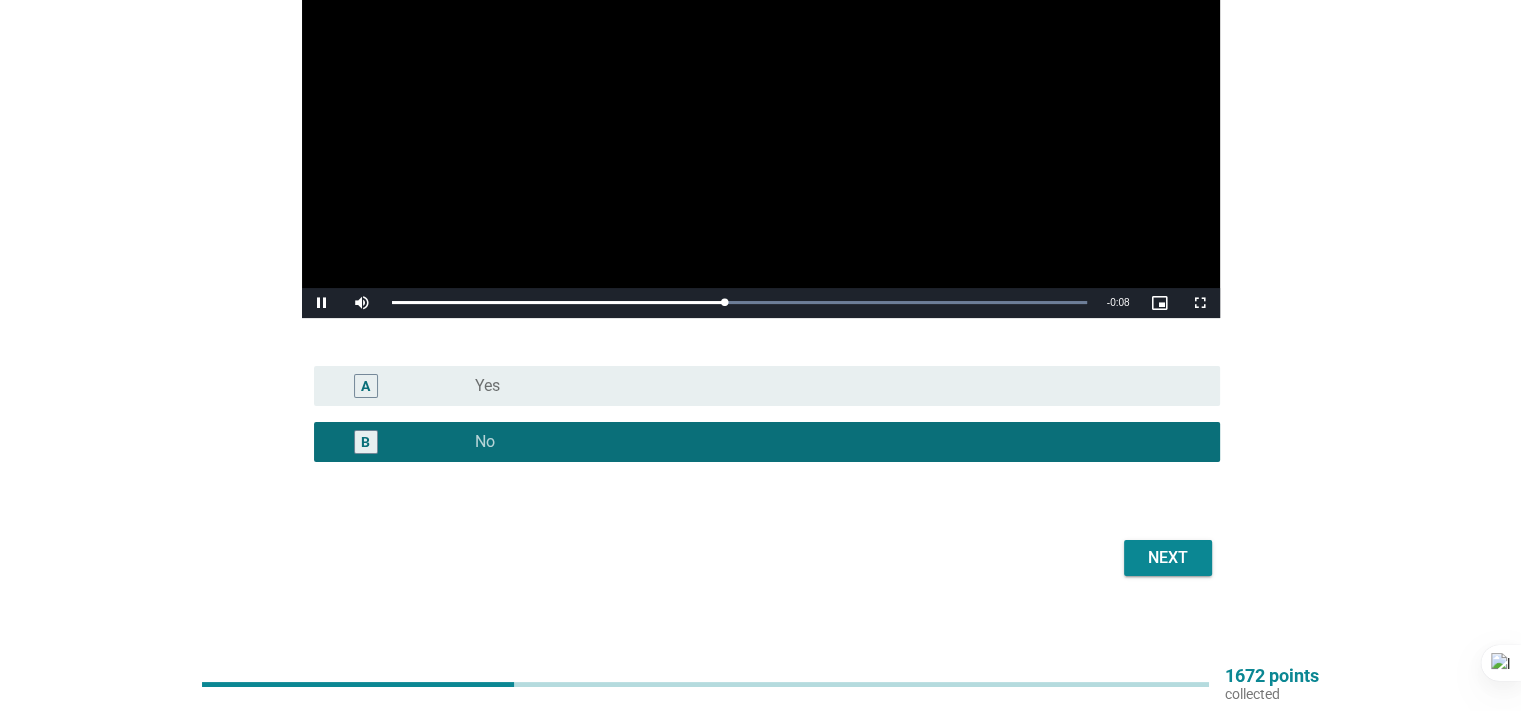 click on "Next" at bounding box center [1168, 558] 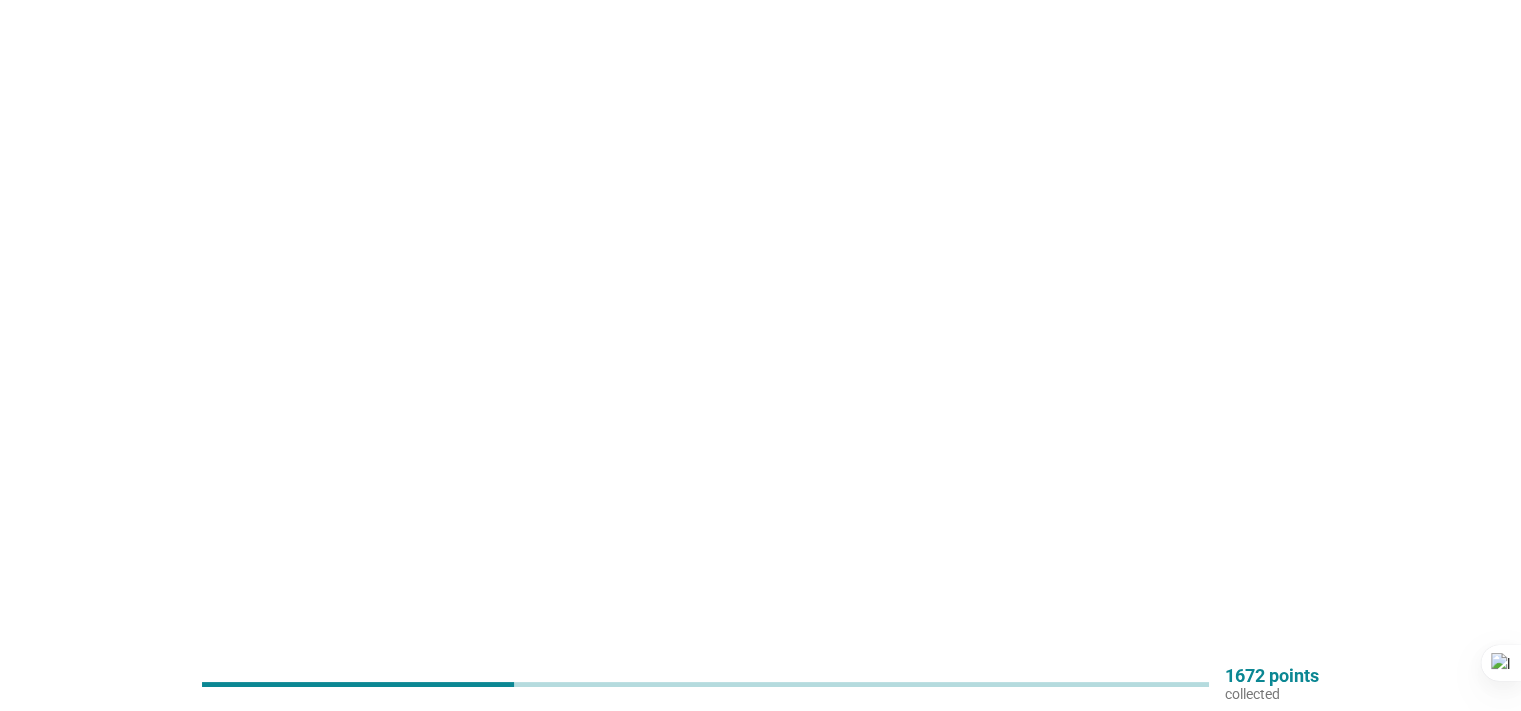 scroll, scrollTop: 0, scrollLeft: 0, axis: both 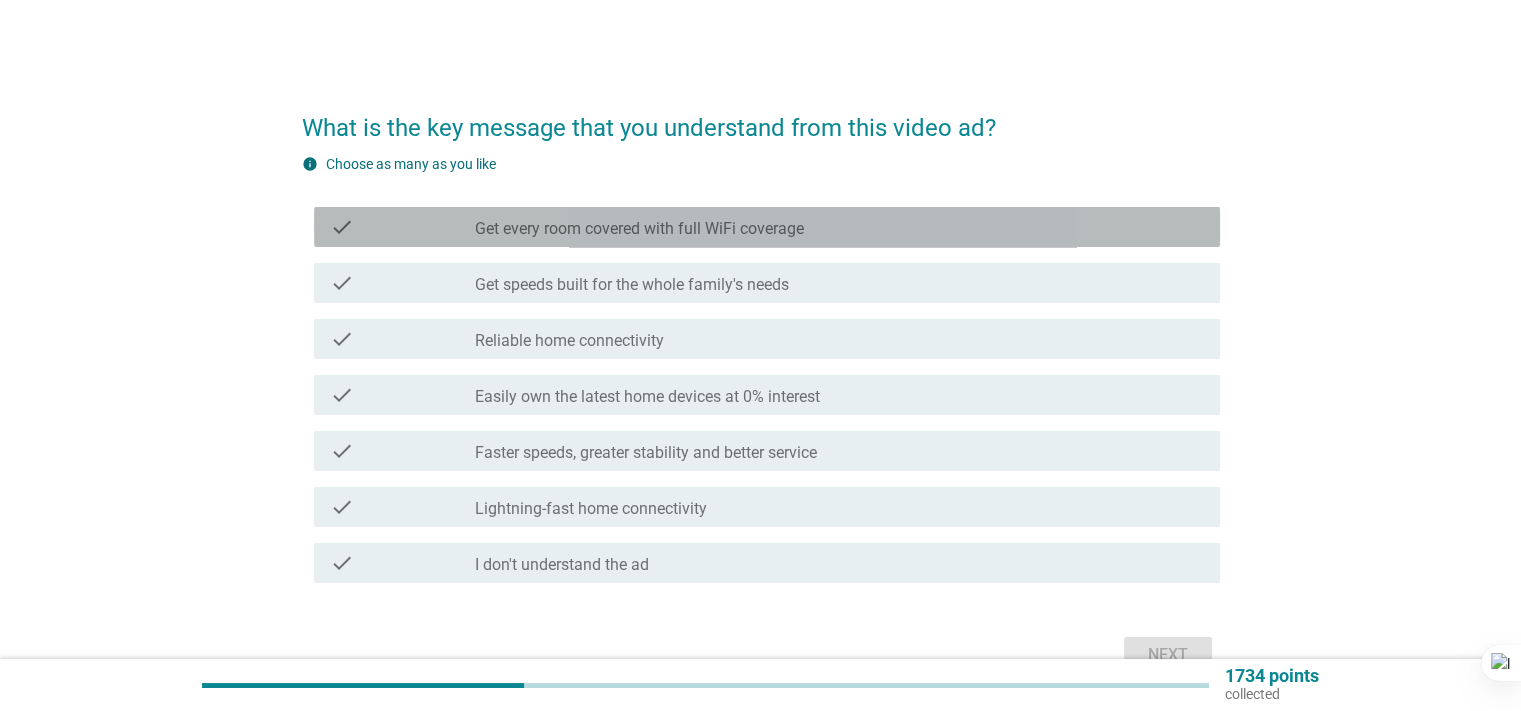 click on "Get every room covered with full WiFi coverage" at bounding box center [639, 229] 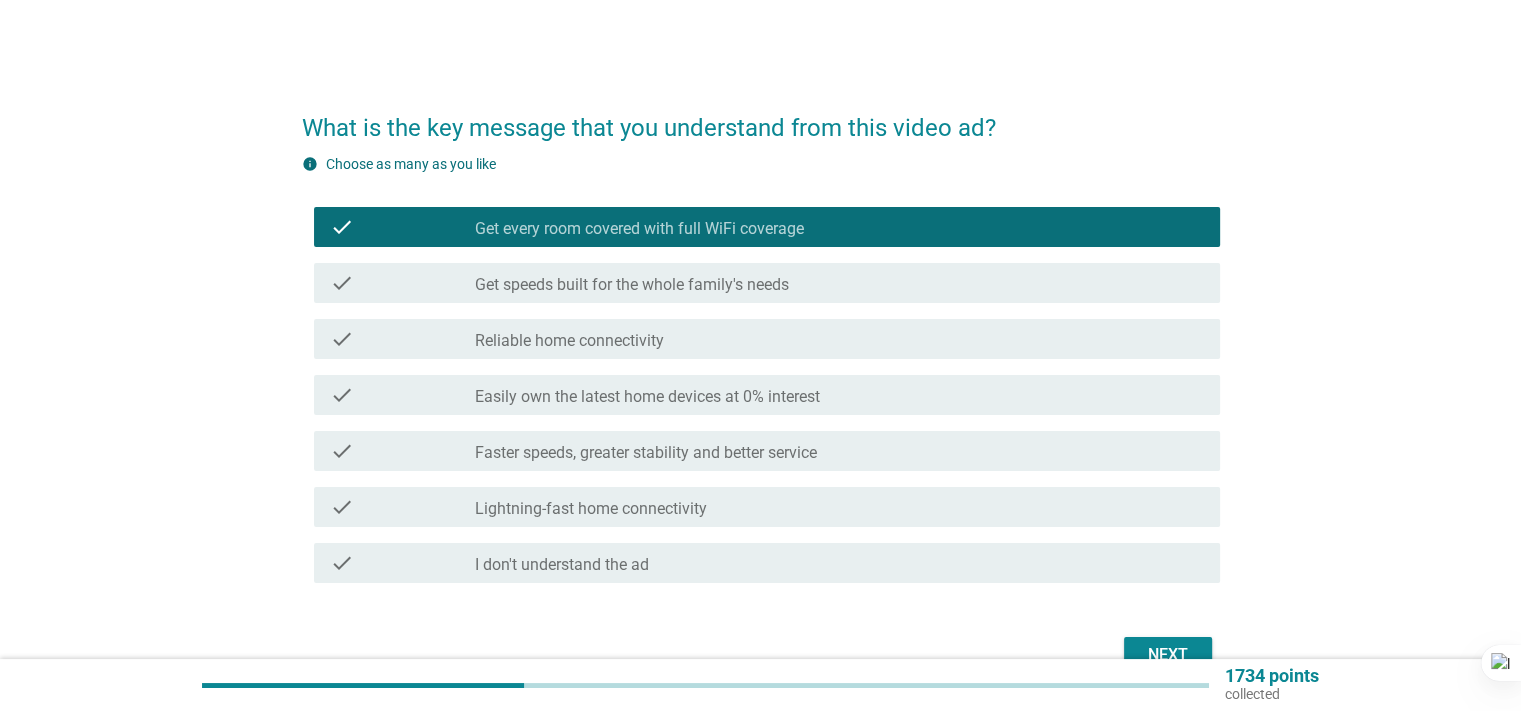 click on "Next" at bounding box center (1168, 655) 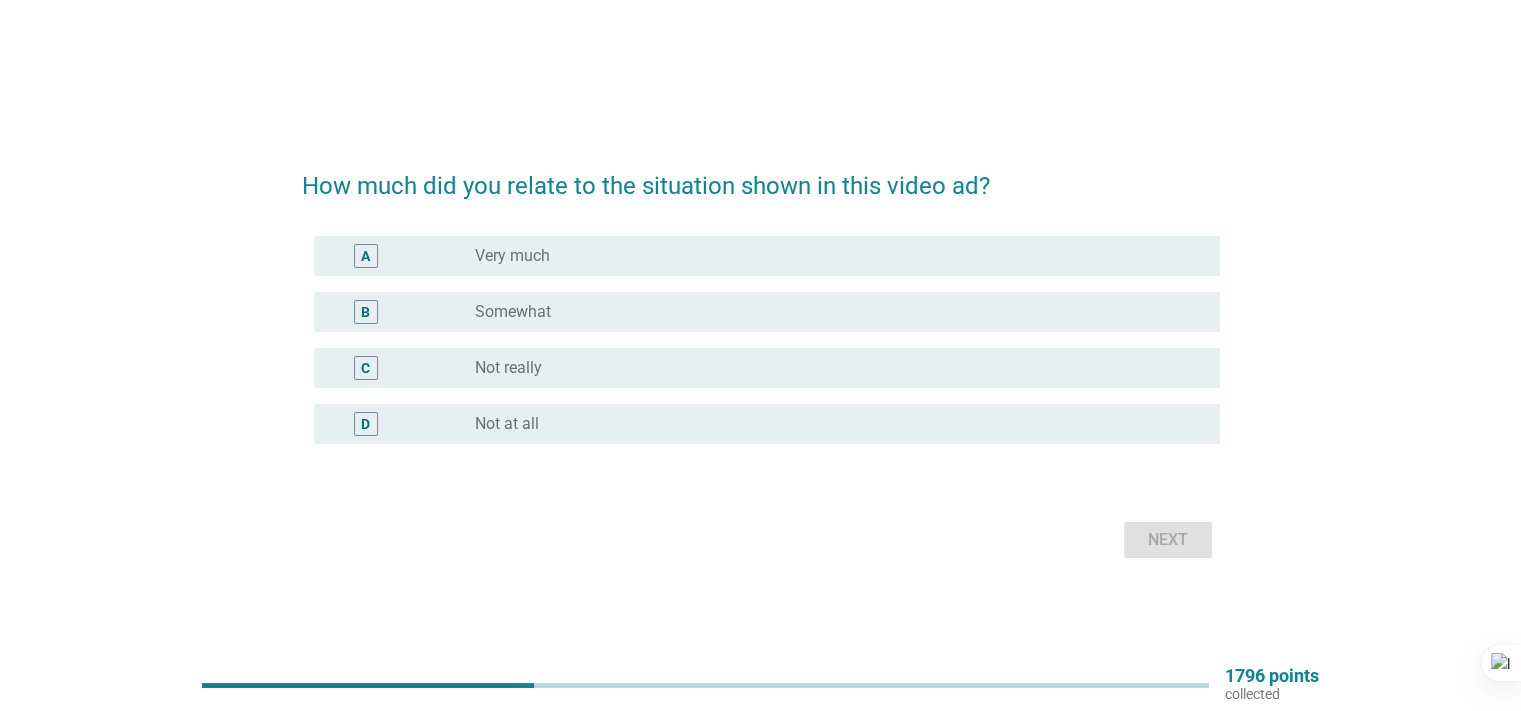 click on "Not really" at bounding box center (508, 368) 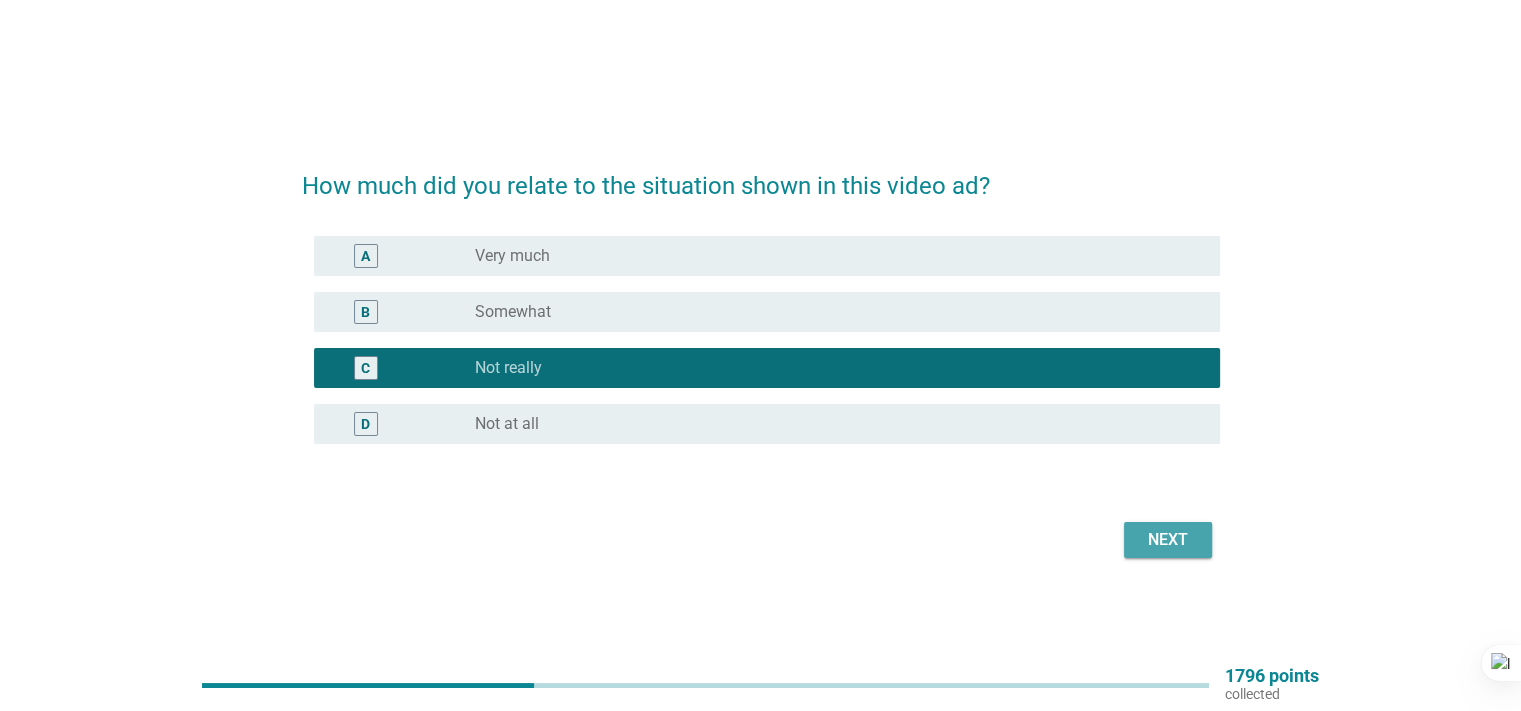 click on "Next" at bounding box center (1168, 540) 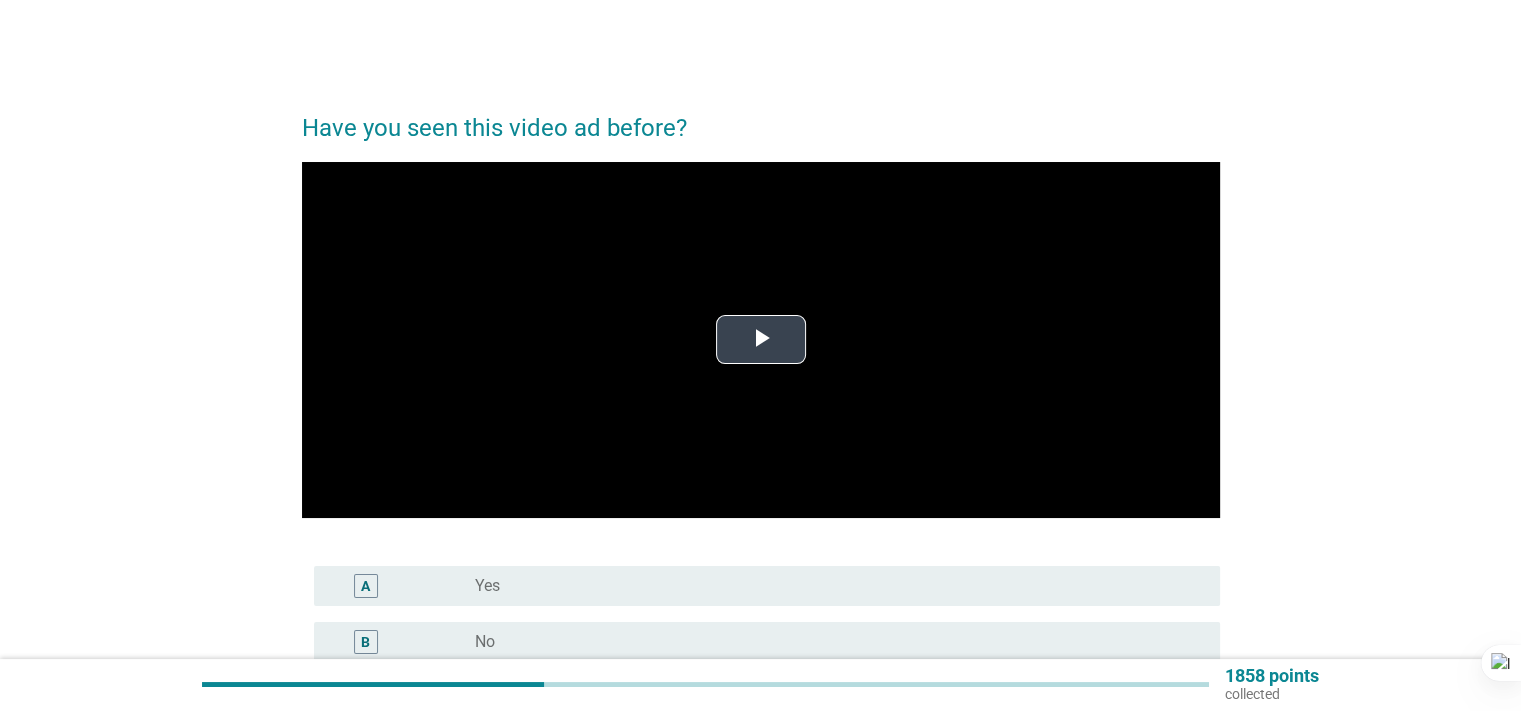 click at bounding box center [761, 340] 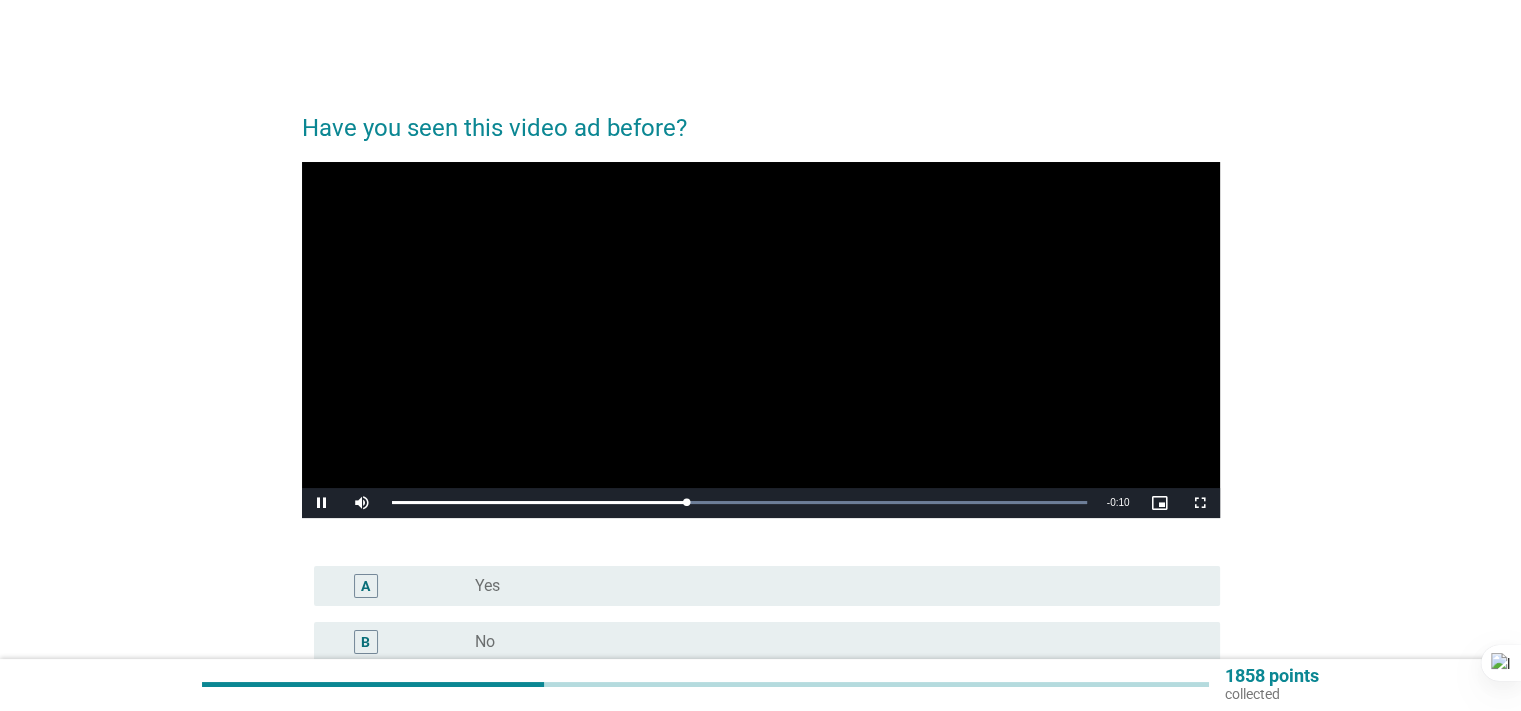 click on "radio_button_unchecked Yes" at bounding box center (831, 586) 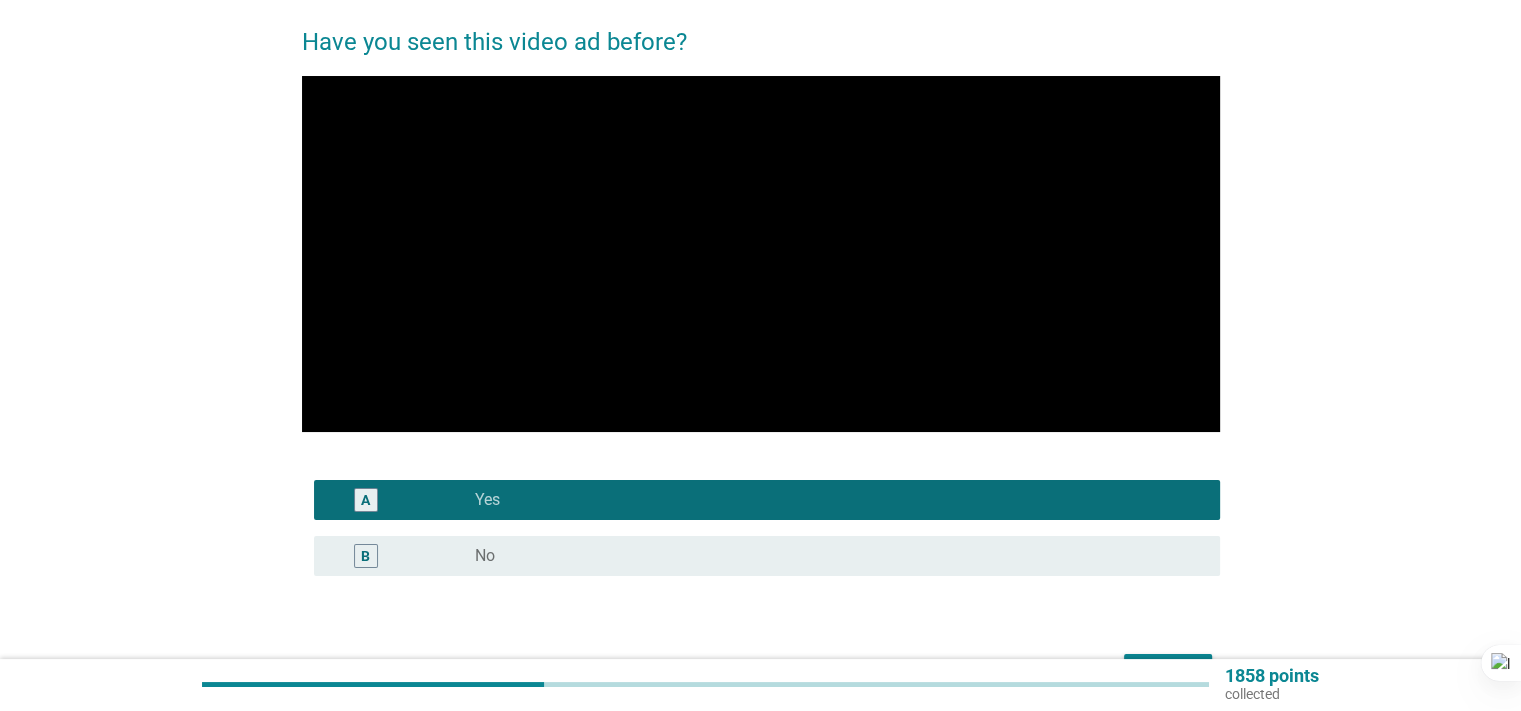 scroll, scrollTop: 200, scrollLeft: 0, axis: vertical 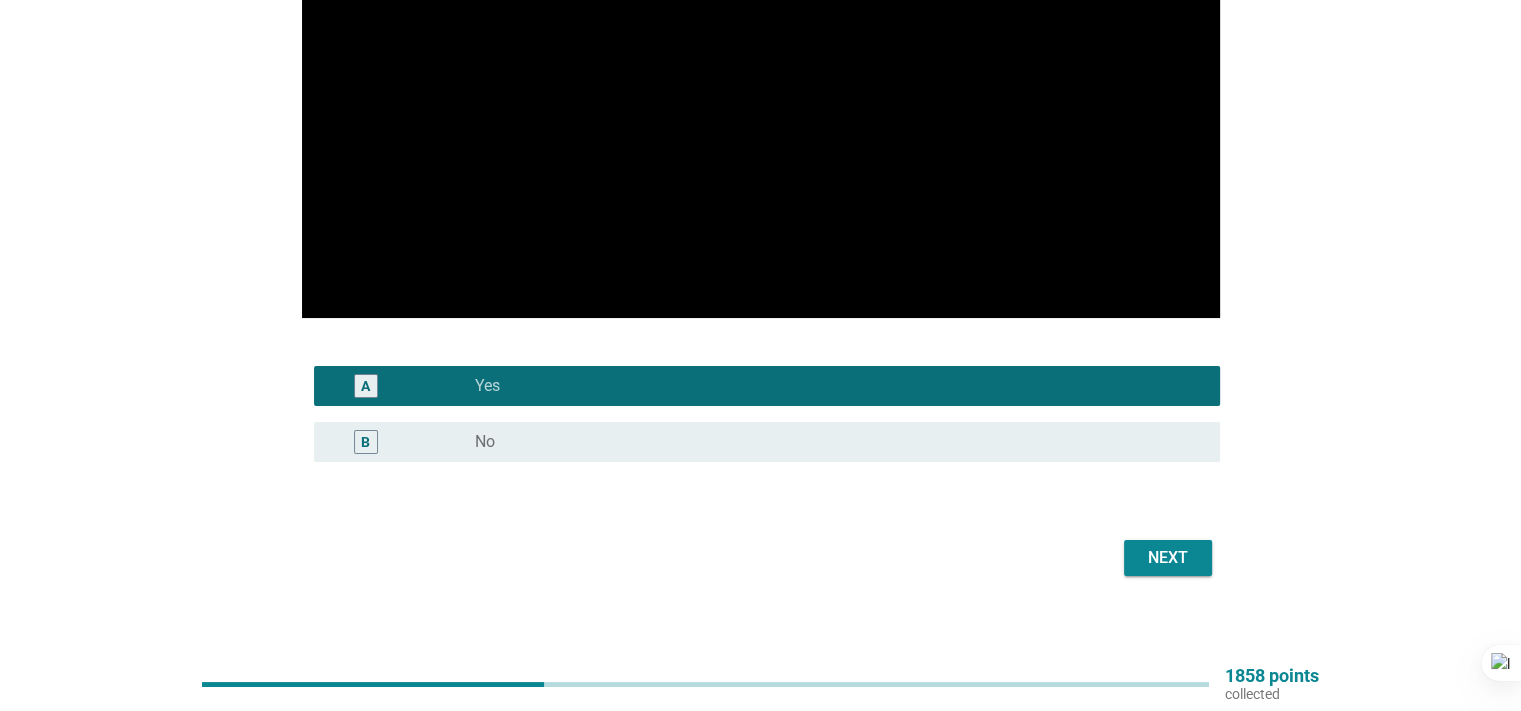 click on "Next" at bounding box center [1168, 558] 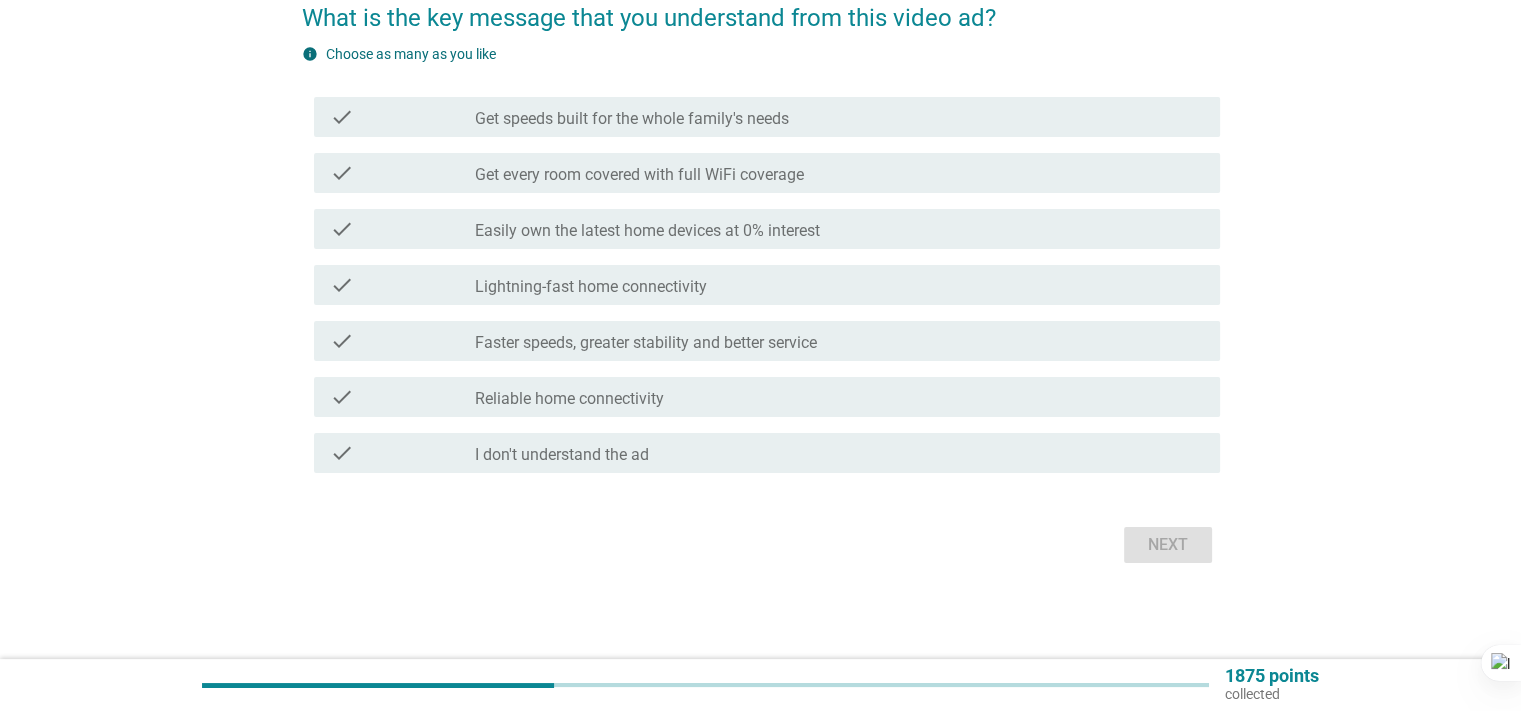 scroll, scrollTop: 0, scrollLeft: 0, axis: both 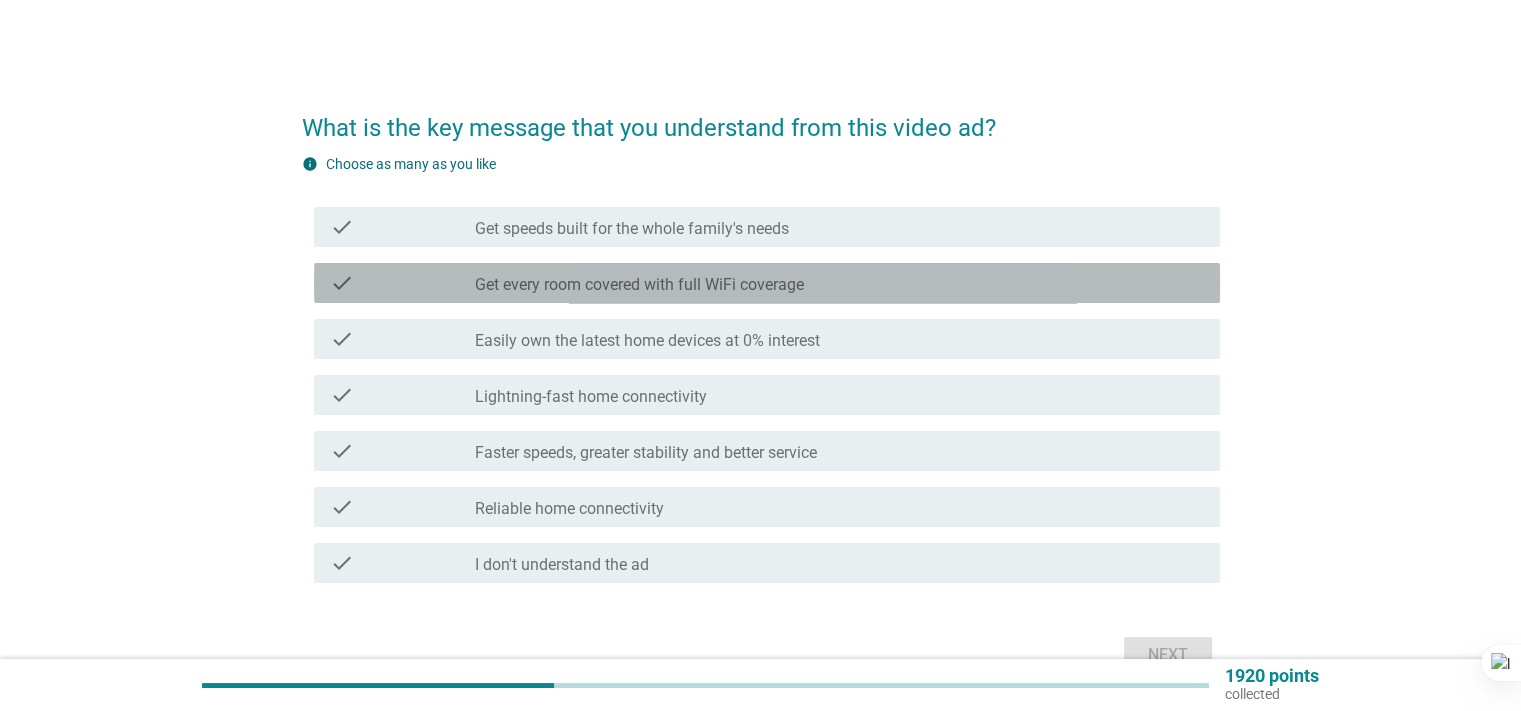 click on "Get every room covered with full WiFi coverage" at bounding box center (639, 285) 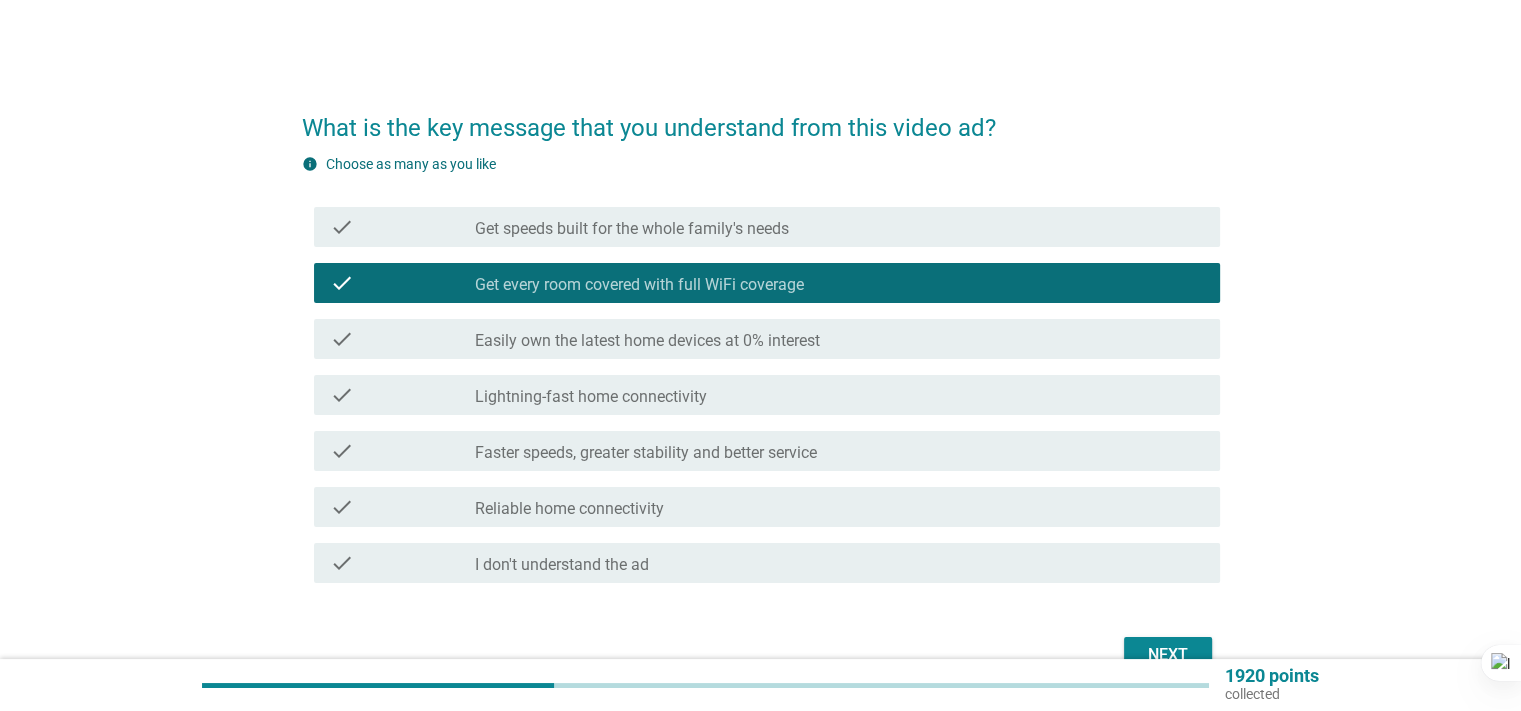 click on "Next" at bounding box center [1168, 655] 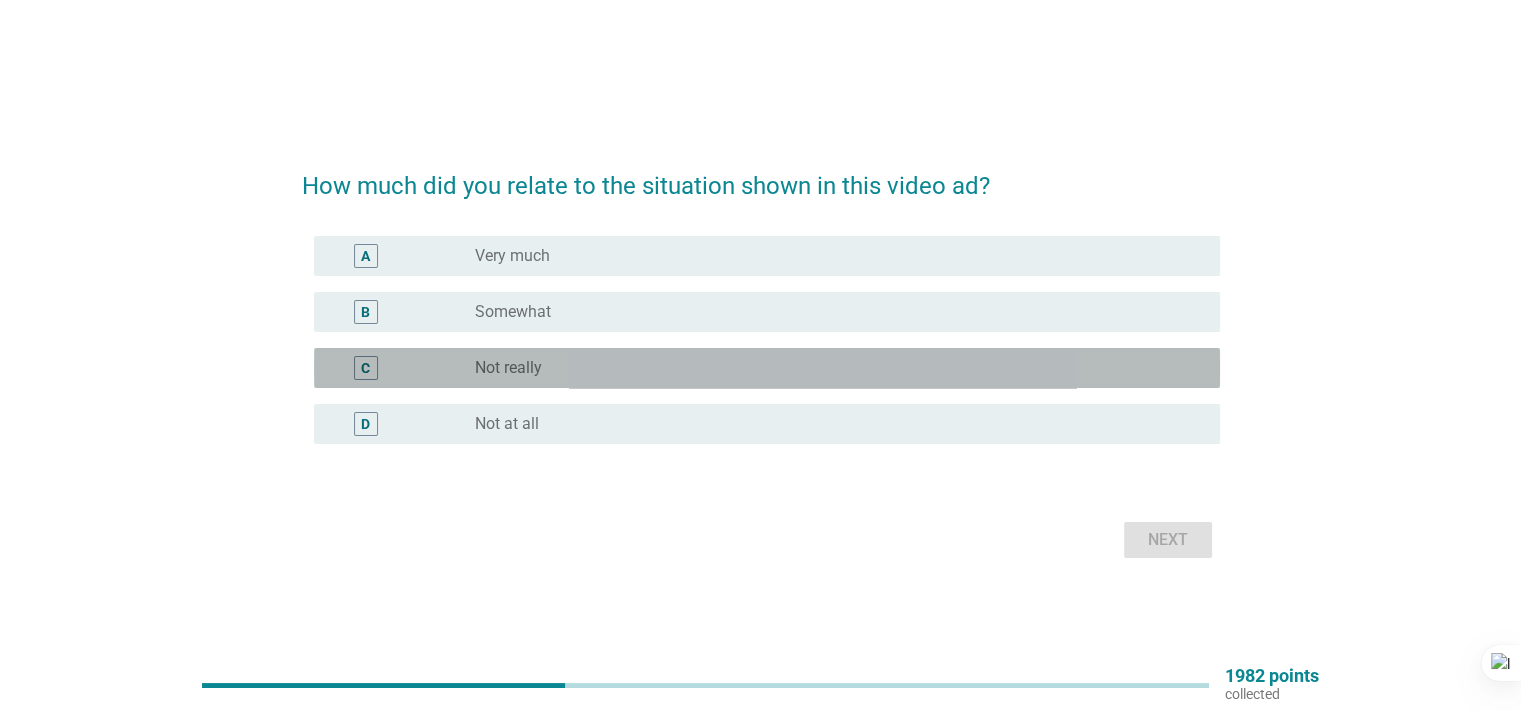 click on "radio_button_unchecked Not really" at bounding box center (831, 368) 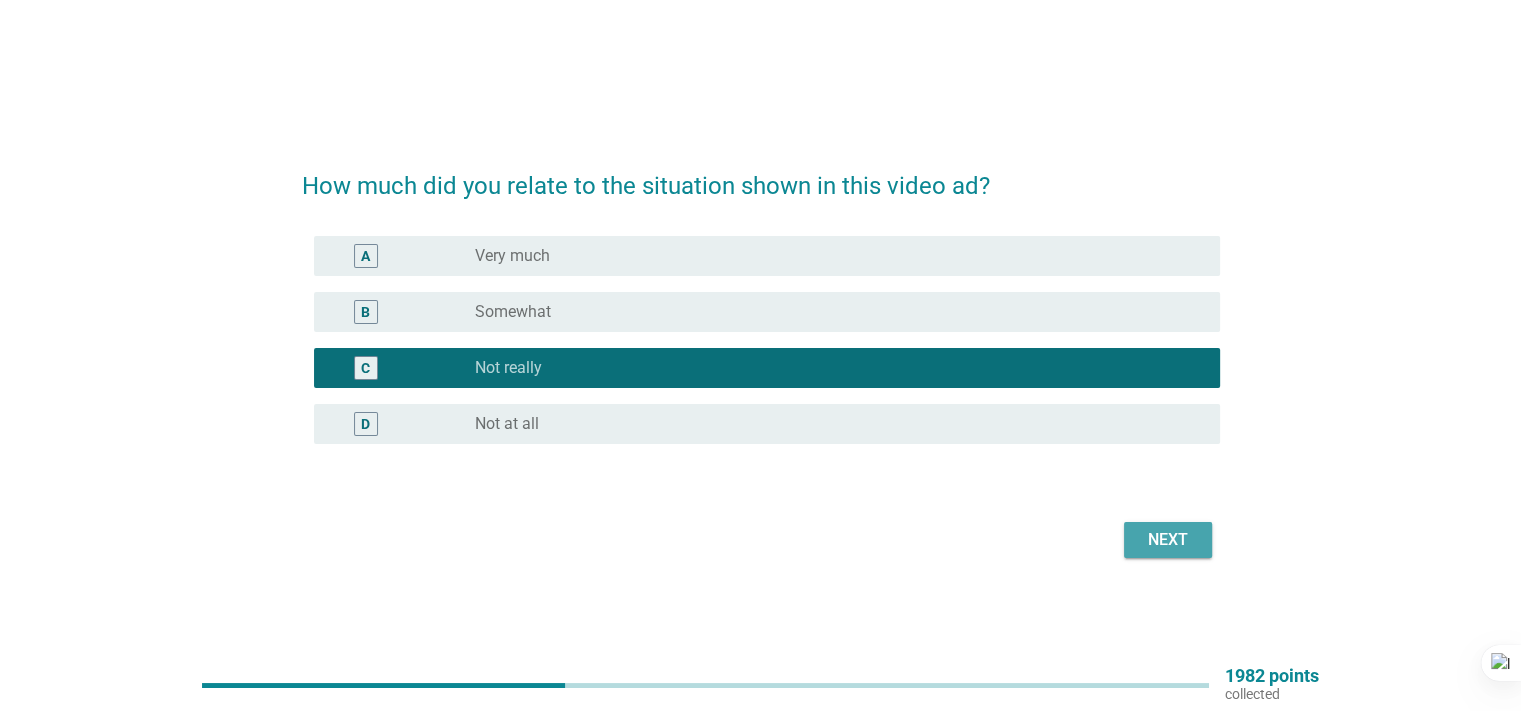 click on "Next" at bounding box center [1168, 540] 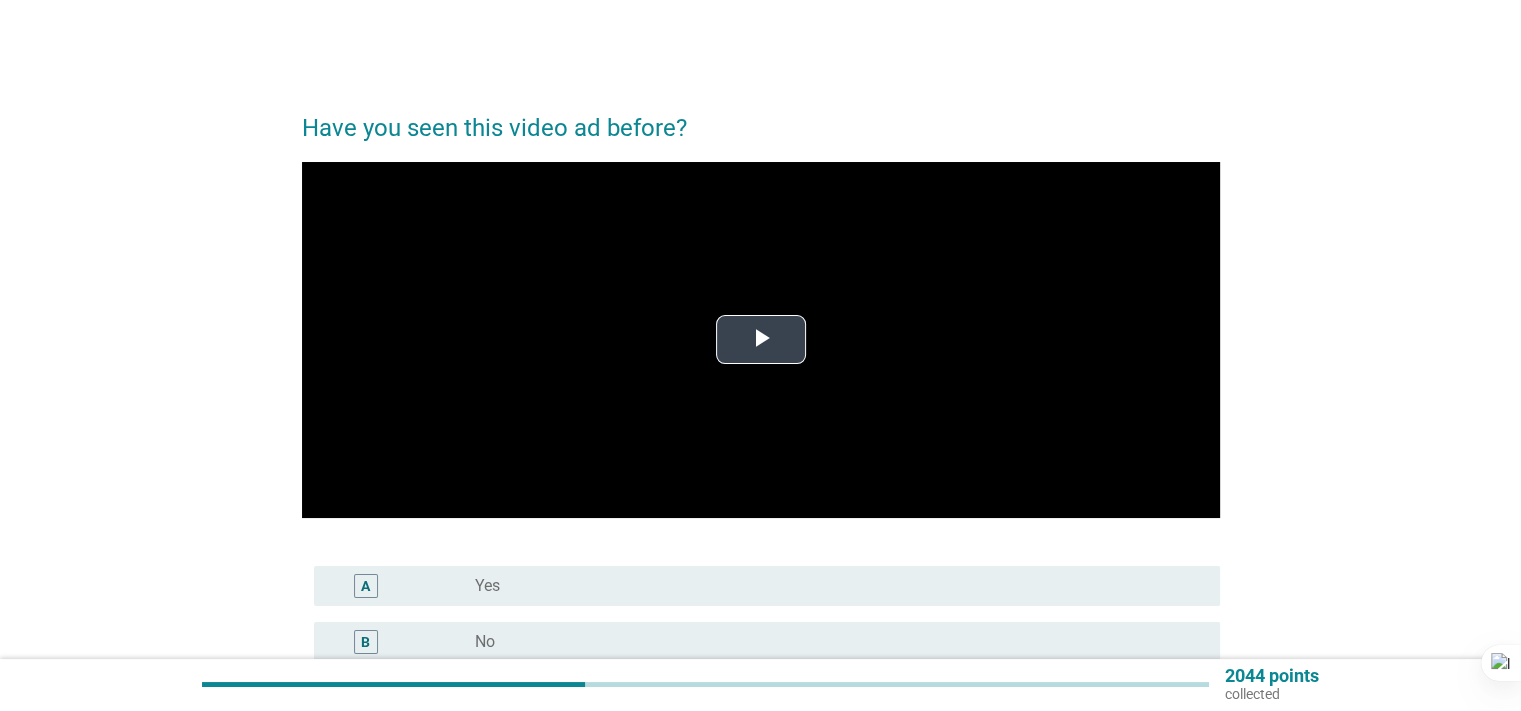 click at bounding box center [761, 340] 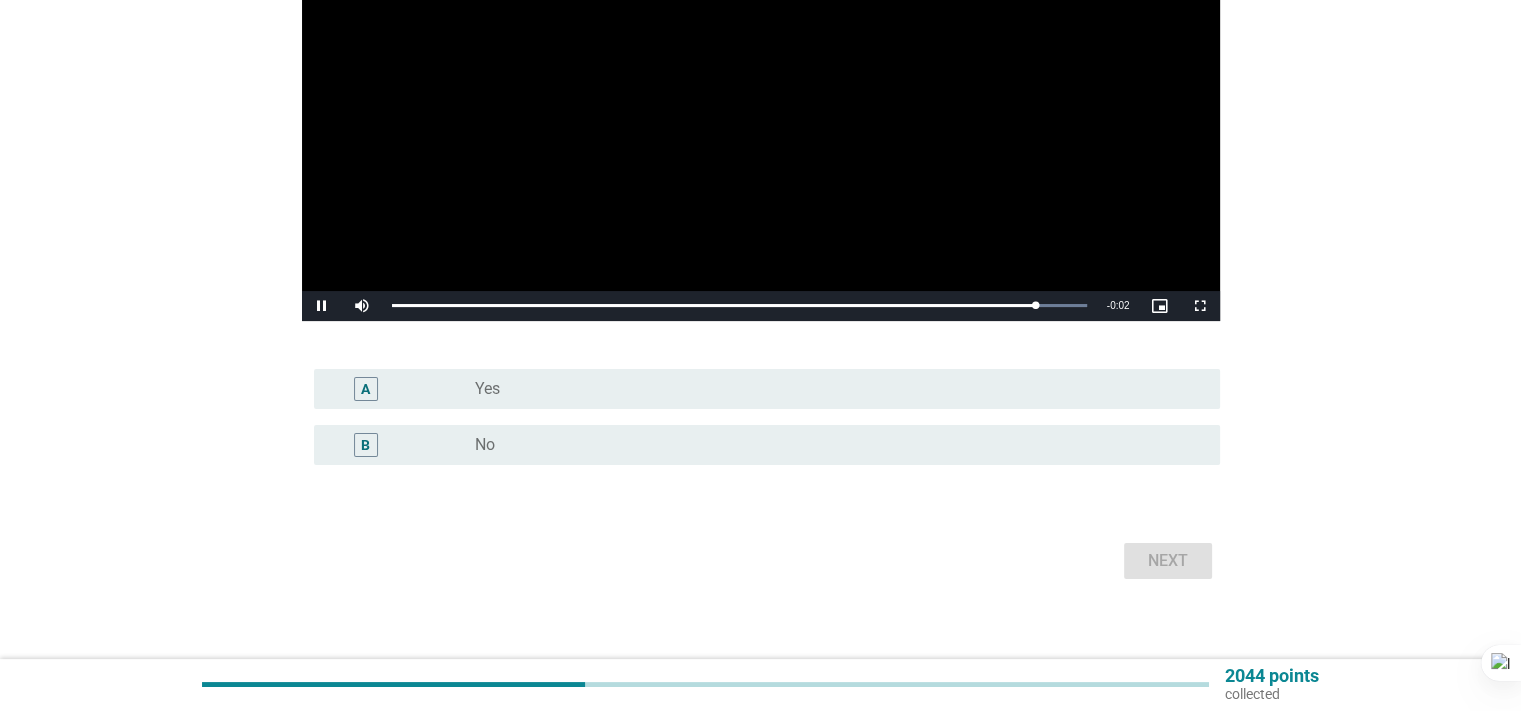 scroll, scrollTop: 200, scrollLeft: 0, axis: vertical 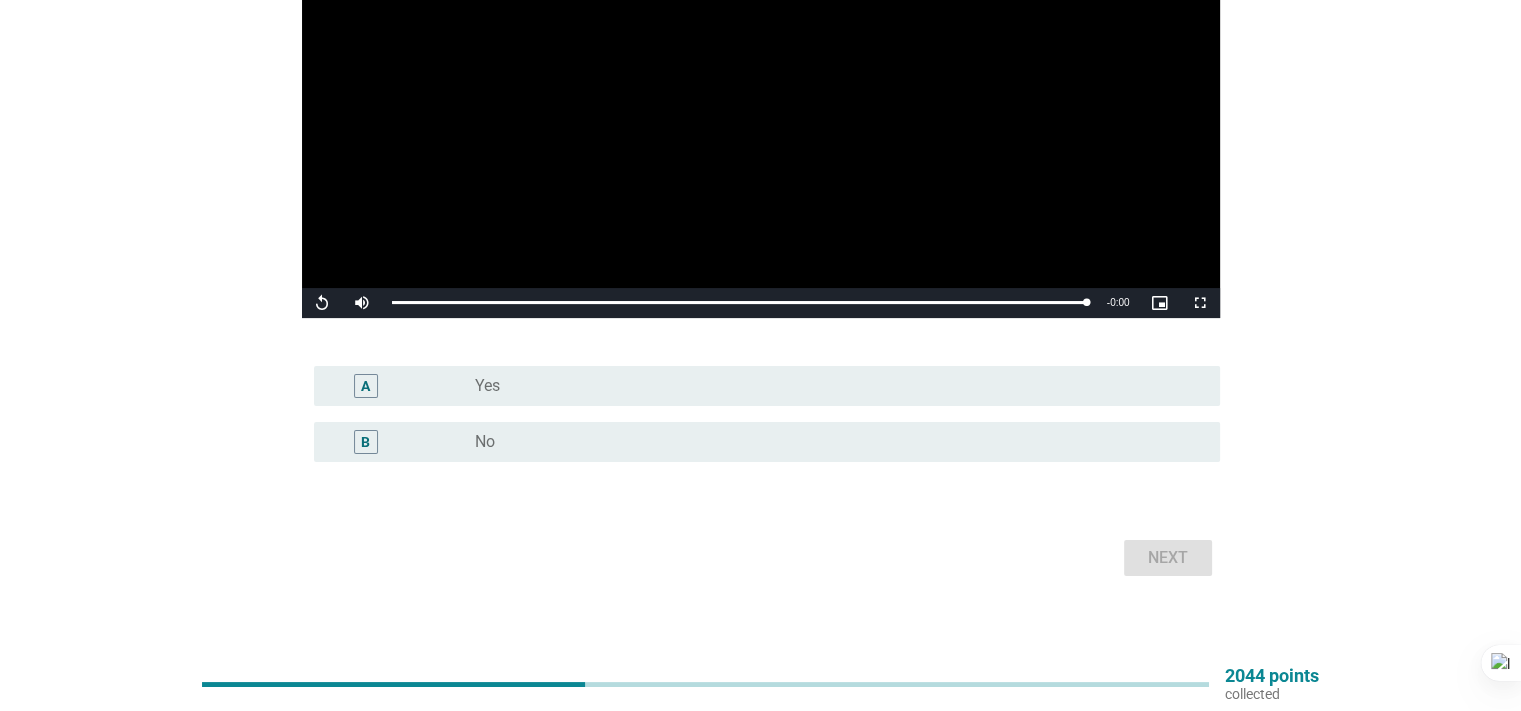 click on "No" at bounding box center [485, 442] 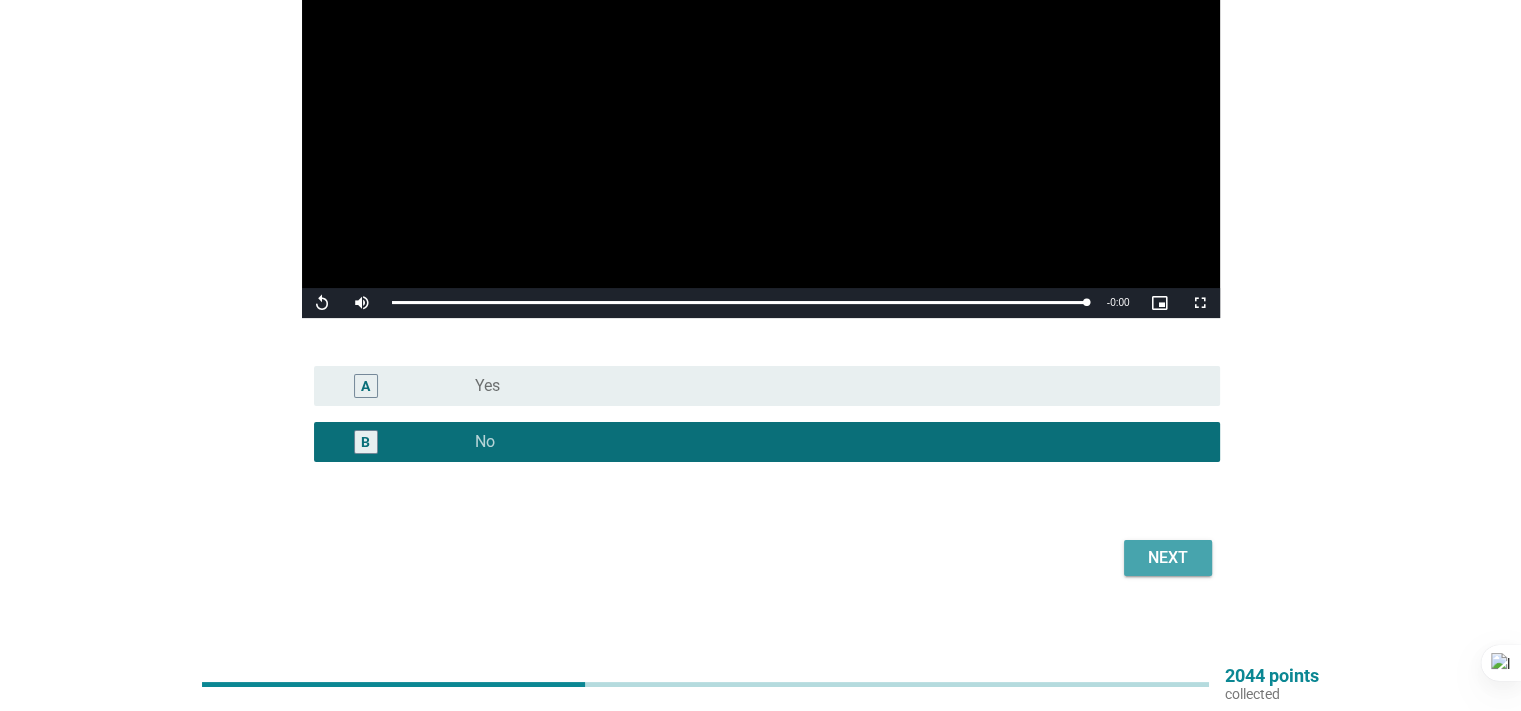 click on "Next" at bounding box center [1168, 558] 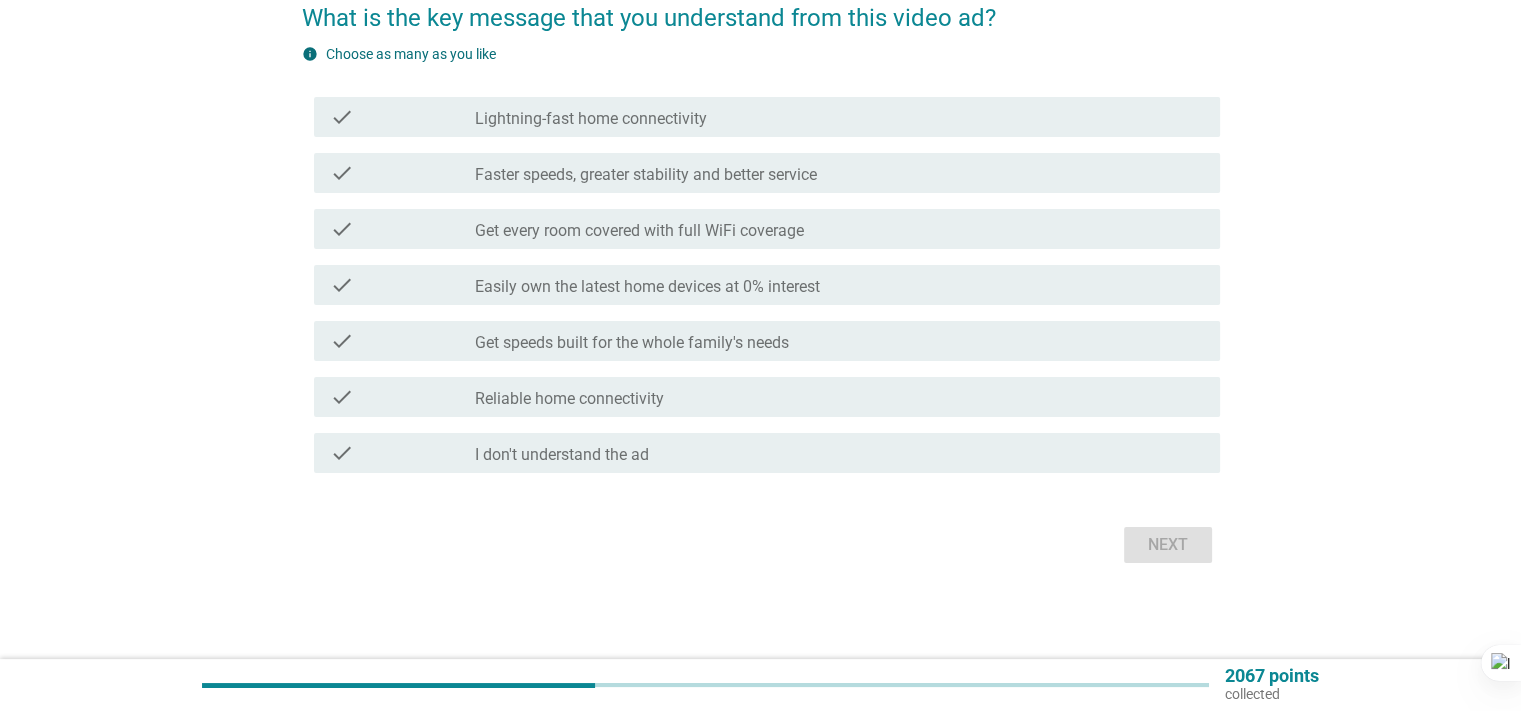 scroll, scrollTop: 0, scrollLeft: 0, axis: both 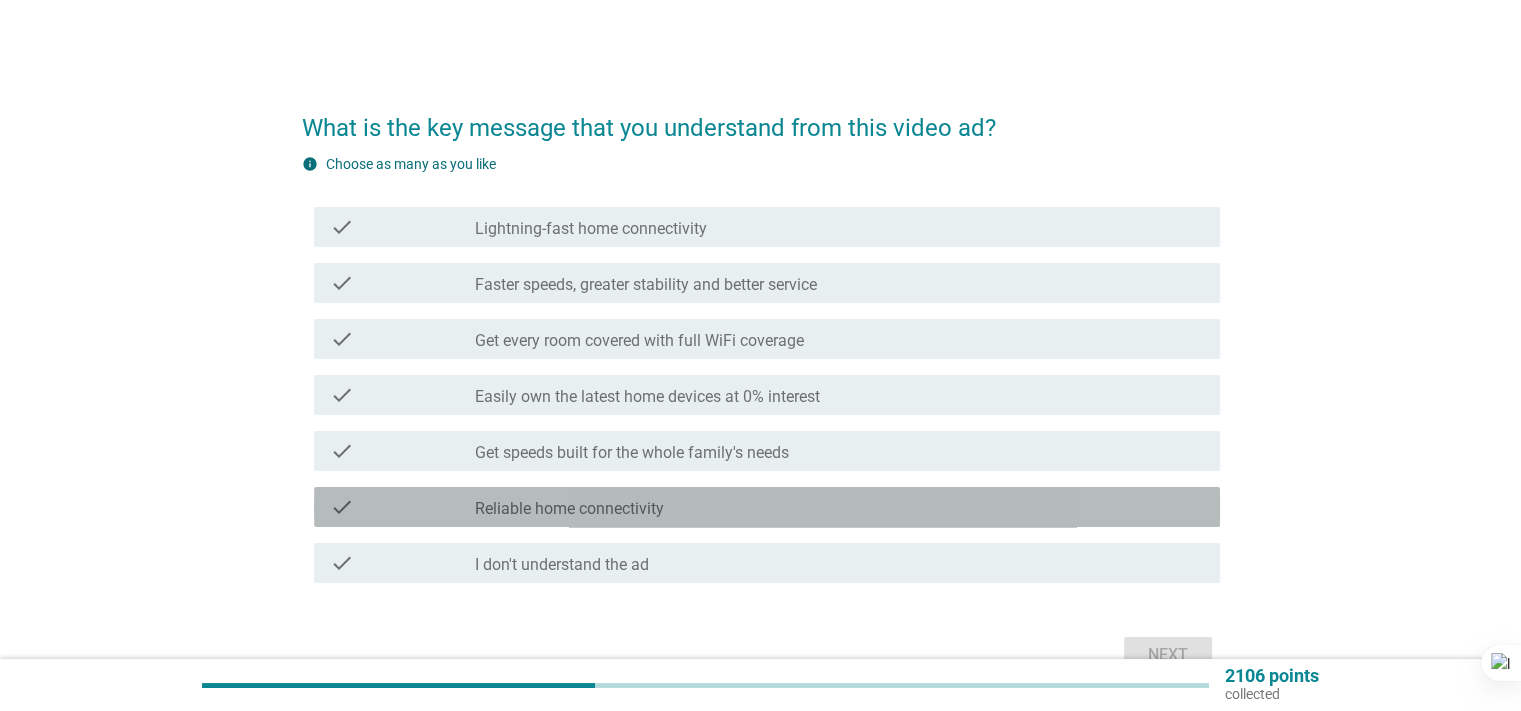 drag, startPoint x: 543, startPoint y: 516, endPoint x: 716, endPoint y: 531, distance: 173.64908 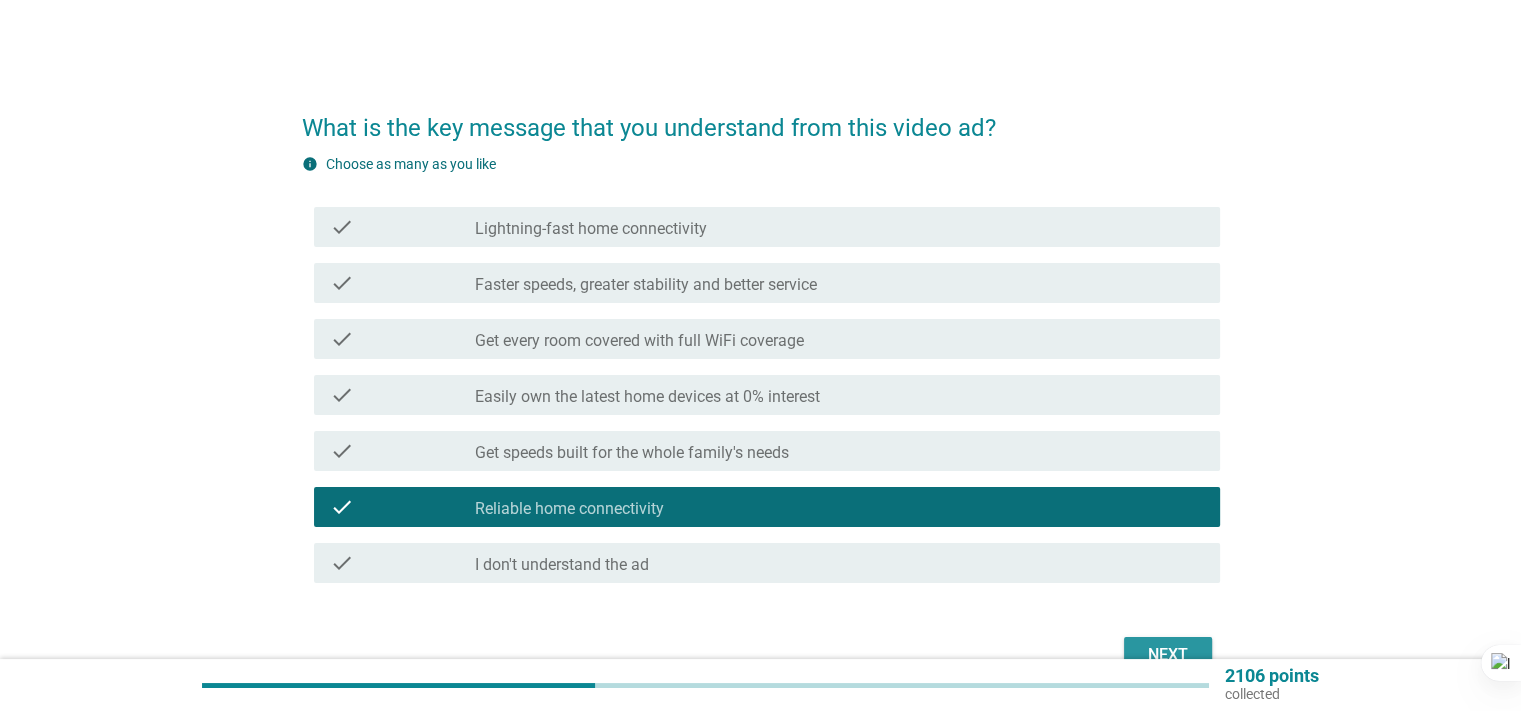 click on "Next" at bounding box center (1168, 655) 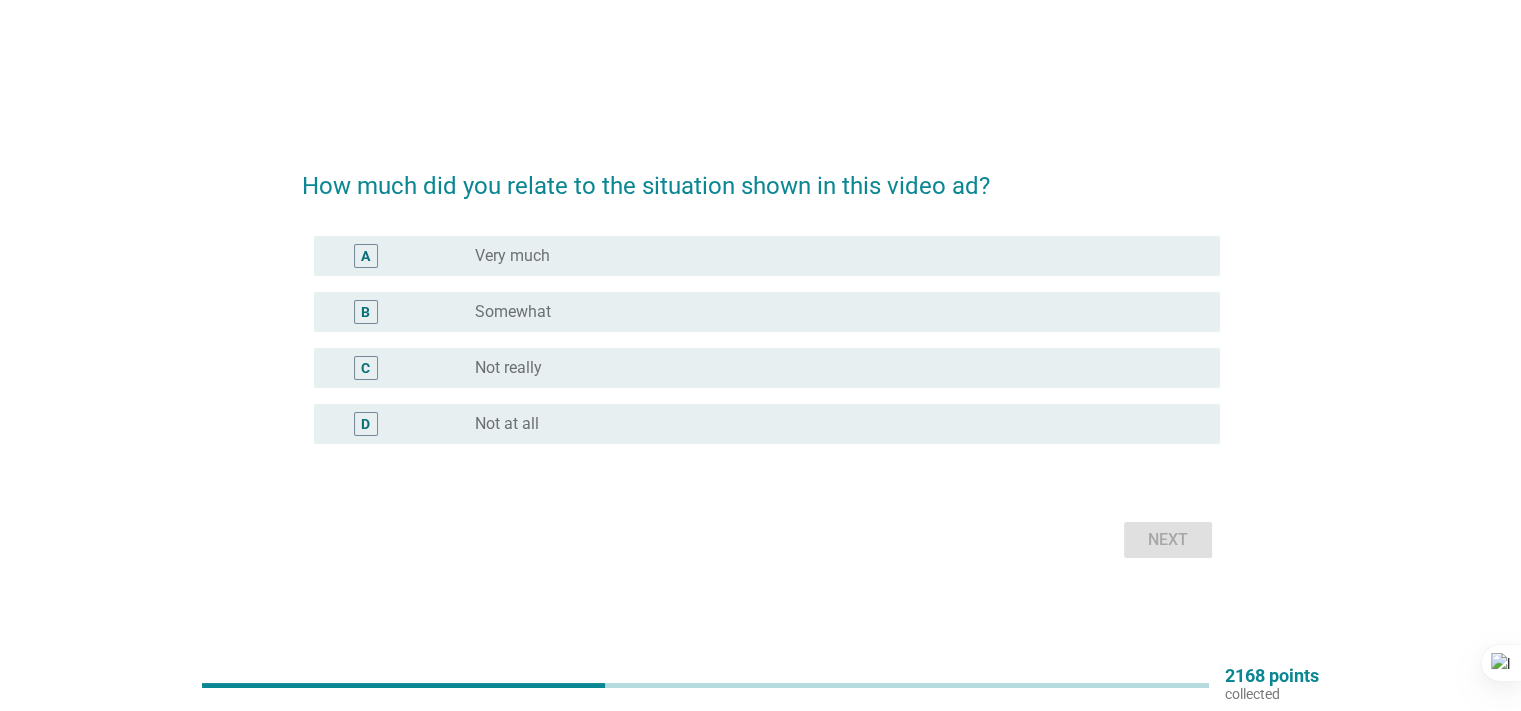click on "radio_button_unchecked Not really" at bounding box center [831, 368] 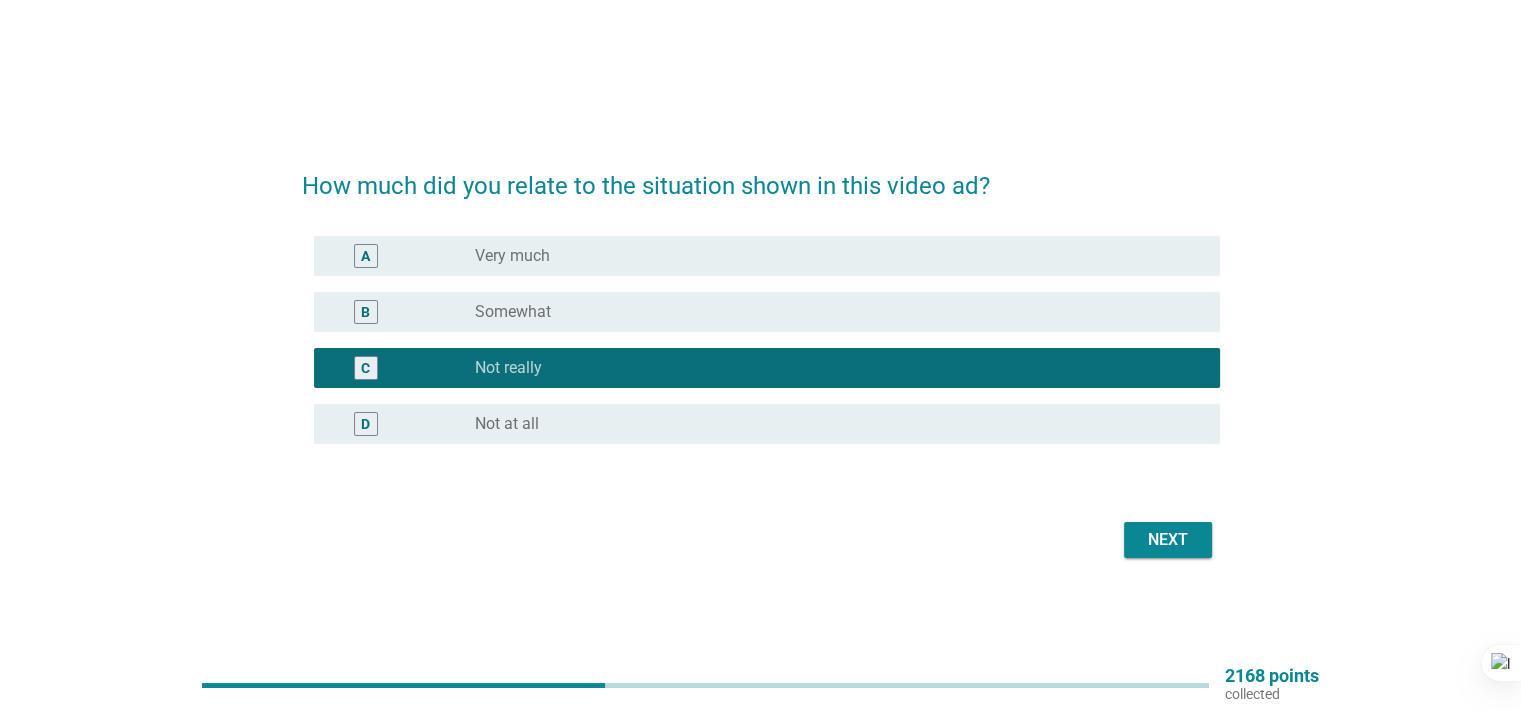 click on "Next" at bounding box center (1168, 540) 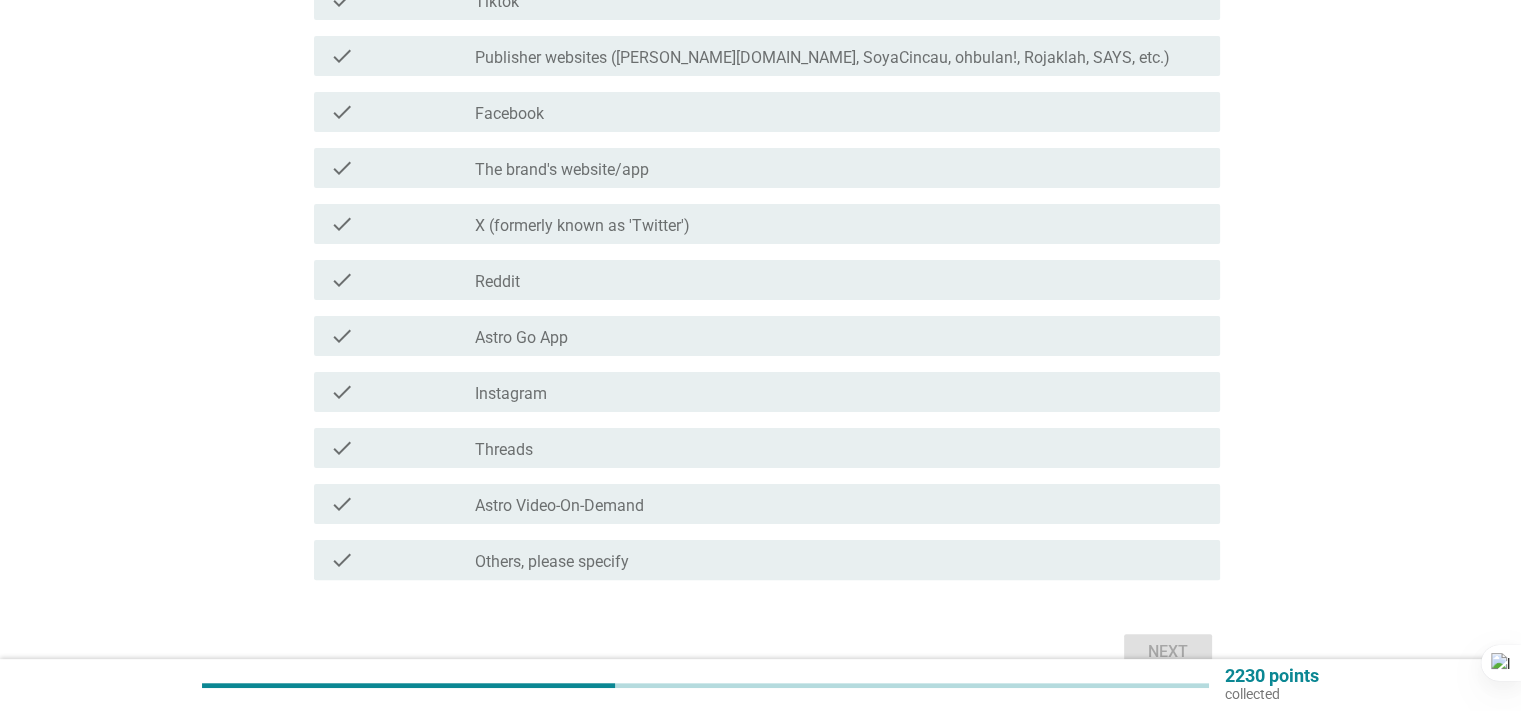scroll, scrollTop: 400, scrollLeft: 0, axis: vertical 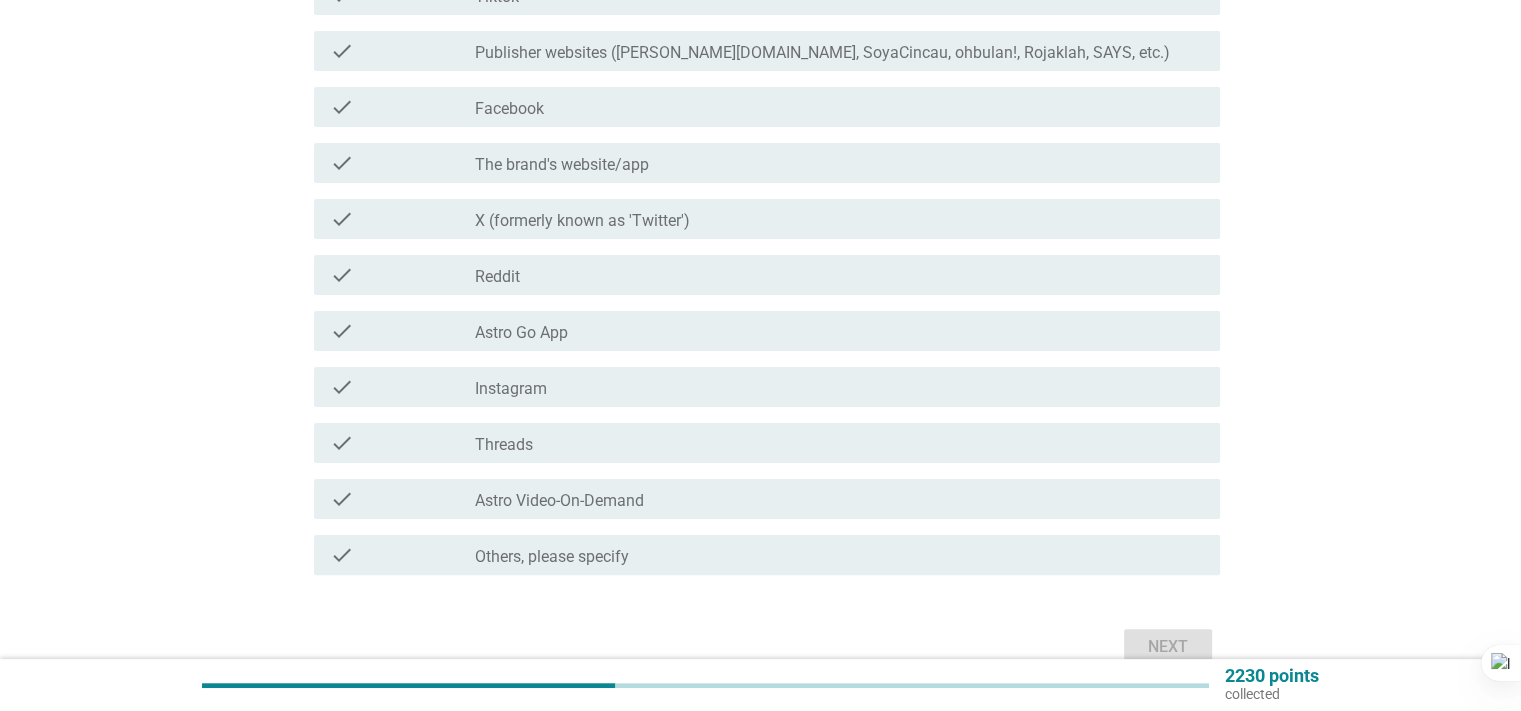 click on "Others, please specify" at bounding box center (552, 557) 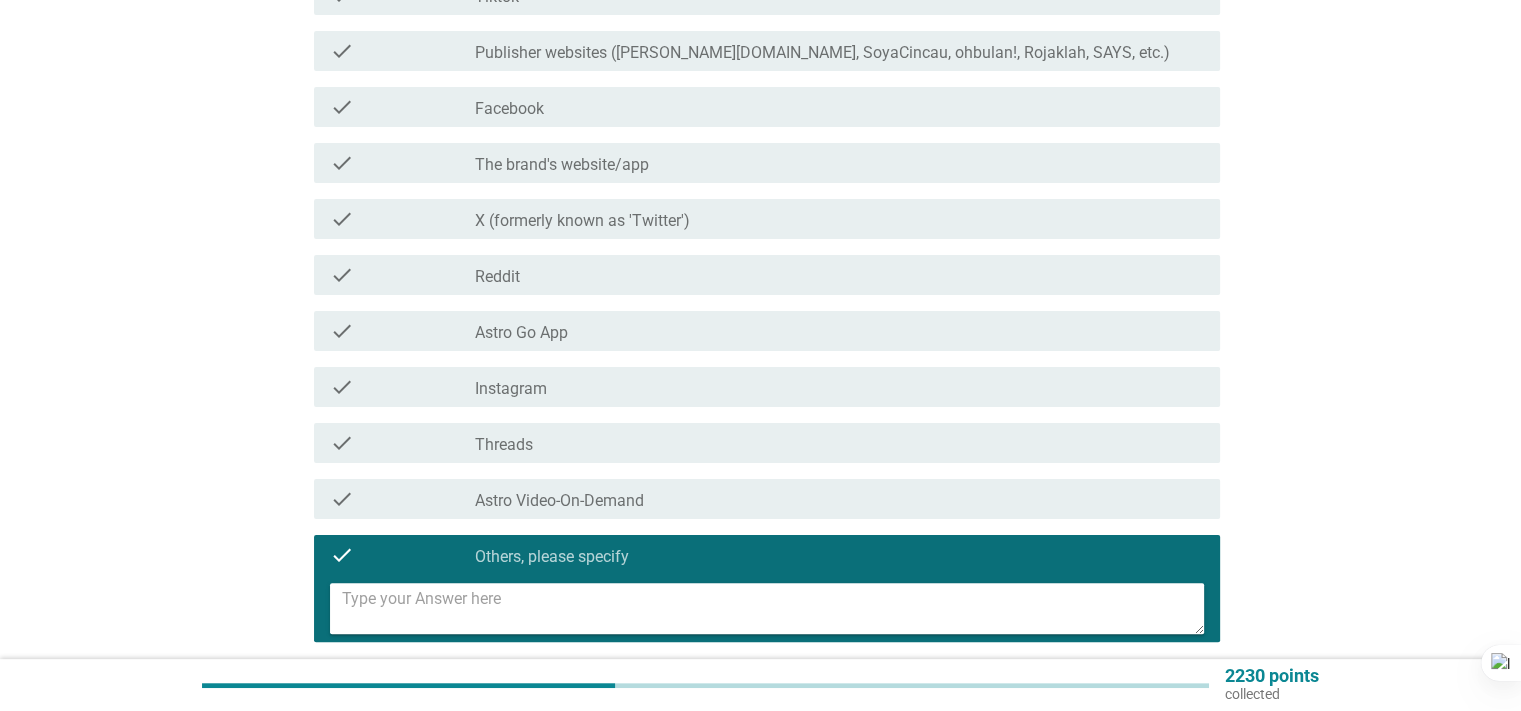 click at bounding box center [773, 608] 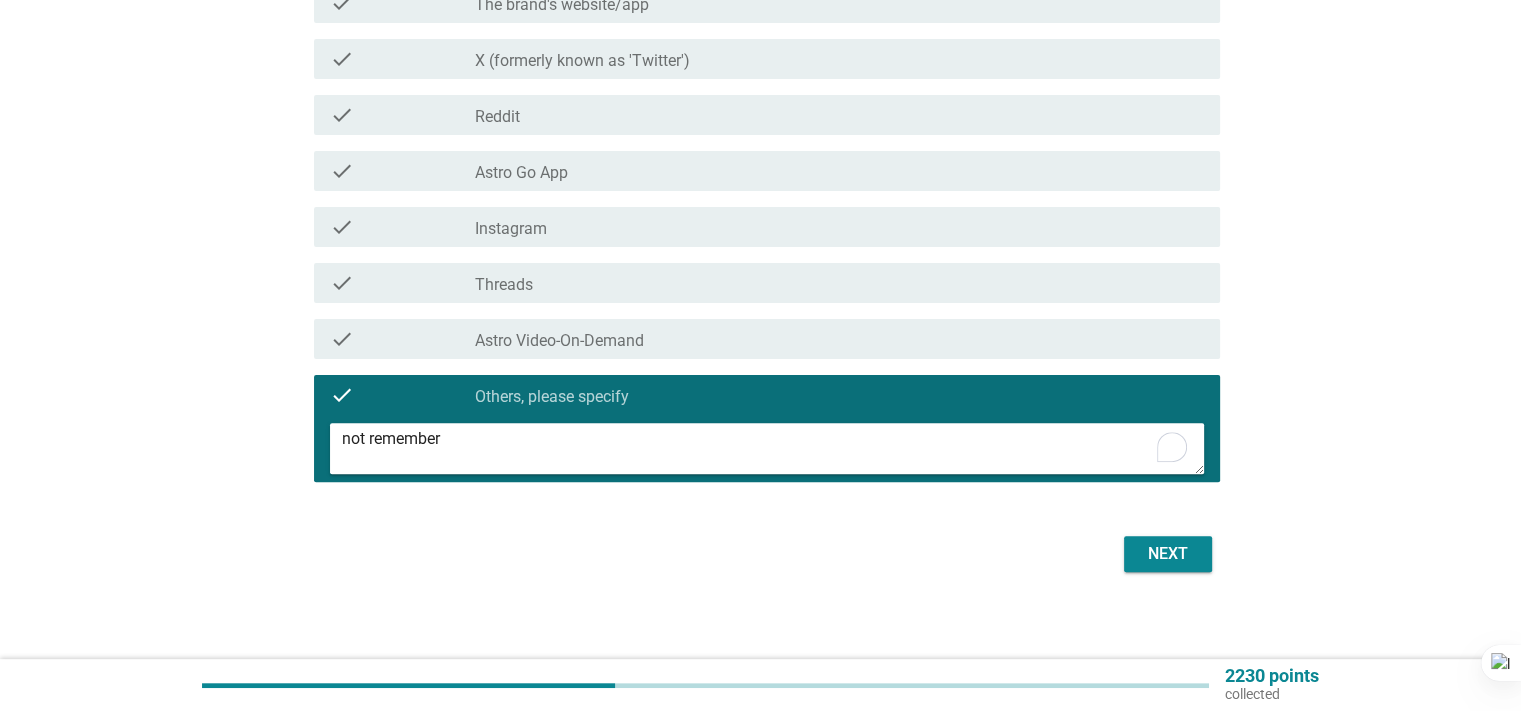 scroll, scrollTop: 568, scrollLeft: 0, axis: vertical 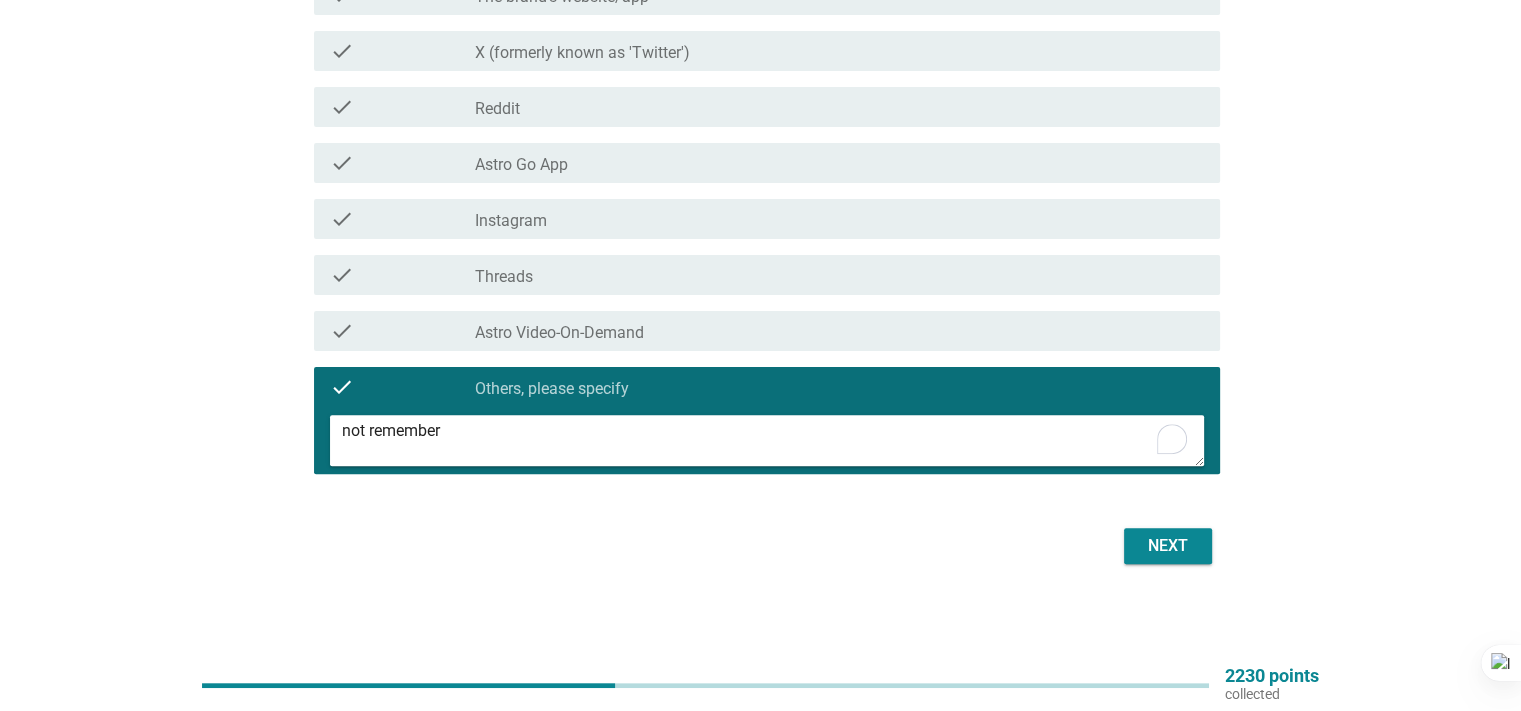 type on "not remember" 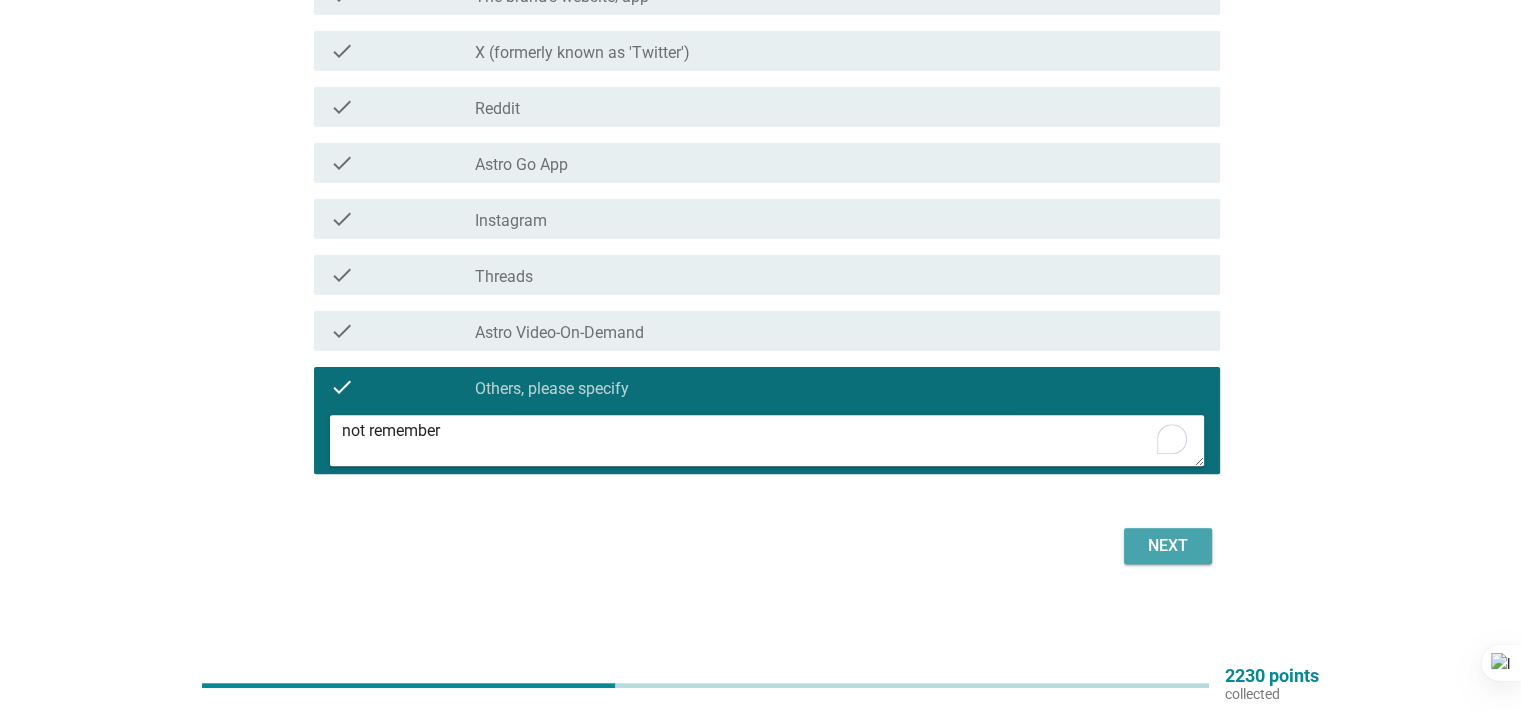 click on "Next" at bounding box center [1168, 546] 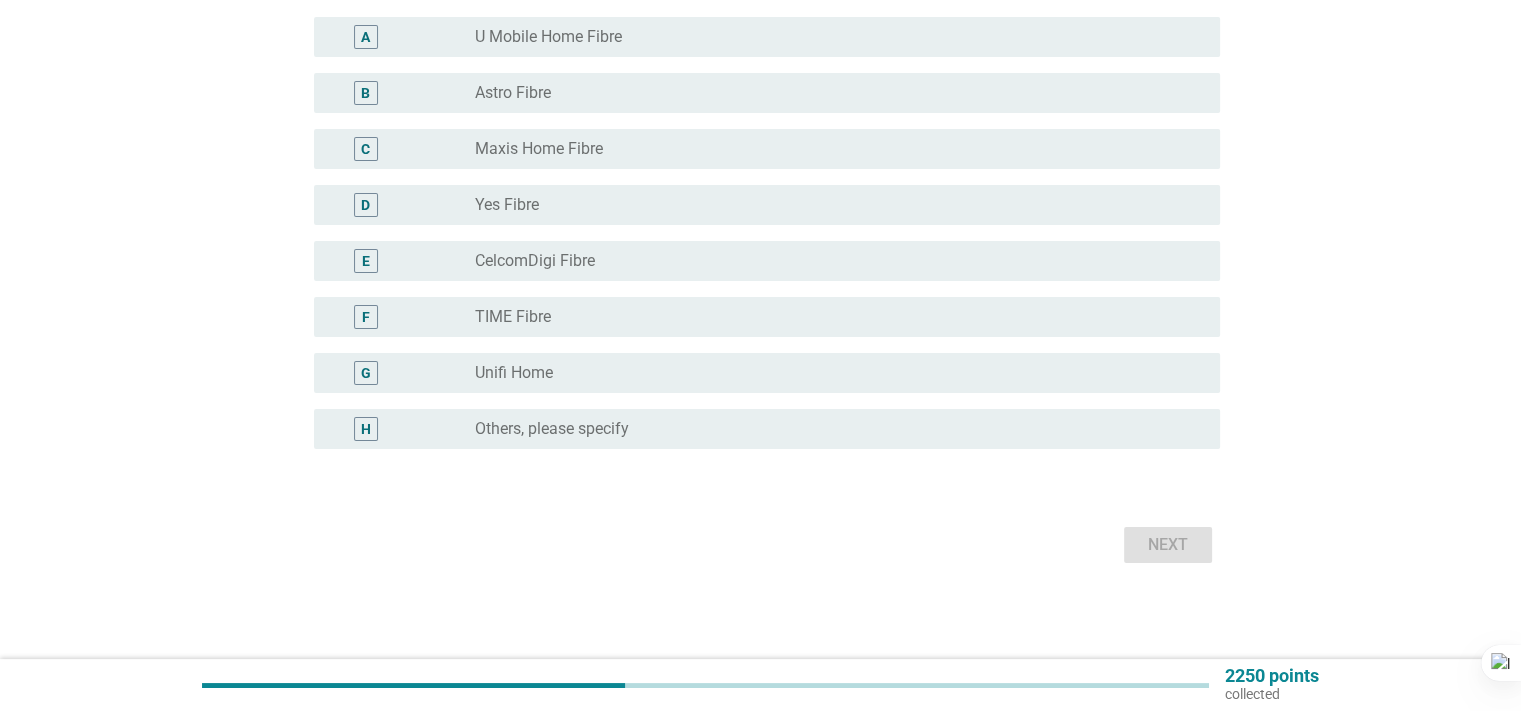 scroll, scrollTop: 0, scrollLeft: 0, axis: both 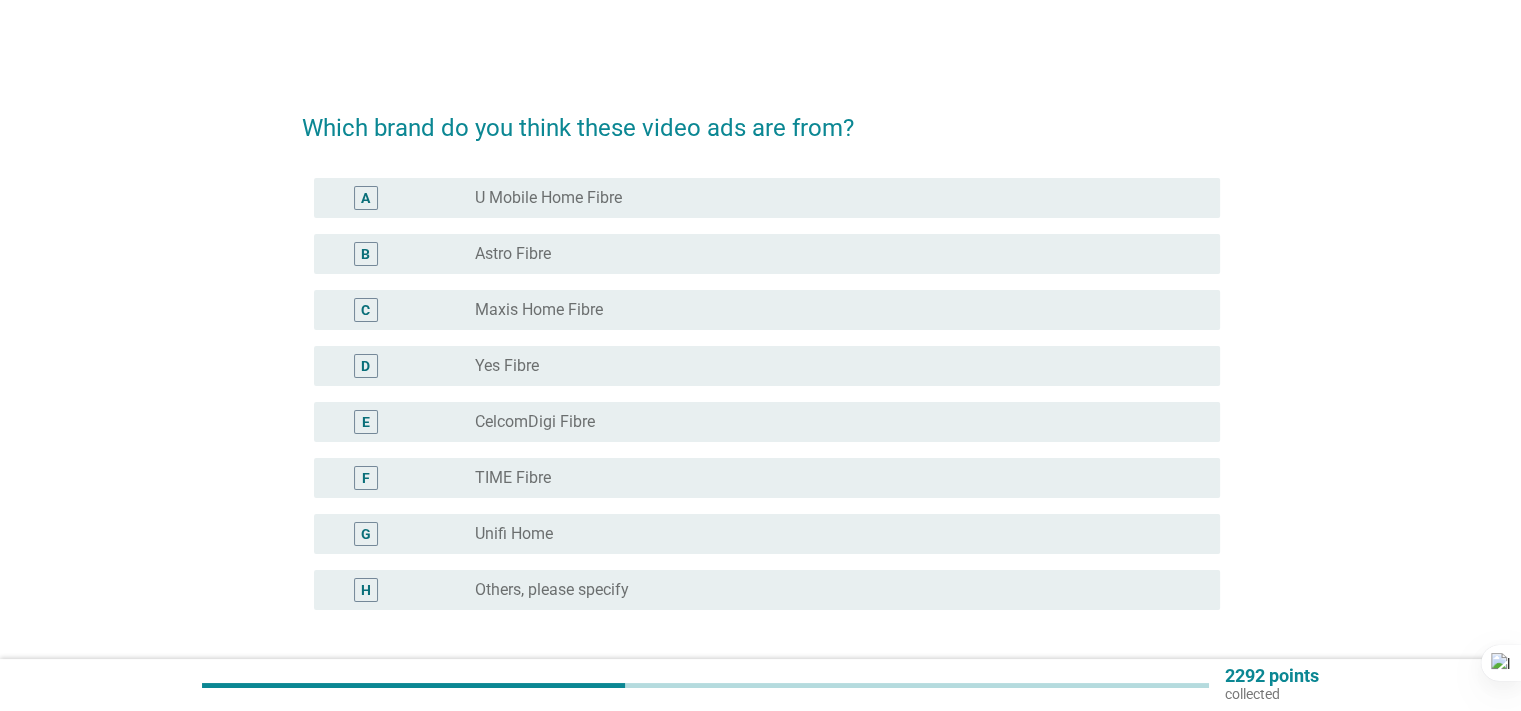 click on "Maxis Home Fibre" at bounding box center [539, 310] 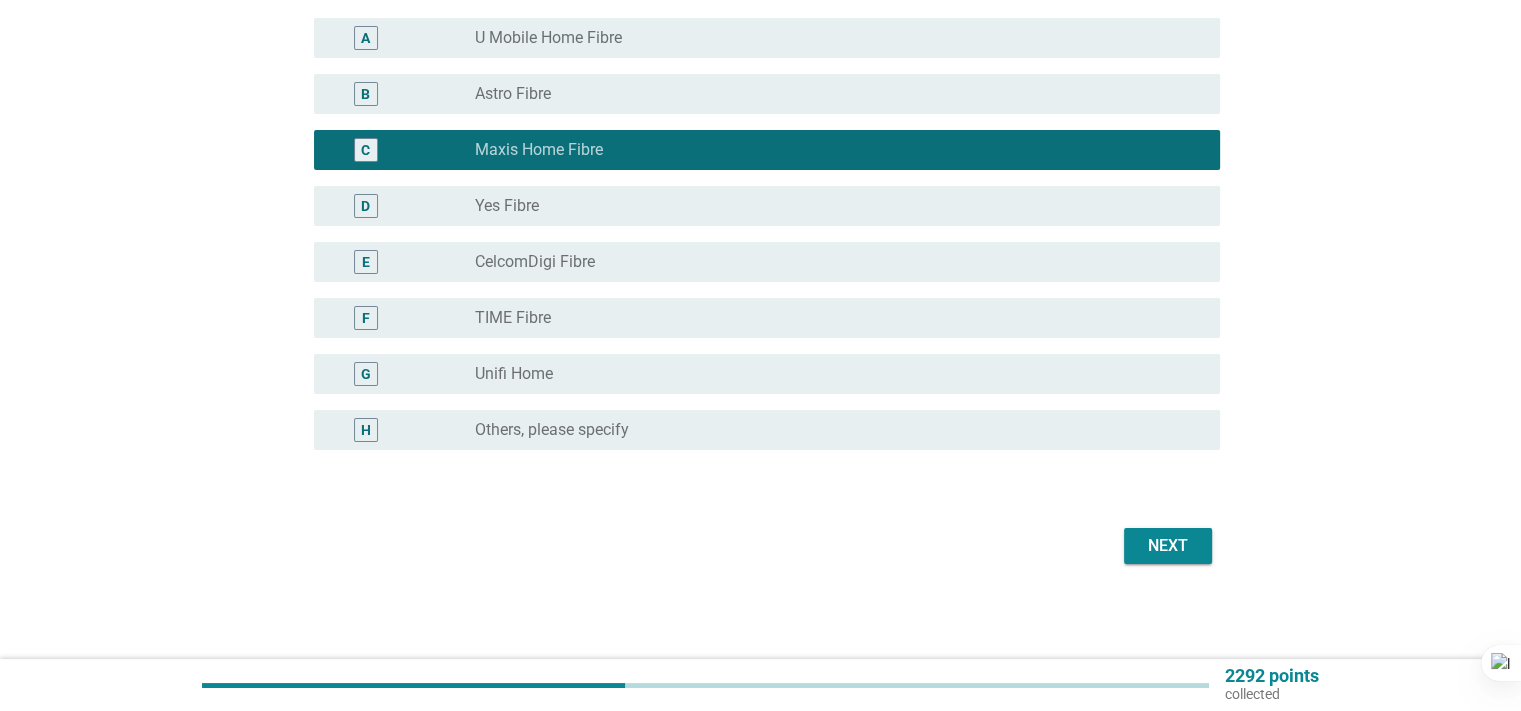scroll, scrollTop: 160, scrollLeft: 0, axis: vertical 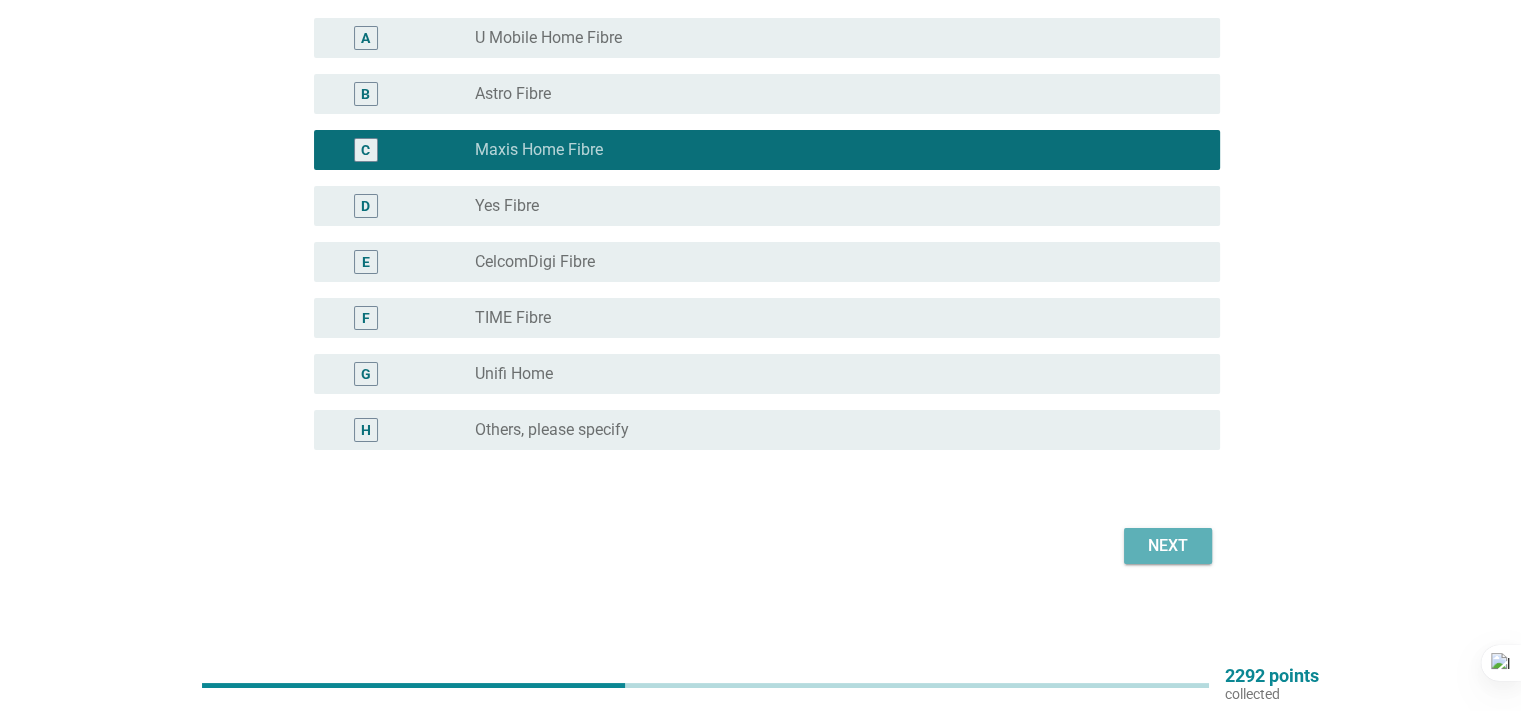 click on "Next" at bounding box center (1168, 546) 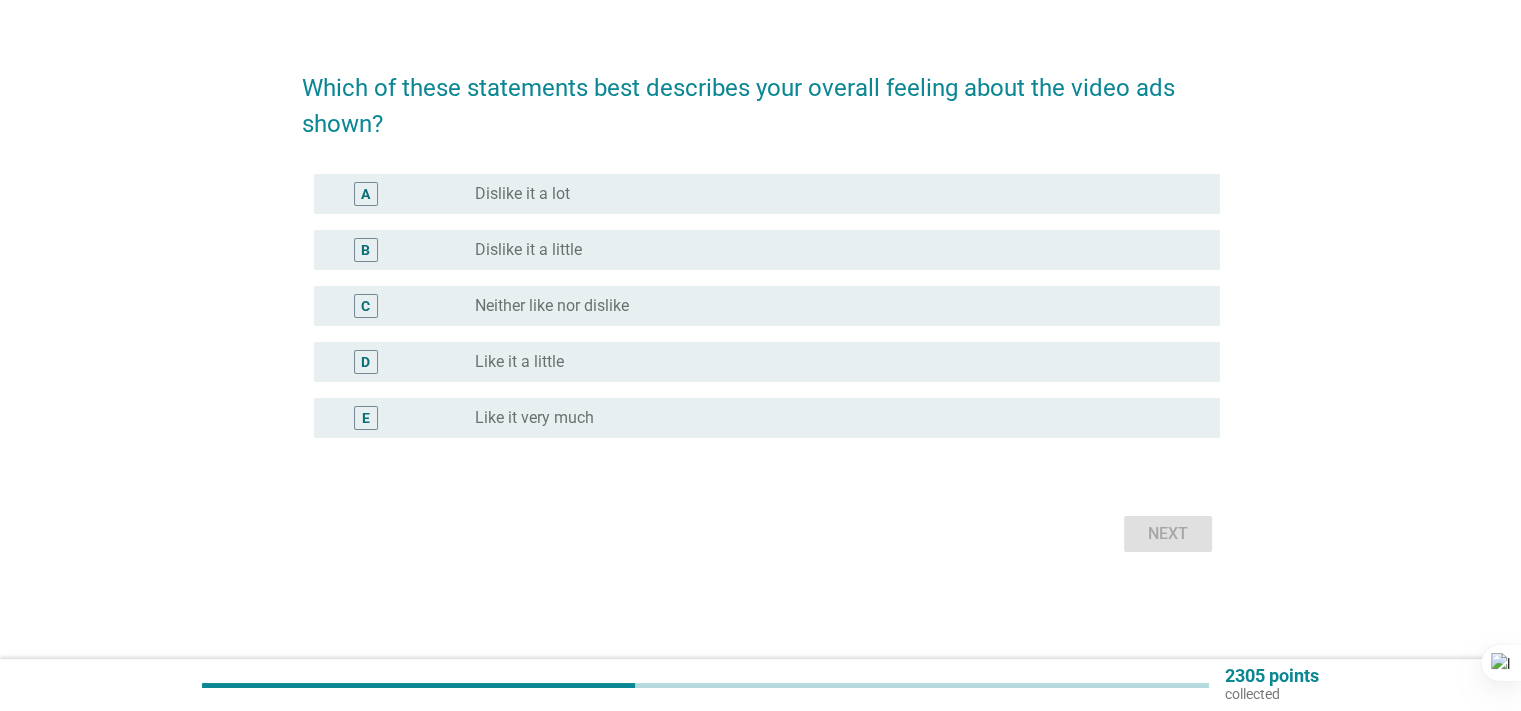 scroll, scrollTop: 0, scrollLeft: 0, axis: both 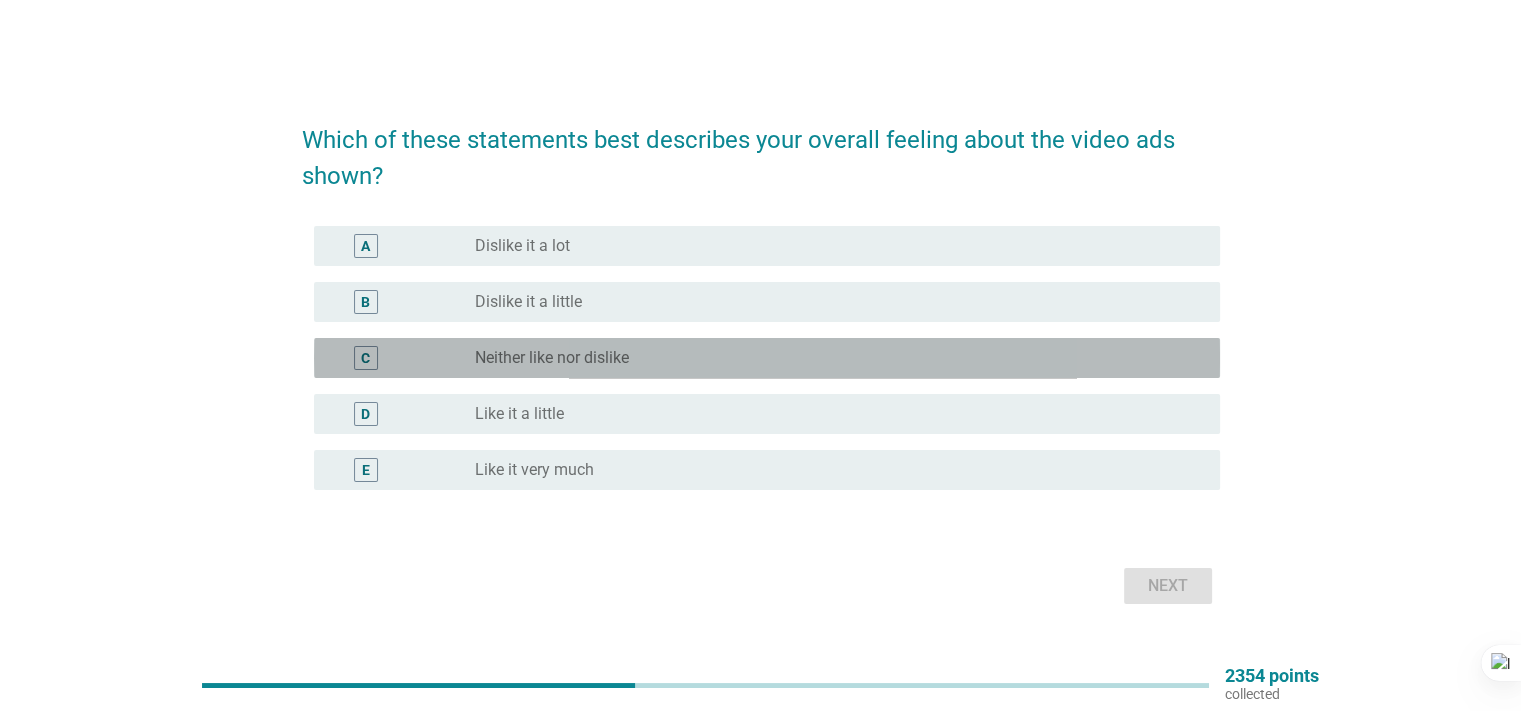 drag, startPoint x: 520, startPoint y: 363, endPoint x: 663, endPoint y: 387, distance: 145 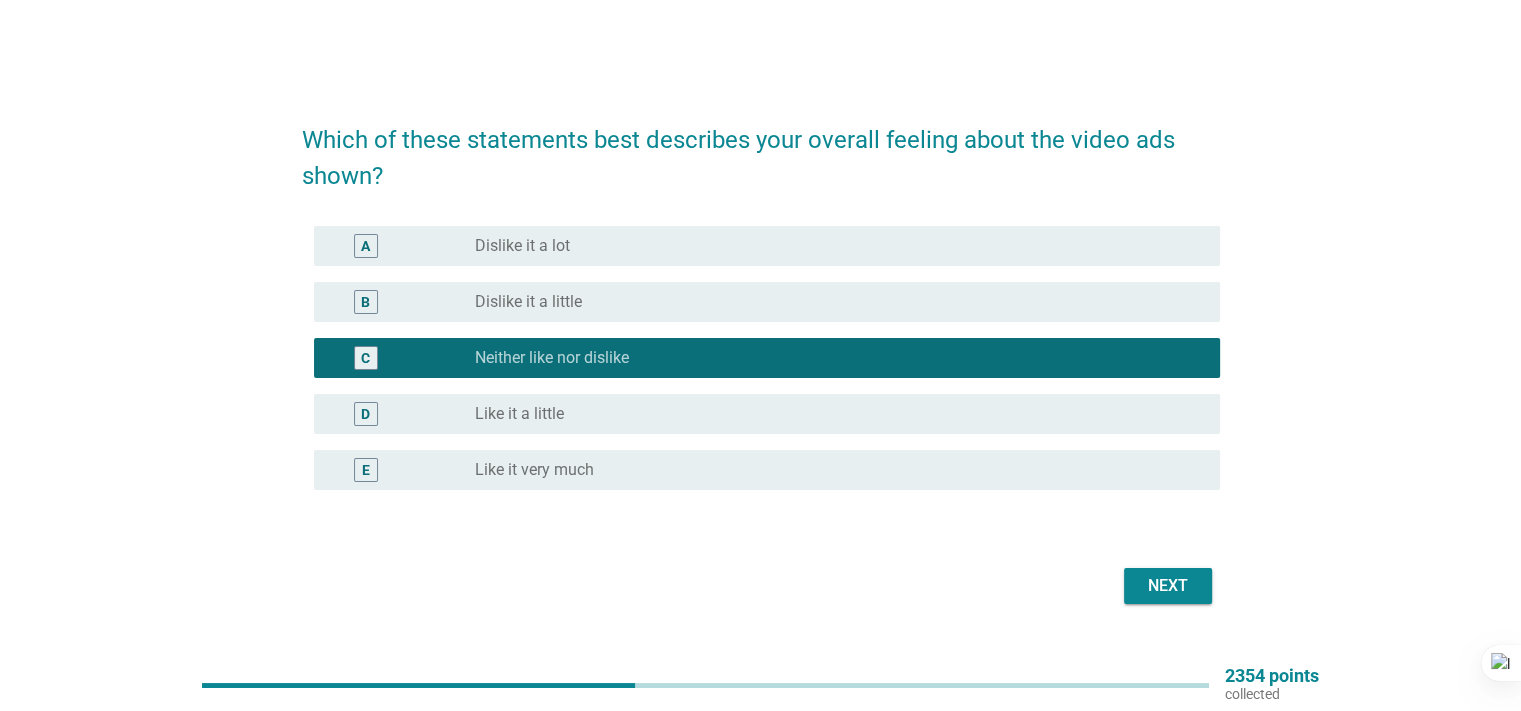 click on "Next" at bounding box center (1168, 586) 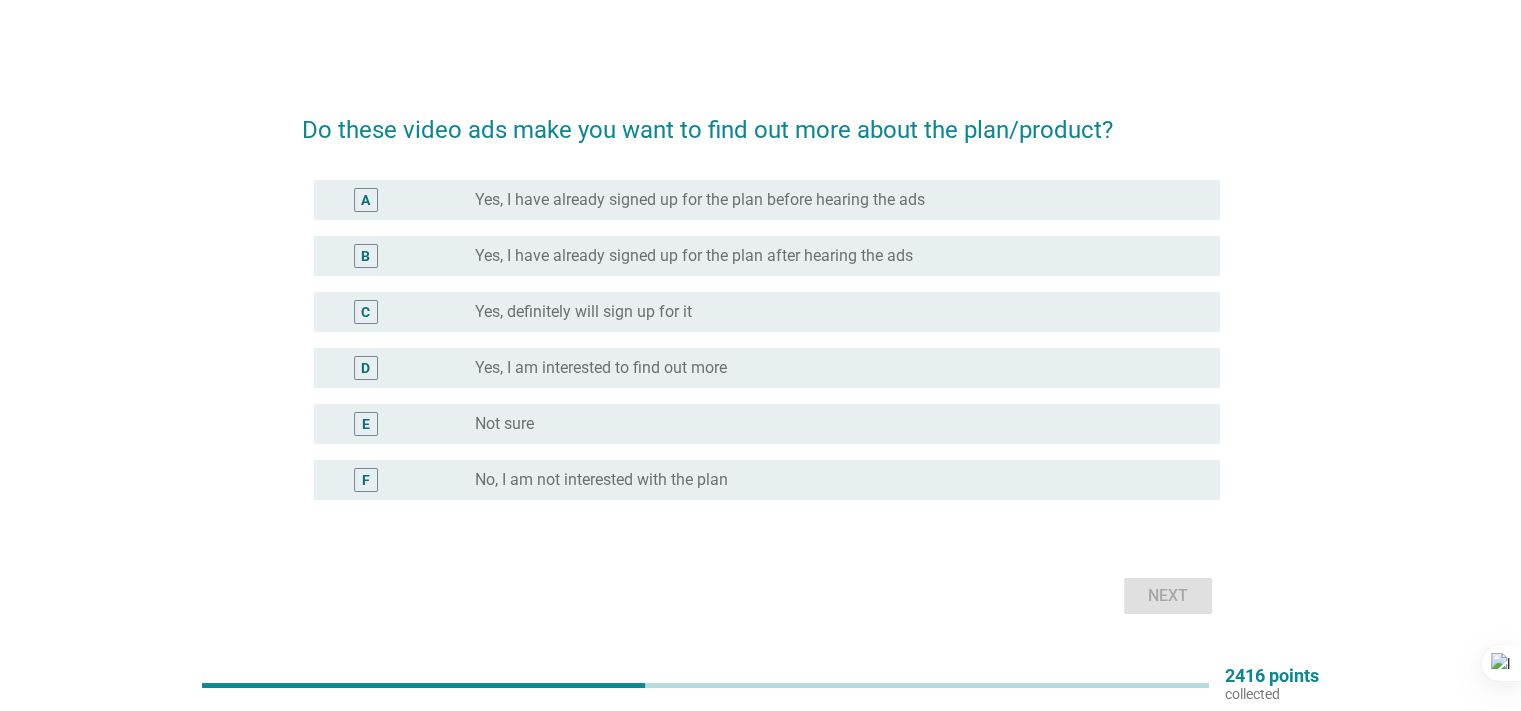 click on "Not sure" at bounding box center (504, 424) 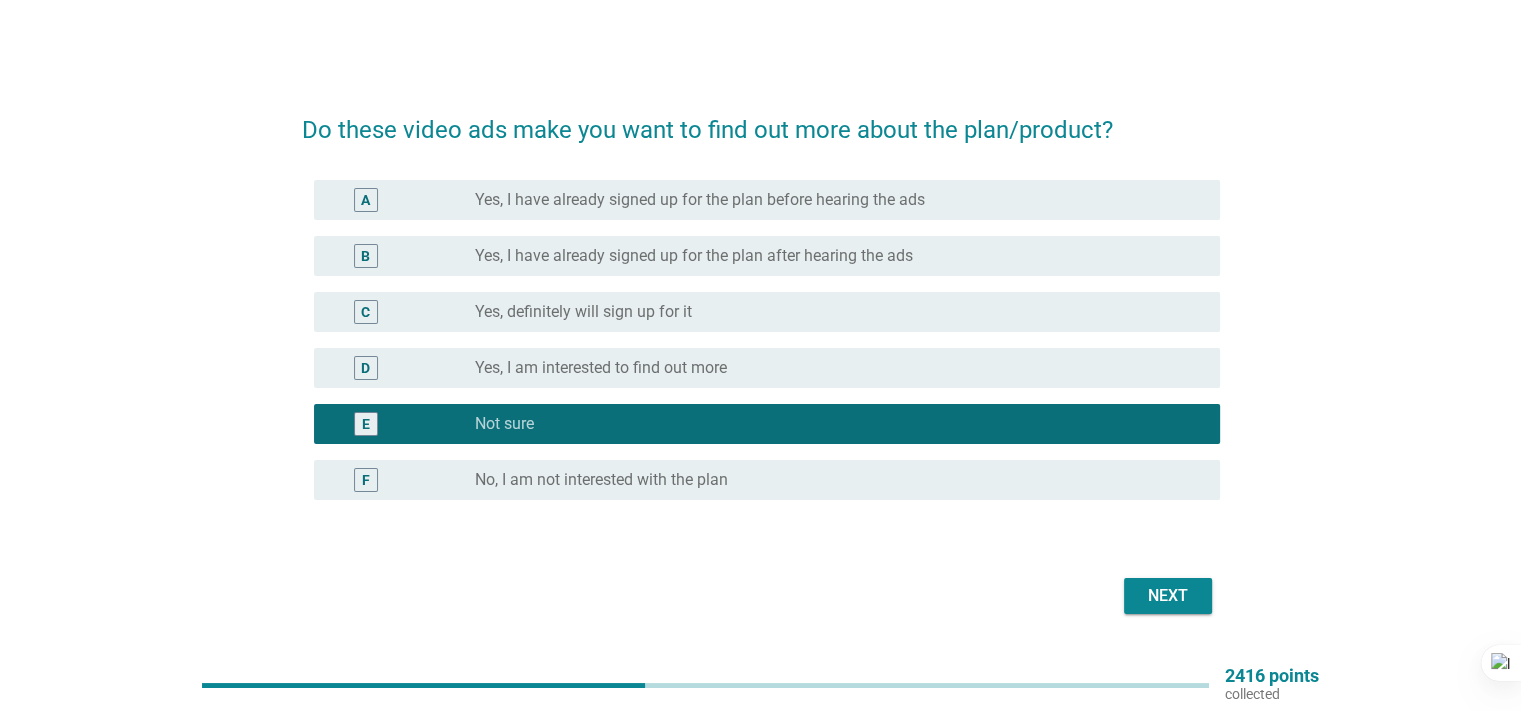 click on "Next" at bounding box center [1168, 596] 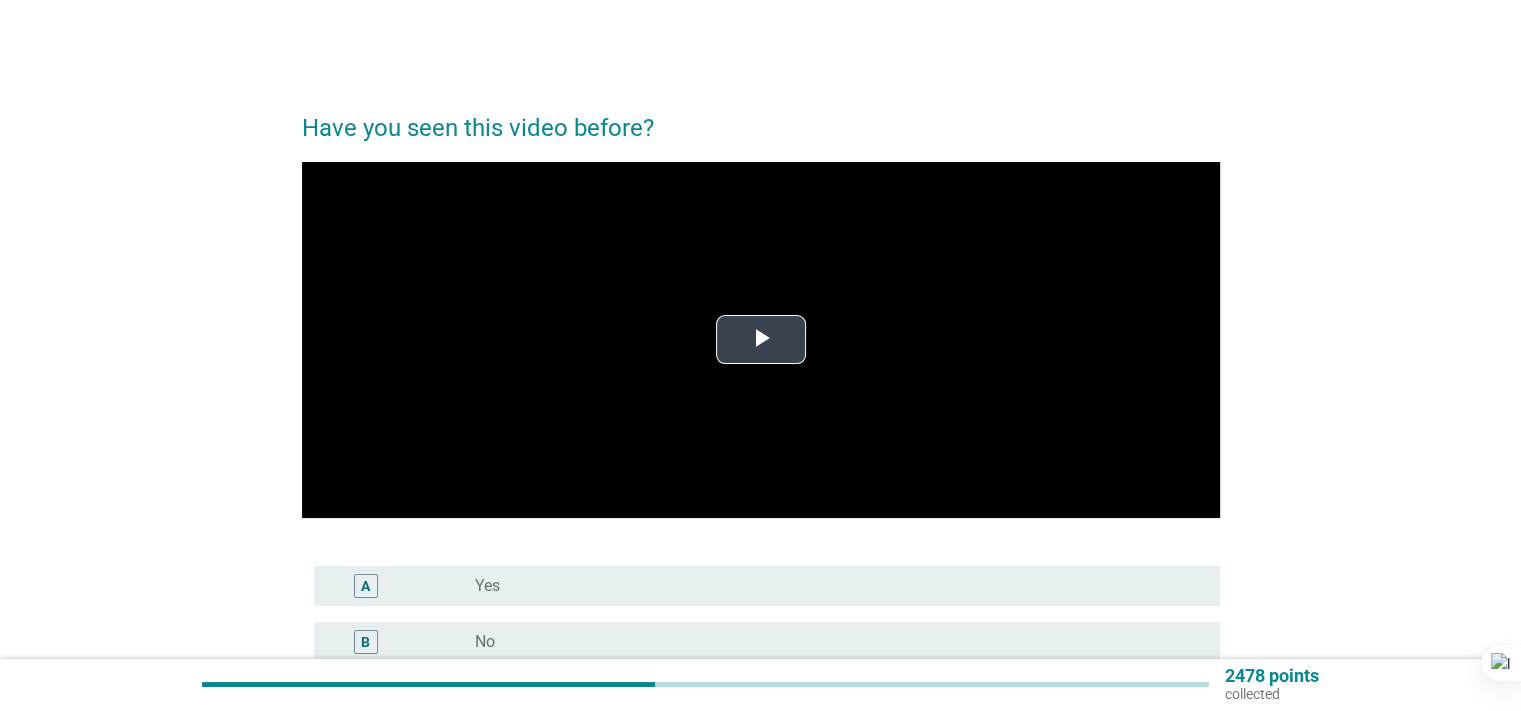 click at bounding box center (761, 340) 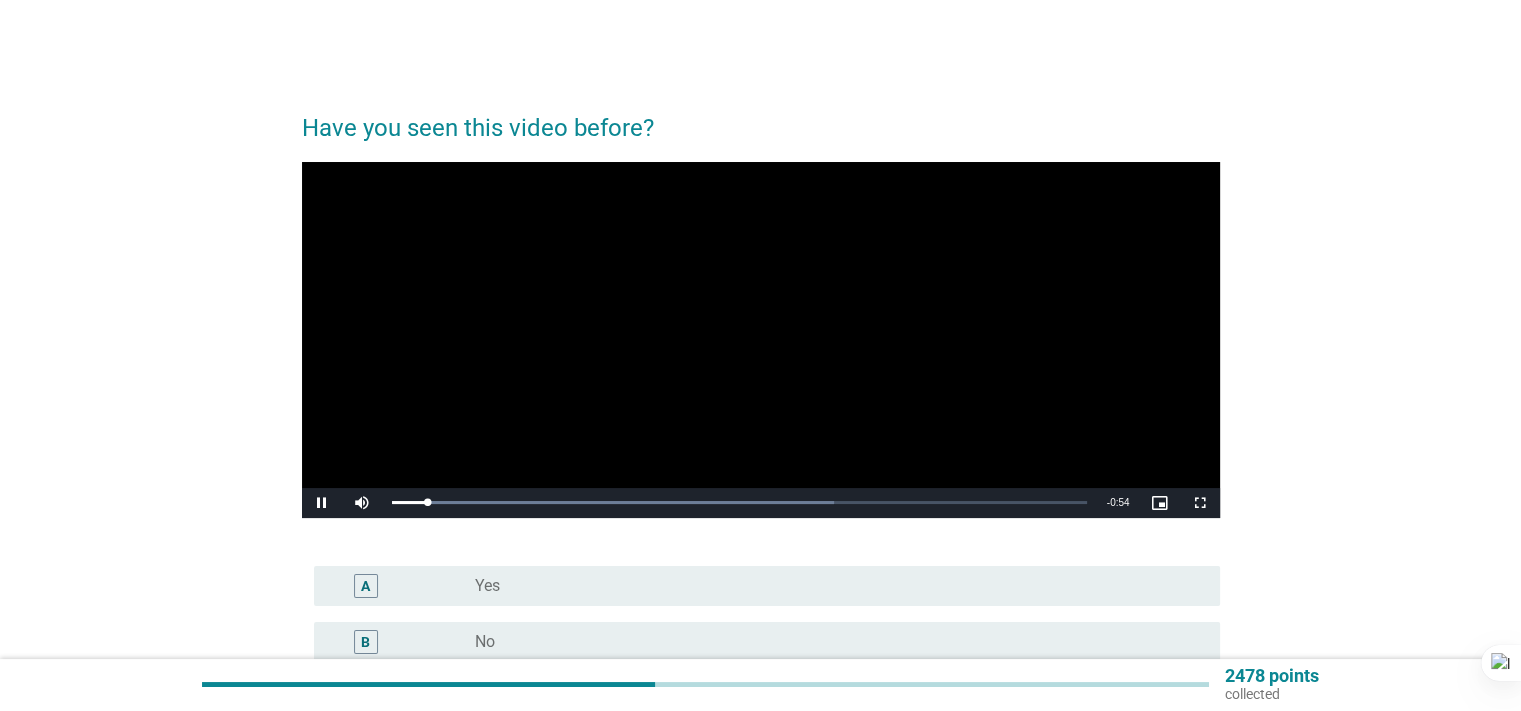 drag, startPoint x: 588, startPoint y: 644, endPoint x: 664, endPoint y: 627, distance: 77.87811 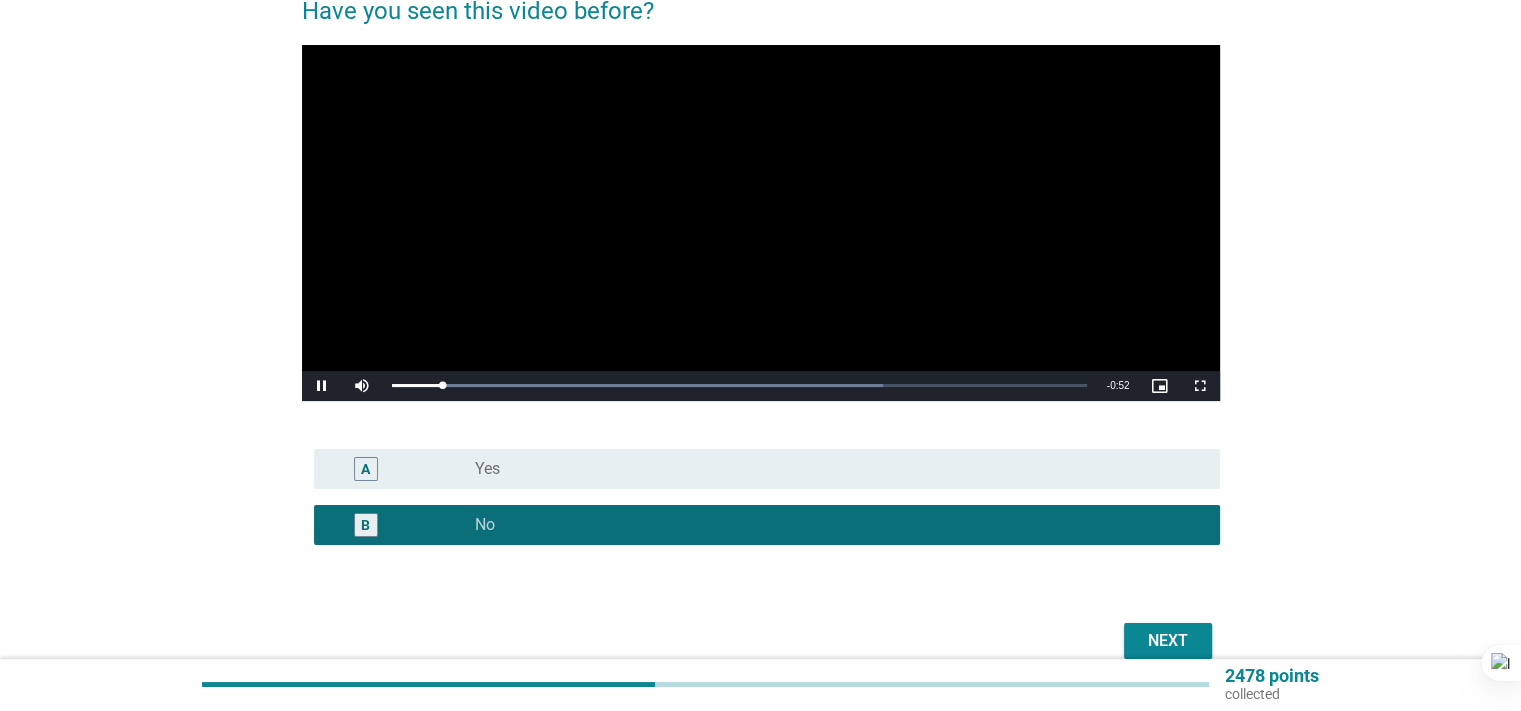 scroll, scrollTop: 200, scrollLeft: 0, axis: vertical 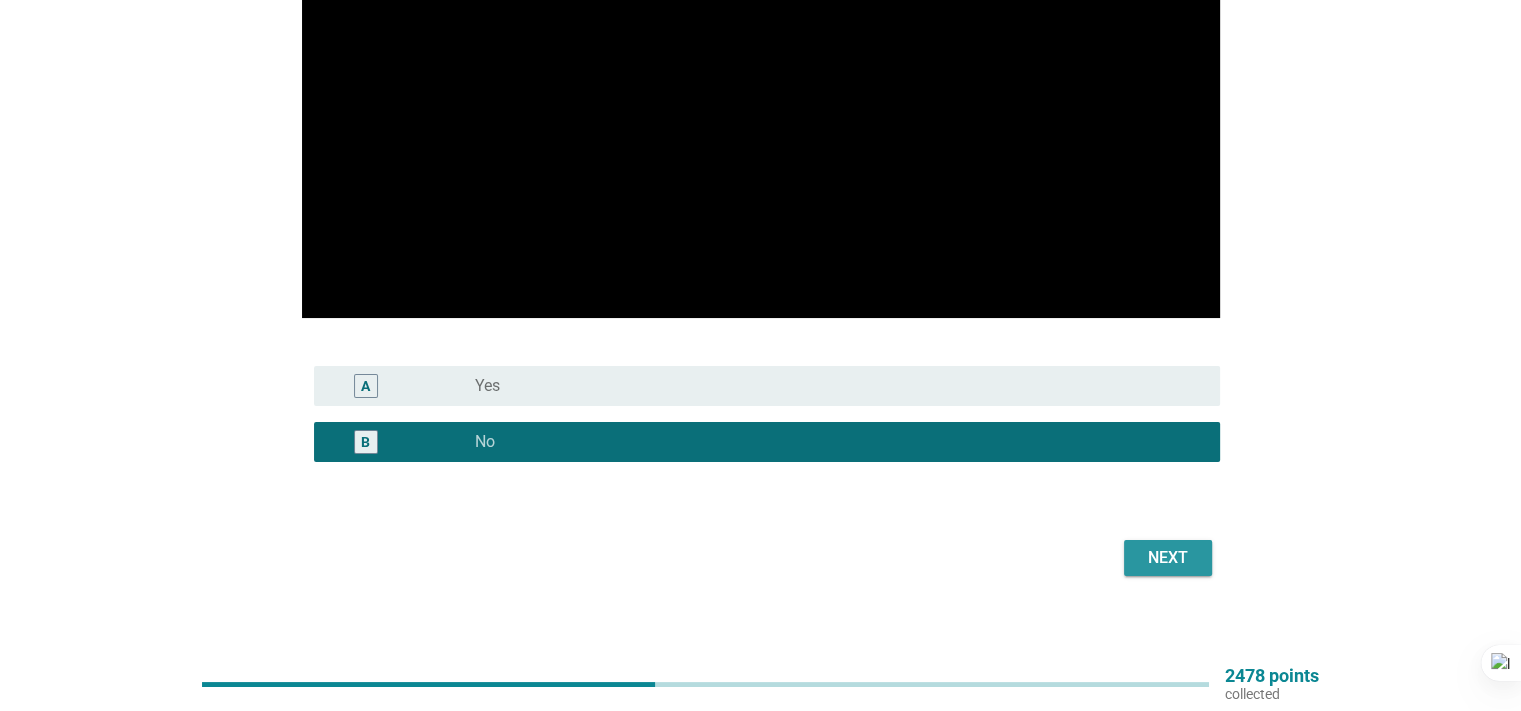 click on "Next" at bounding box center (1168, 558) 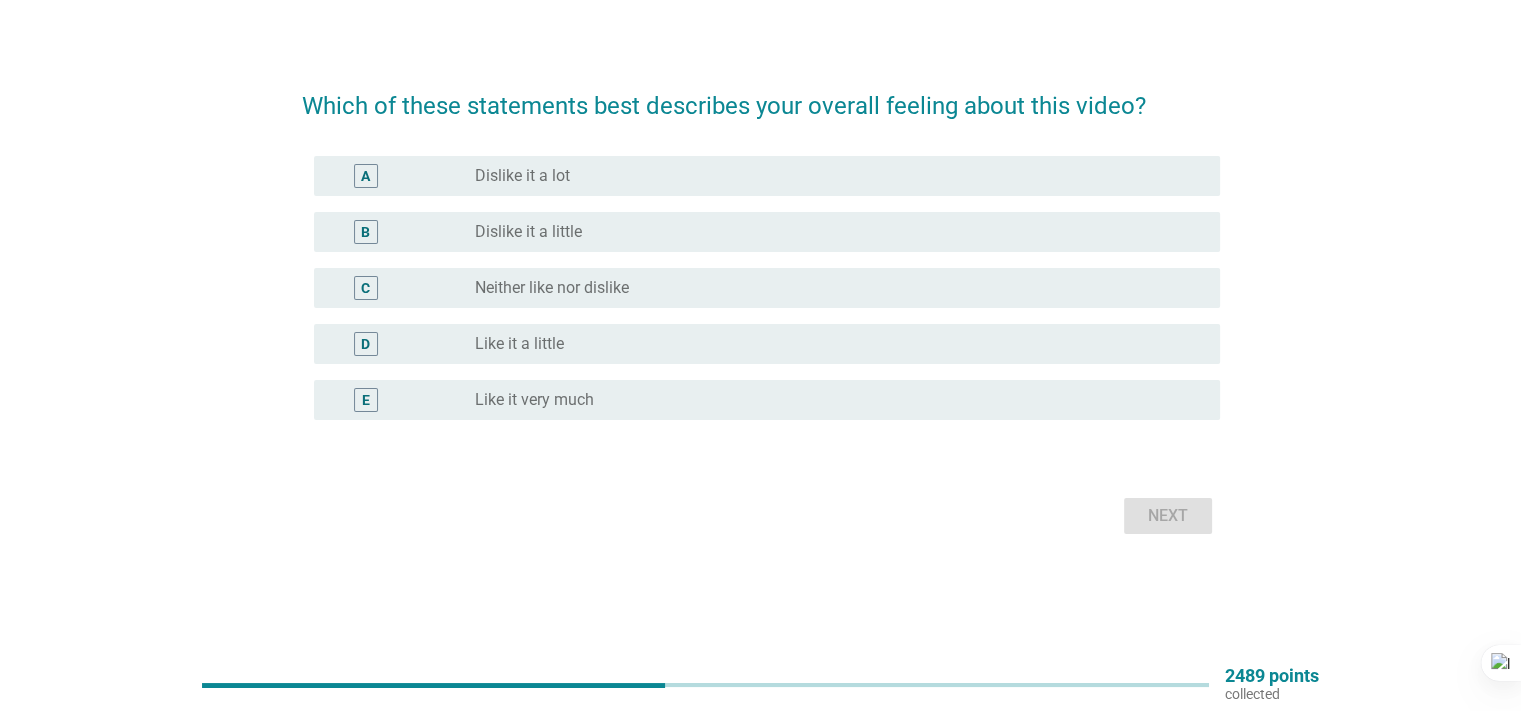 scroll, scrollTop: 0, scrollLeft: 0, axis: both 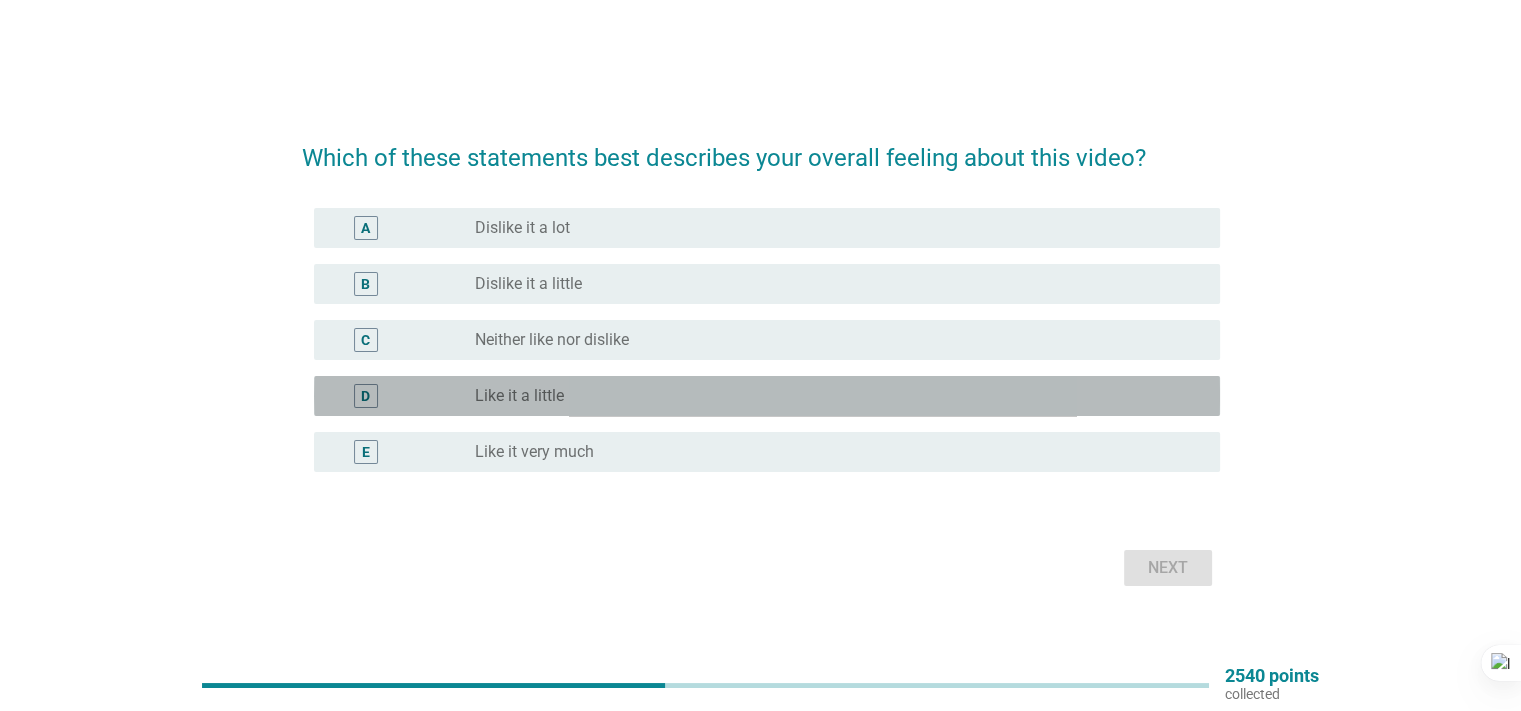 drag, startPoint x: 505, startPoint y: 397, endPoint x: 633, endPoint y: 442, distance: 135.67976 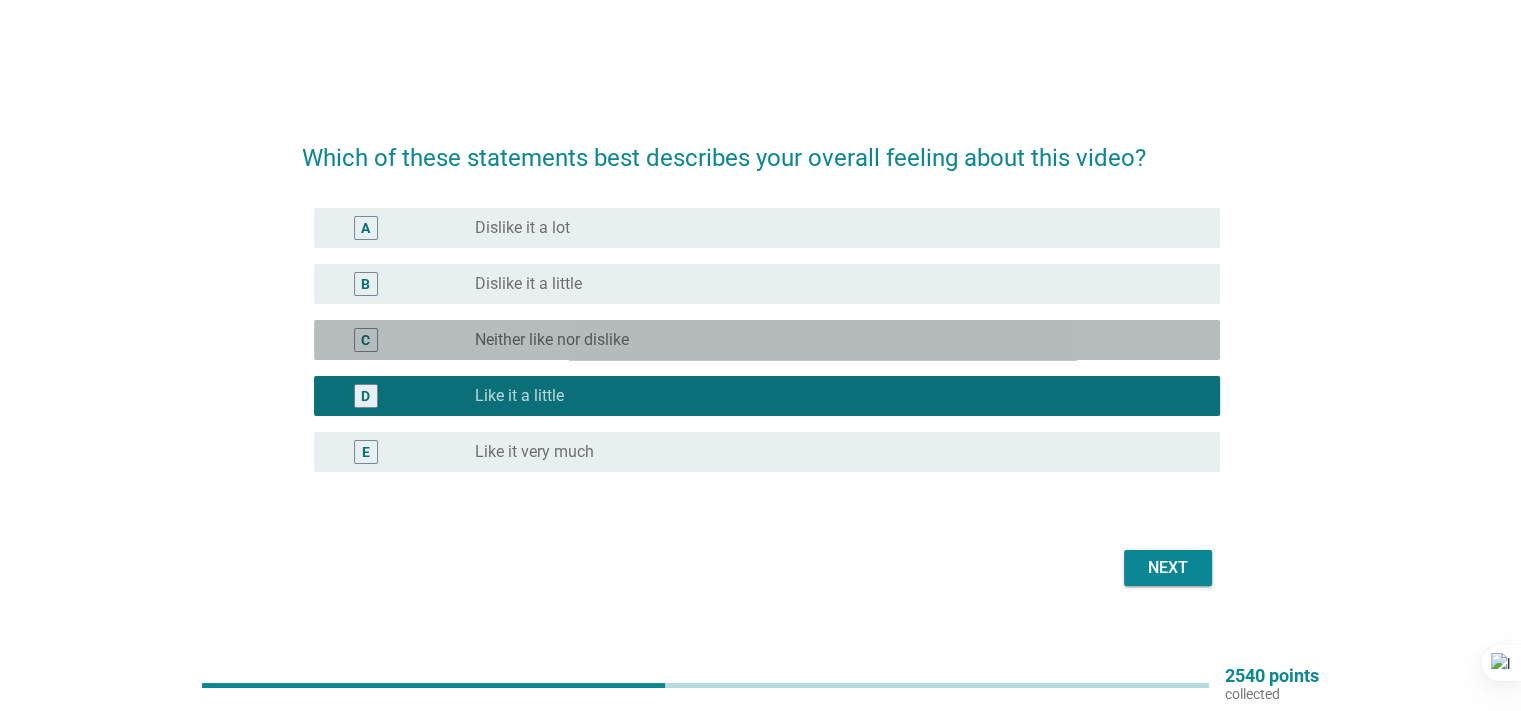 drag, startPoint x: 600, startPoint y: 346, endPoint x: 682, endPoint y: 359, distance: 83.02409 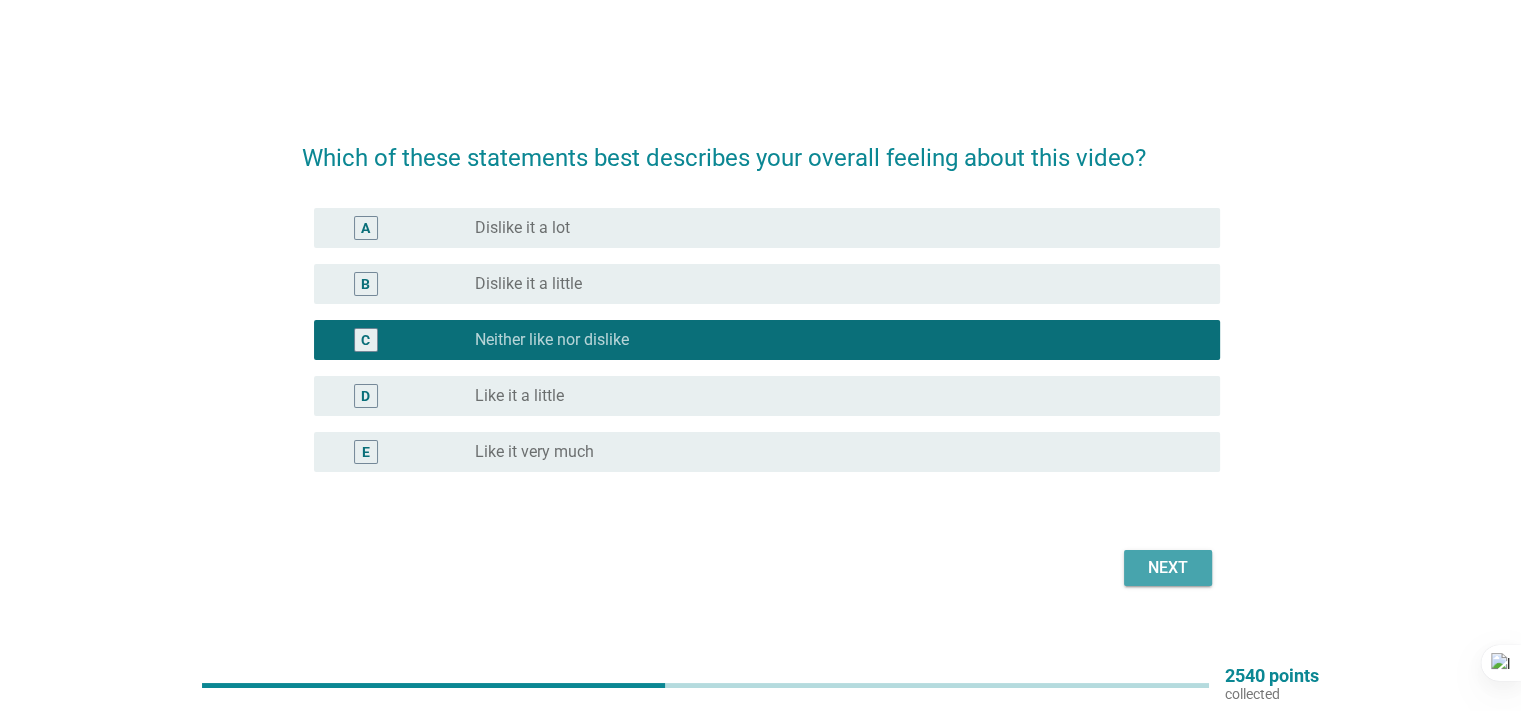 click on "Next" at bounding box center [1168, 568] 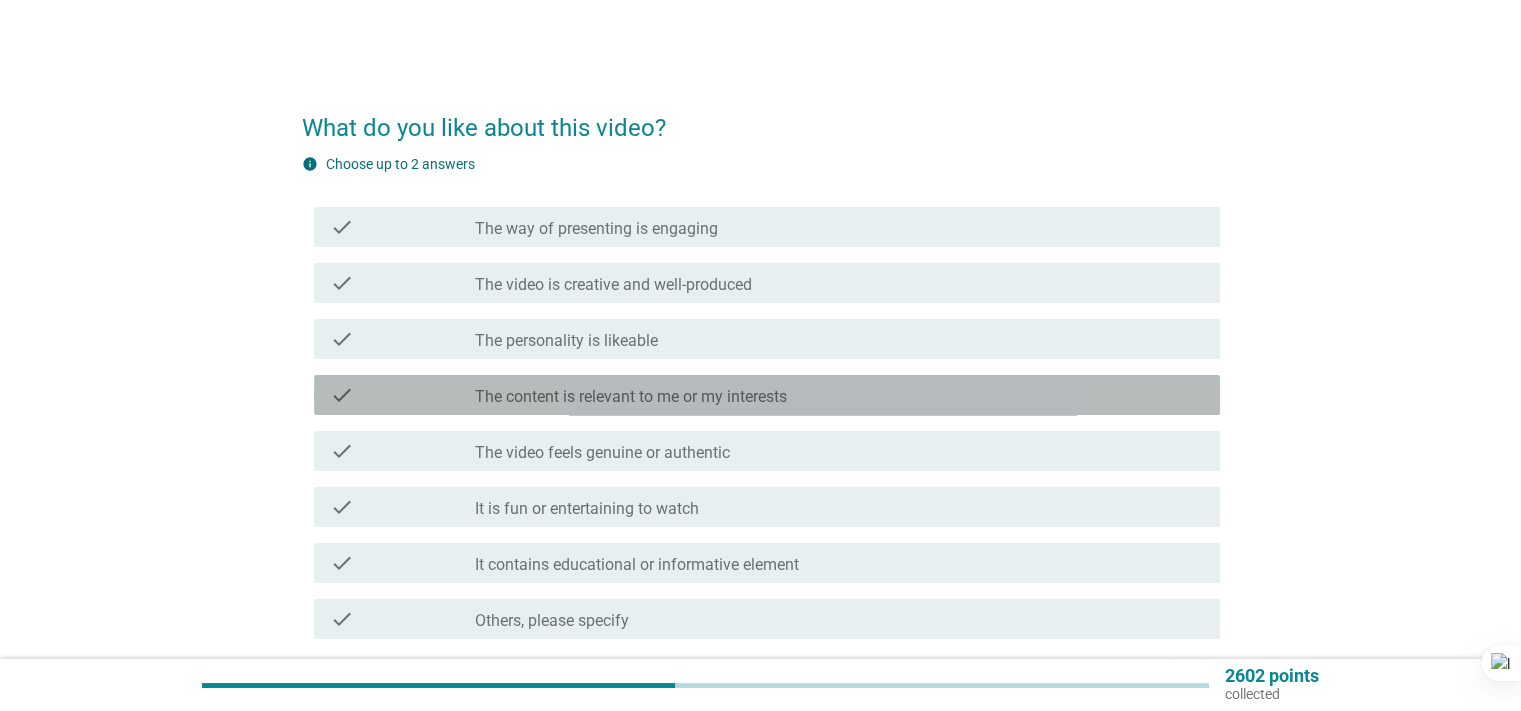 click on "check     check_box_outline_blank The content is relevant to me or my interests" at bounding box center [767, 395] 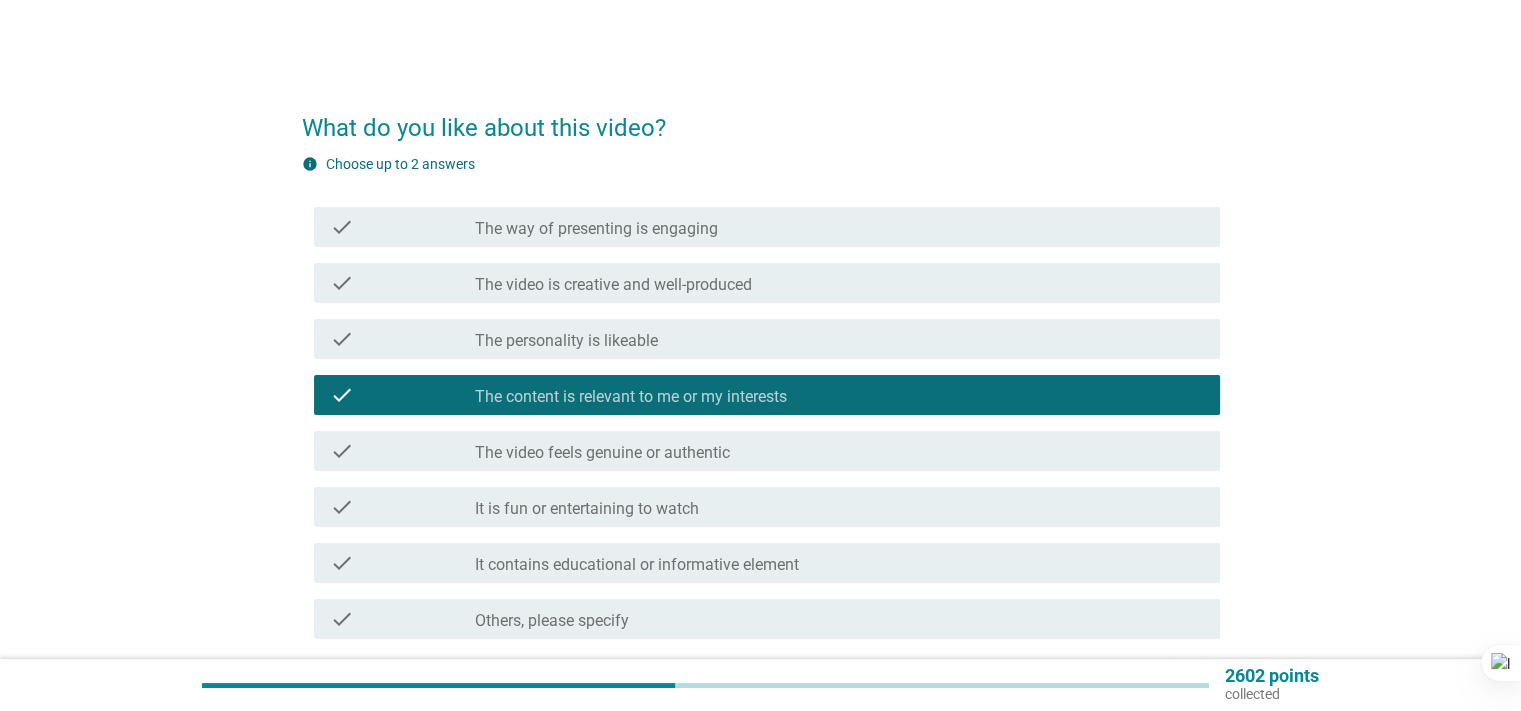 click on "The video feels genuine or authentic" at bounding box center [602, 453] 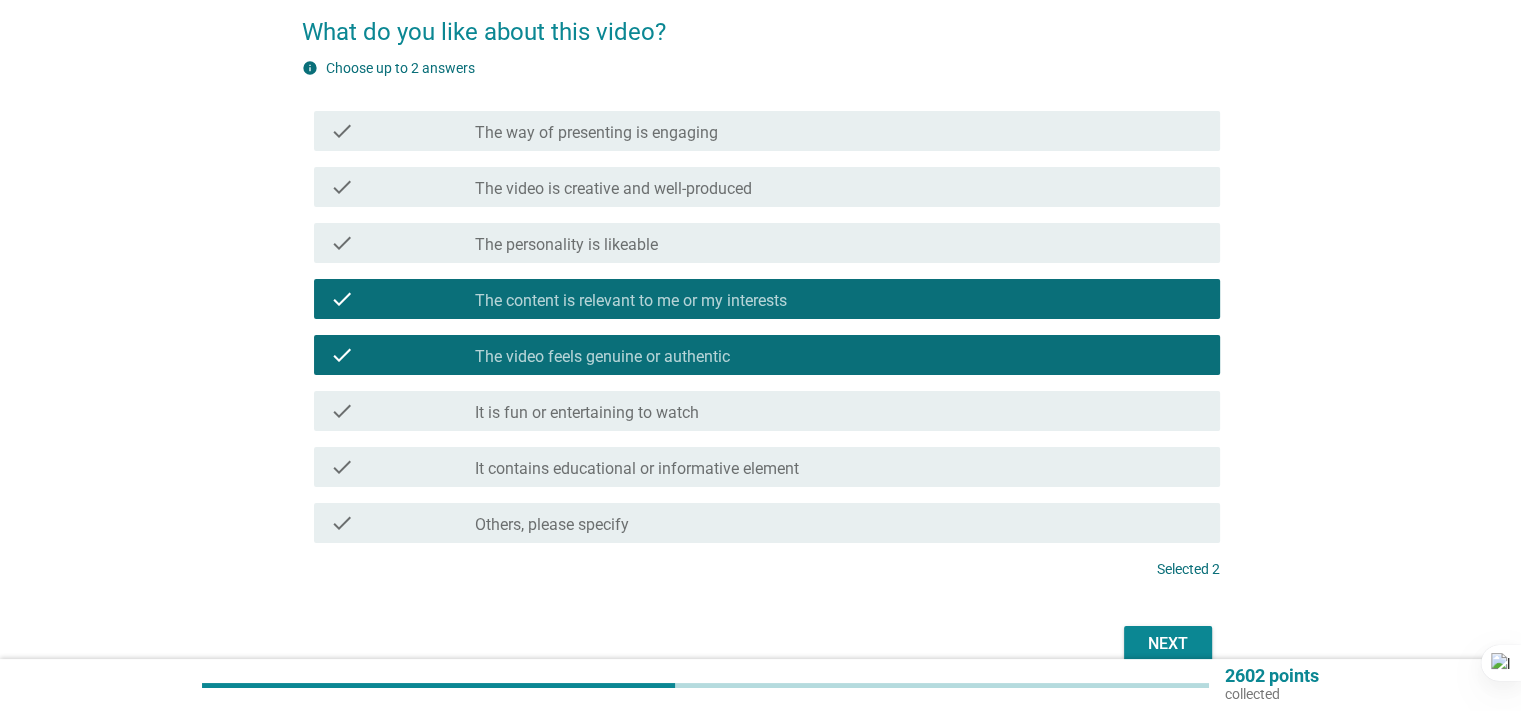 scroll, scrollTop: 195, scrollLeft: 0, axis: vertical 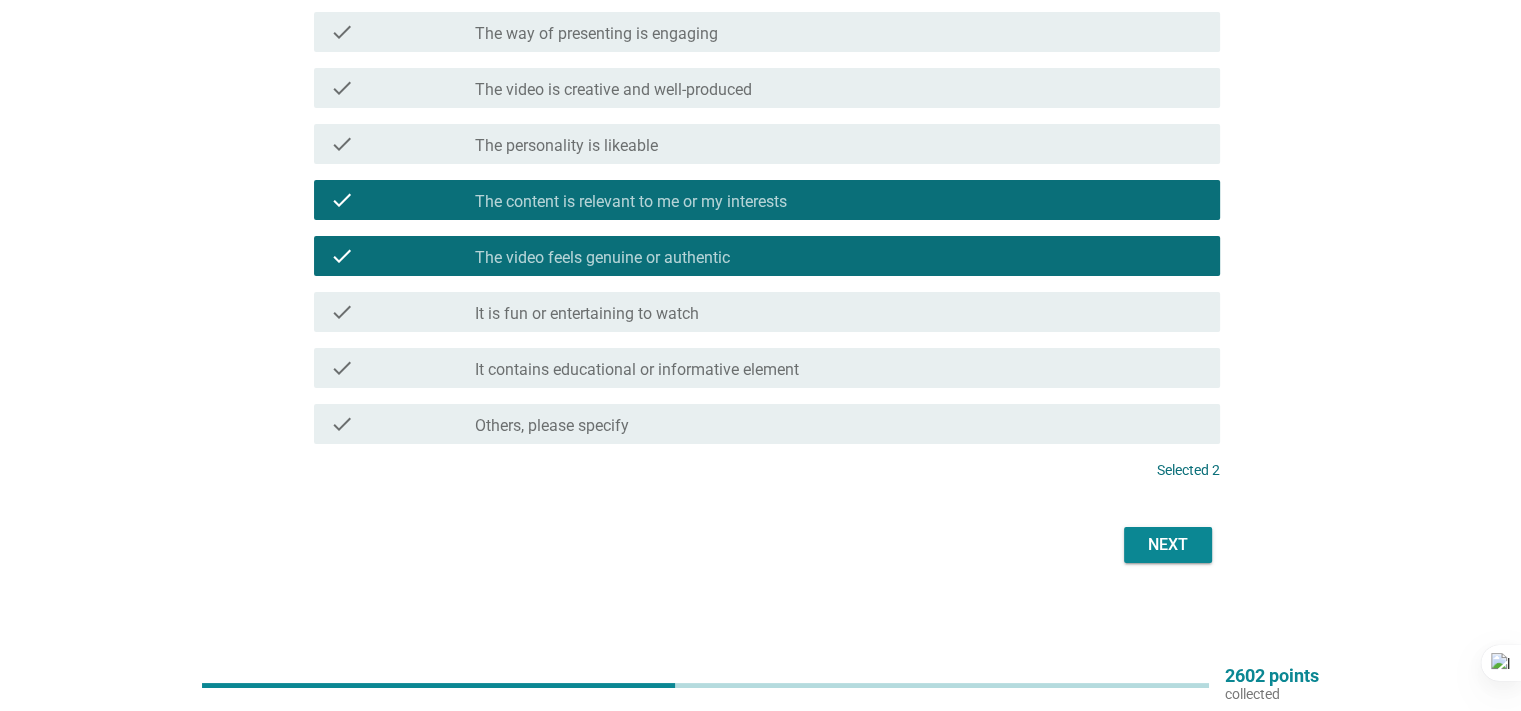 click on "Next" at bounding box center (1168, 545) 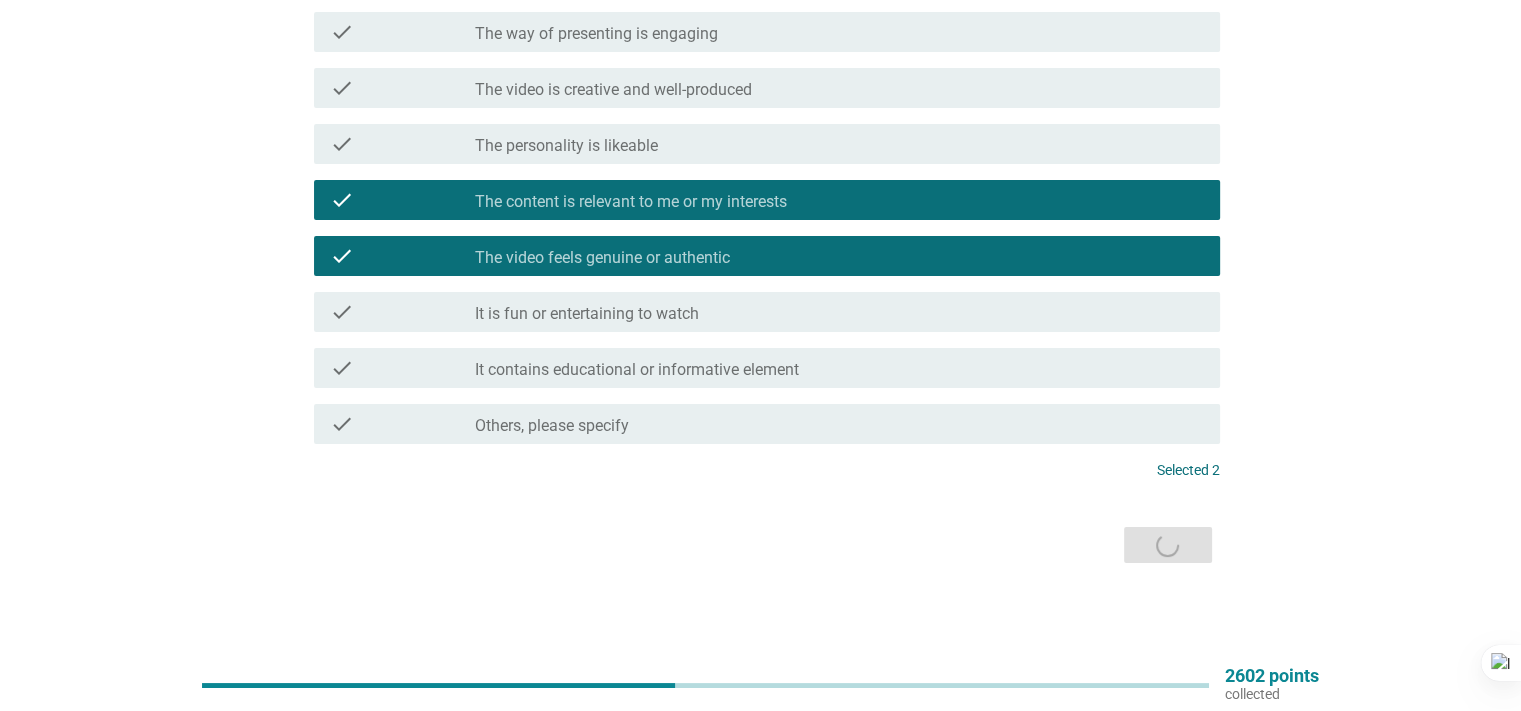 scroll, scrollTop: 0, scrollLeft: 0, axis: both 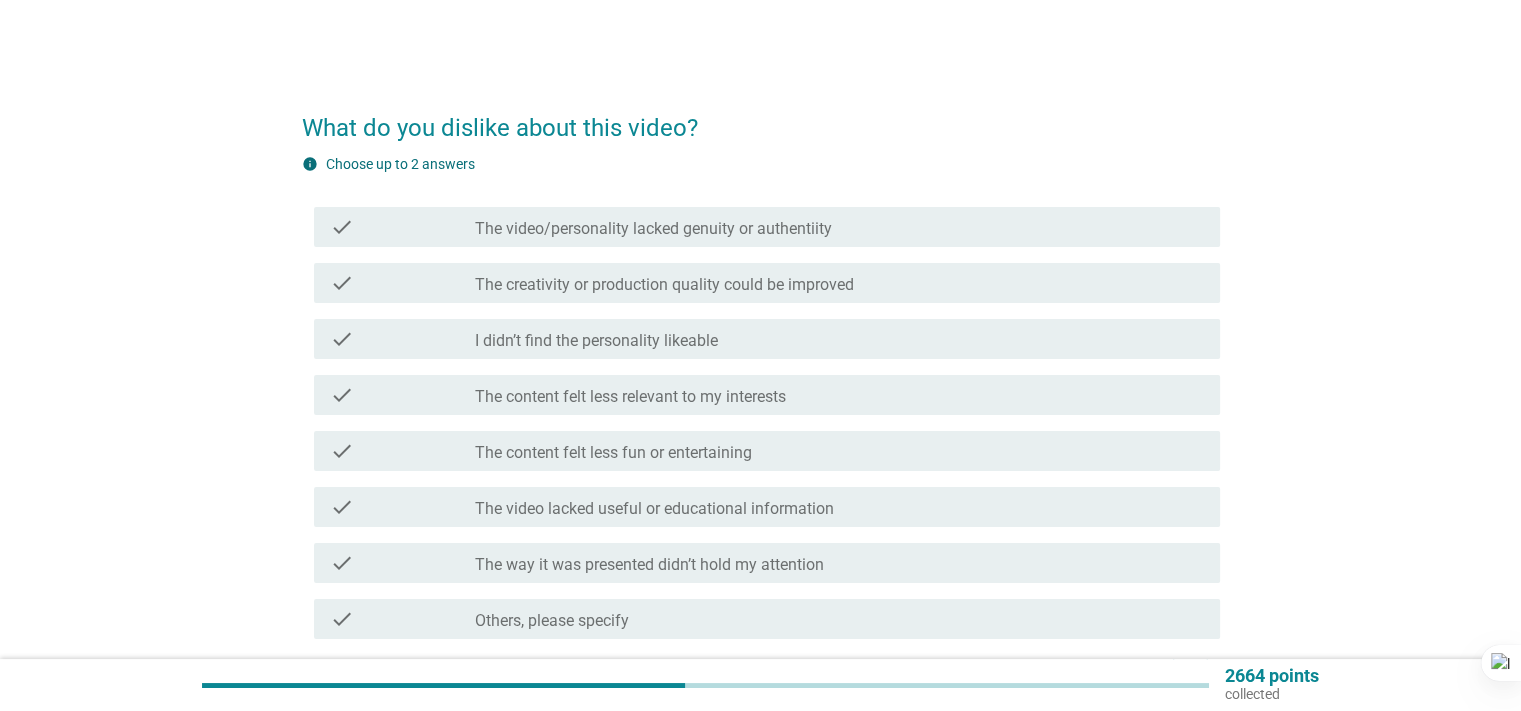 click on "The way it was presented didn’t hold my attention" at bounding box center (649, 565) 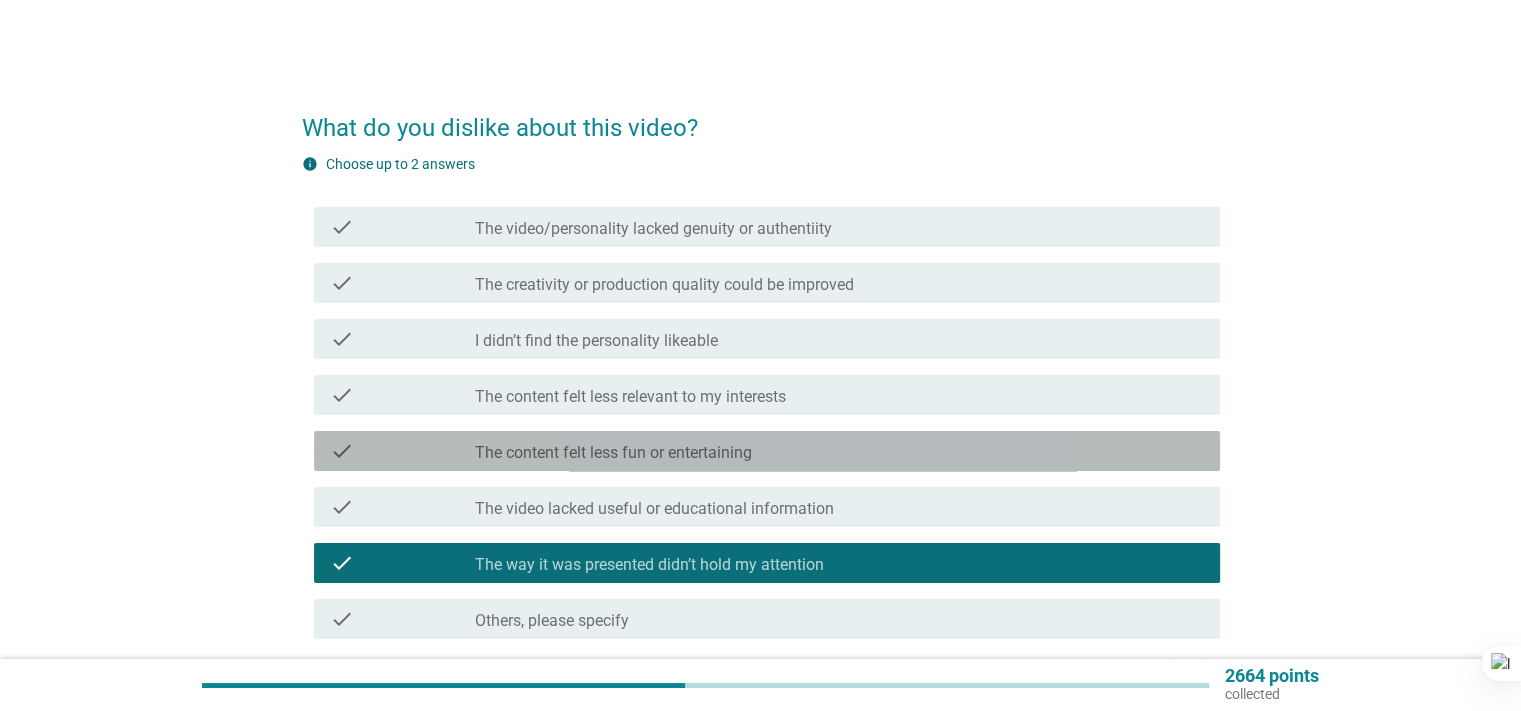 click on "The content felt less fun or entertaining" at bounding box center (613, 453) 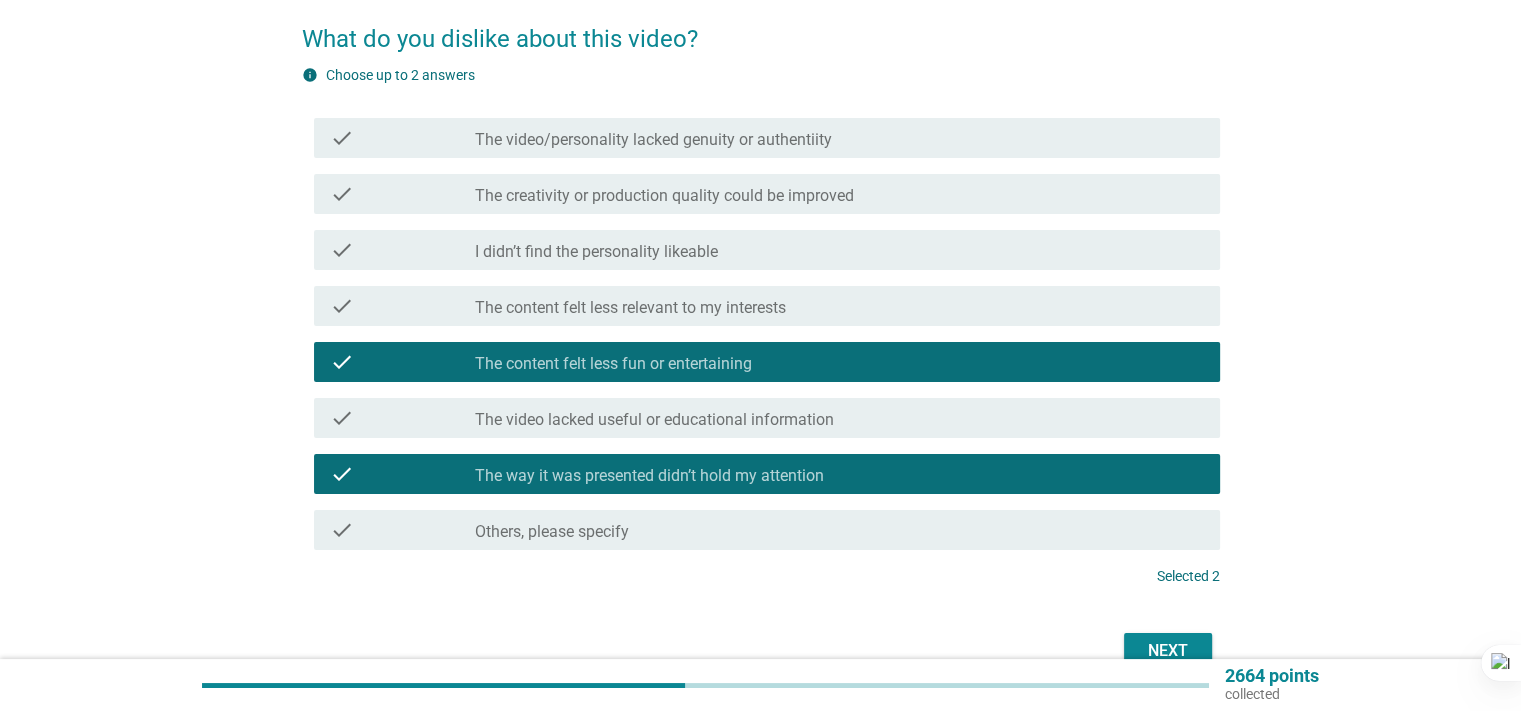 scroll, scrollTop: 195, scrollLeft: 0, axis: vertical 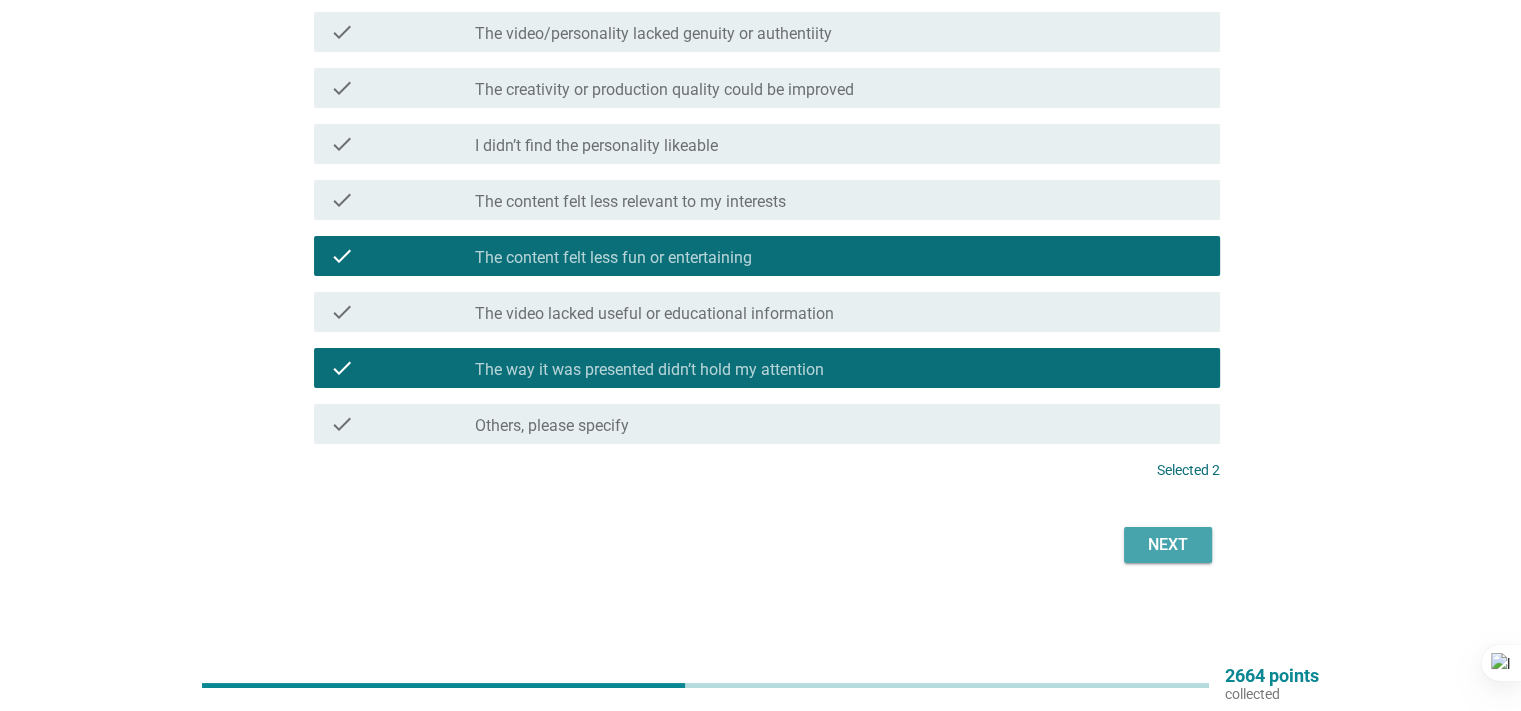 click on "Next" at bounding box center (1168, 545) 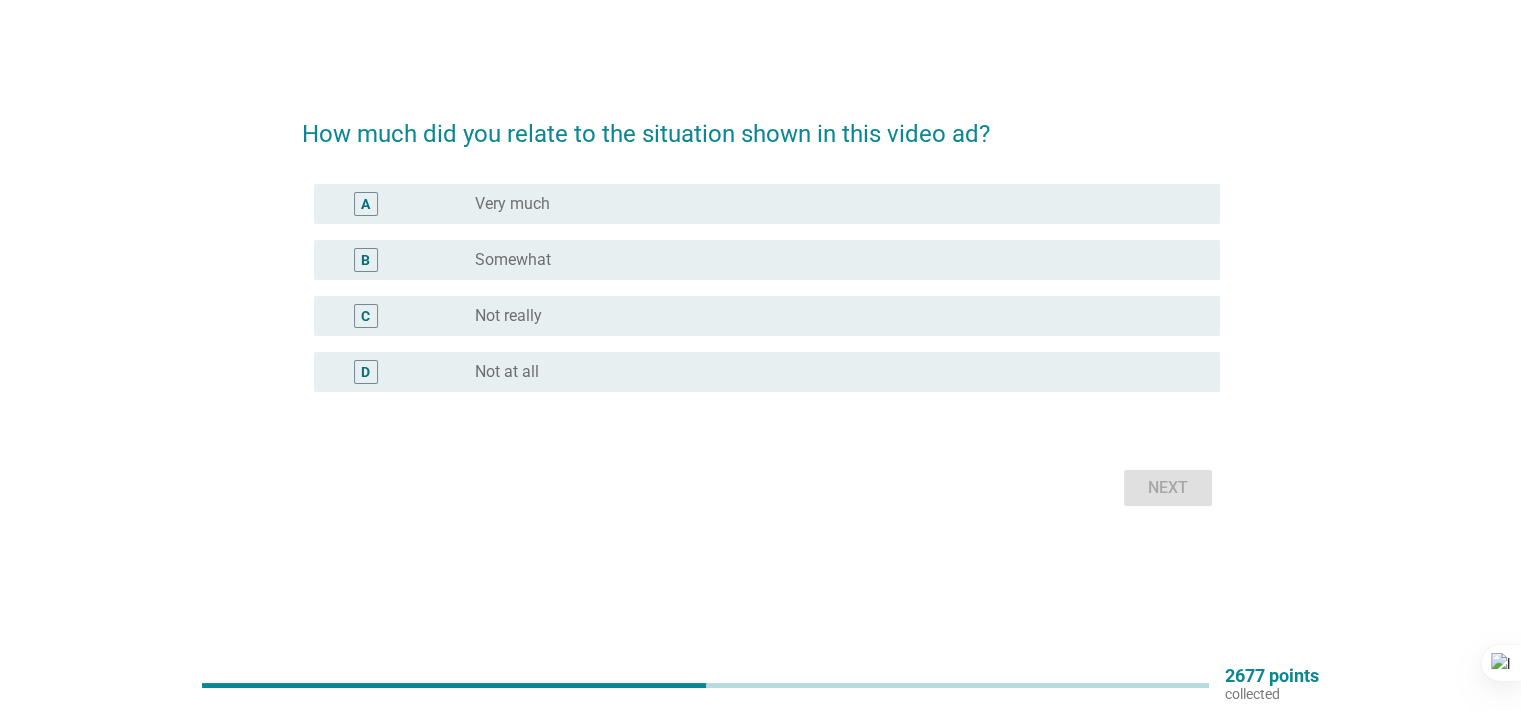 scroll, scrollTop: 0, scrollLeft: 0, axis: both 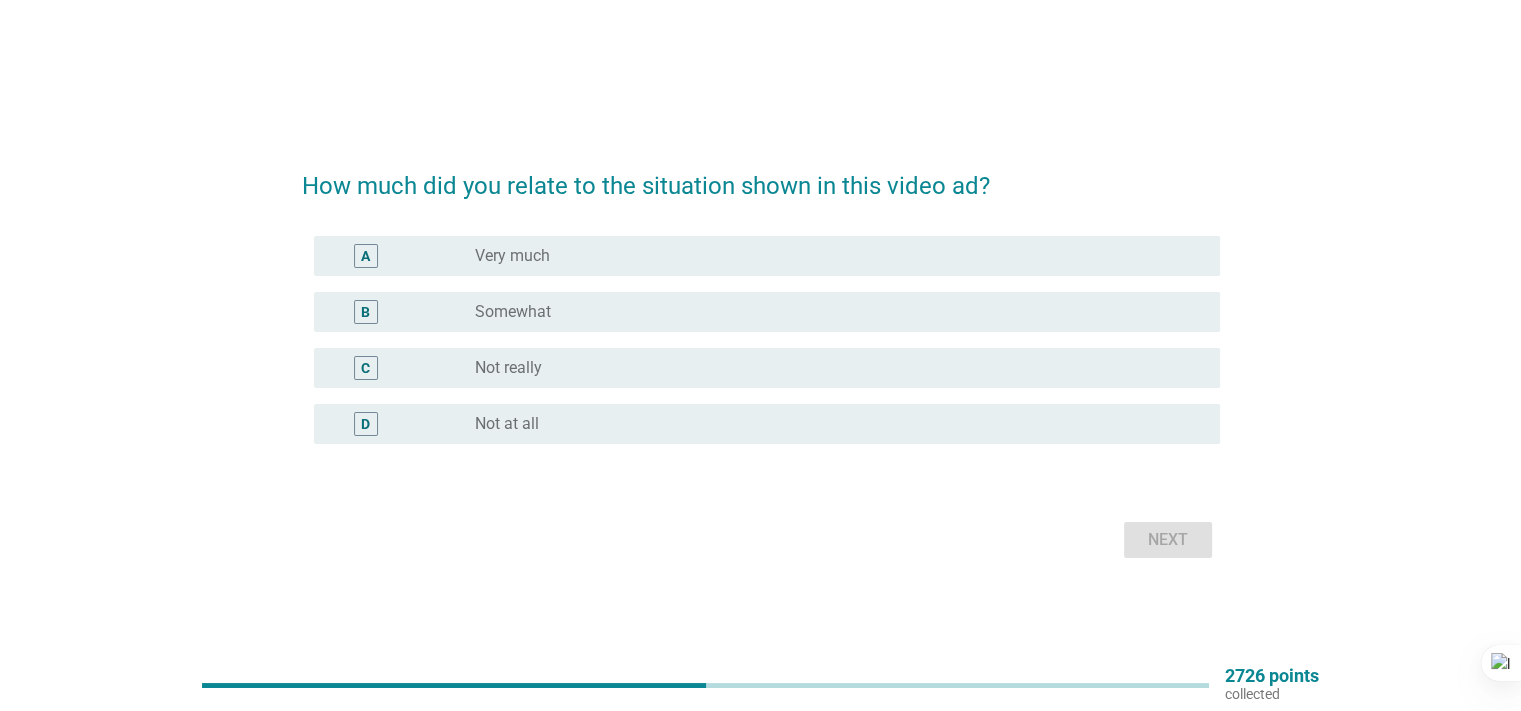 click on "Not really" at bounding box center [508, 368] 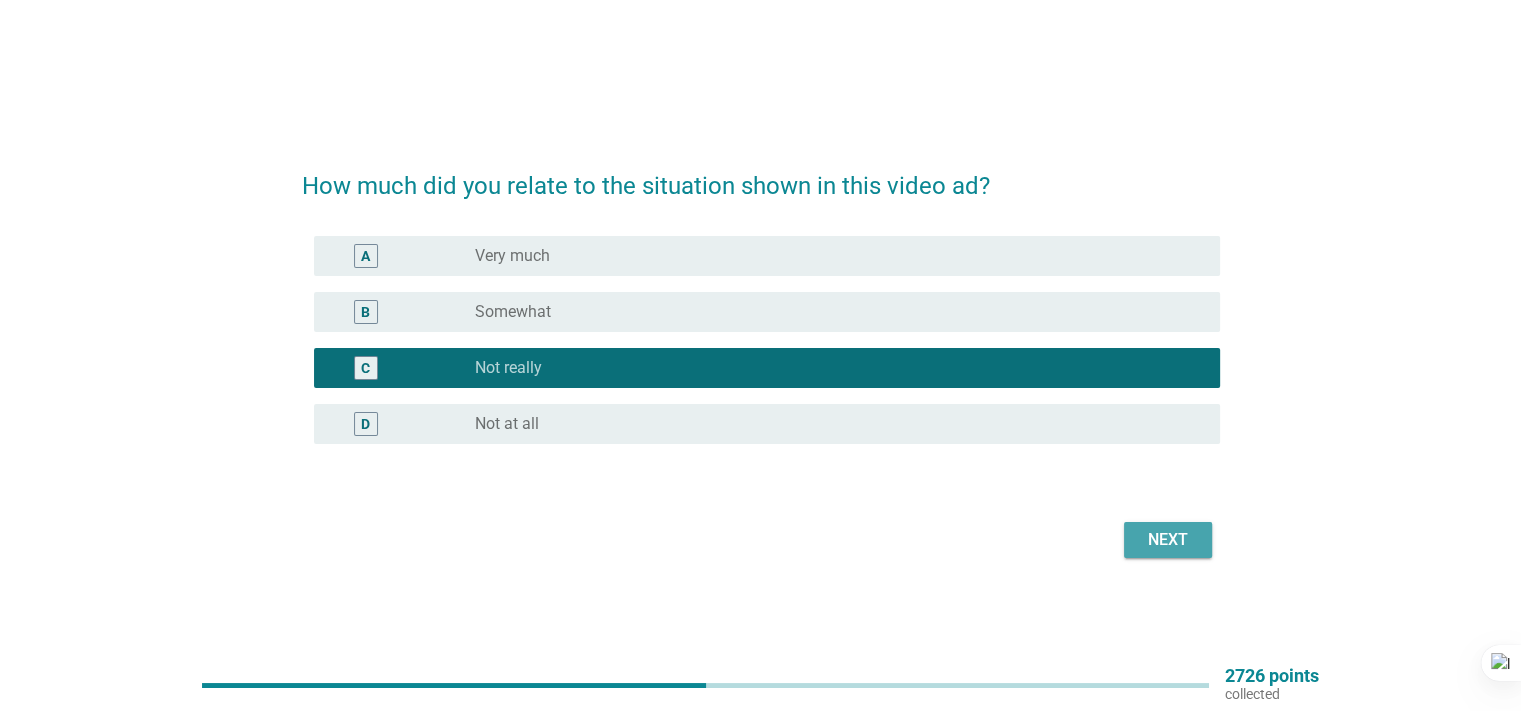 click on "Next" at bounding box center [1168, 540] 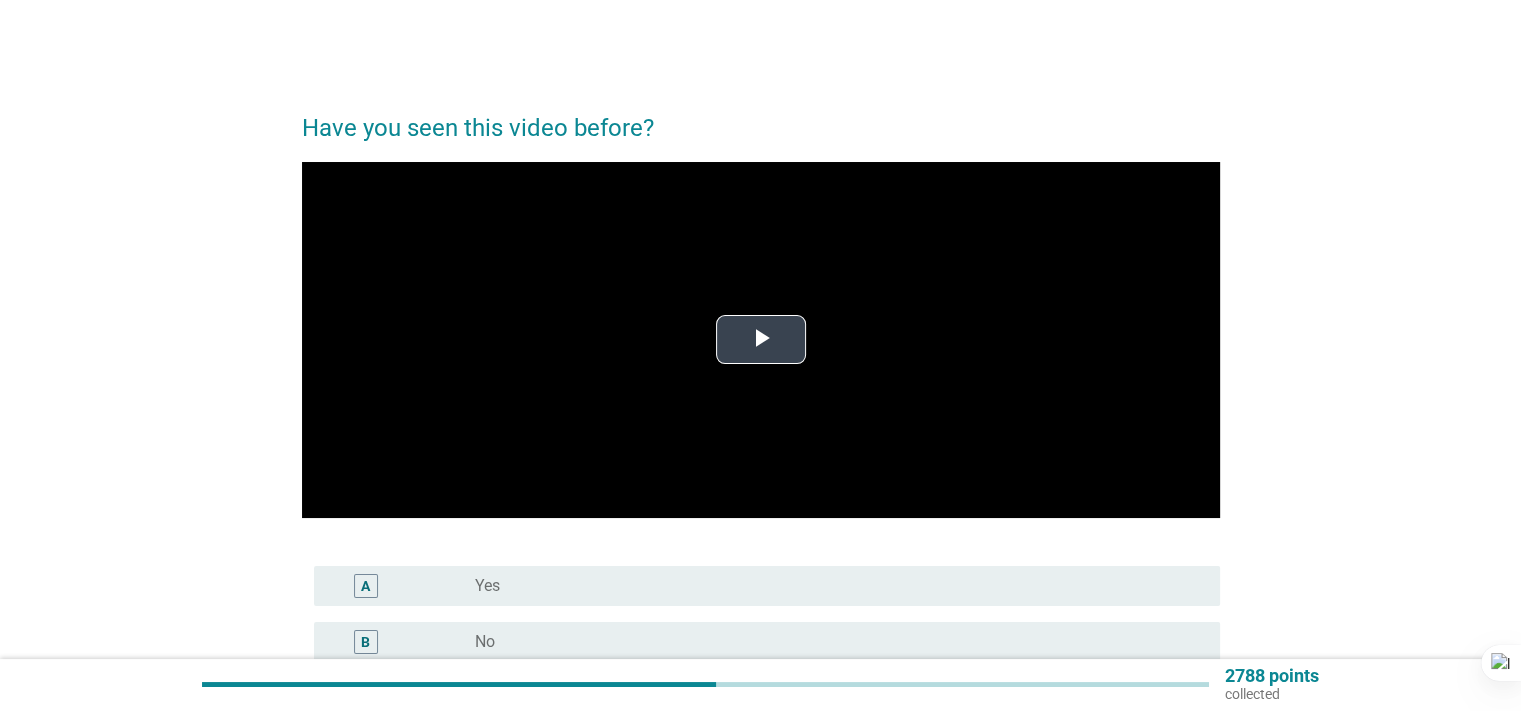 click at bounding box center [761, 340] 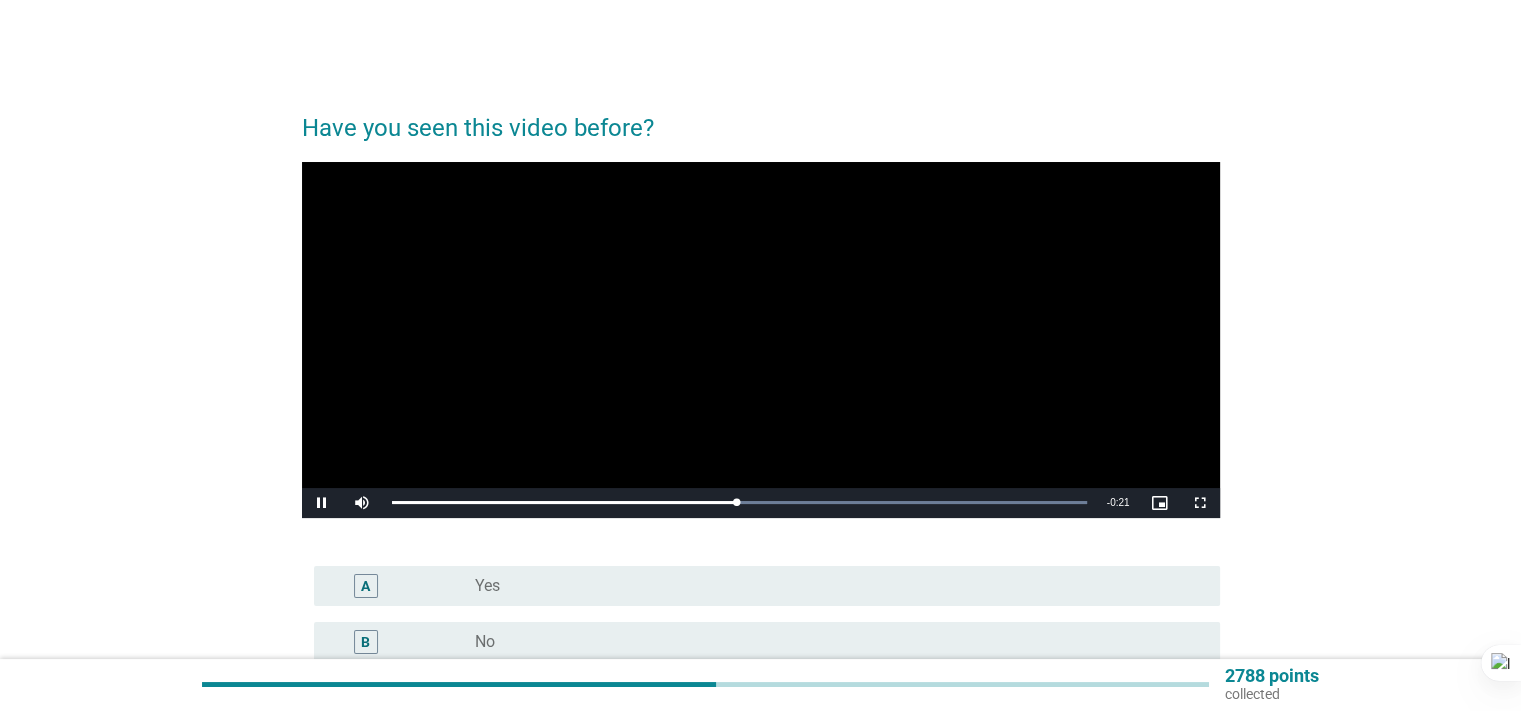 scroll, scrollTop: 200, scrollLeft: 0, axis: vertical 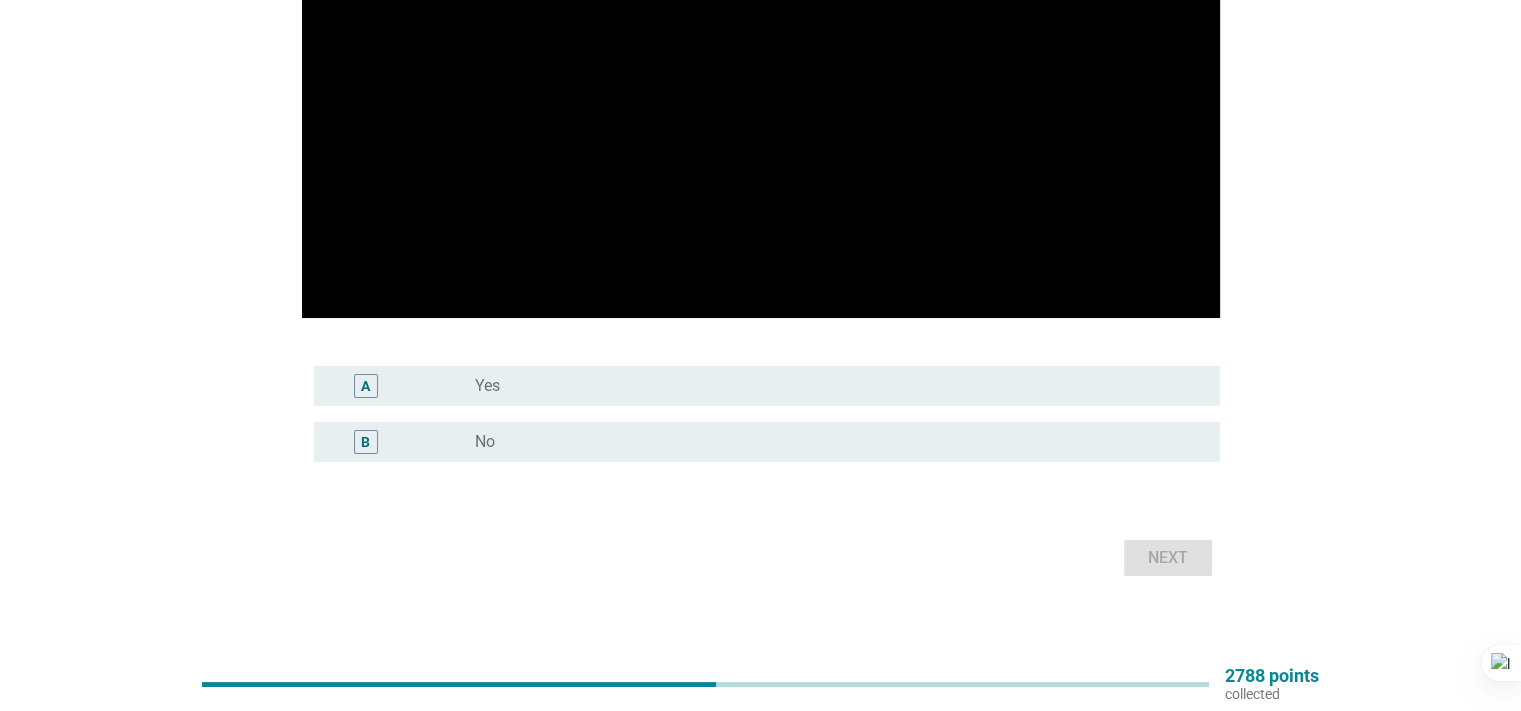 click on "radio_button_unchecked No" at bounding box center [831, 442] 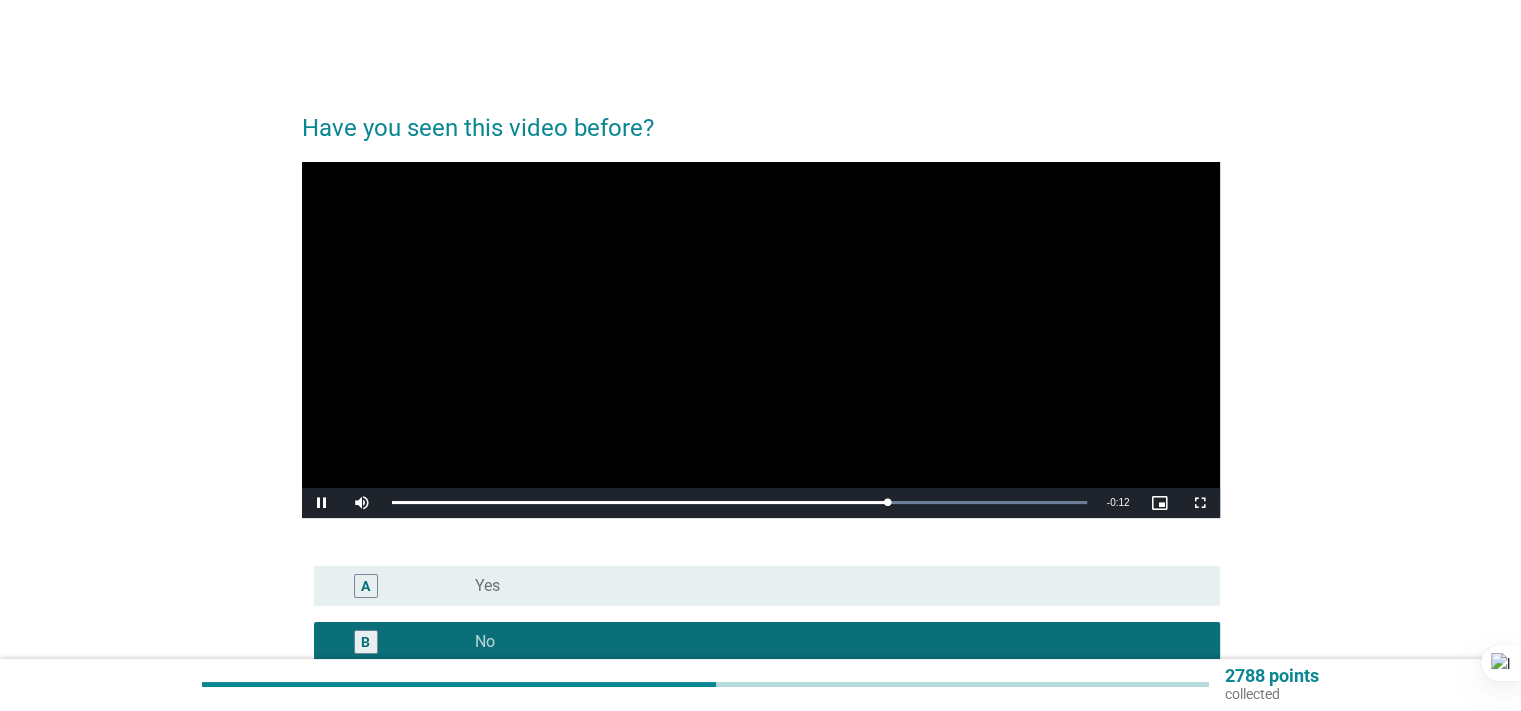 scroll, scrollTop: 200, scrollLeft: 0, axis: vertical 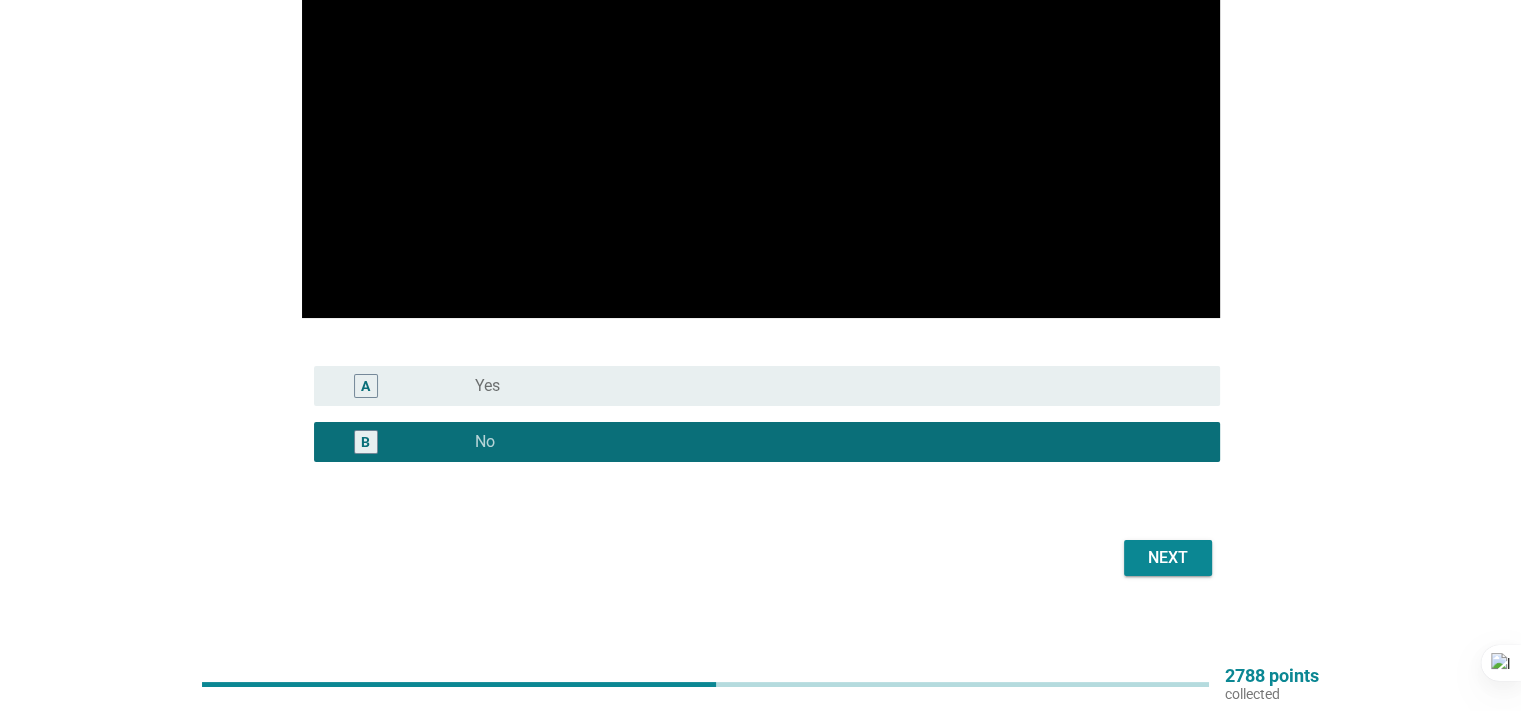 click on "Next" at bounding box center (1168, 558) 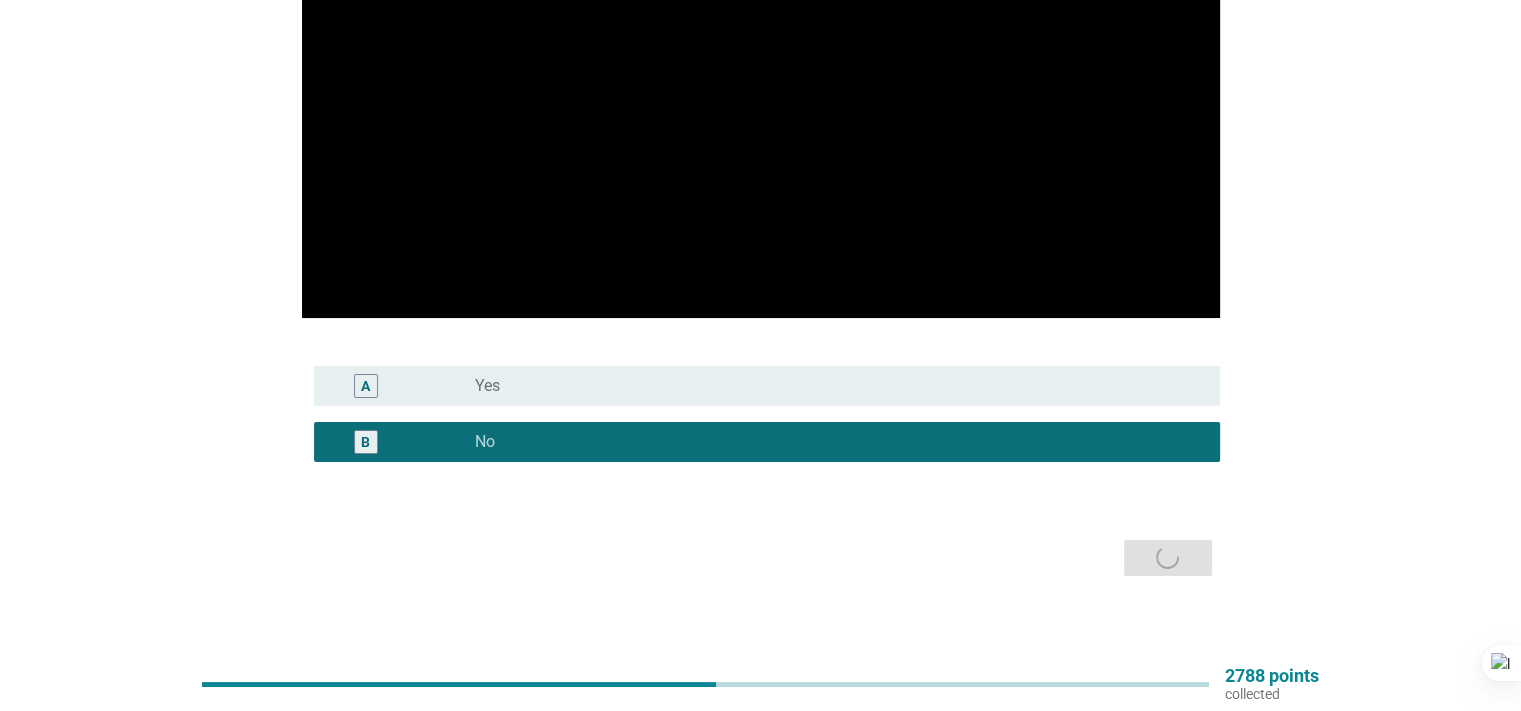 scroll, scrollTop: 0, scrollLeft: 0, axis: both 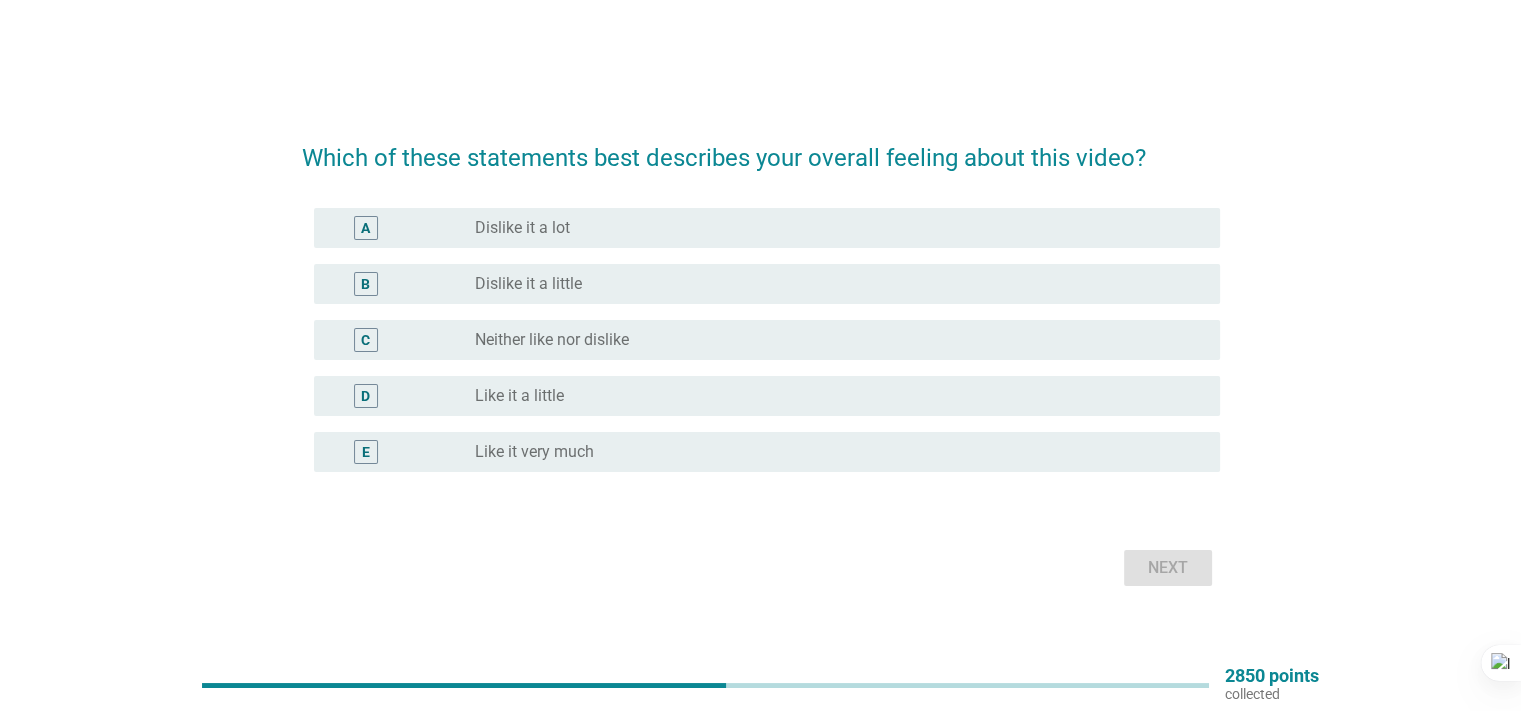 click on "radio_button_unchecked Like it a little" at bounding box center (839, 396) 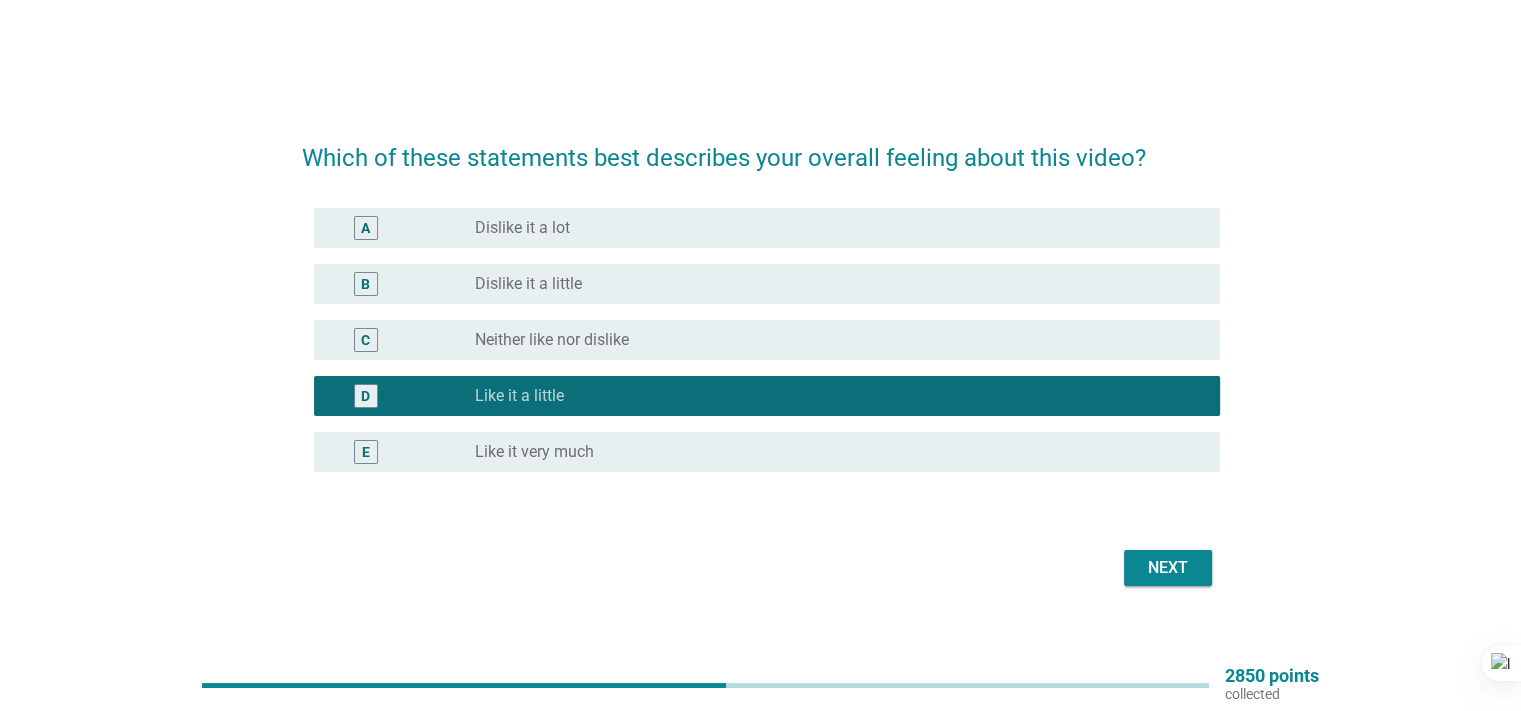 click on "Neither like nor dislike" at bounding box center (552, 340) 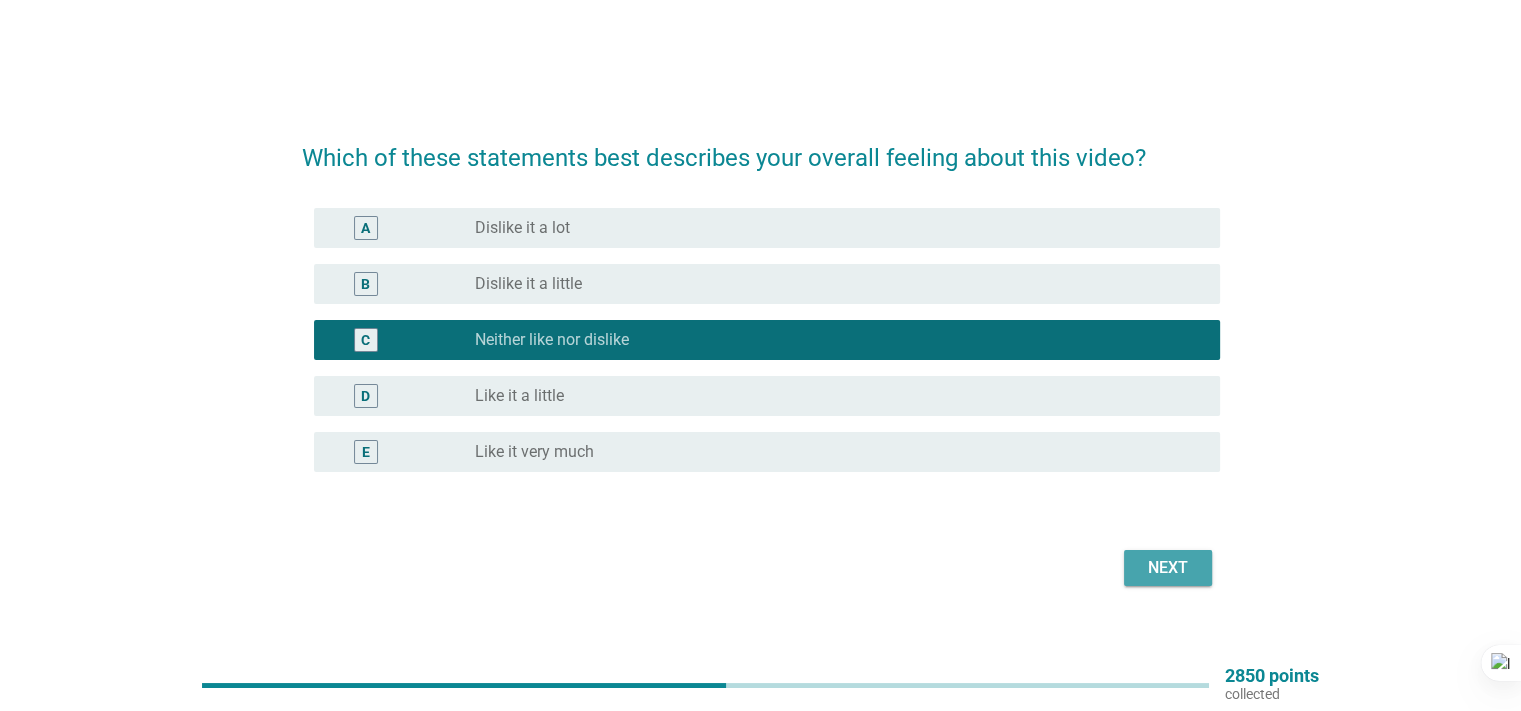 click on "Next" at bounding box center (1168, 568) 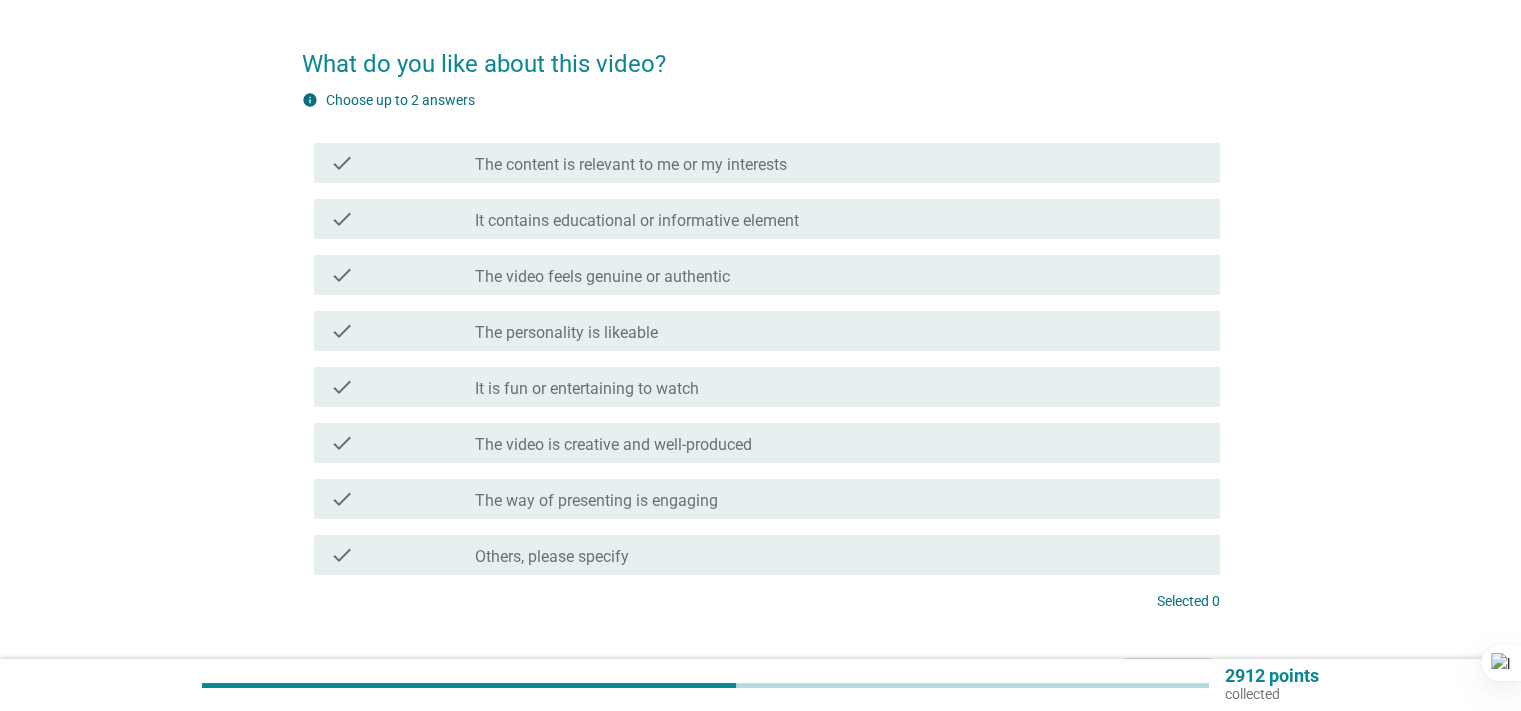 scroll, scrollTop: 195, scrollLeft: 0, axis: vertical 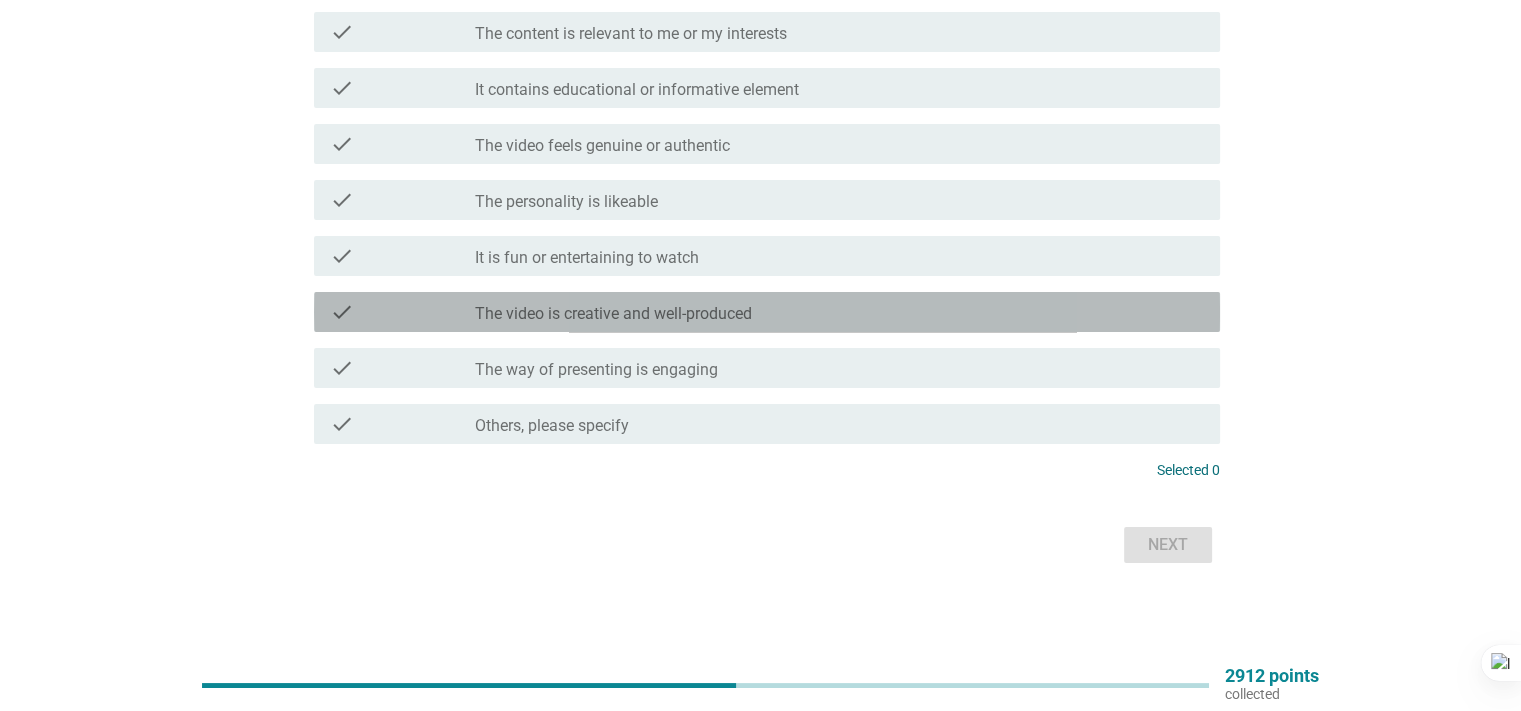 click on "The video is creative and well-produced" at bounding box center [613, 314] 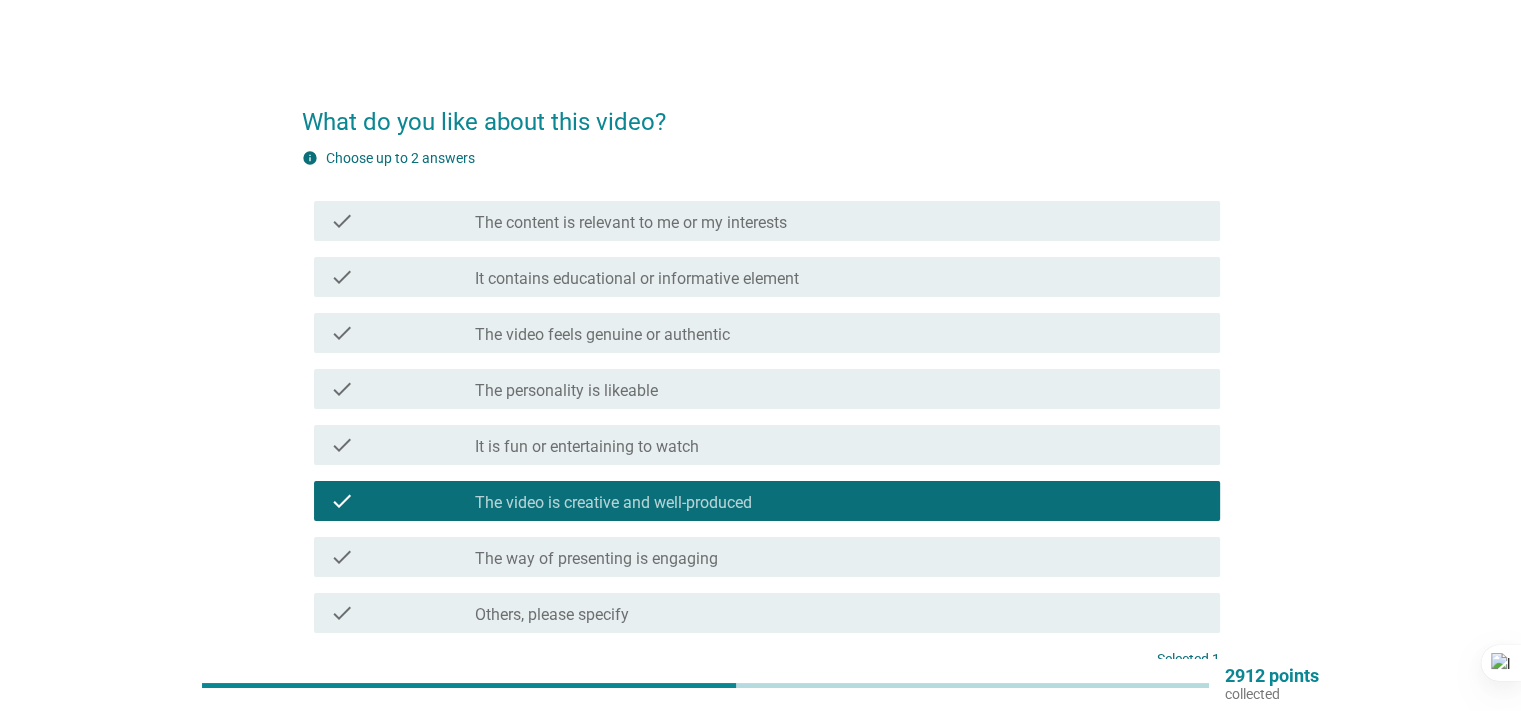 scroll, scrollTop: 0, scrollLeft: 0, axis: both 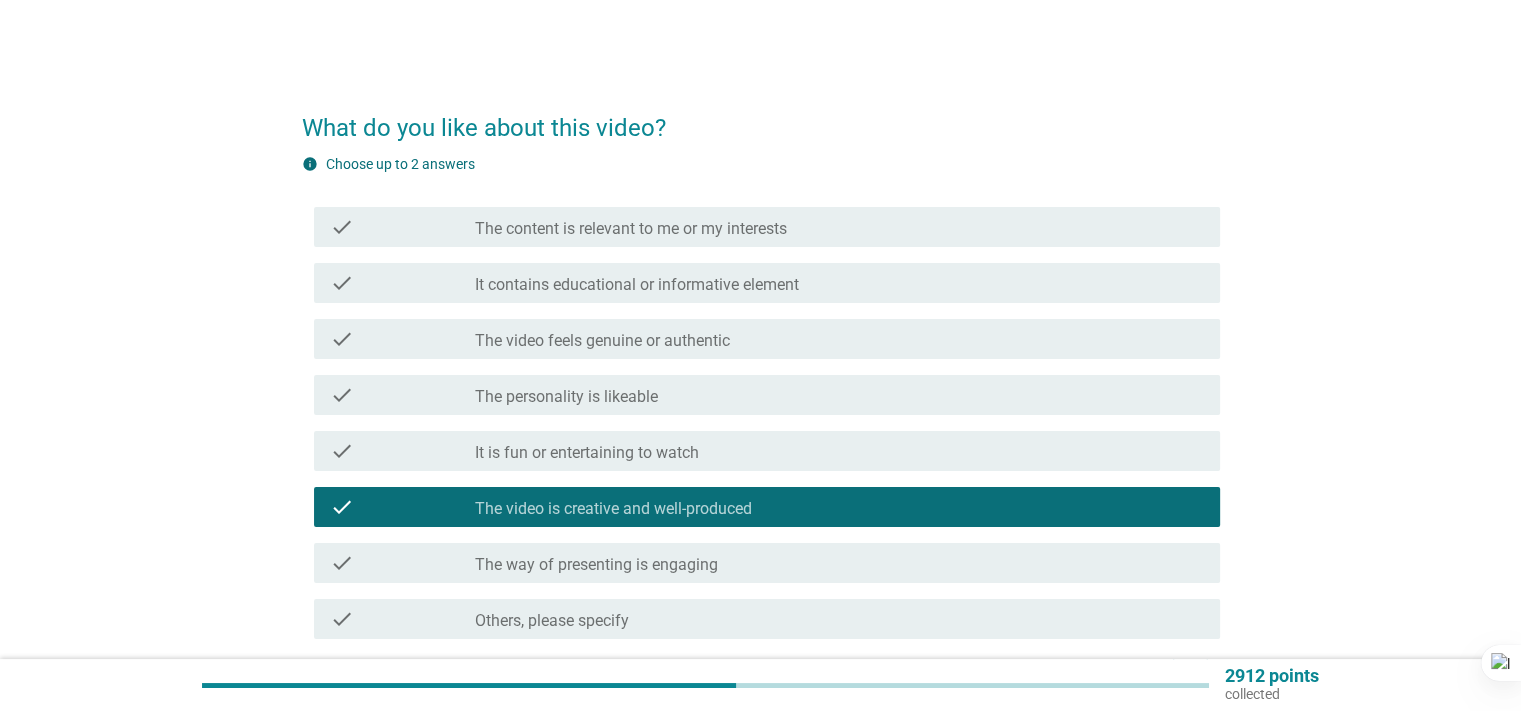 click on "The video feels genuine or authentic" at bounding box center (602, 341) 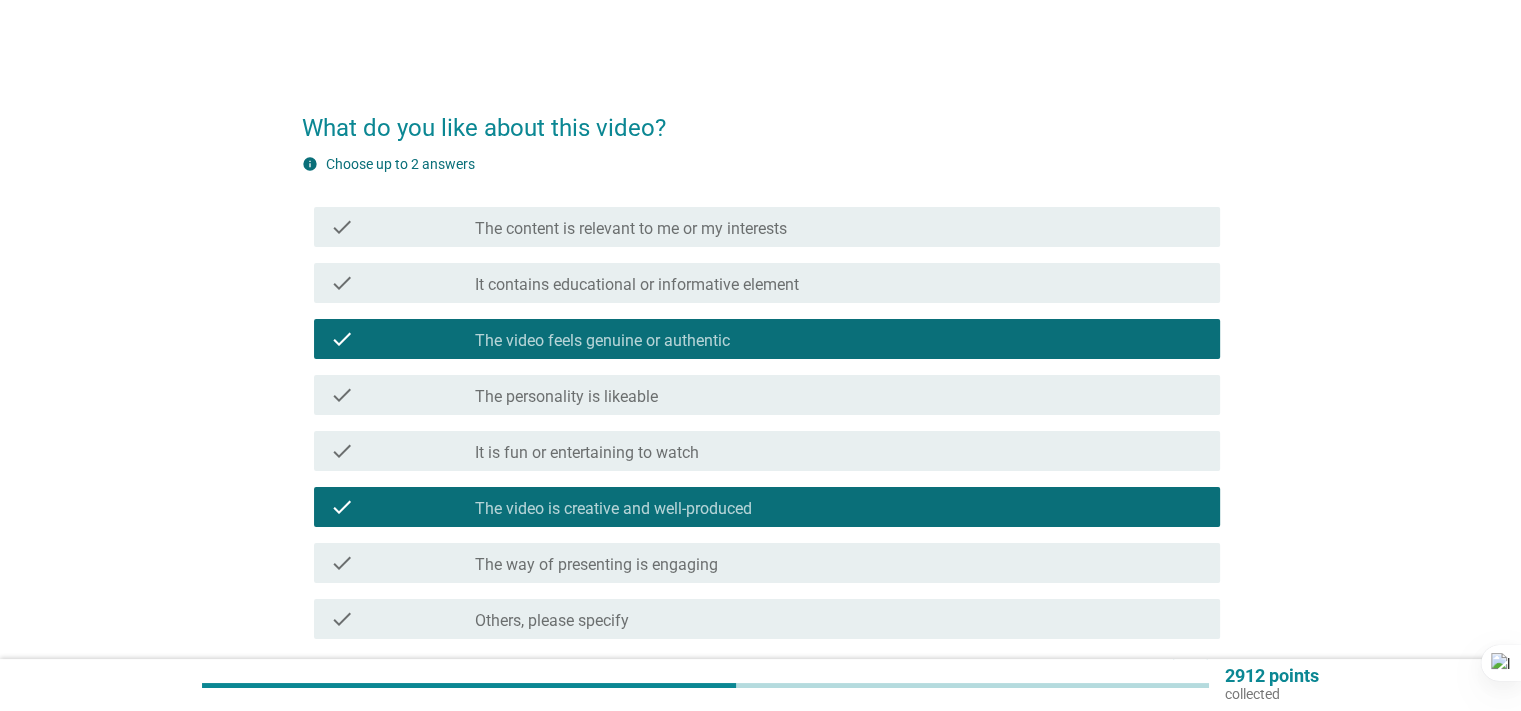 click on "The personality is likeable" at bounding box center [566, 397] 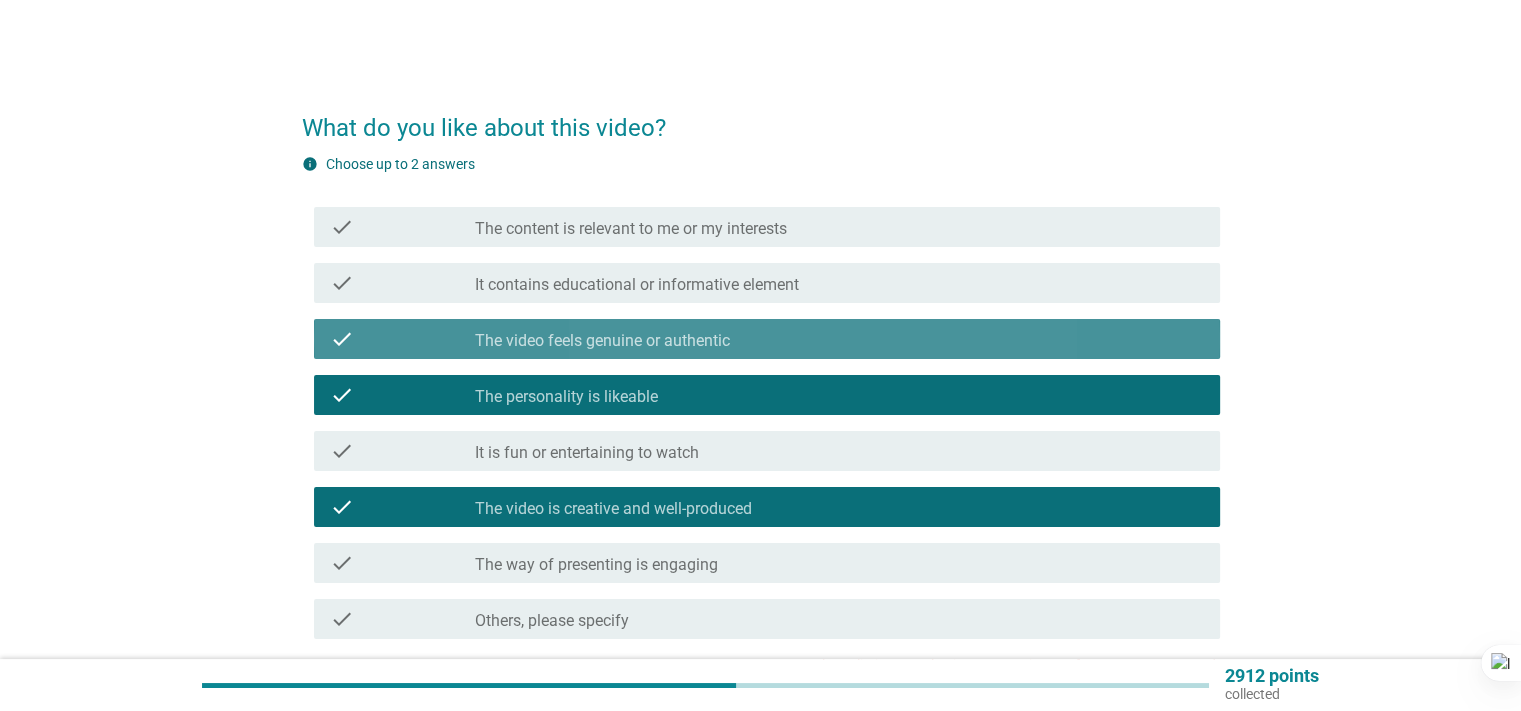 click on "The video feels genuine or authentic" at bounding box center (602, 341) 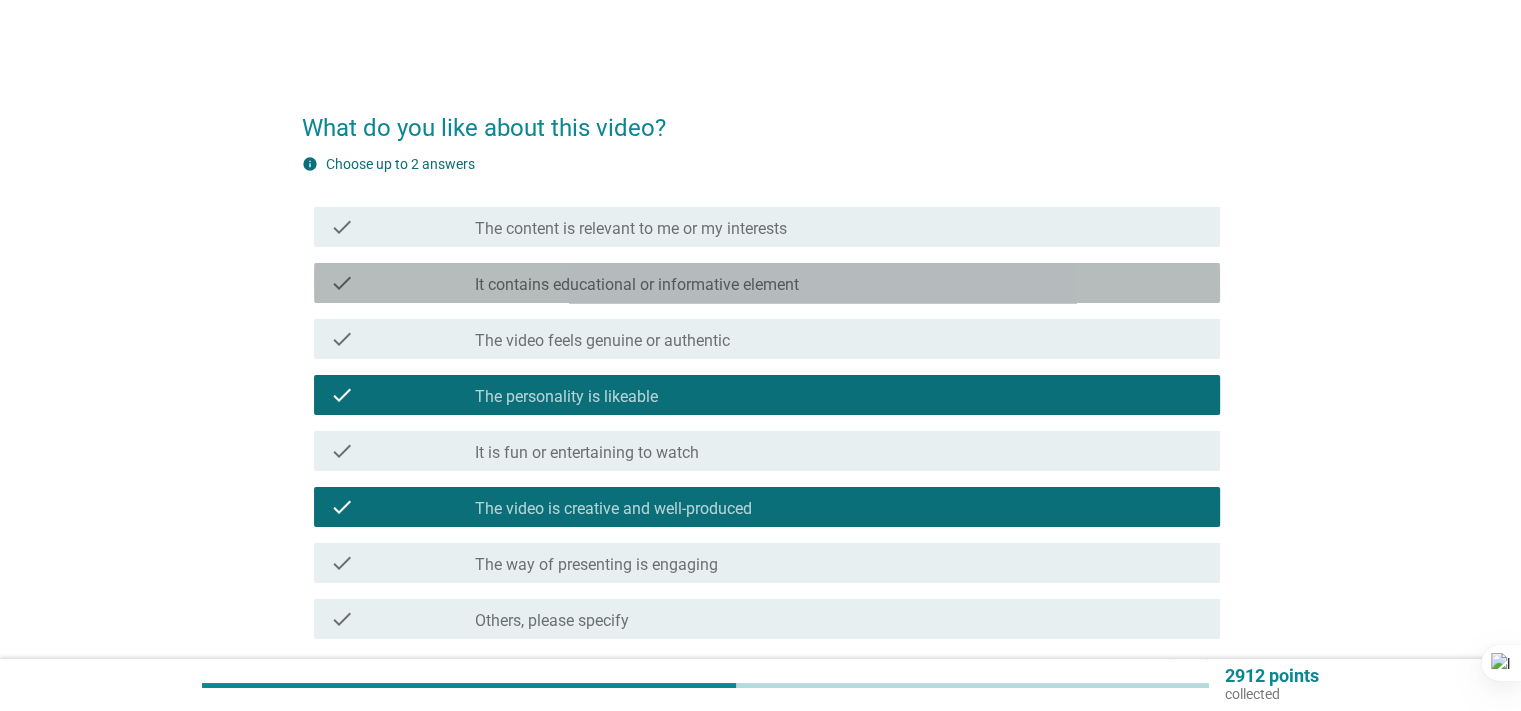 click on "It contains educational or informative element" at bounding box center [637, 285] 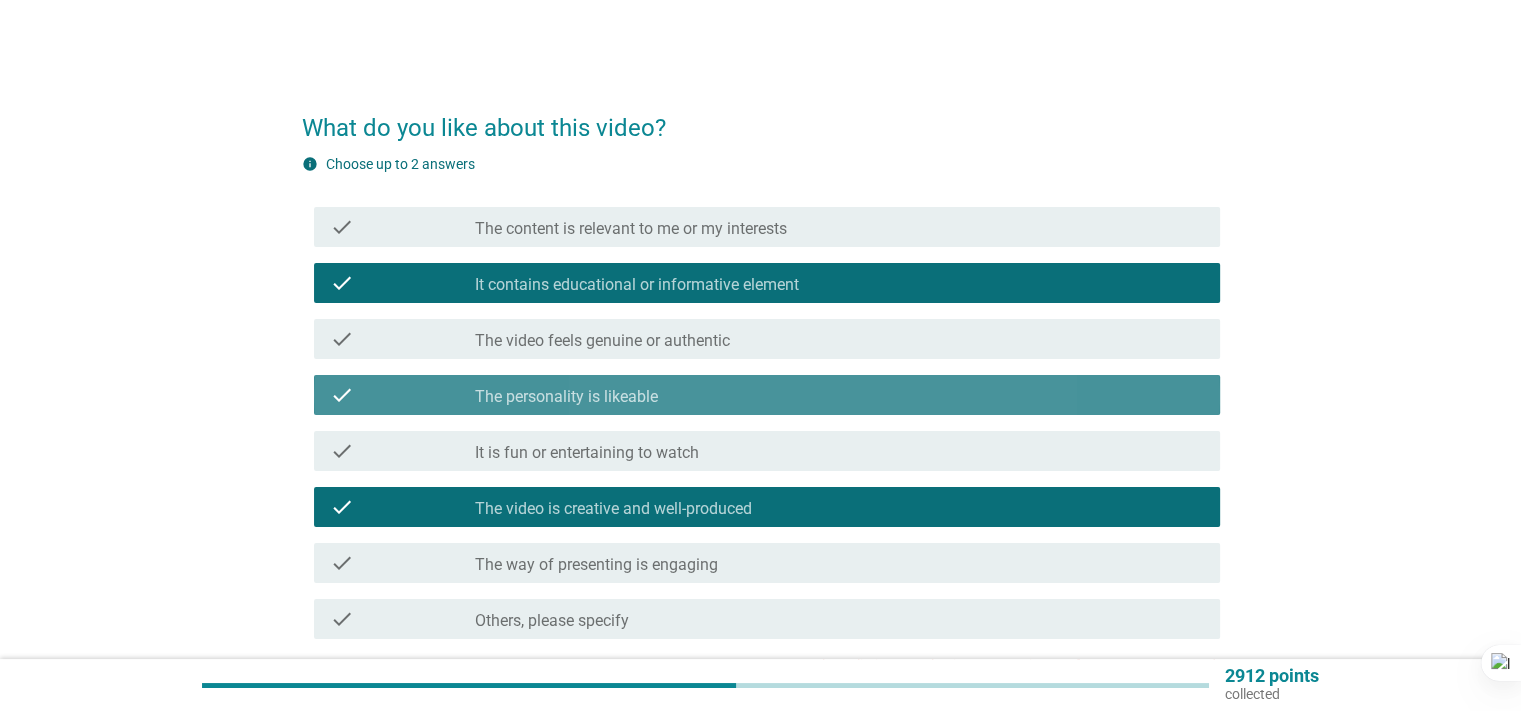 drag, startPoint x: 572, startPoint y: 383, endPoint x: 691, endPoint y: 426, distance: 126.53063 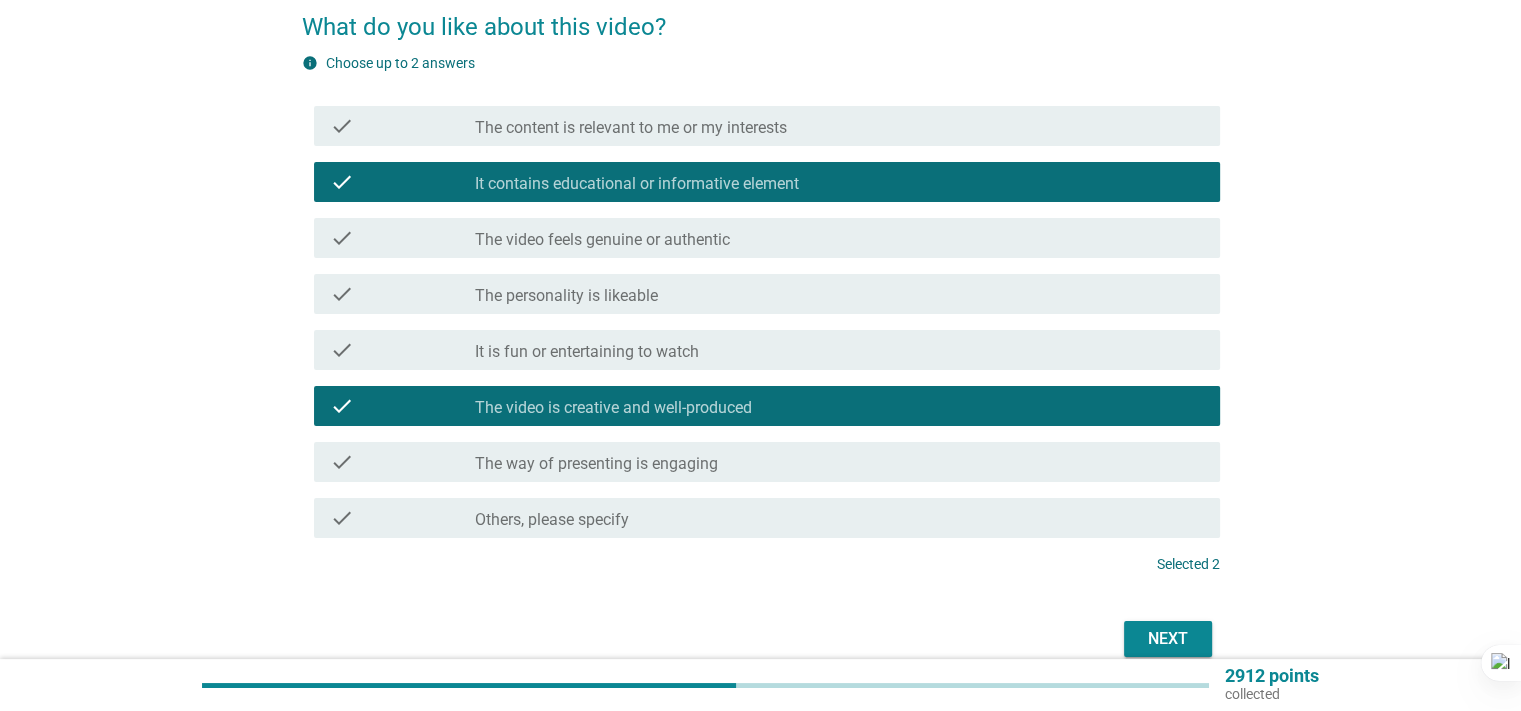 scroll, scrollTop: 195, scrollLeft: 0, axis: vertical 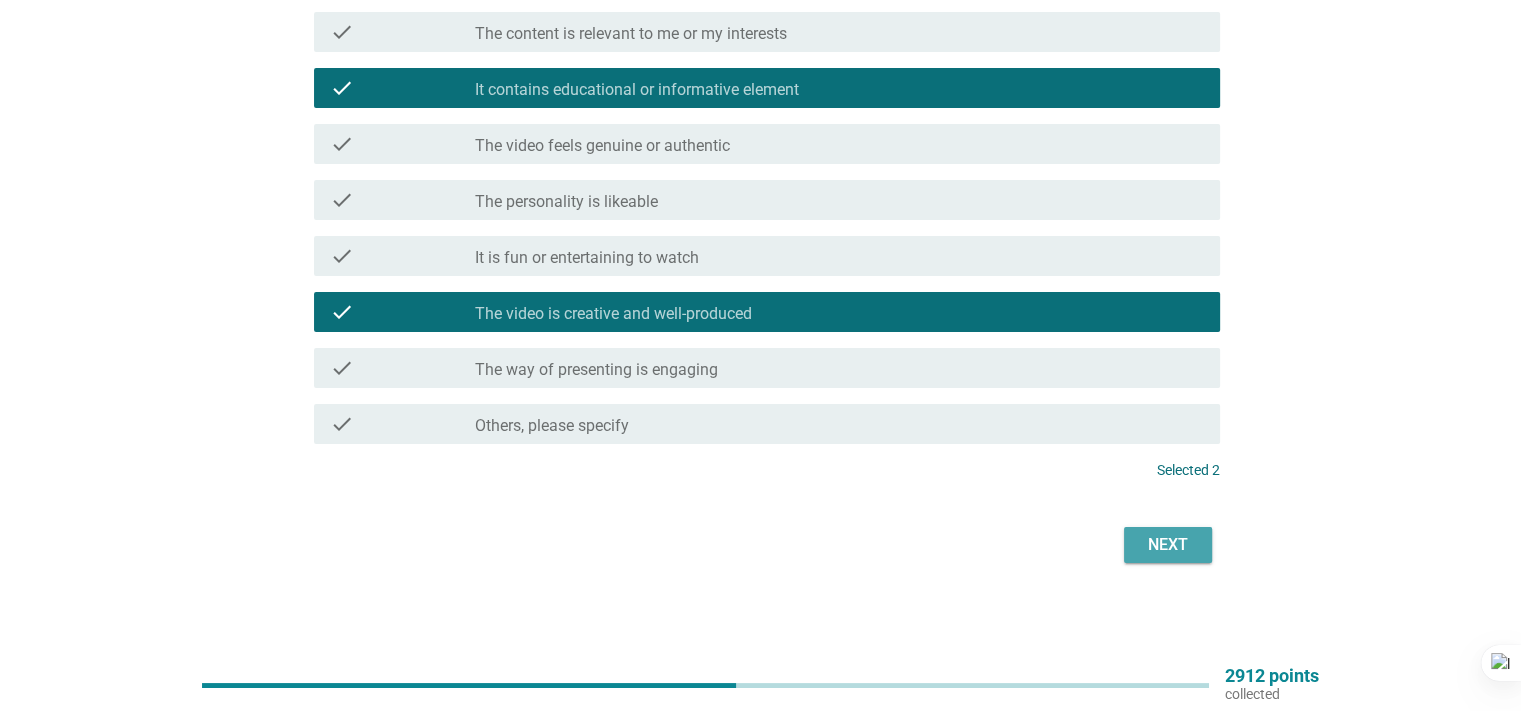 click on "Next" at bounding box center [1168, 545] 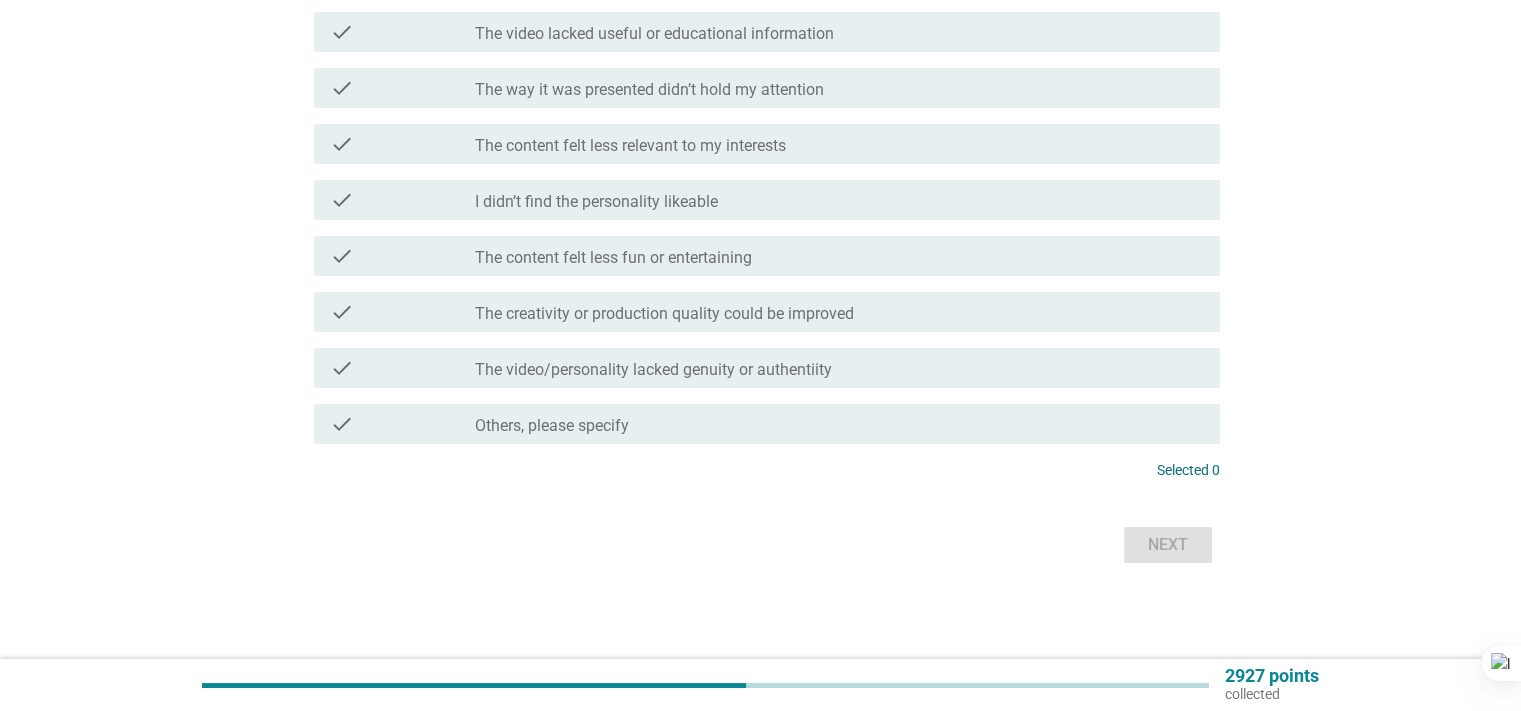 scroll, scrollTop: 0, scrollLeft: 0, axis: both 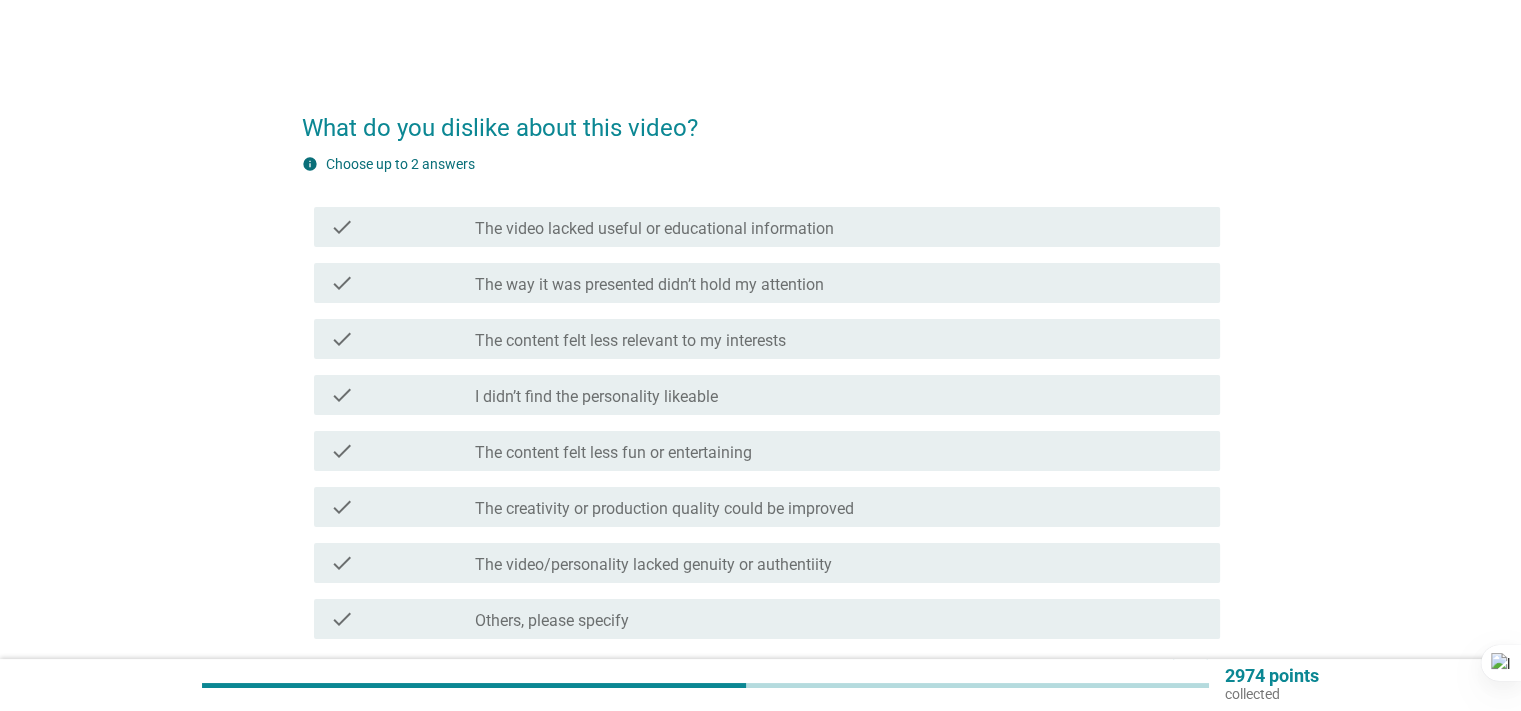 click on "I didn’t find the personality likeable" at bounding box center (596, 397) 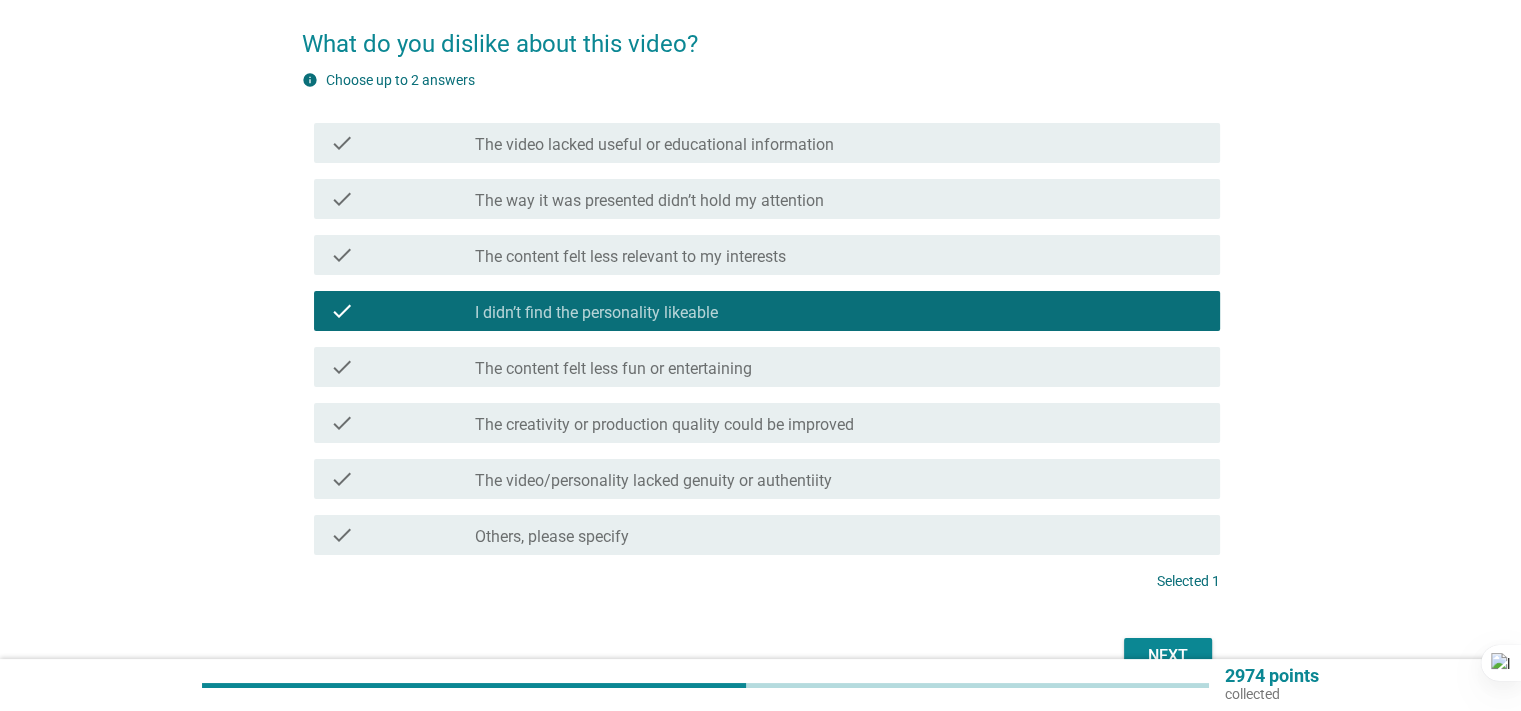 scroll, scrollTop: 195, scrollLeft: 0, axis: vertical 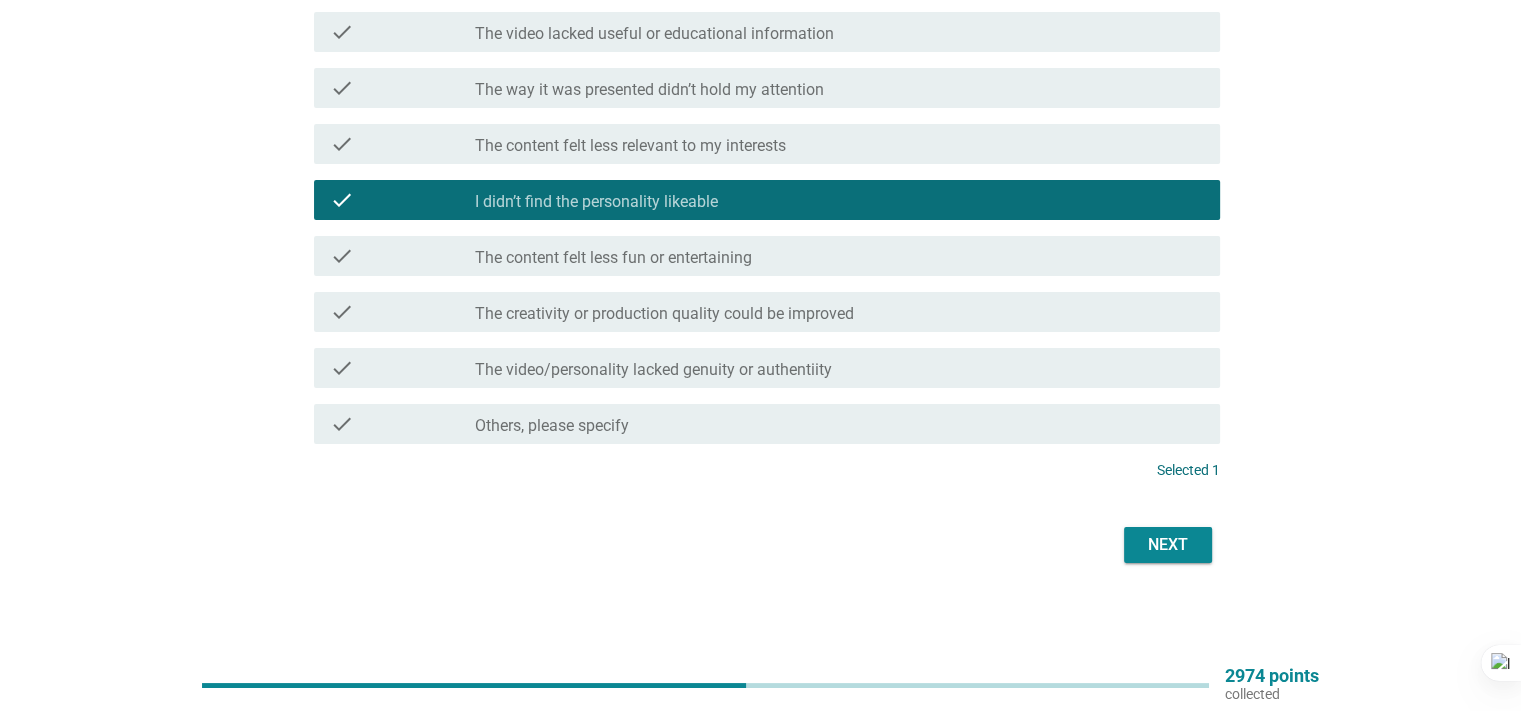 click on "Next" at bounding box center [1168, 545] 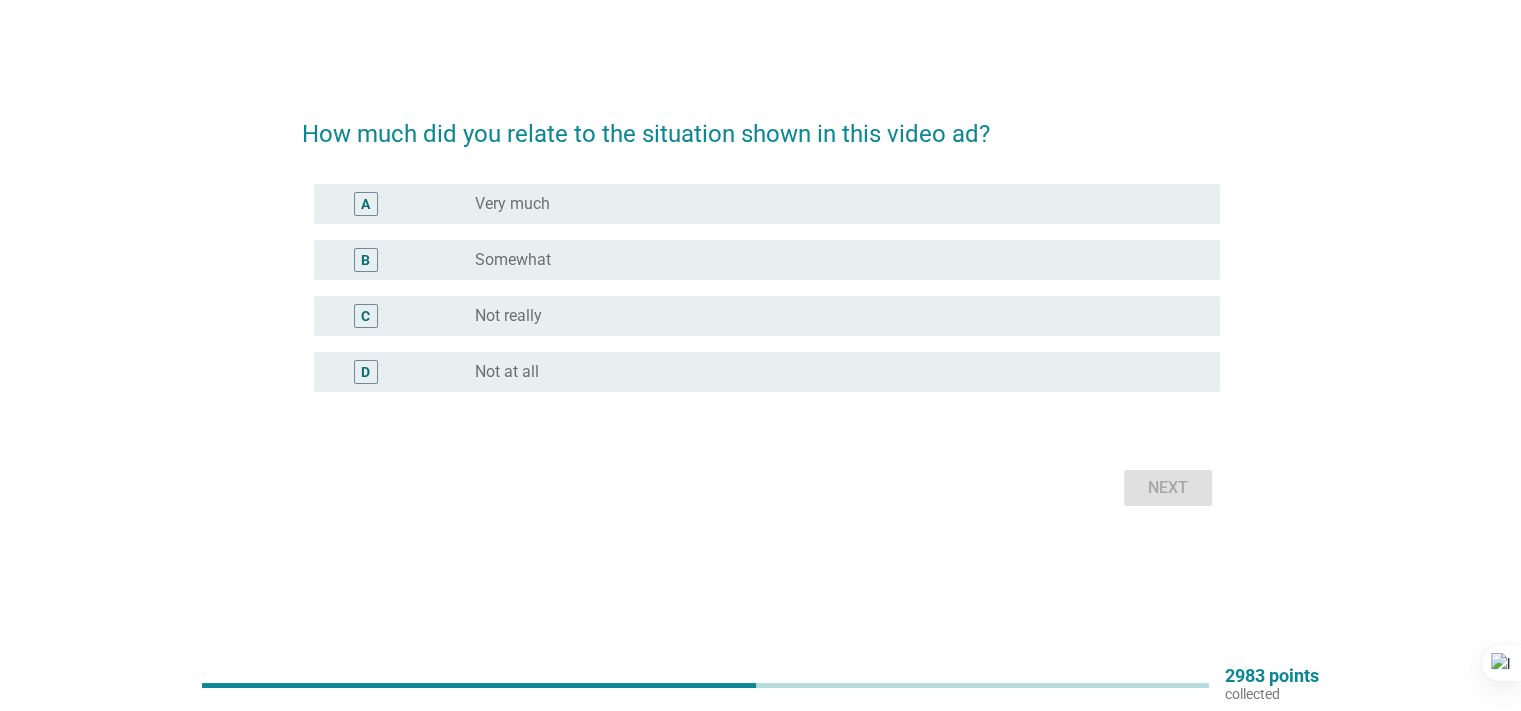scroll, scrollTop: 0, scrollLeft: 0, axis: both 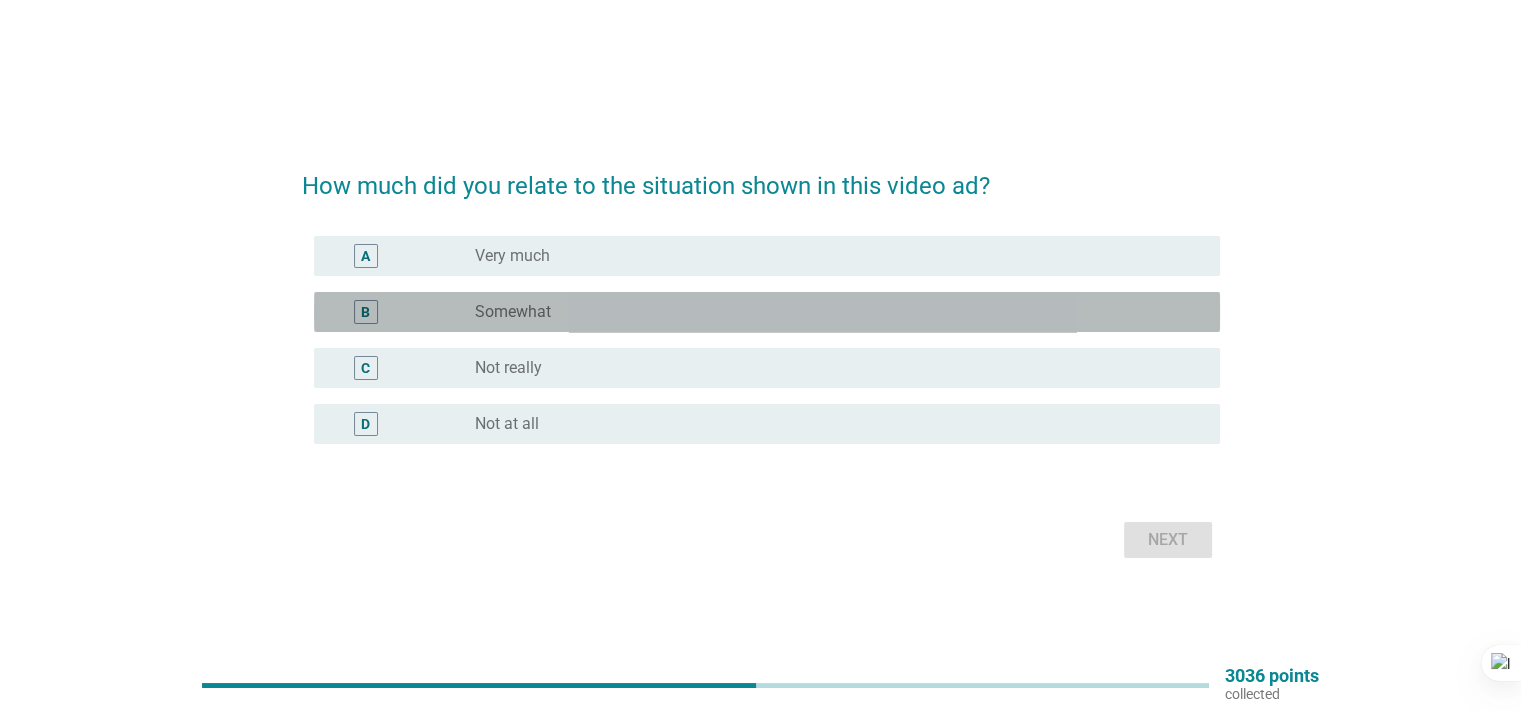 drag, startPoint x: 525, startPoint y: 304, endPoint x: 953, endPoint y: 469, distance: 458.7036 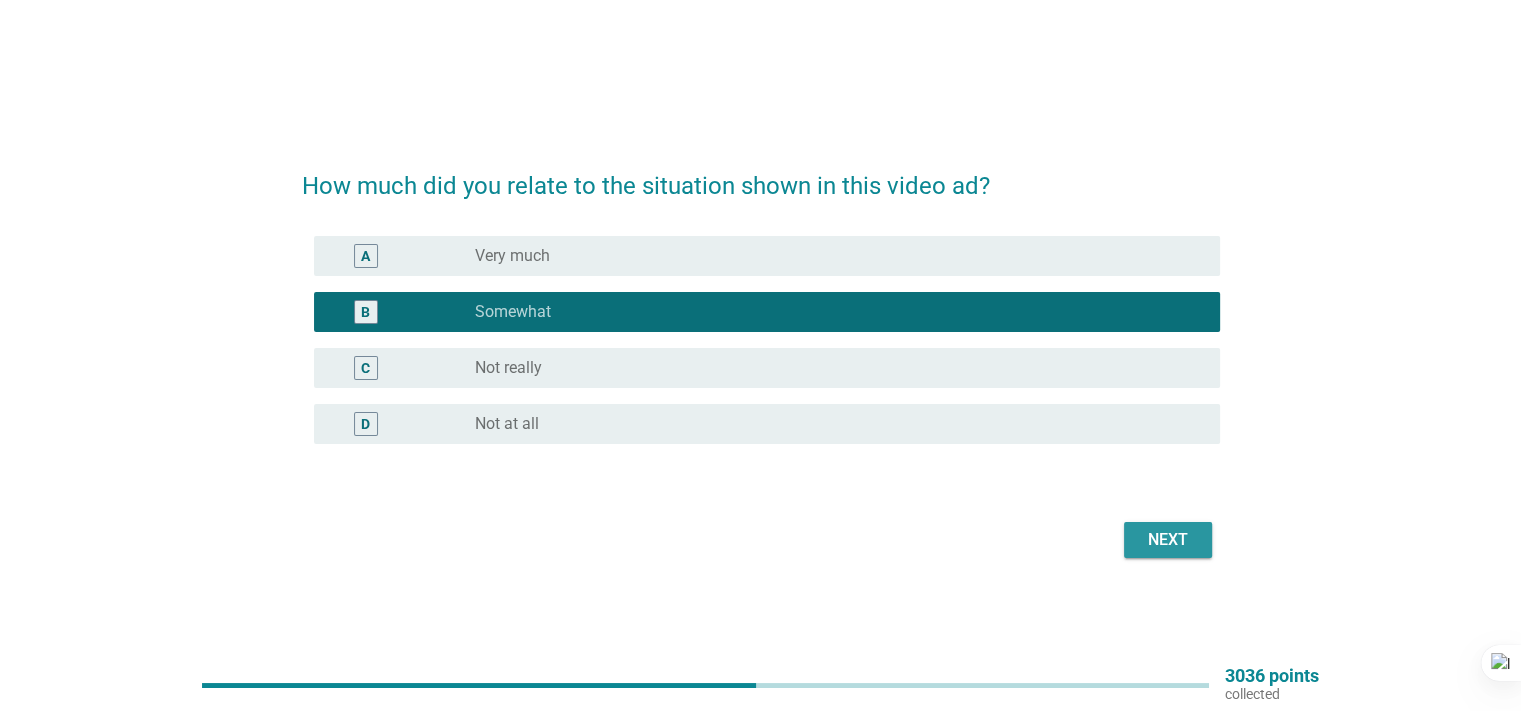 click on "Next" at bounding box center (1168, 540) 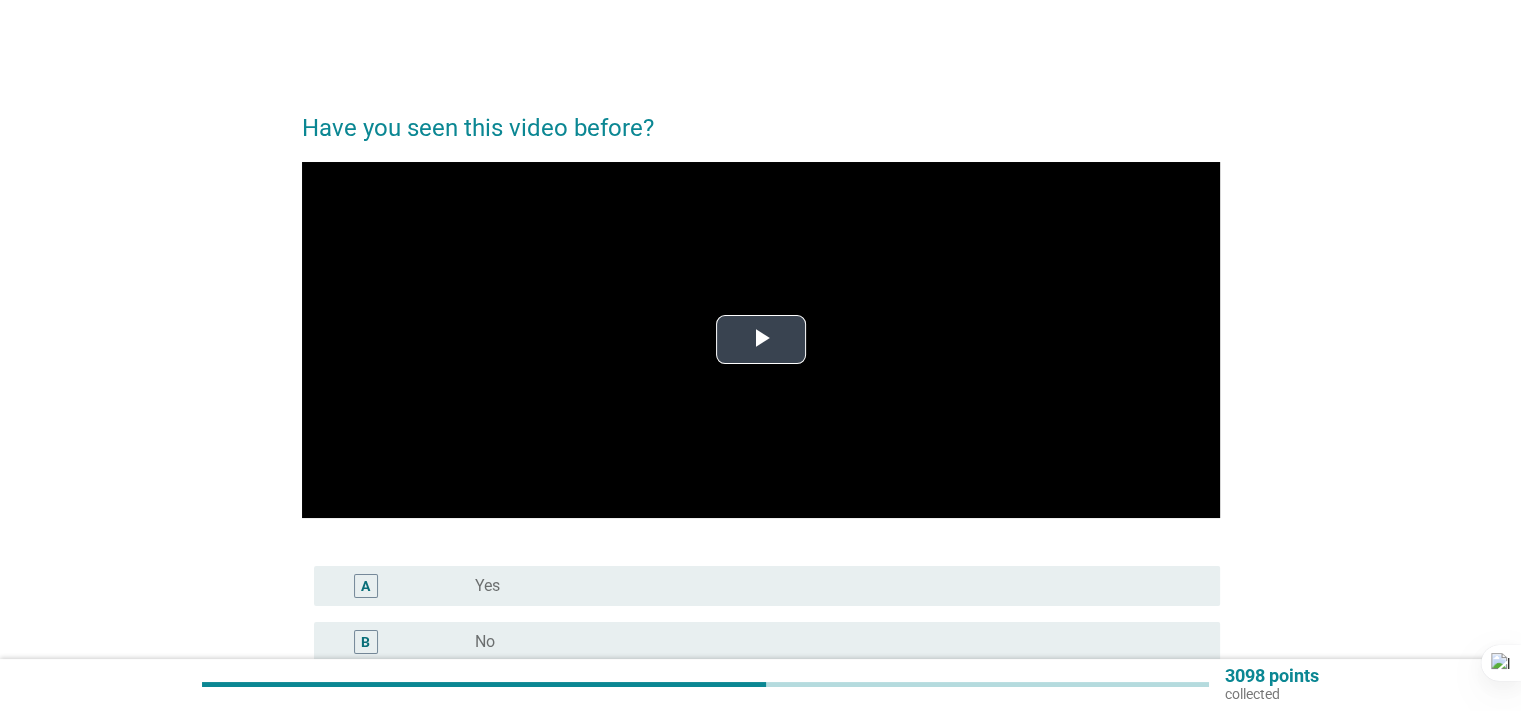 click at bounding box center [761, 340] 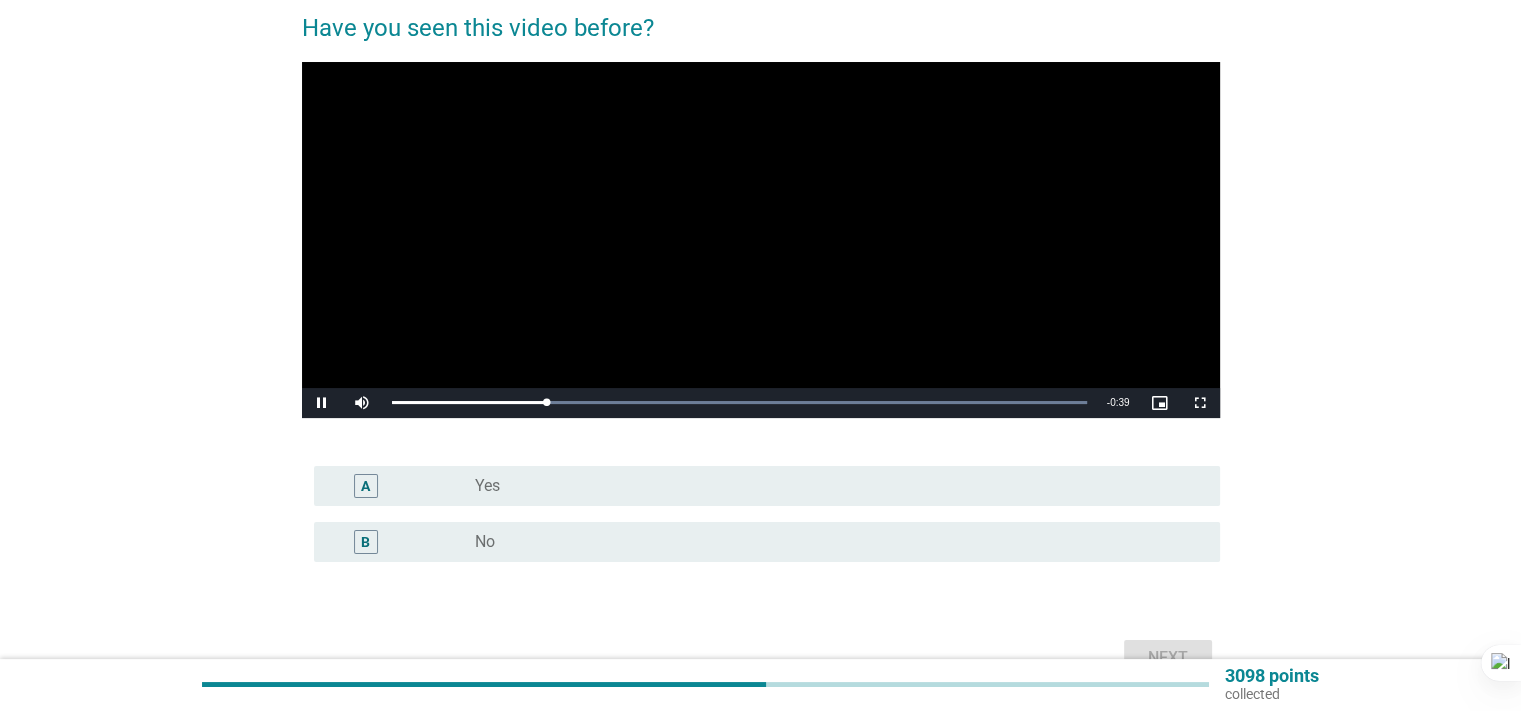 scroll, scrollTop: 200, scrollLeft: 0, axis: vertical 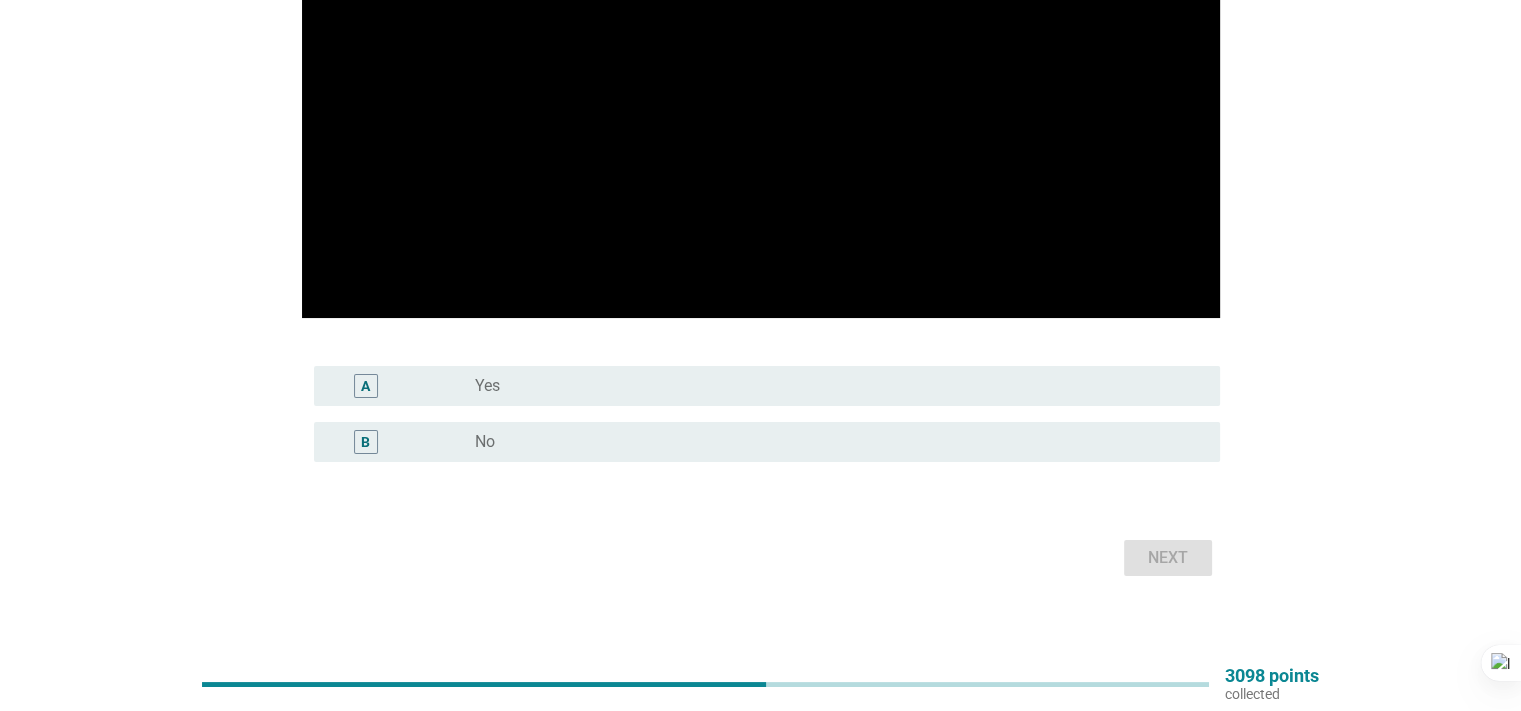 click on "radio_button_unchecked No" at bounding box center [839, 442] 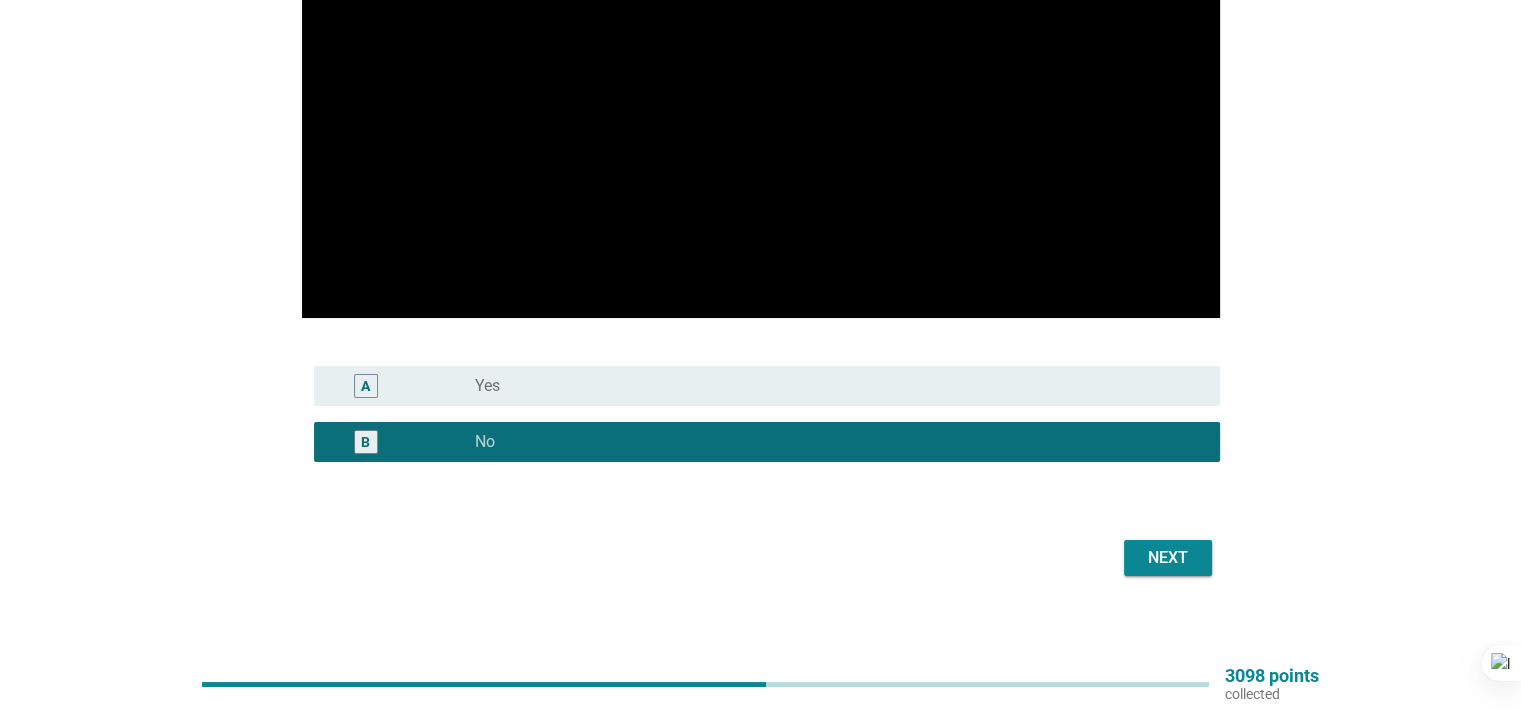 click on "Next" at bounding box center [1168, 558] 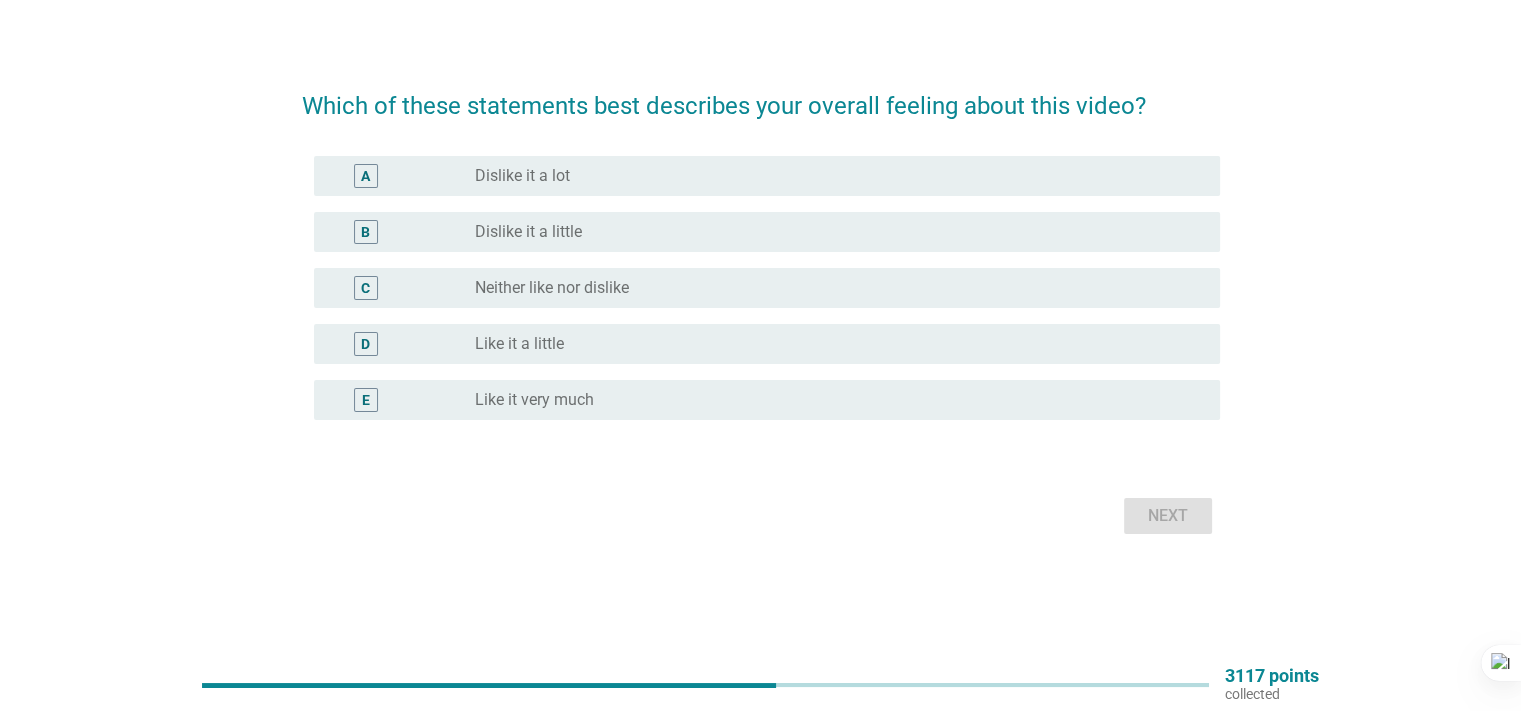 scroll, scrollTop: 0, scrollLeft: 0, axis: both 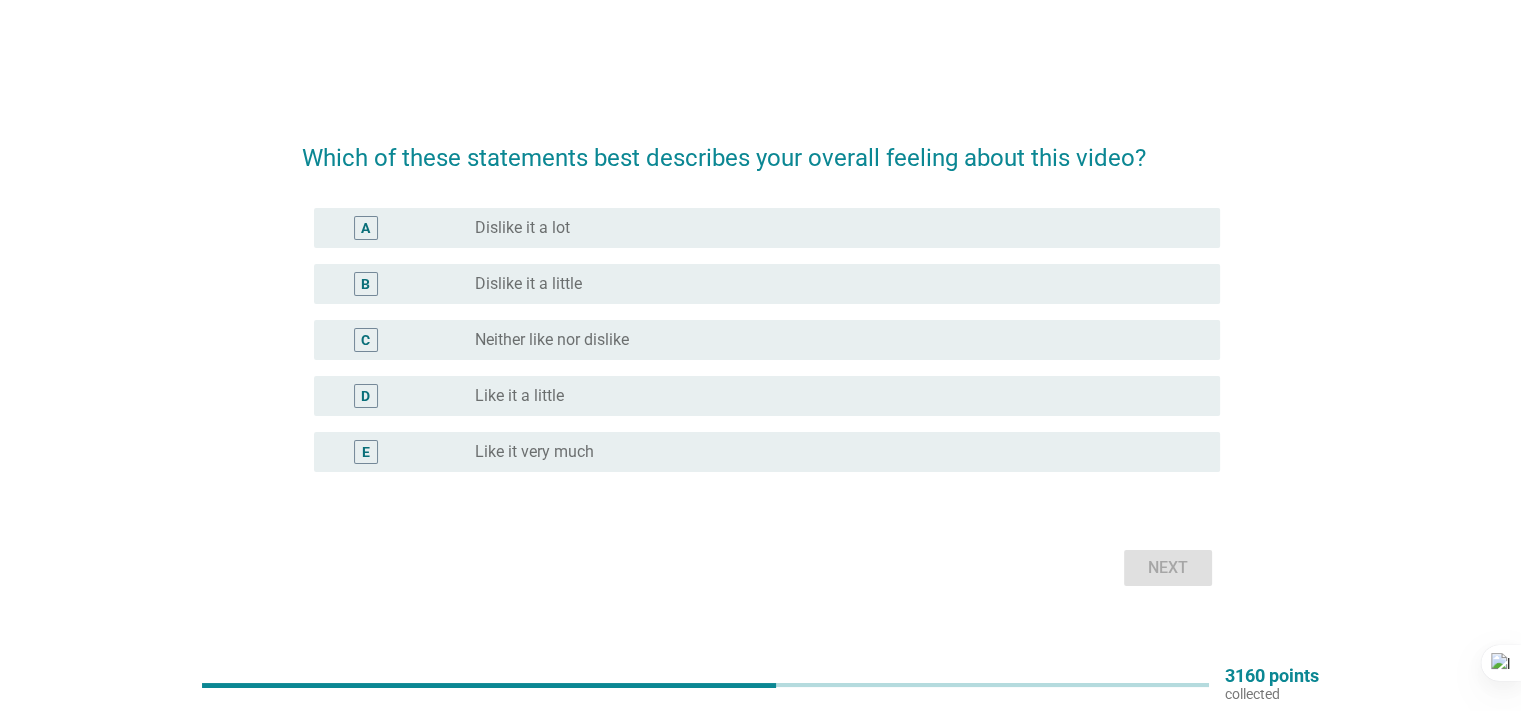 click on "Neither like nor dislike" at bounding box center (552, 340) 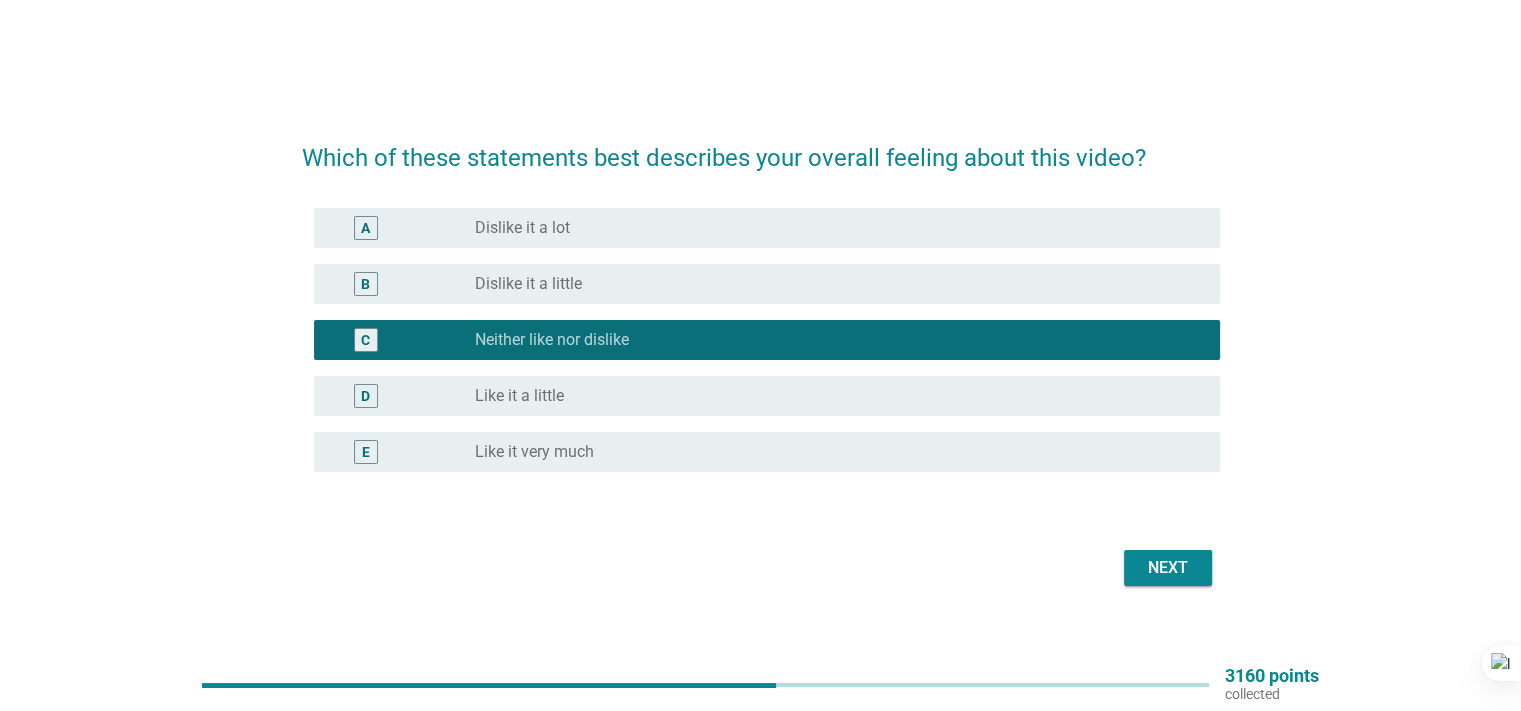 click on "Next" at bounding box center (1168, 568) 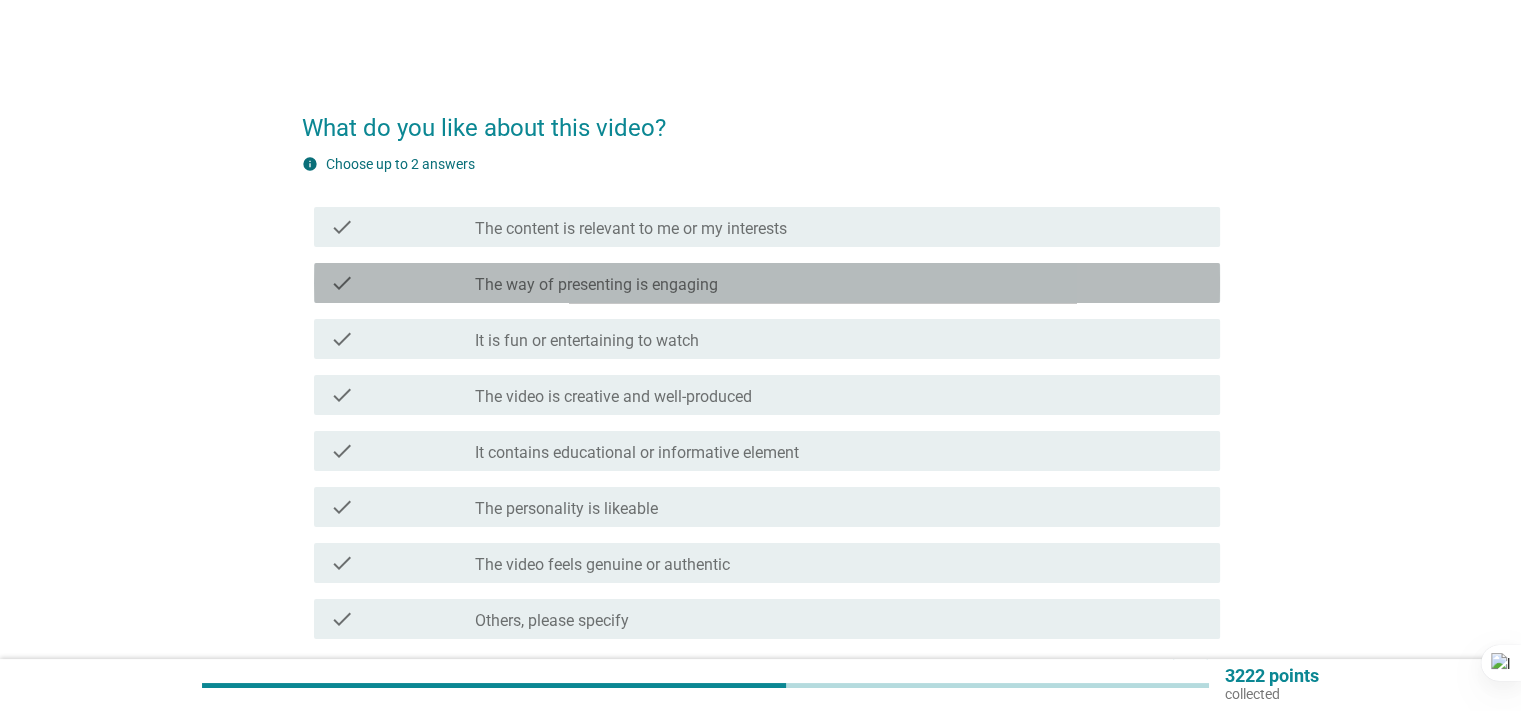 click on "The way of presenting is engaging" at bounding box center (596, 285) 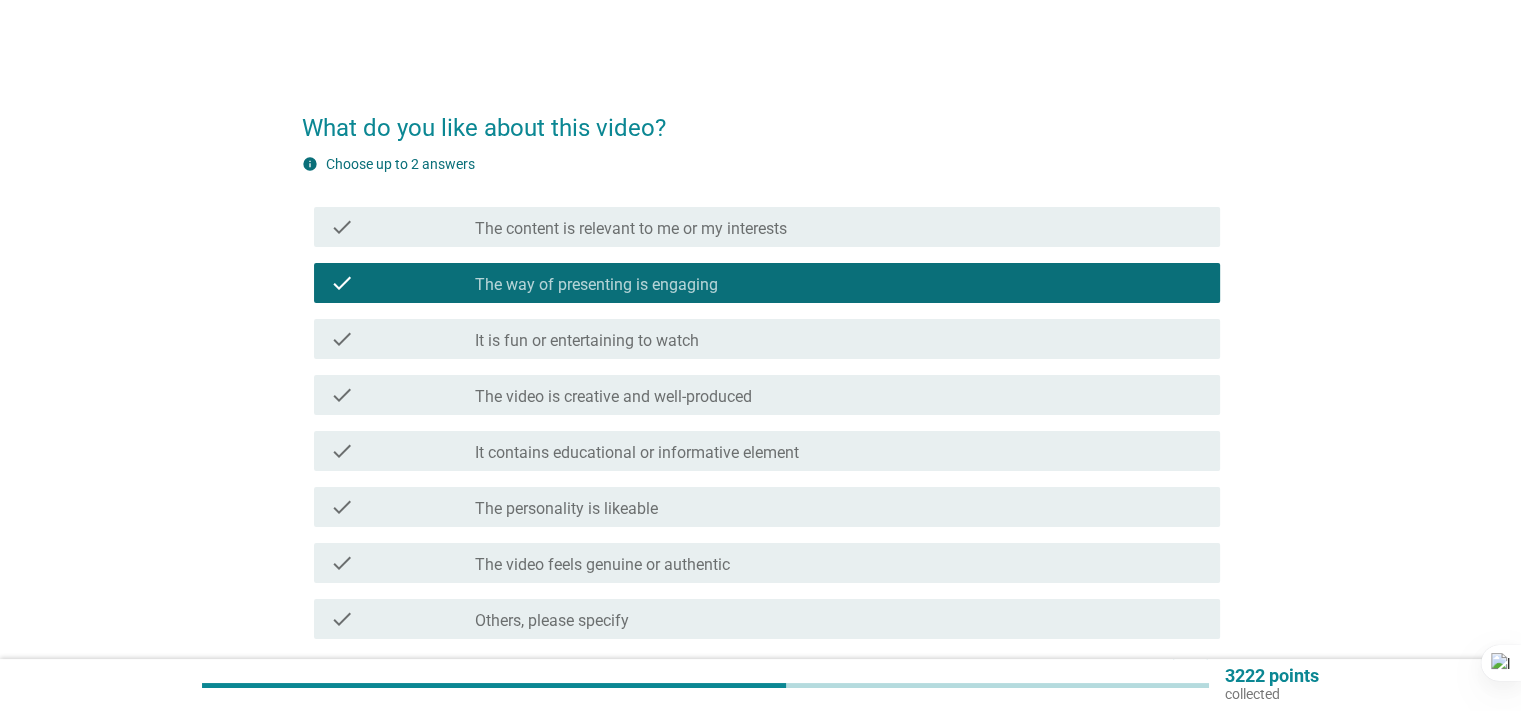 click on "check     check_box_outline_blank It is fun or entertaining to watch" at bounding box center [767, 339] 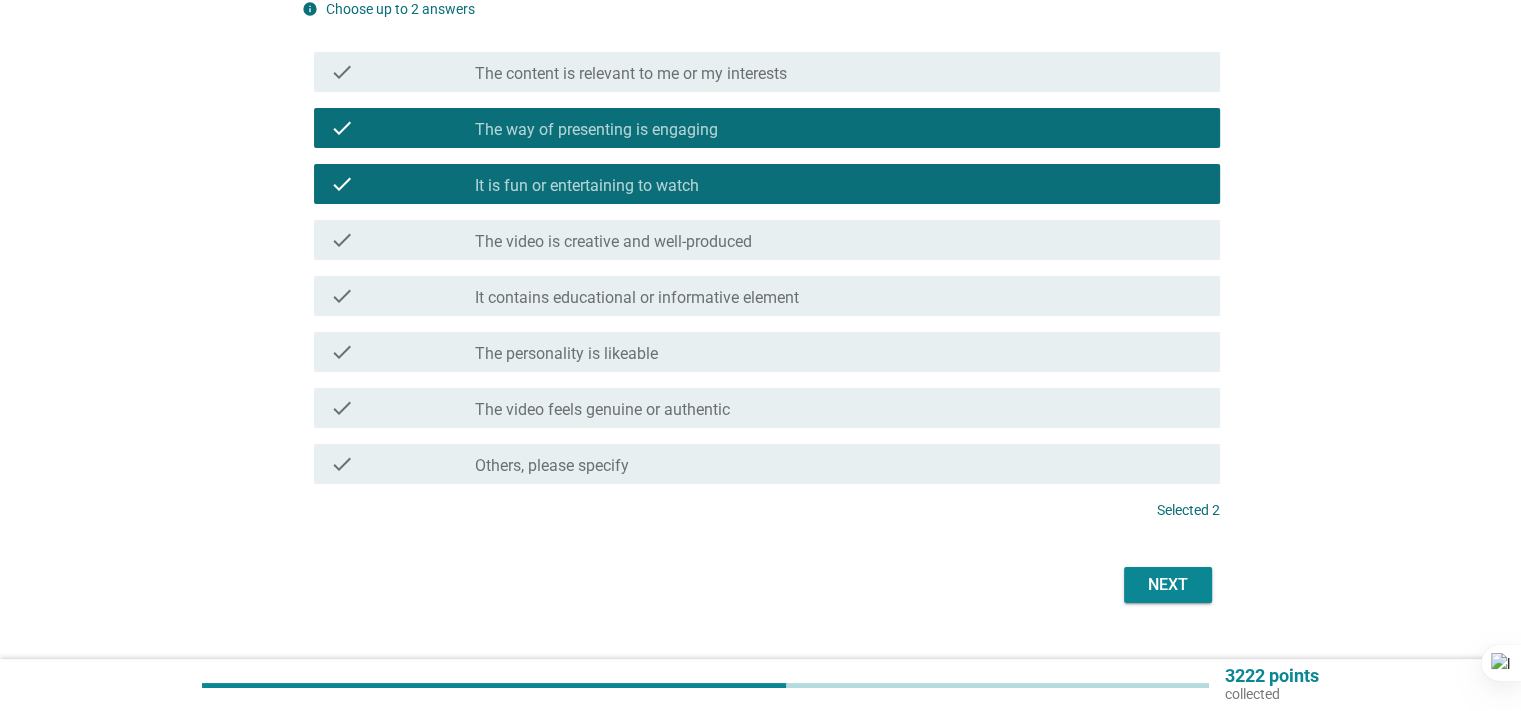 scroll, scrollTop: 195, scrollLeft: 0, axis: vertical 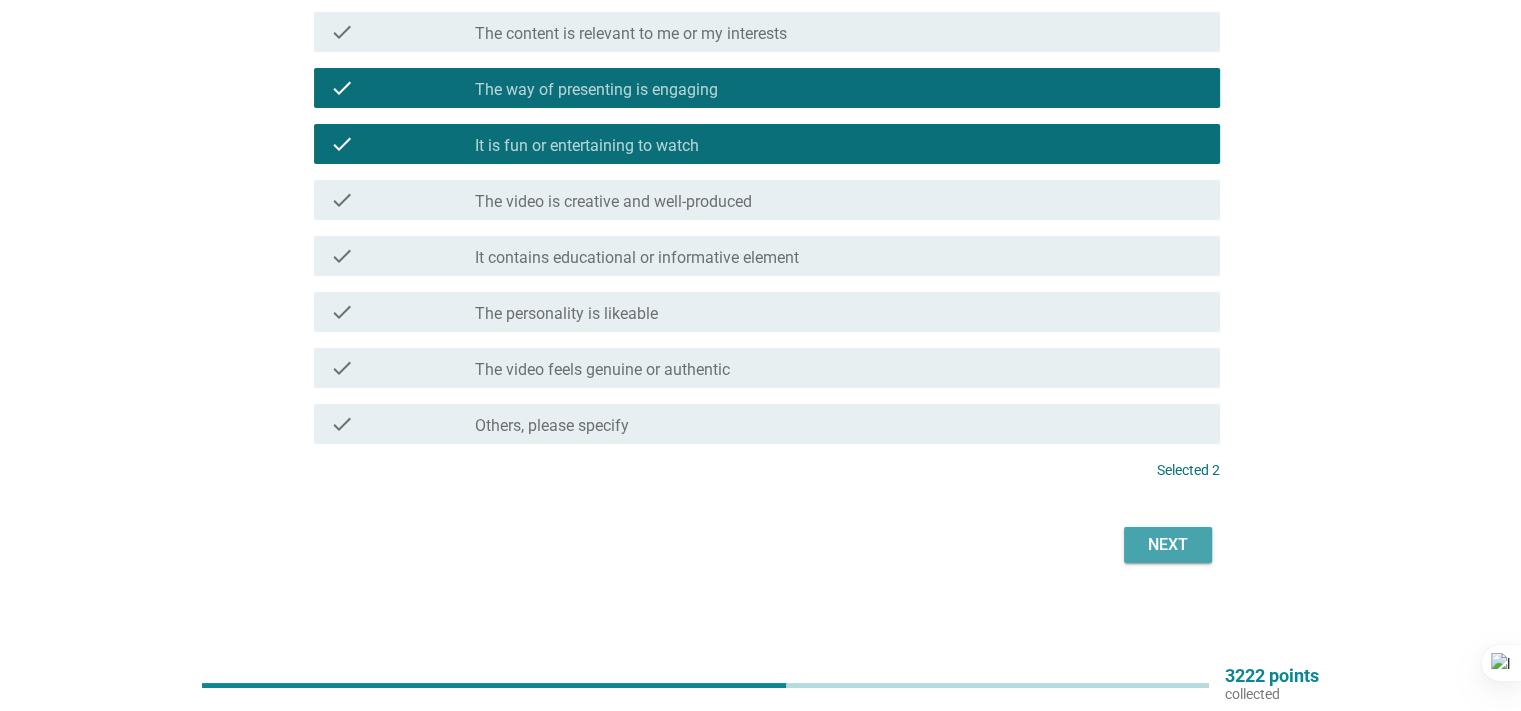 click on "Next" at bounding box center (1168, 545) 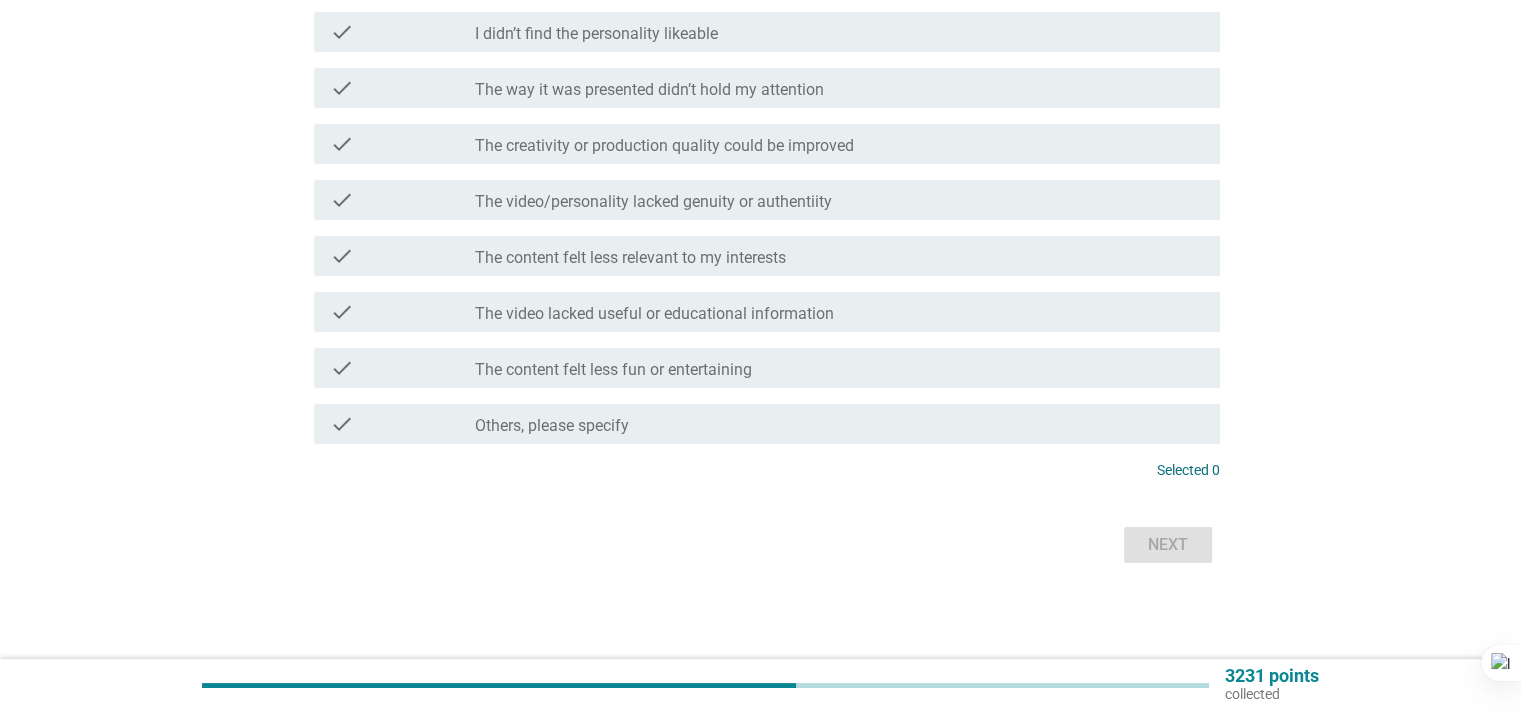 scroll, scrollTop: 0, scrollLeft: 0, axis: both 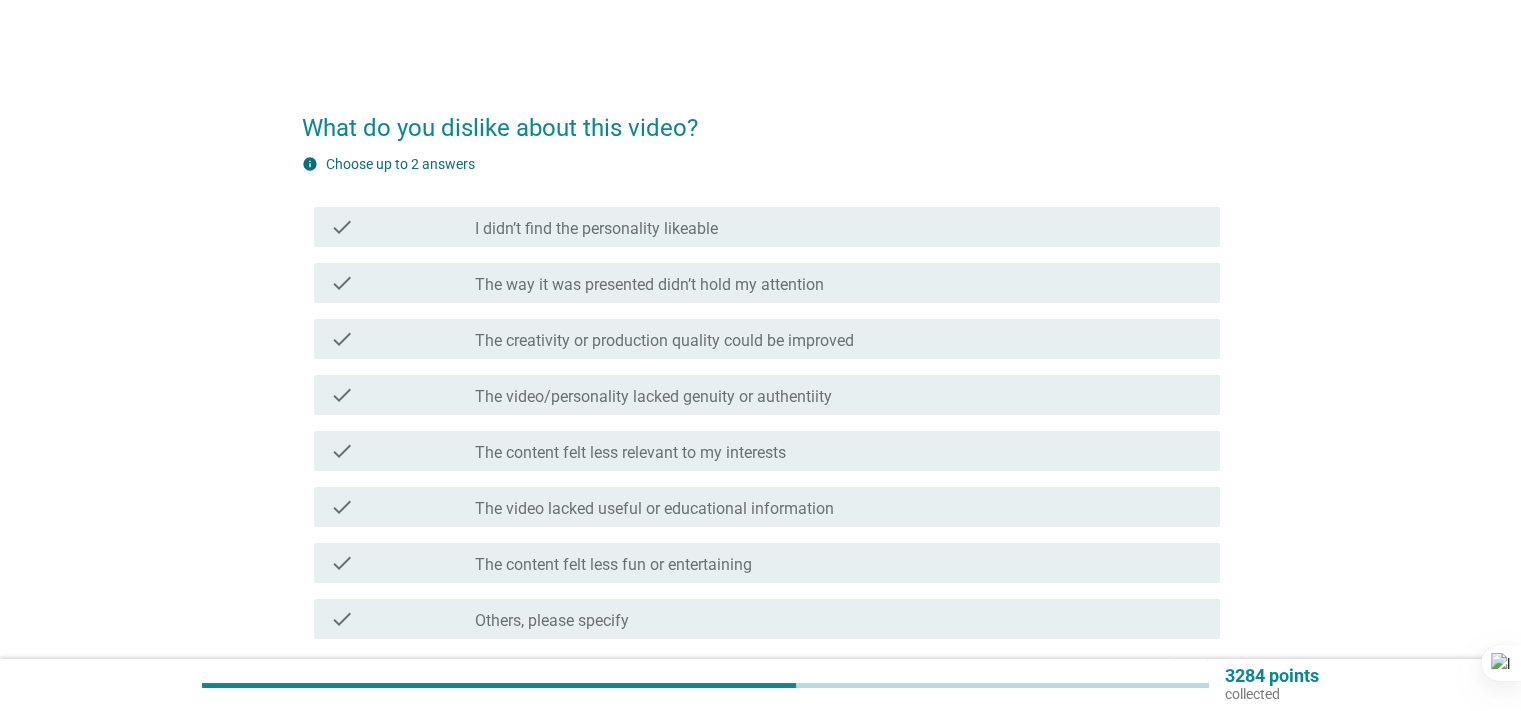 click on "check     check_box_outline_blank The video lacked useful or educational information" at bounding box center [767, 507] 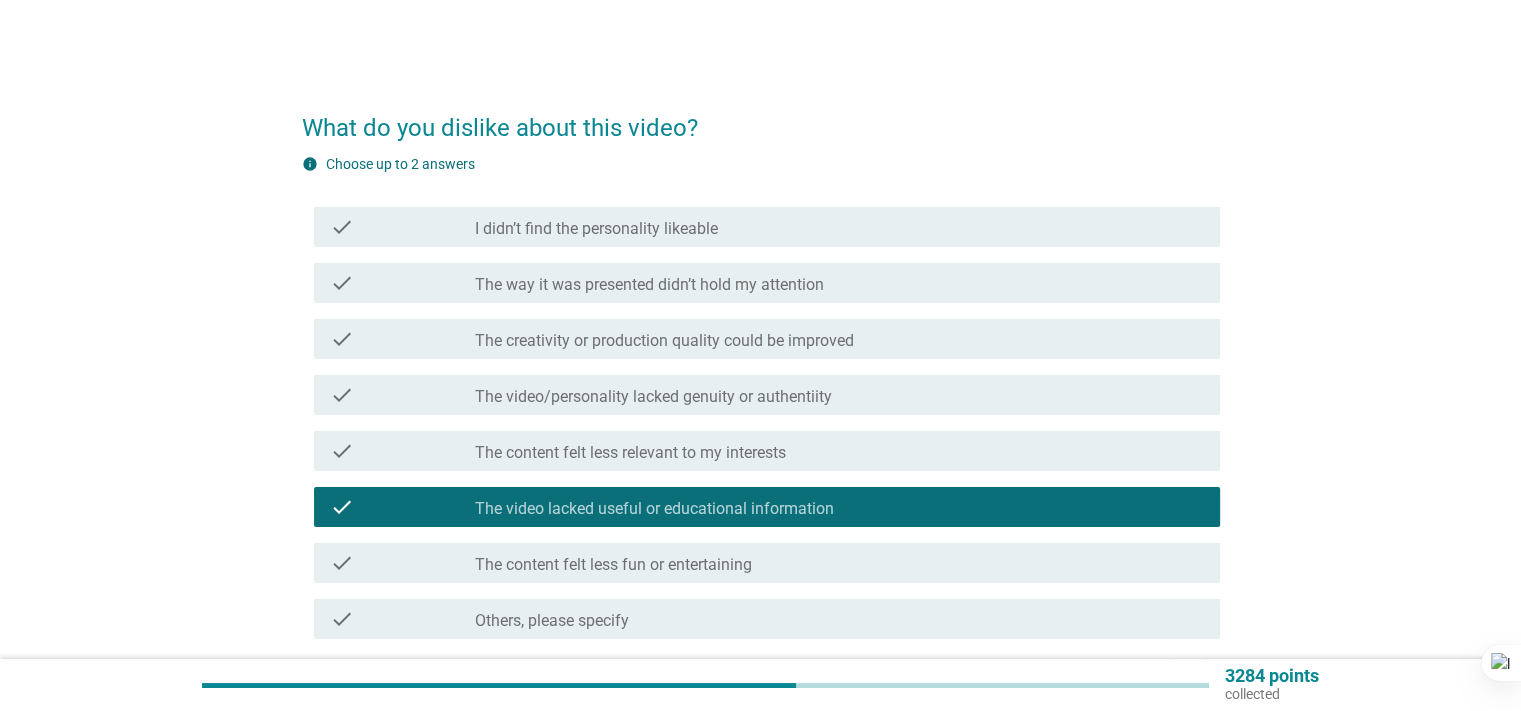 click on "check     check_box_outline_blank I didn’t find the personality likeable" at bounding box center (761, 227) 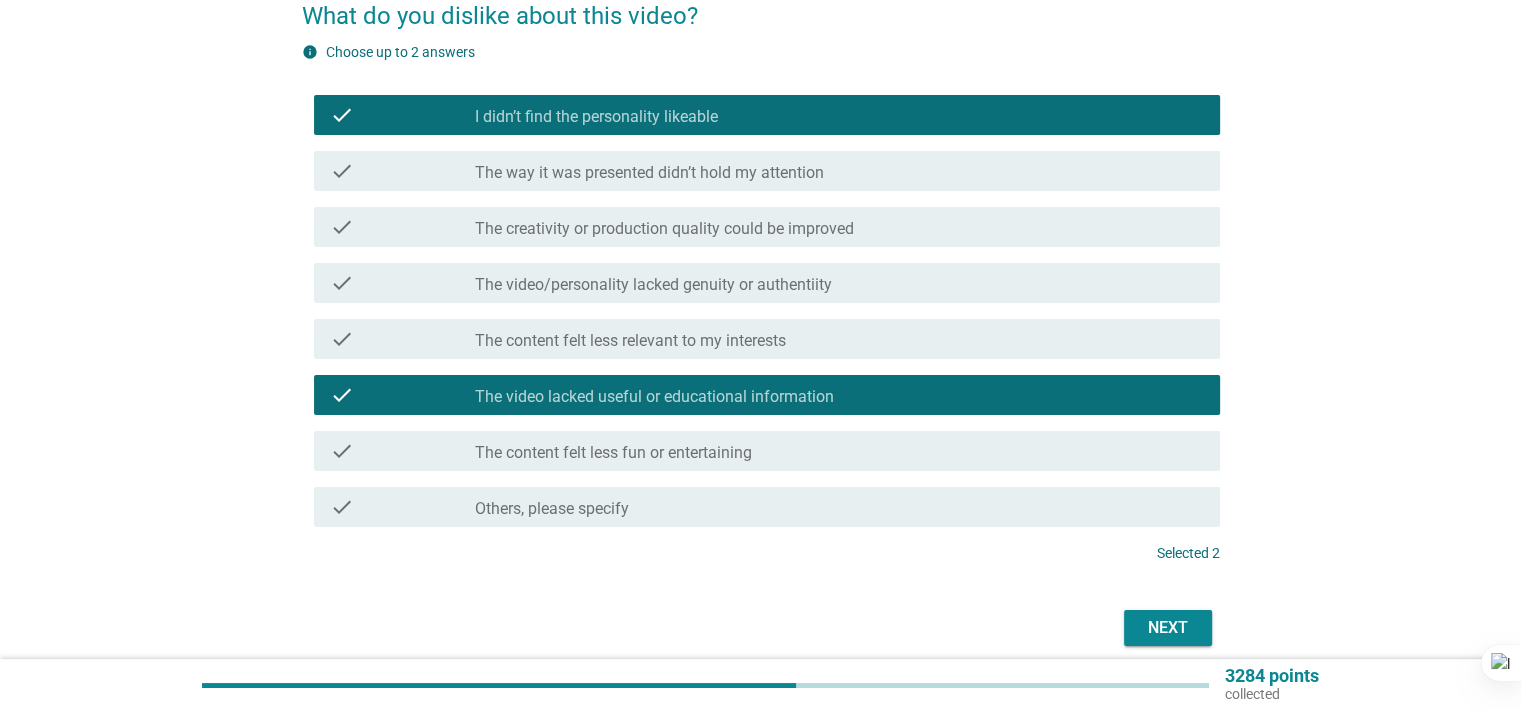 scroll, scrollTop: 195, scrollLeft: 0, axis: vertical 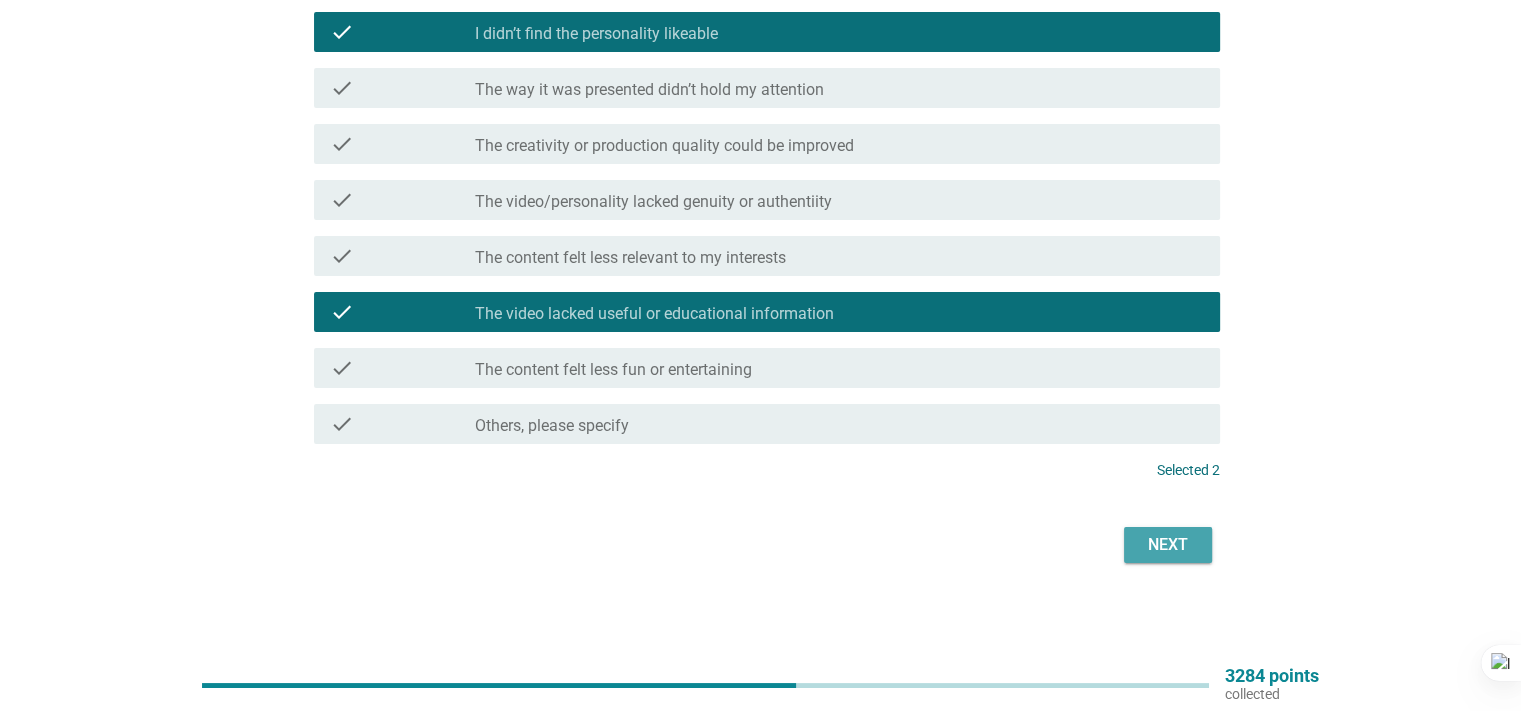 click on "Next" at bounding box center [1168, 545] 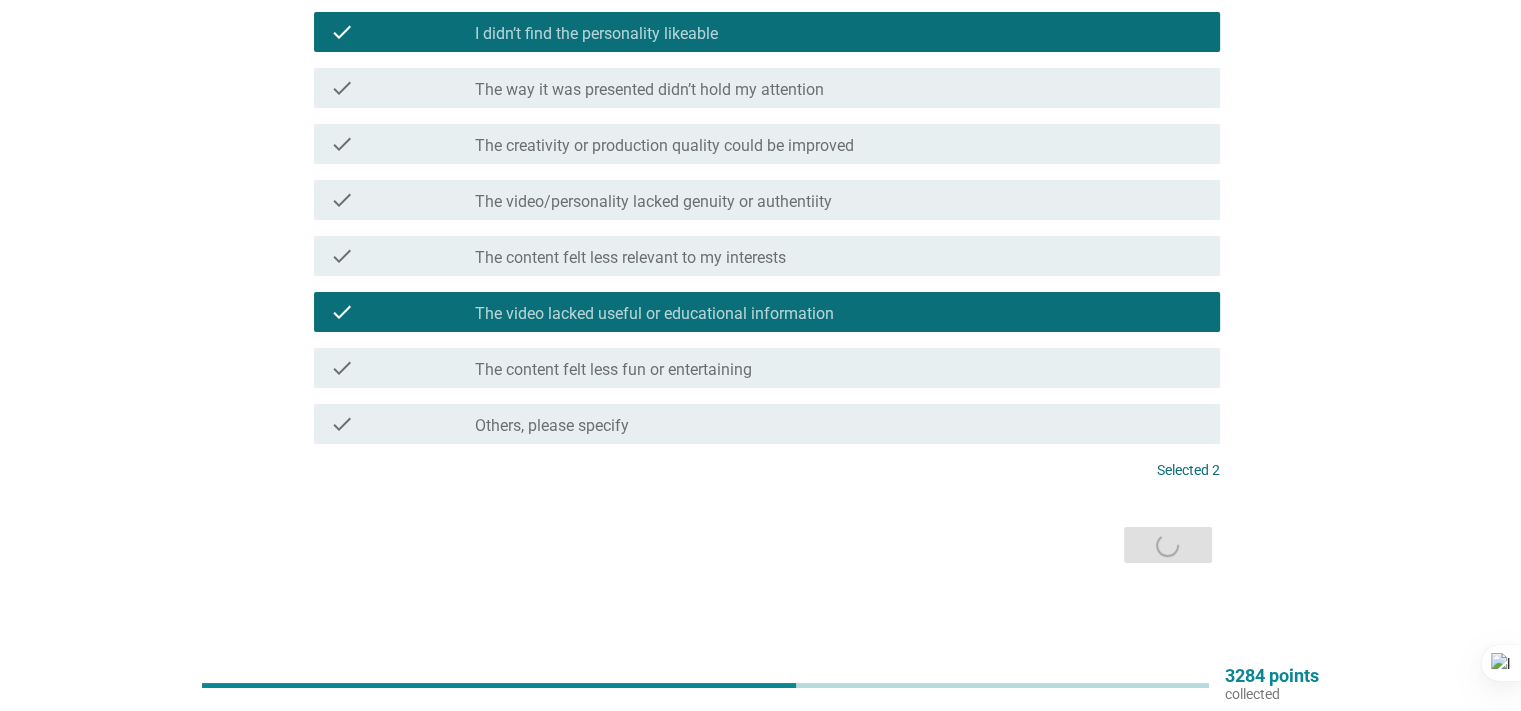 scroll, scrollTop: 0, scrollLeft: 0, axis: both 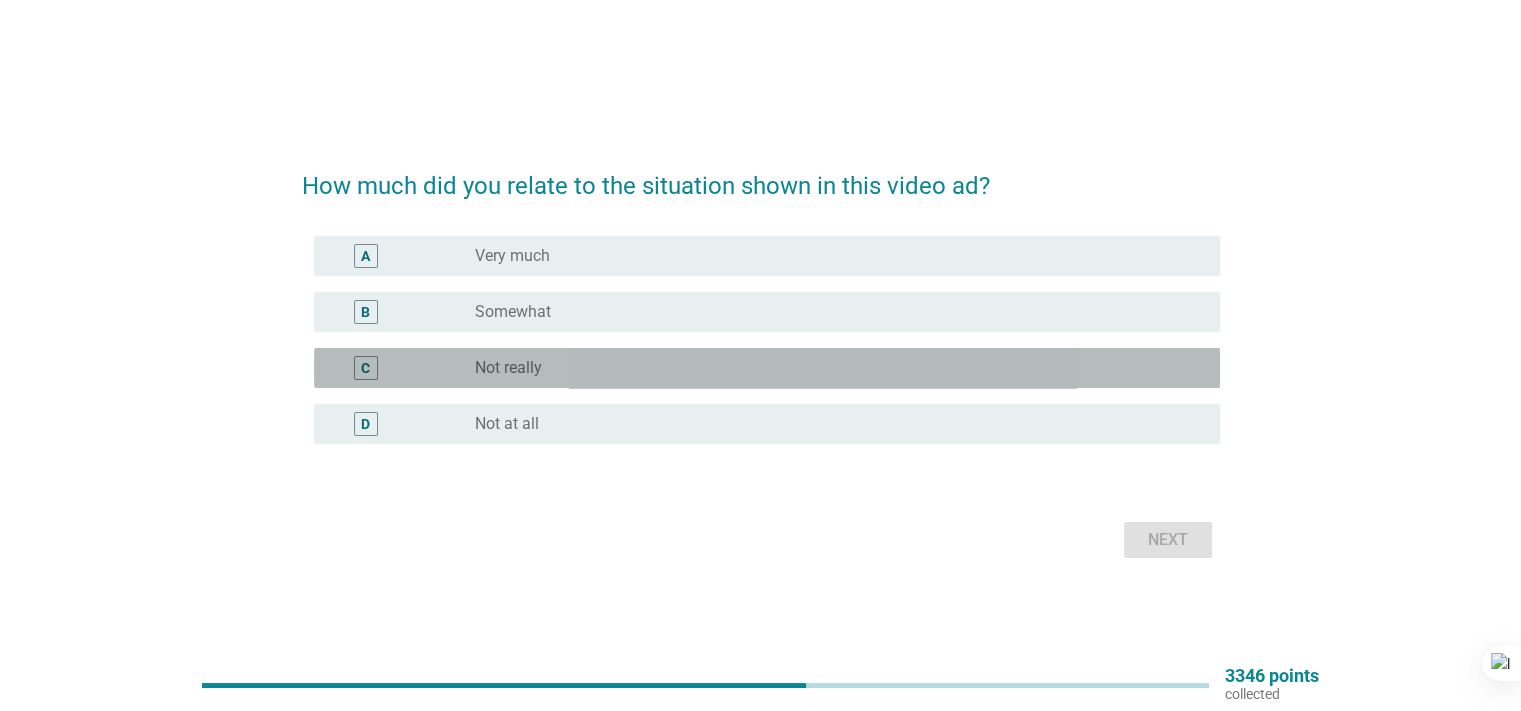 drag, startPoint x: 523, startPoint y: 363, endPoint x: 721, endPoint y: 413, distance: 204.21558 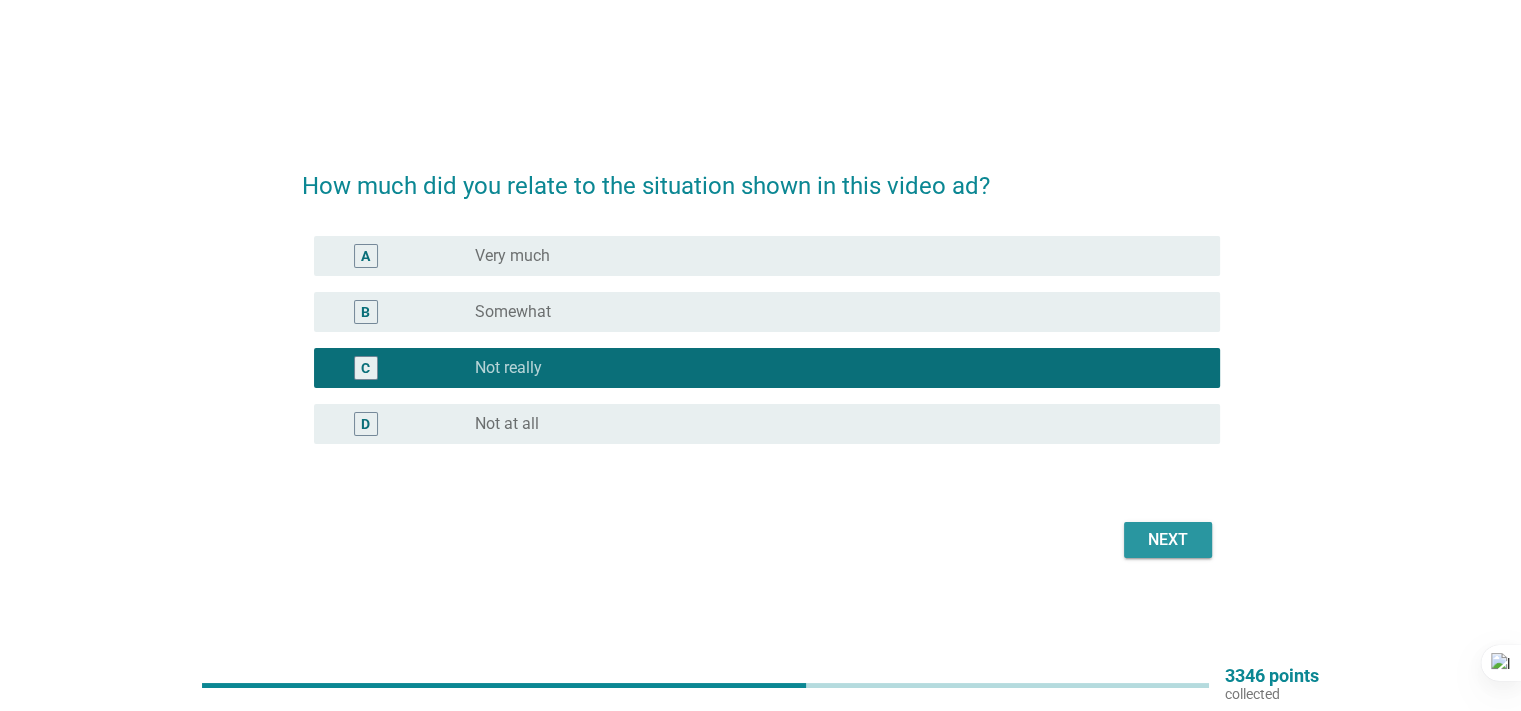 click on "Next" at bounding box center [1168, 540] 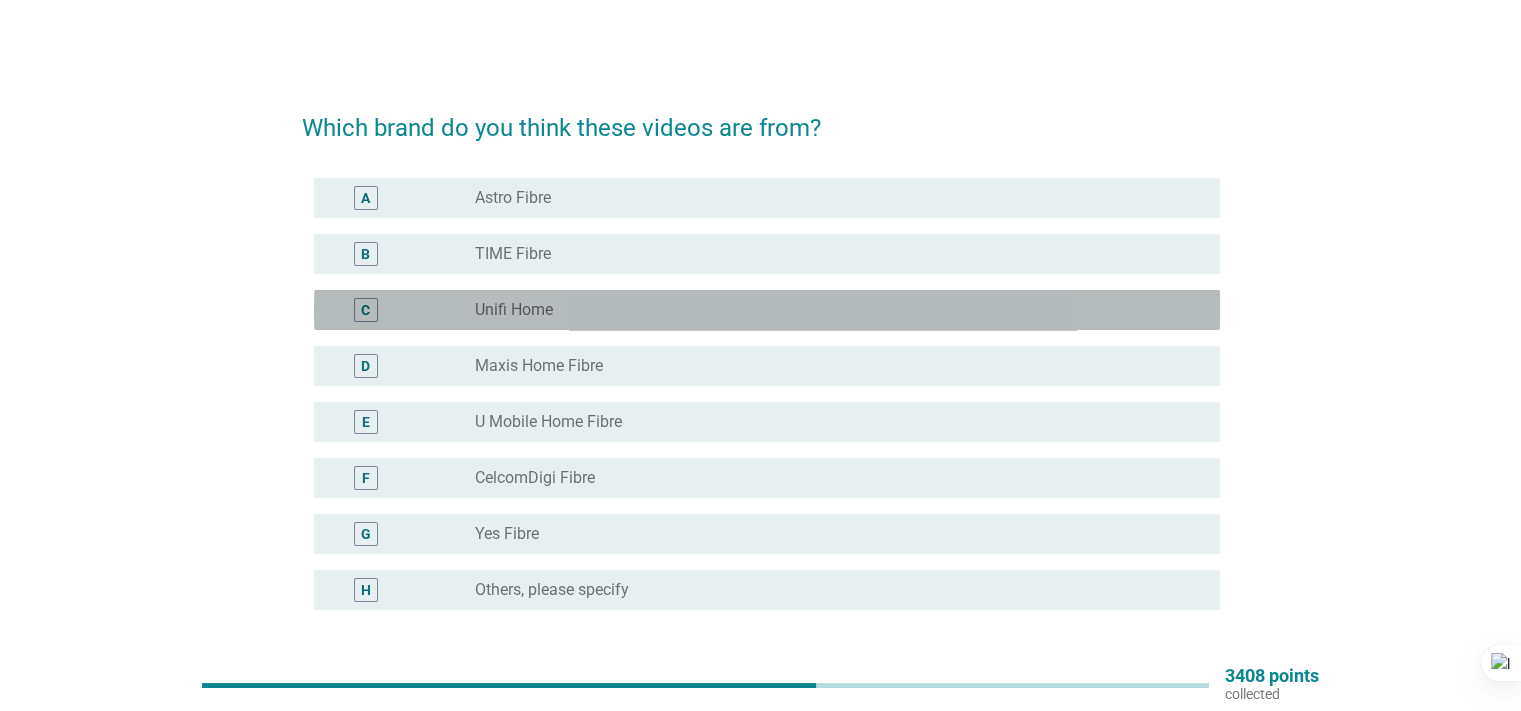 click on "Unifi Home" at bounding box center (514, 310) 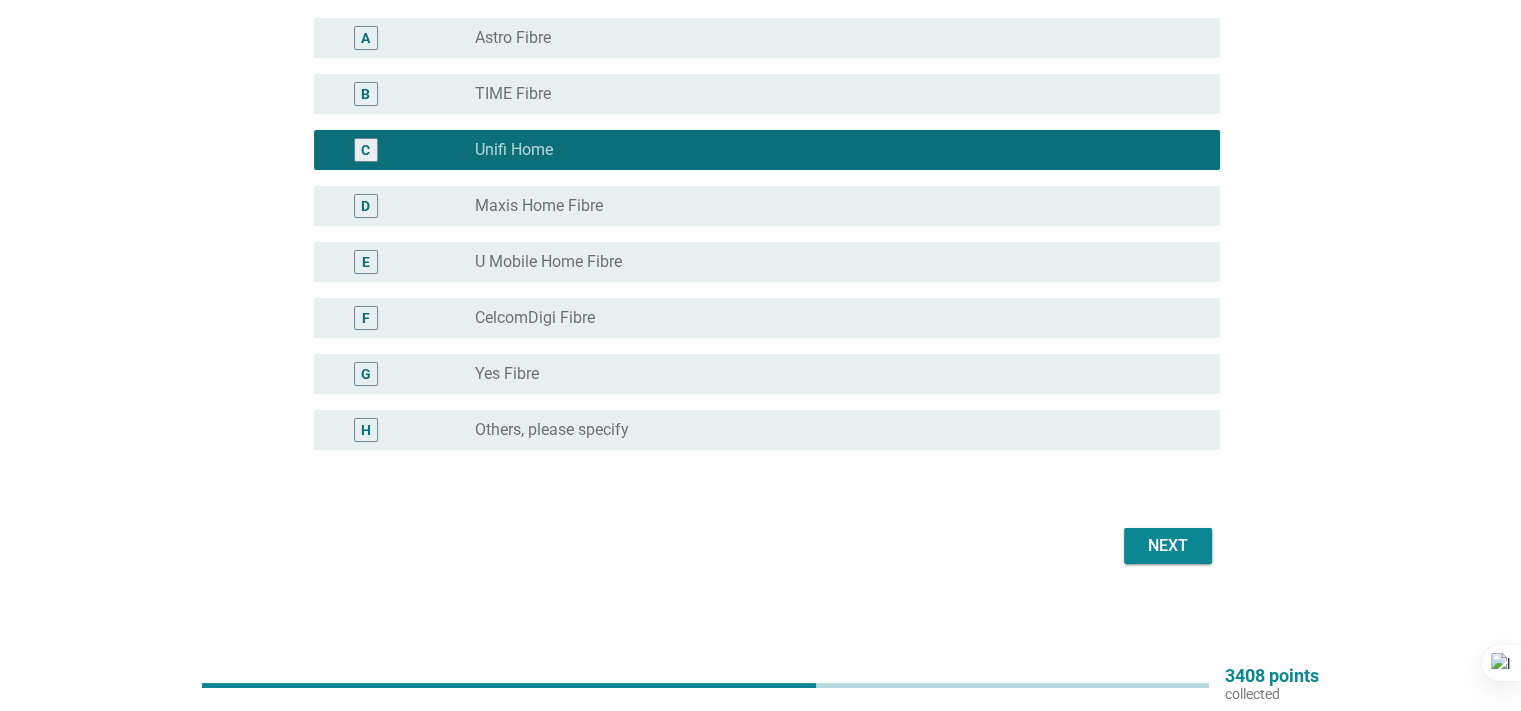 scroll, scrollTop: 60, scrollLeft: 0, axis: vertical 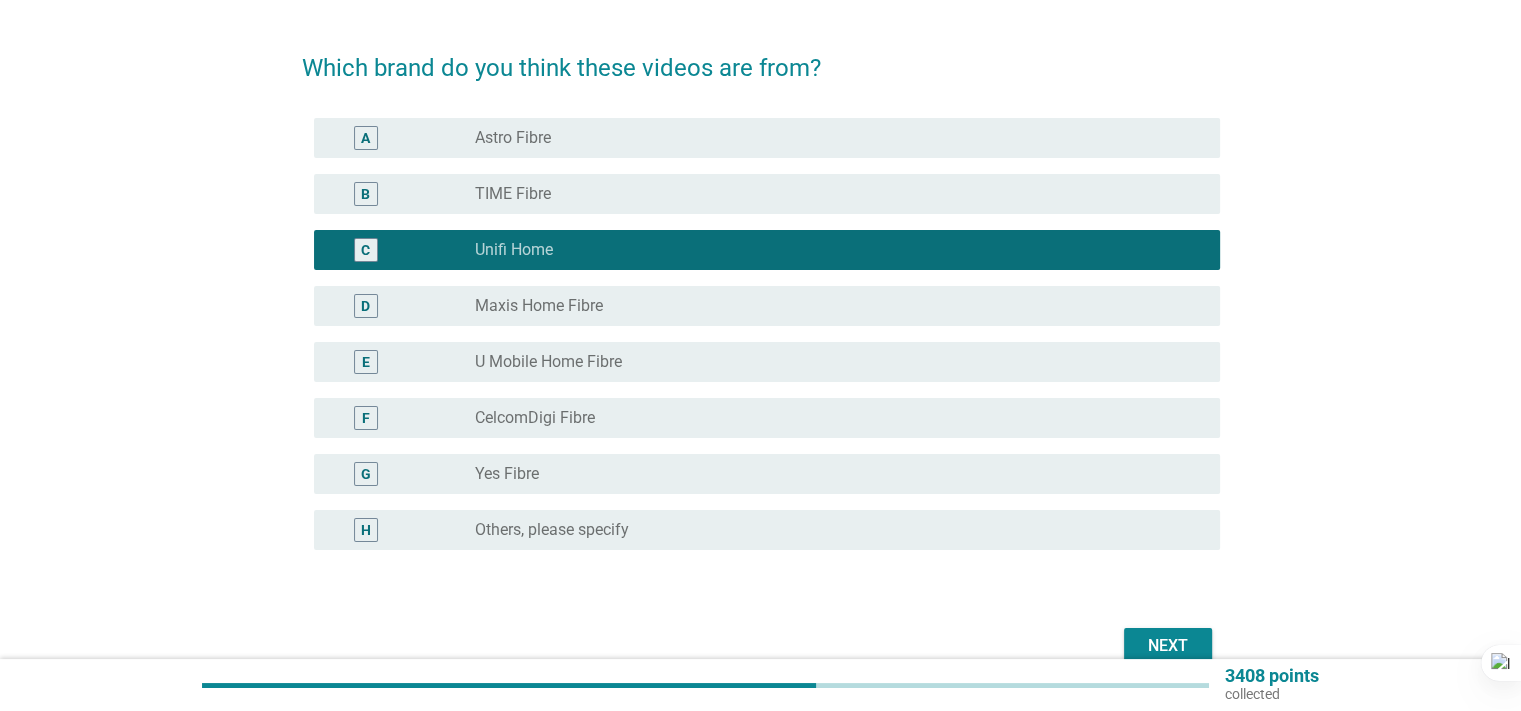 click on "Next" at bounding box center (1168, 646) 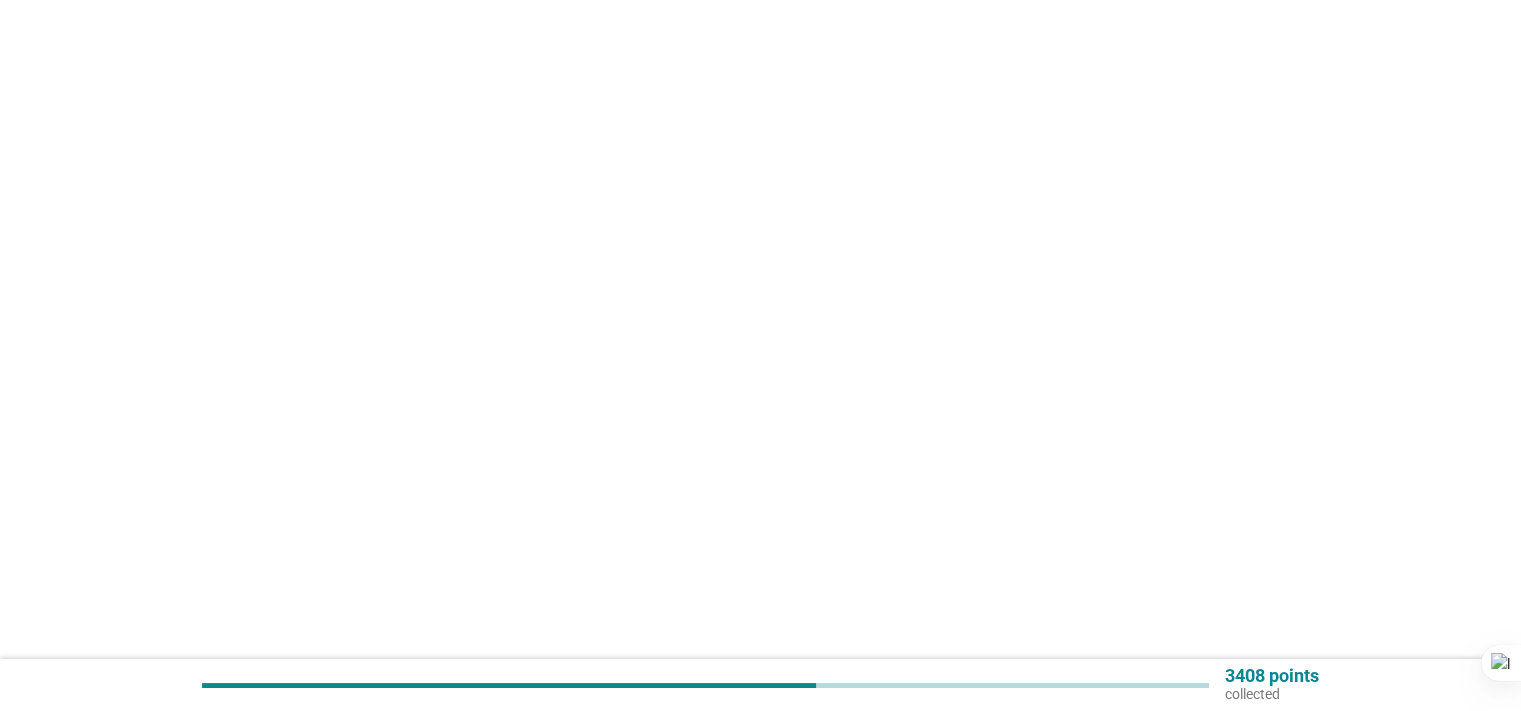 scroll, scrollTop: 0, scrollLeft: 0, axis: both 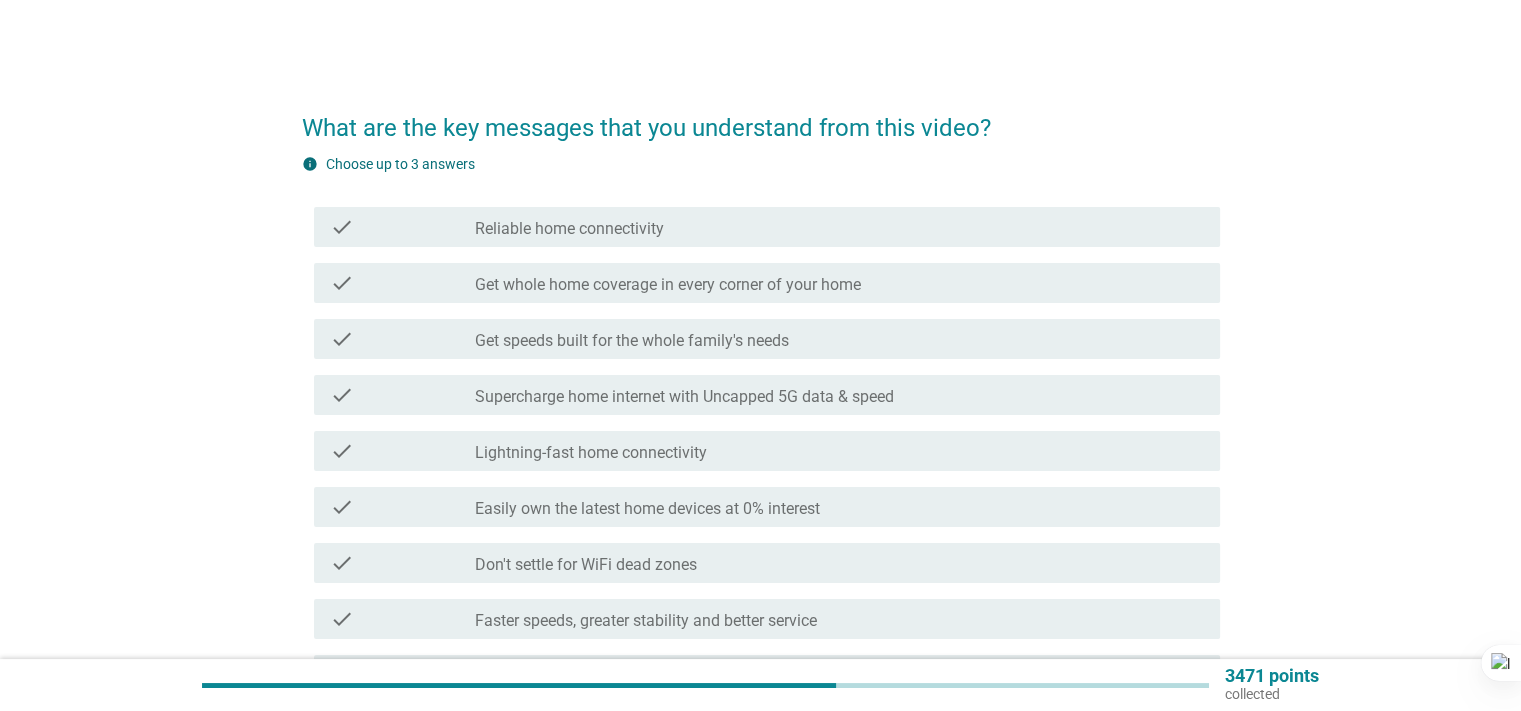 click on "Don't settle for WiFi dead zones" at bounding box center (586, 565) 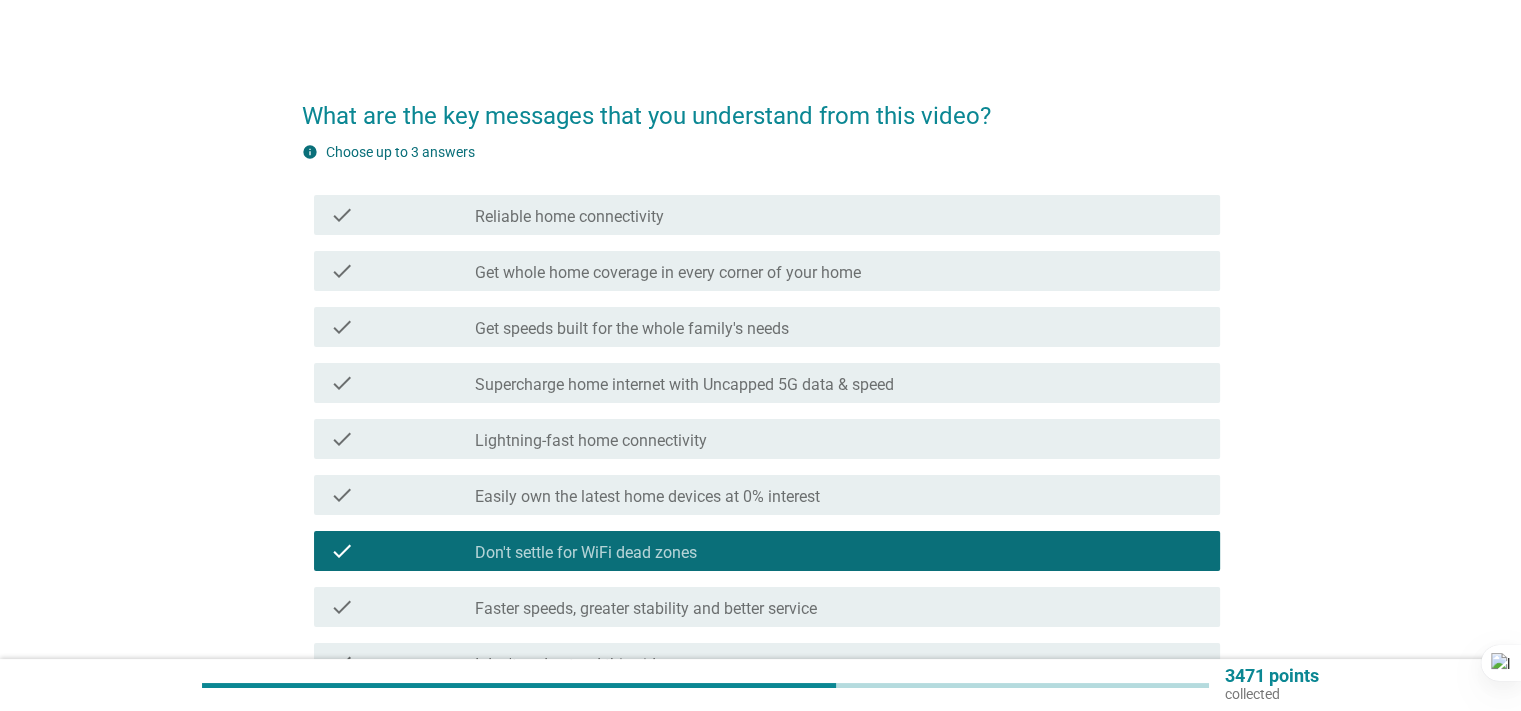 scroll, scrollTop: 0, scrollLeft: 0, axis: both 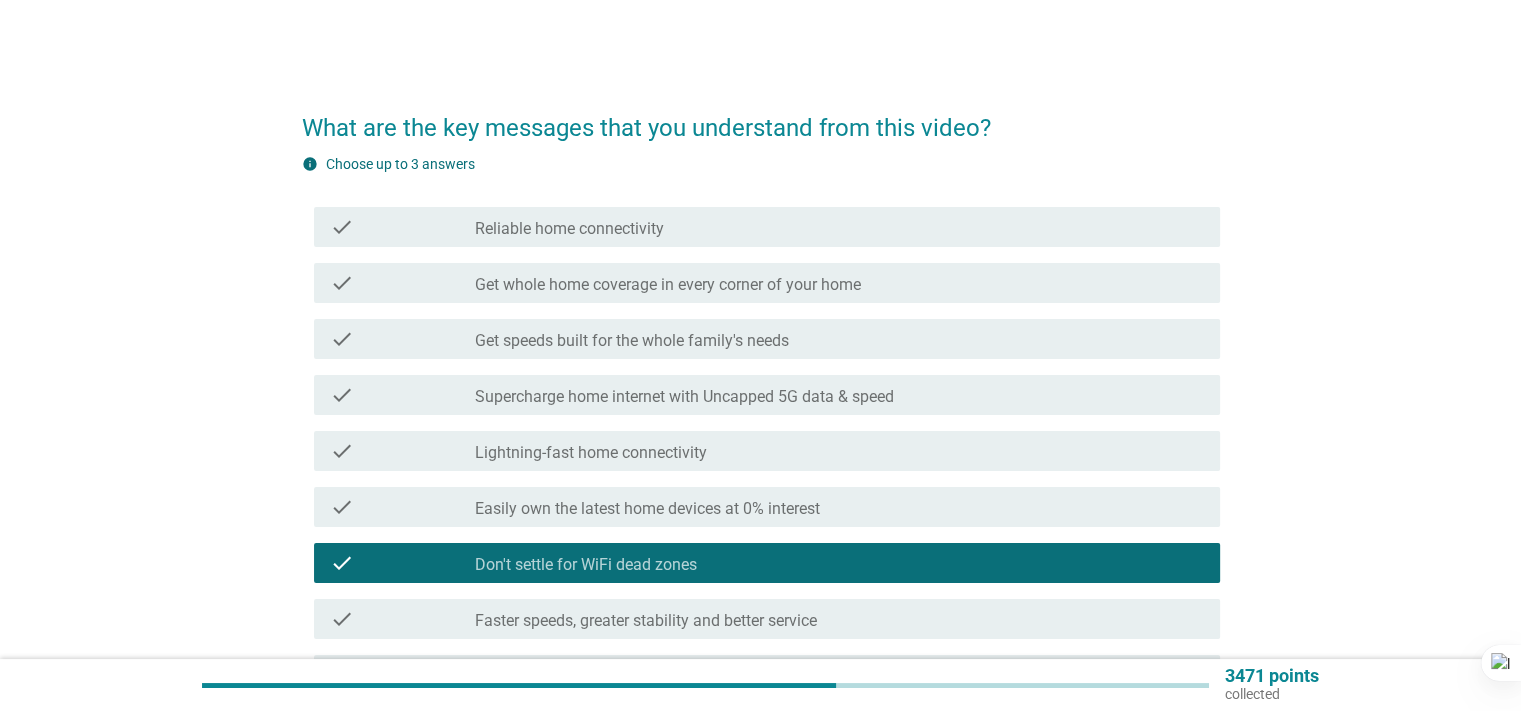 click on "Reliable home connectivity" at bounding box center (569, 229) 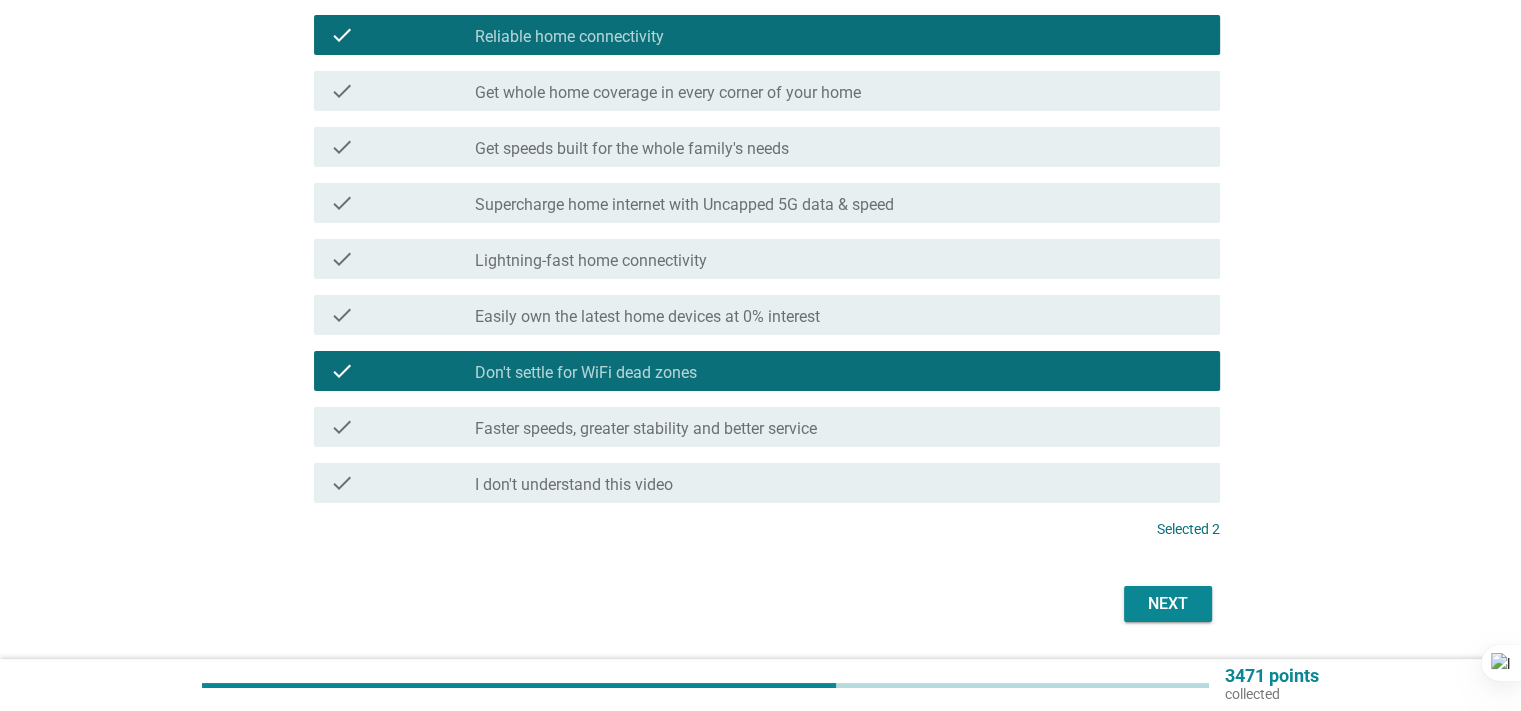 scroll, scrollTop: 200, scrollLeft: 0, axis: vertical 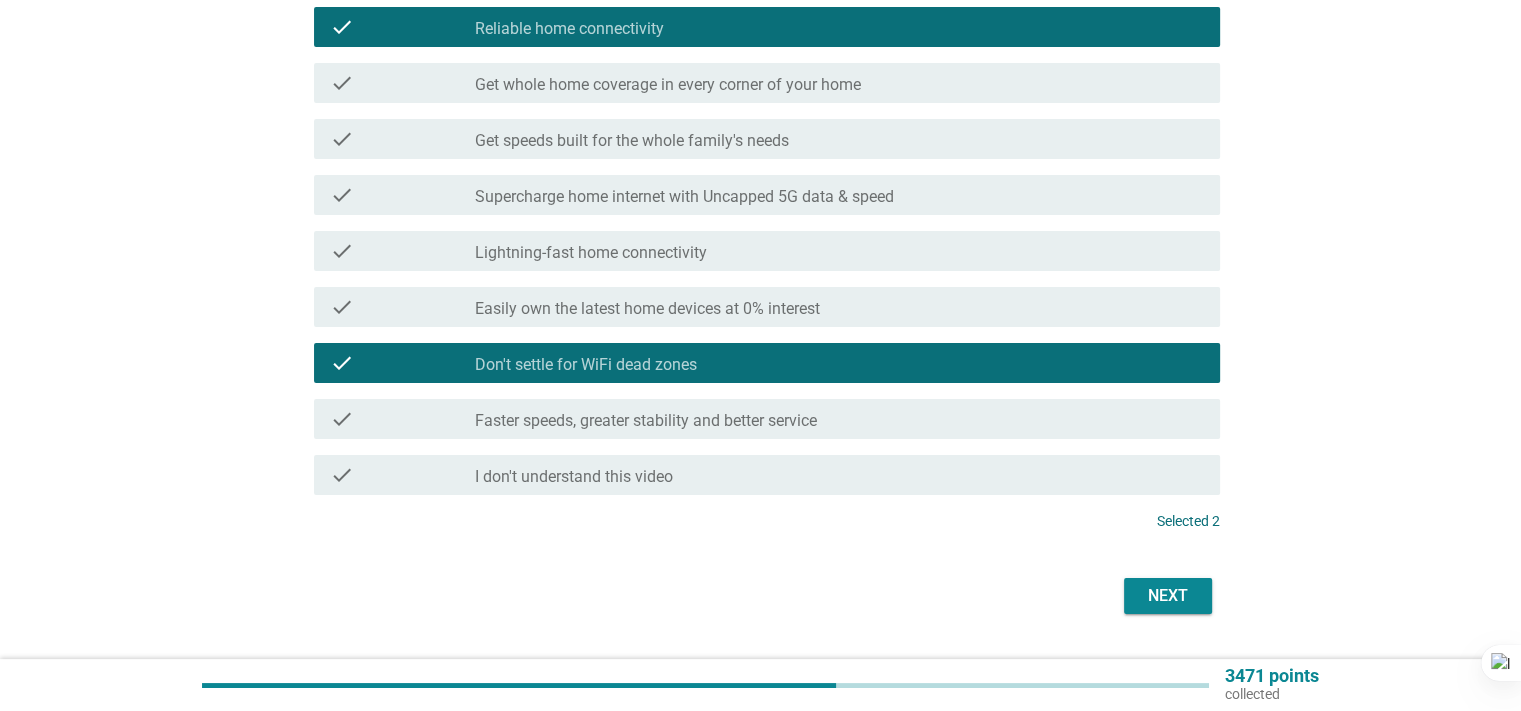 click on "Faster speeds, greater stability and better service" at bounding box center [646, 421] 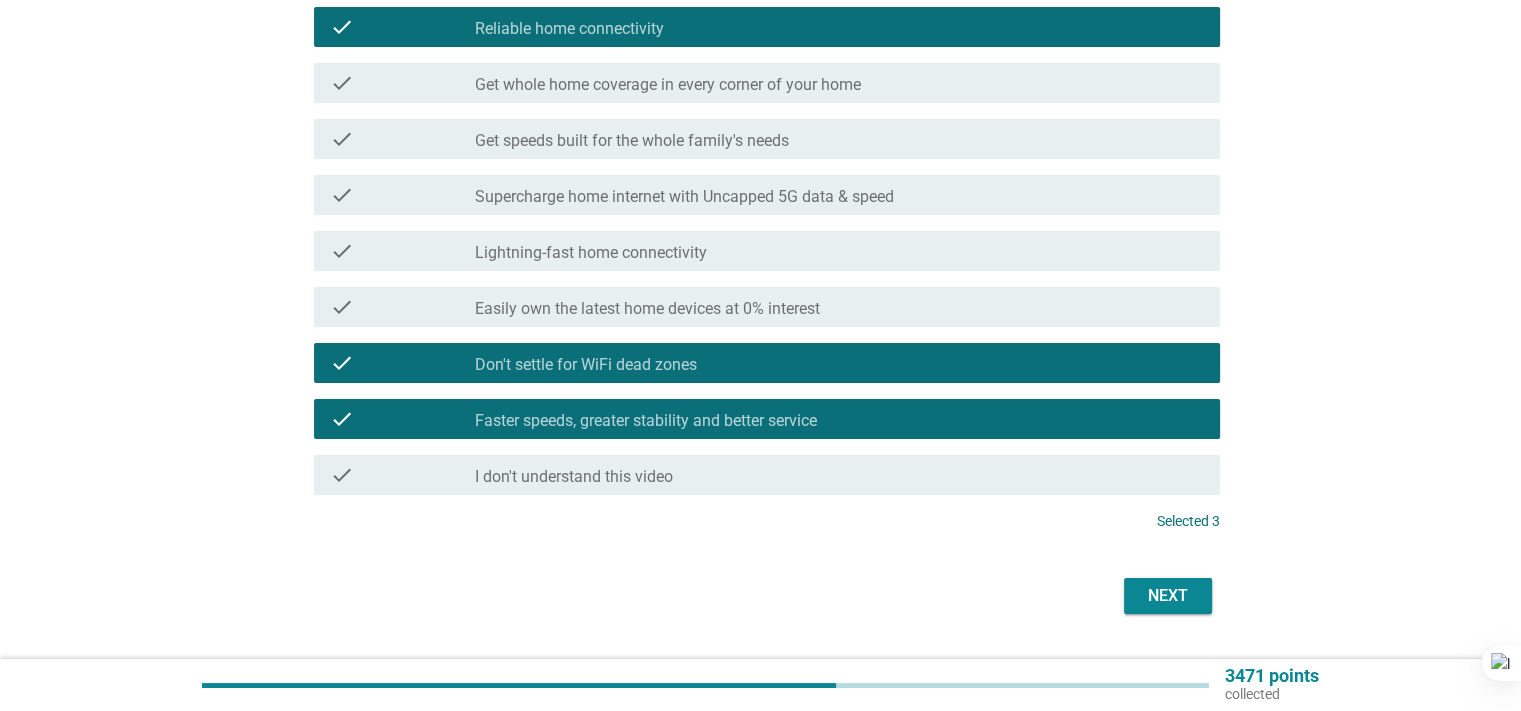 click on "Next" at bounding box center (1168, 596) 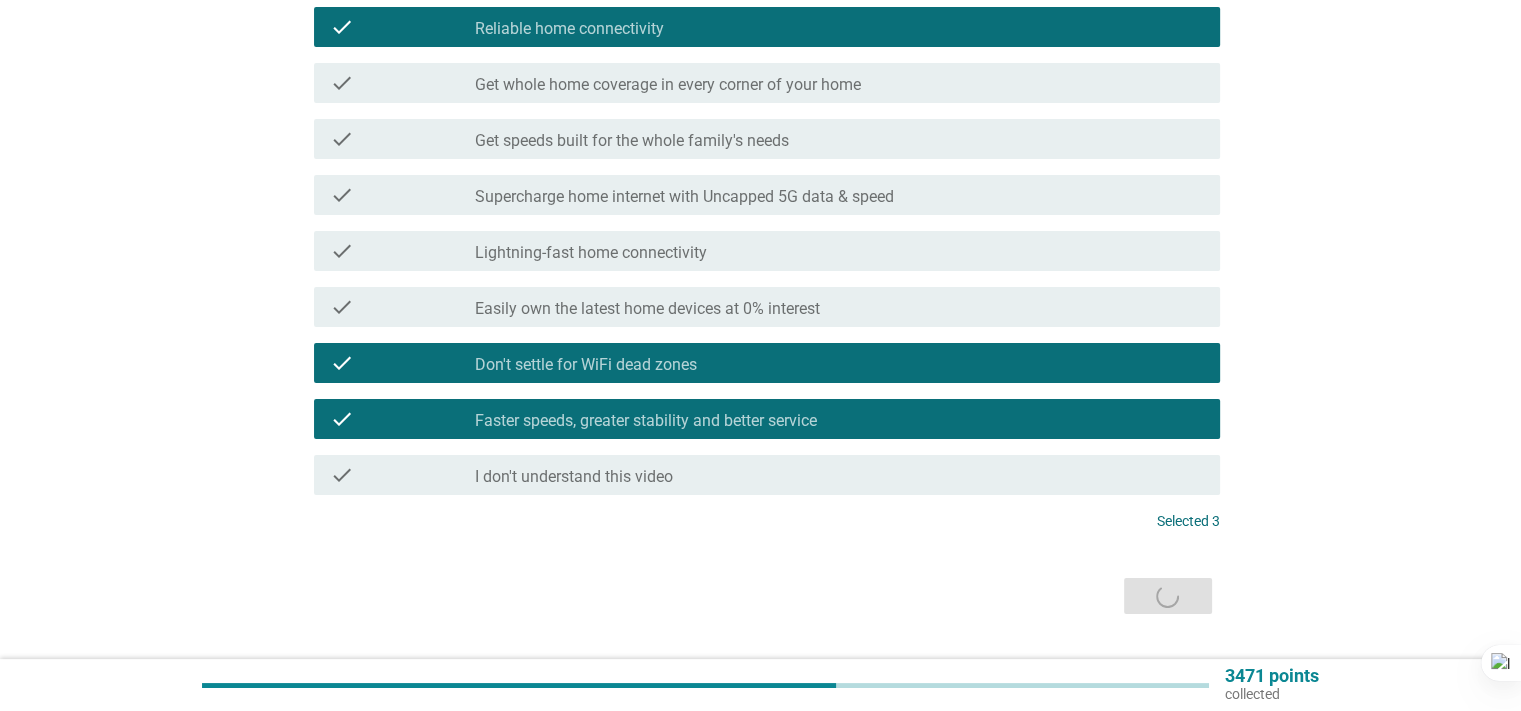 scroll, scrollTop: 0, scrollLeft: 0, axis: both 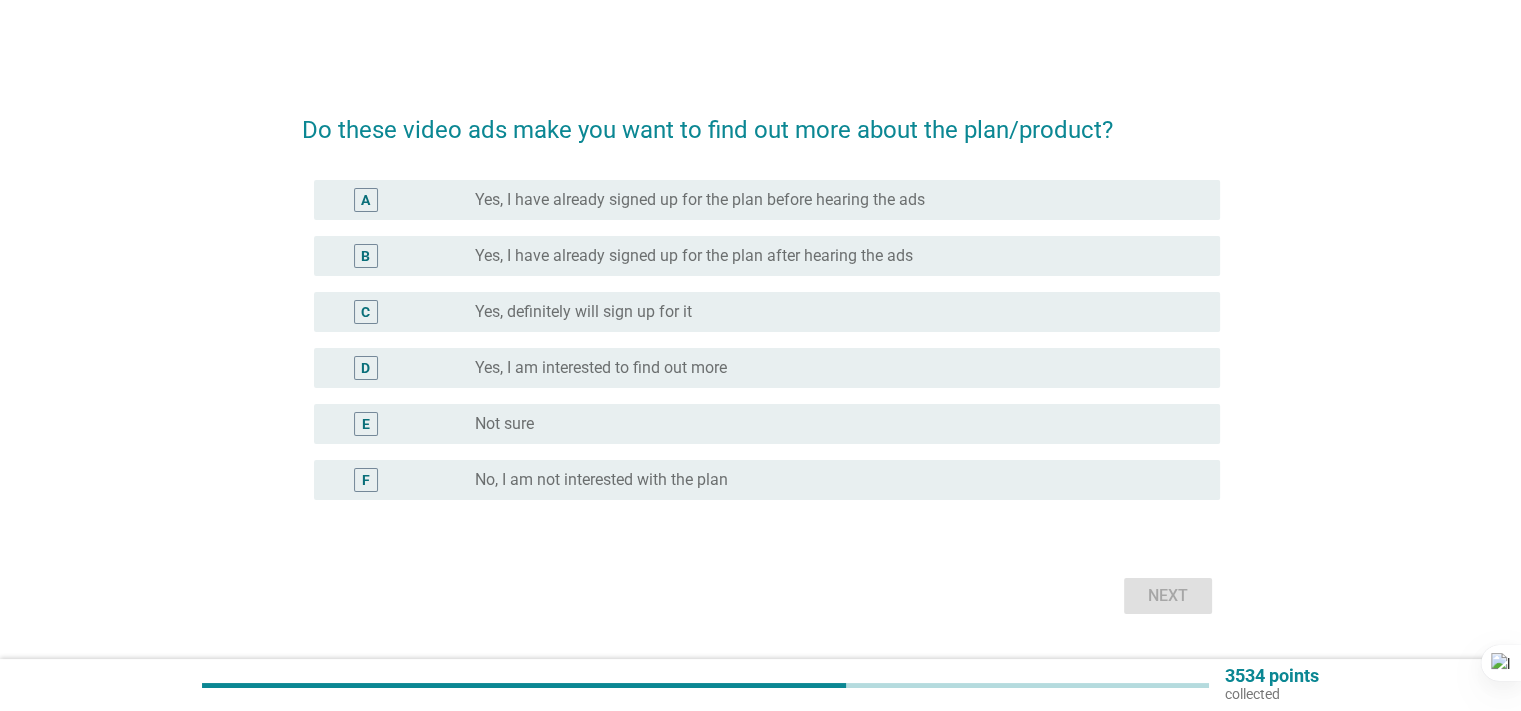 click on "radio_button_unchecked Not sure" at bounding box center [831, 424] 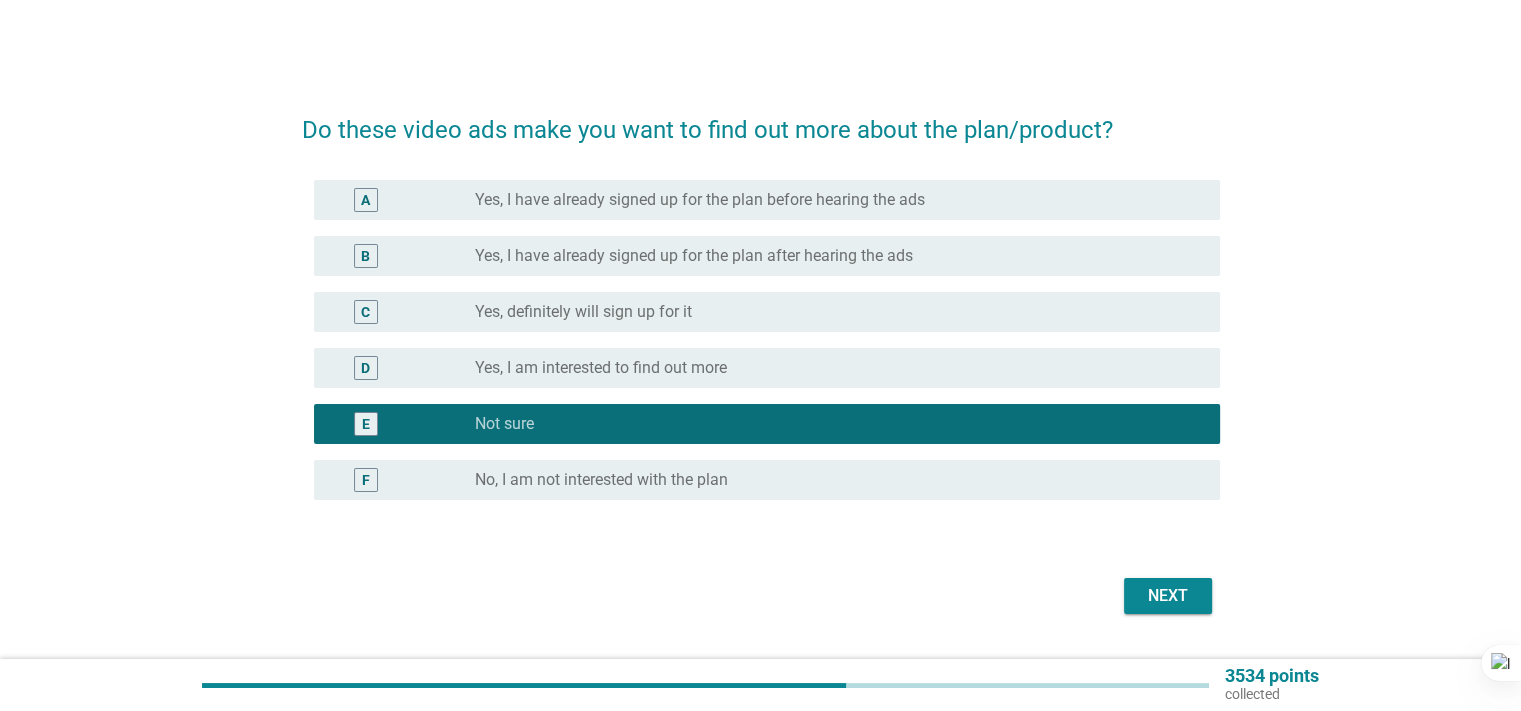 click on "Next" at bounding box center (1168, 596) 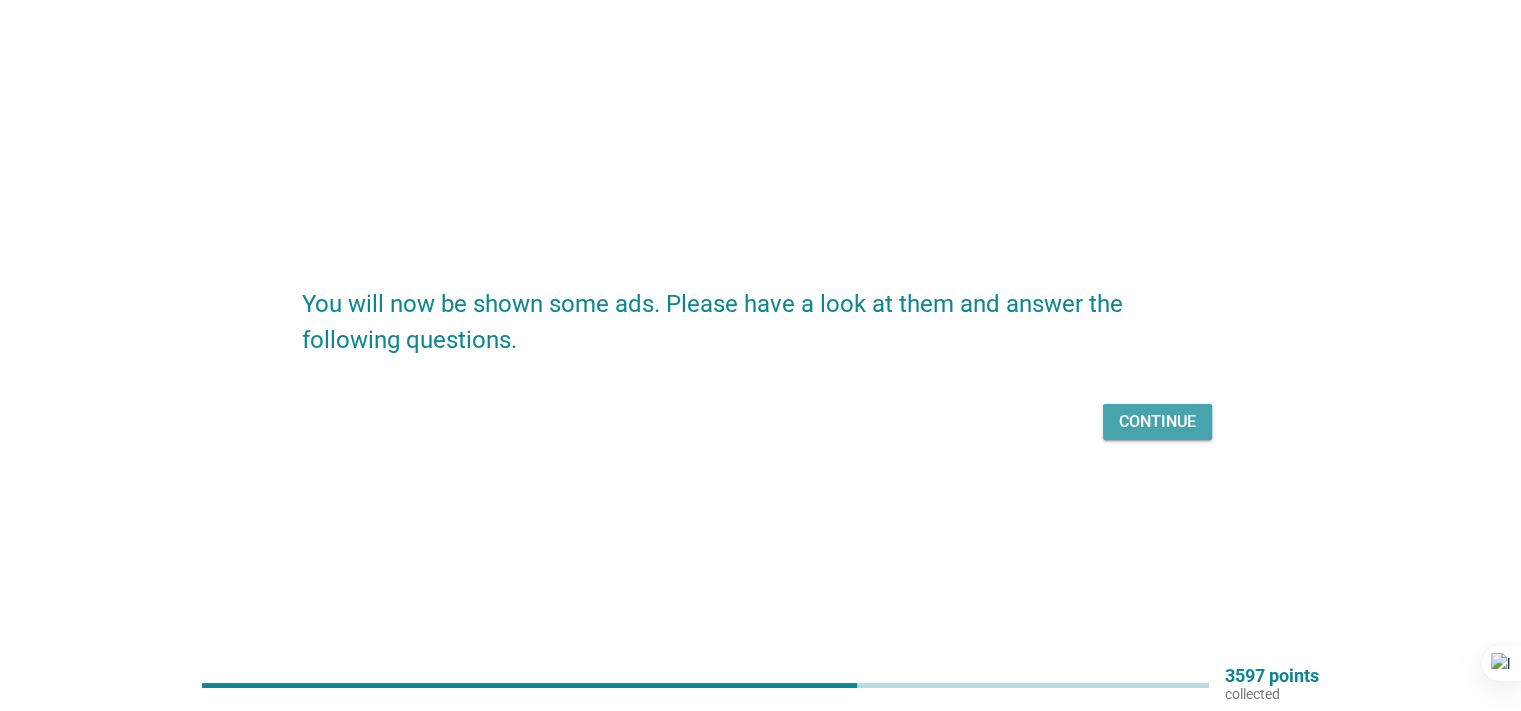 click on "Continue" at bounding box center (1157, 422) 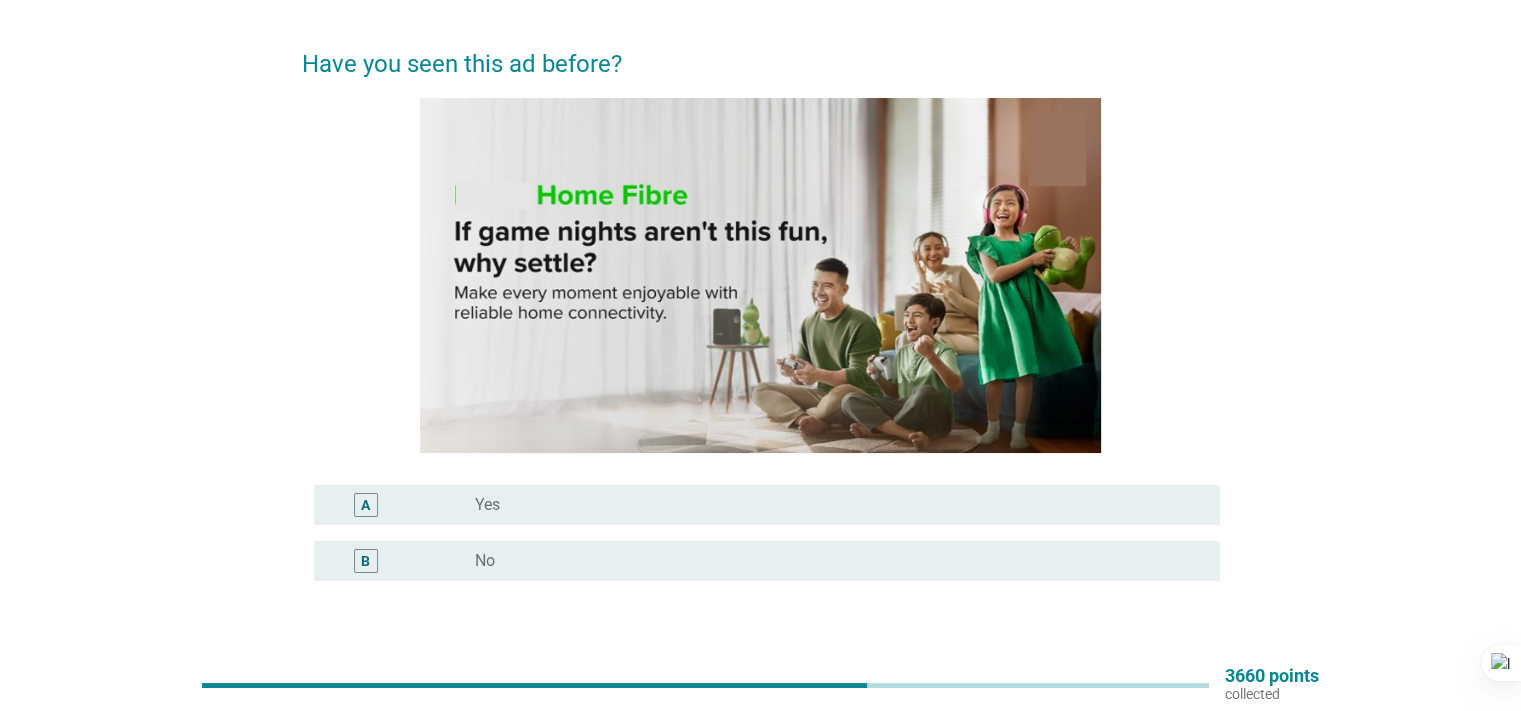 scroll, scrollTop: 100, scrollLeft: 0, axis: vertical 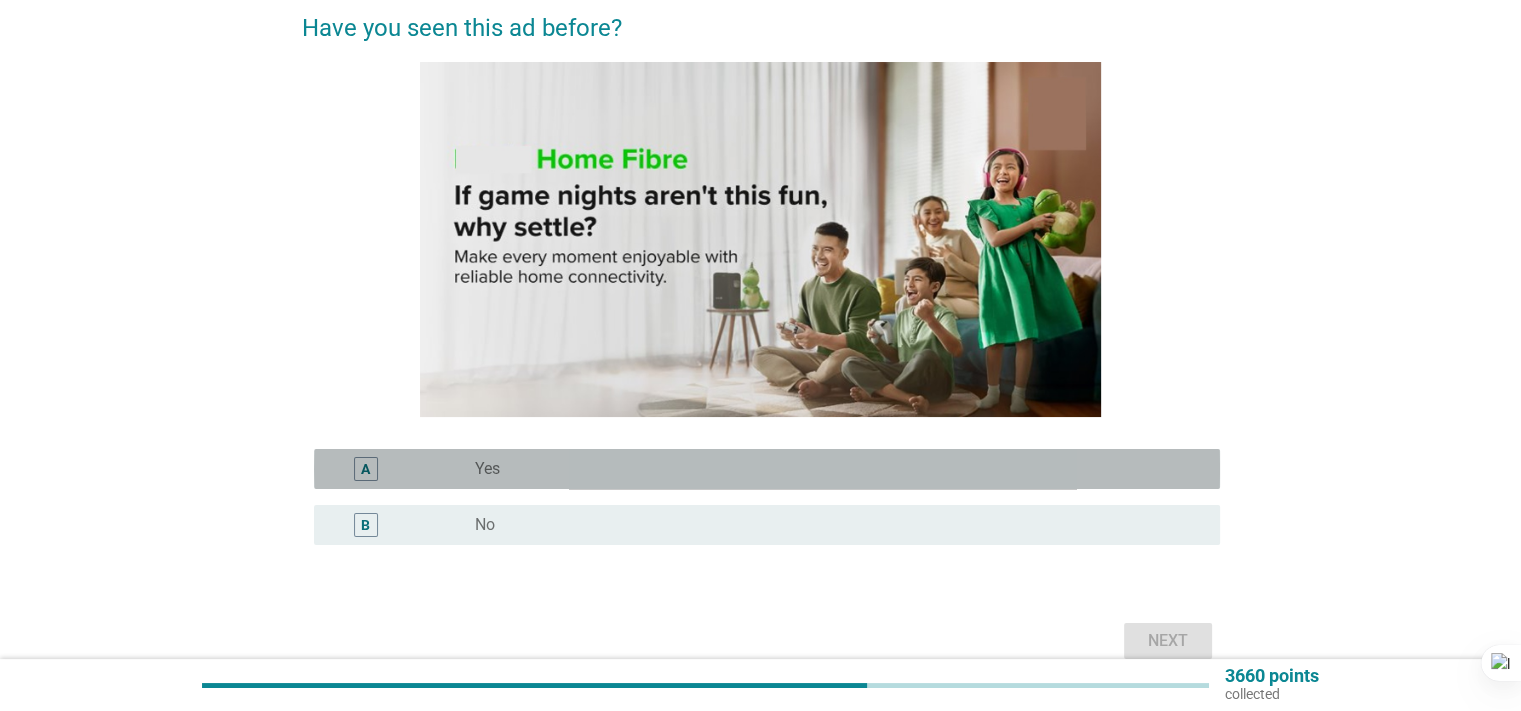 click on "A     radio_button_unchecked Yes" at bounding box center (767, 469) 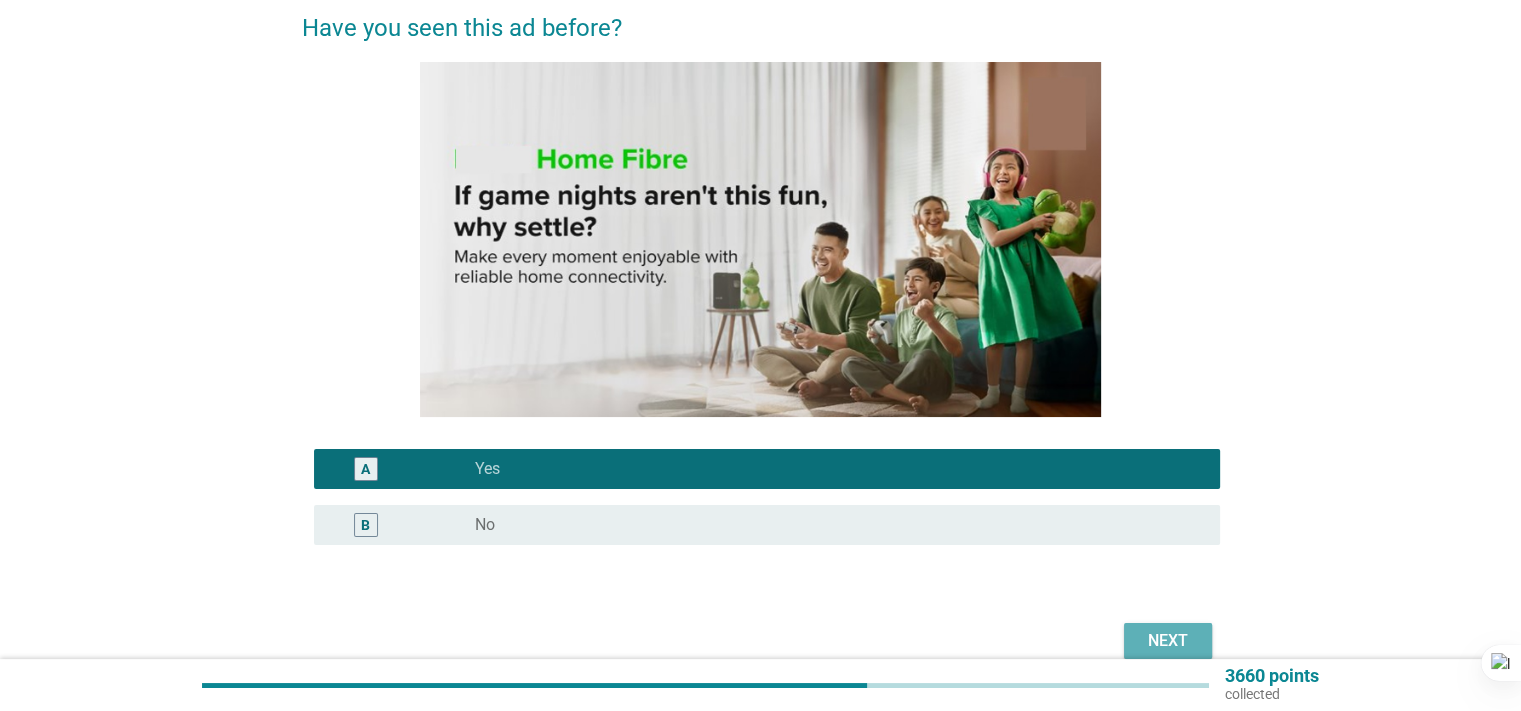 click on "Next" at bounding box center [1168, 641] 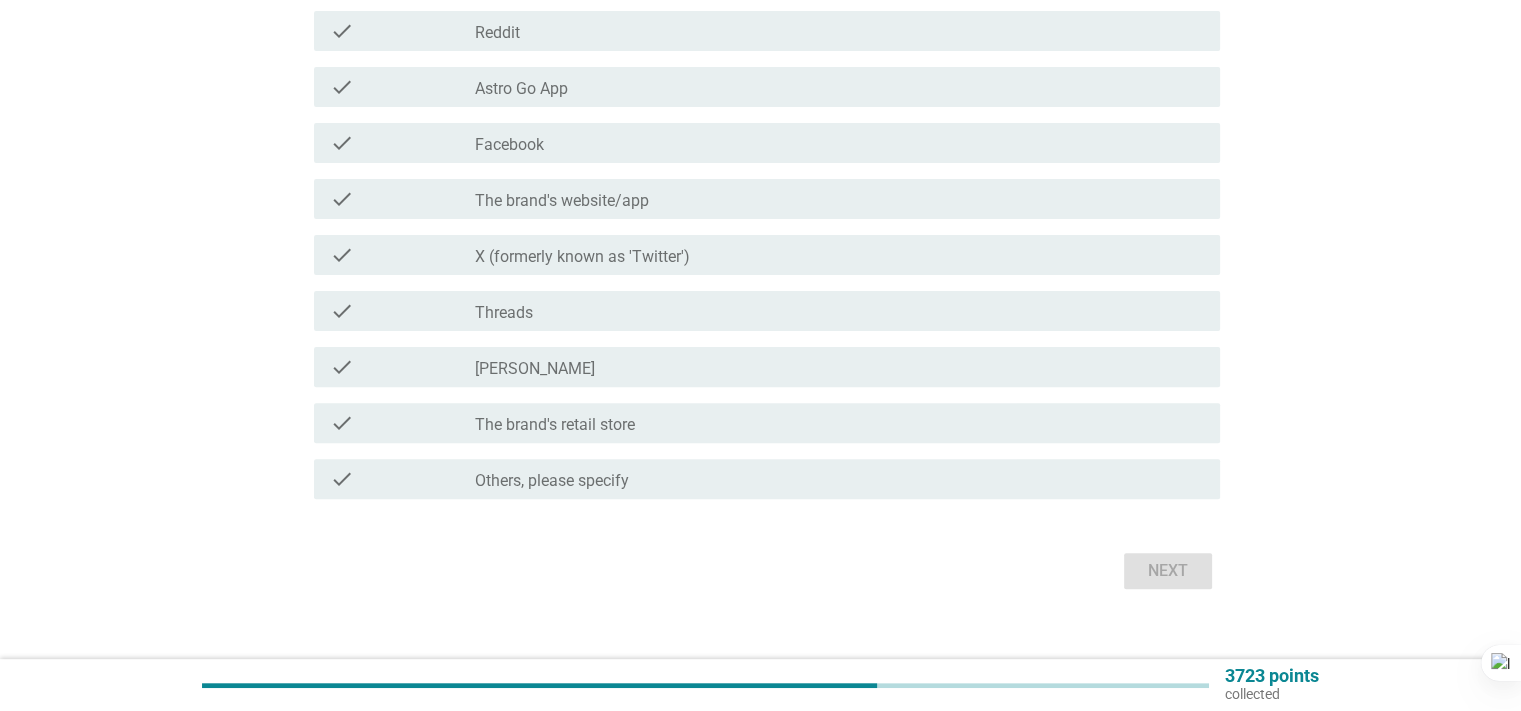 scroll, scrollTop: 600, scrollLeft: 0, axis: vertical 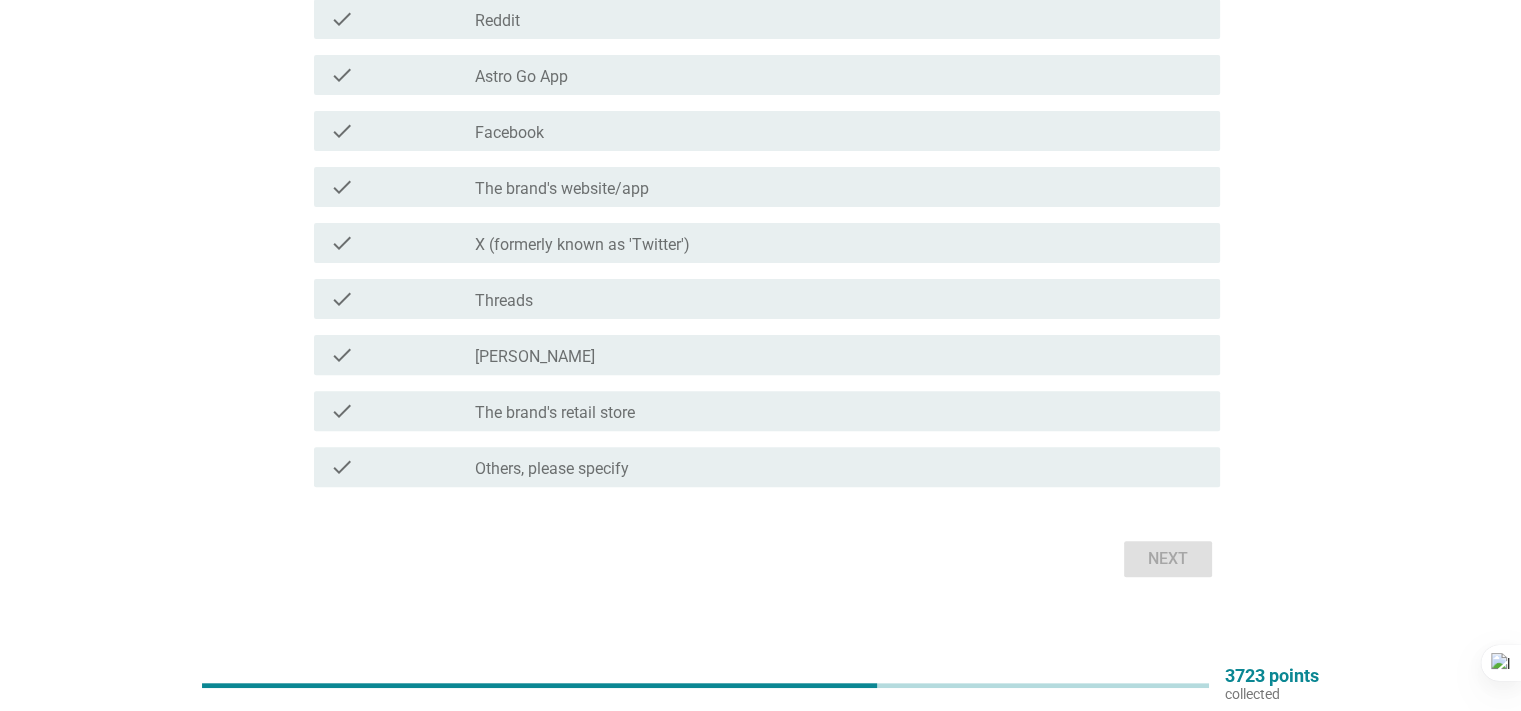 click on "check     check_box_outline_blank Others, please specify" at bounding box center [767, 467] 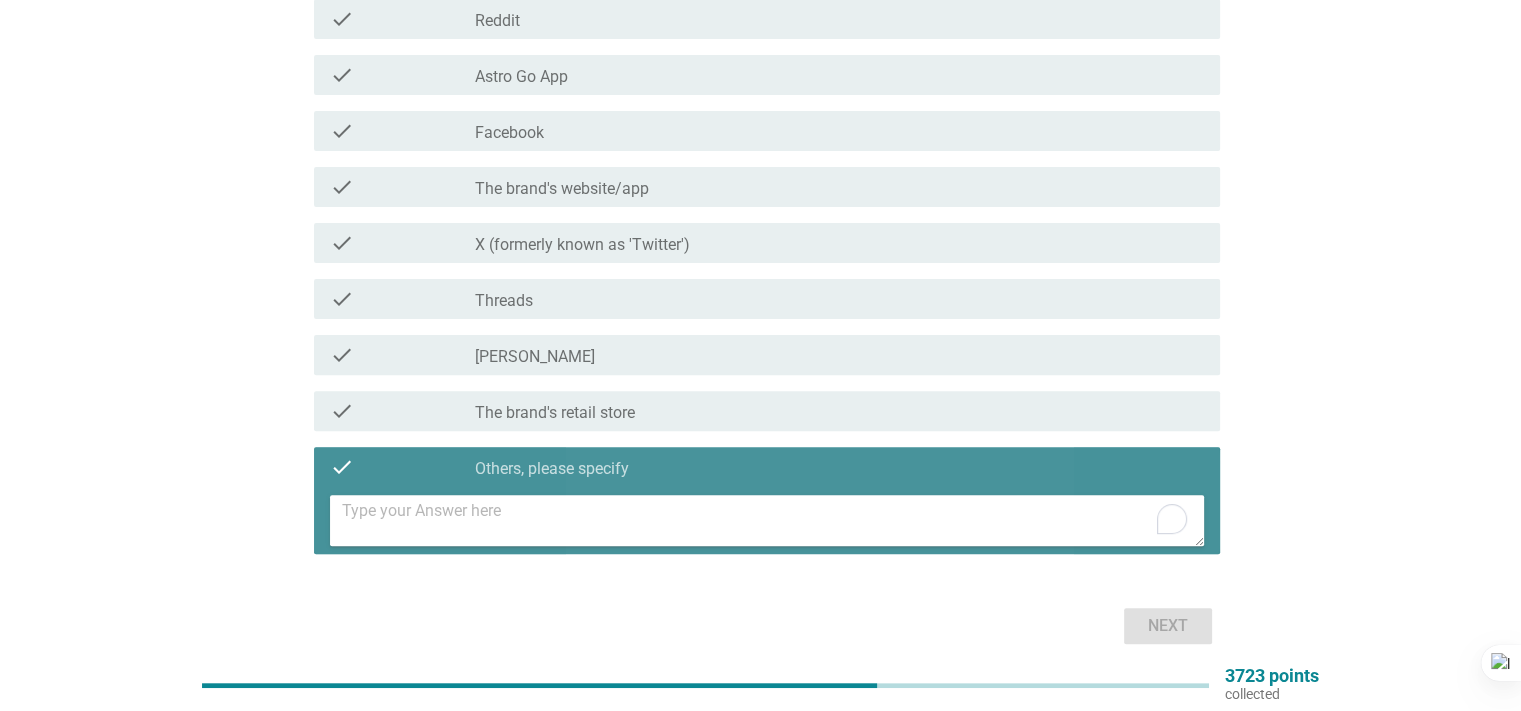 drag, startPoint x: 475, startPoint y: 520, endPoint x: 464, endPoint y: 520, distance: 11 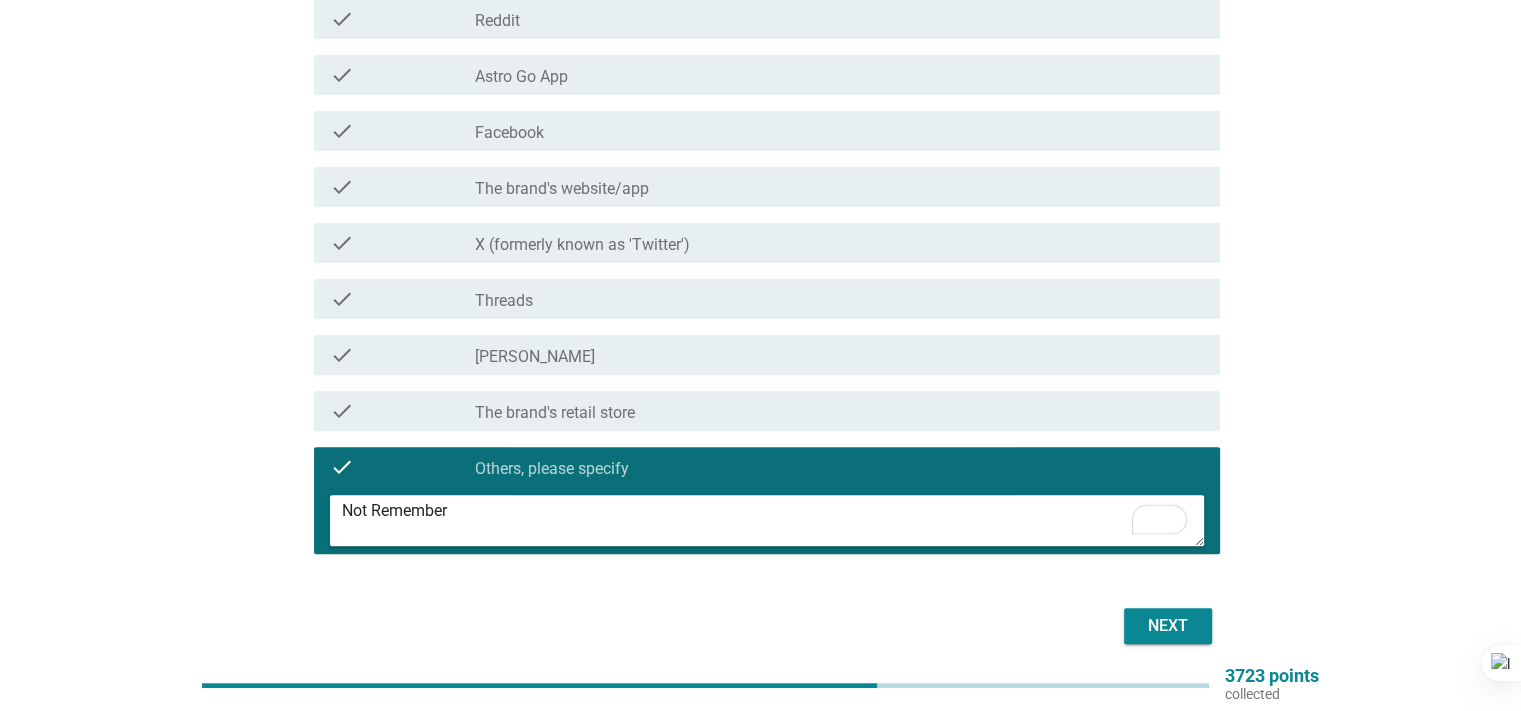 type on "Not Remember" 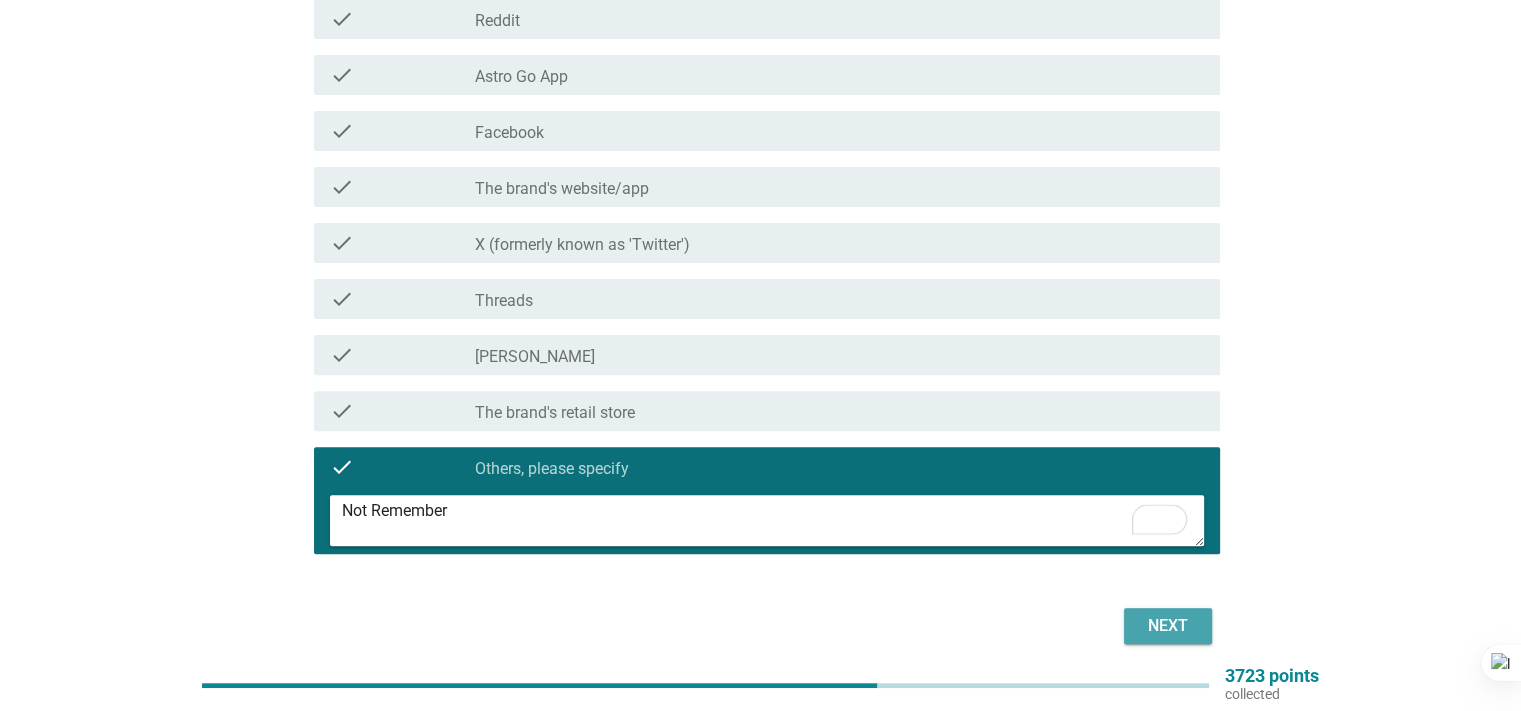 click on "Next" at bounding box center [1168, 626] 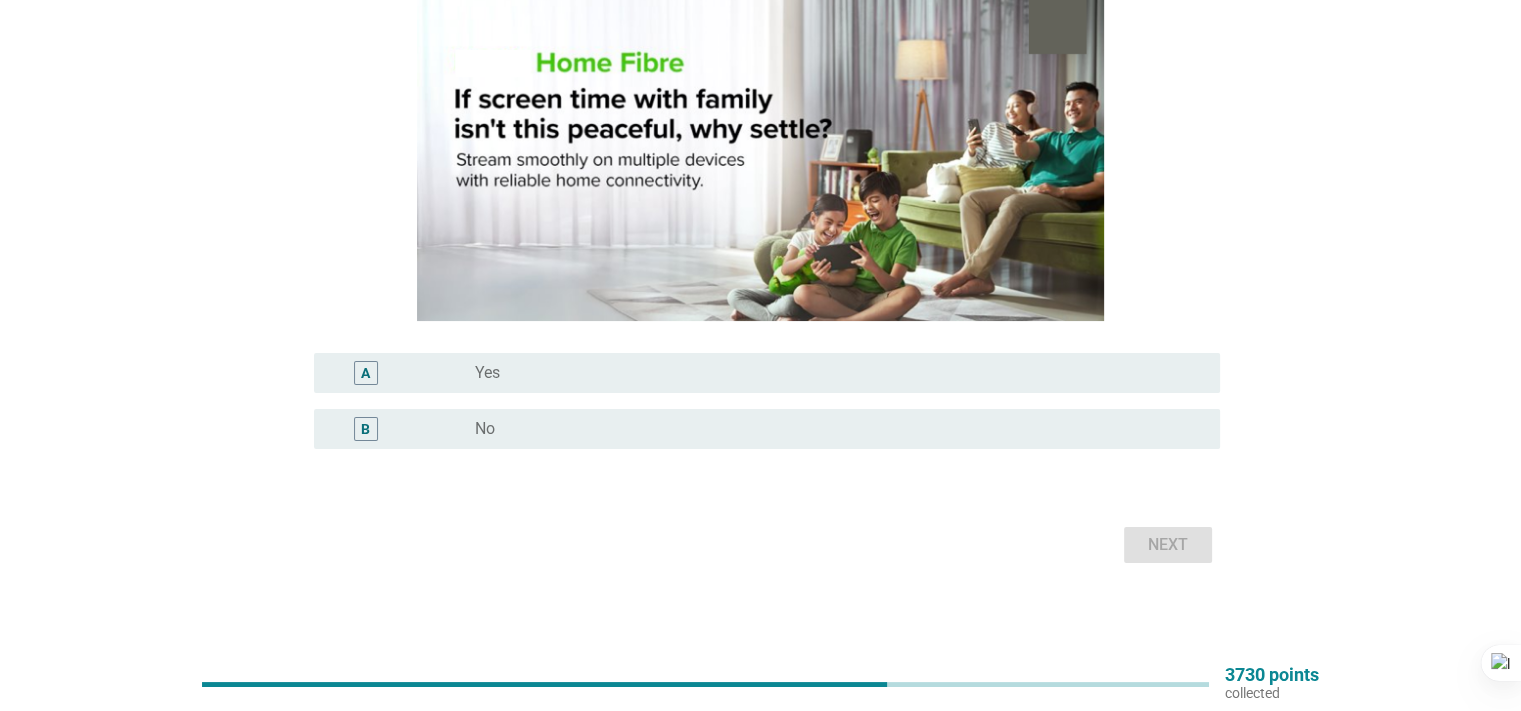 scroll, scrollTop: 0, scrollLeft: 0, axis: both 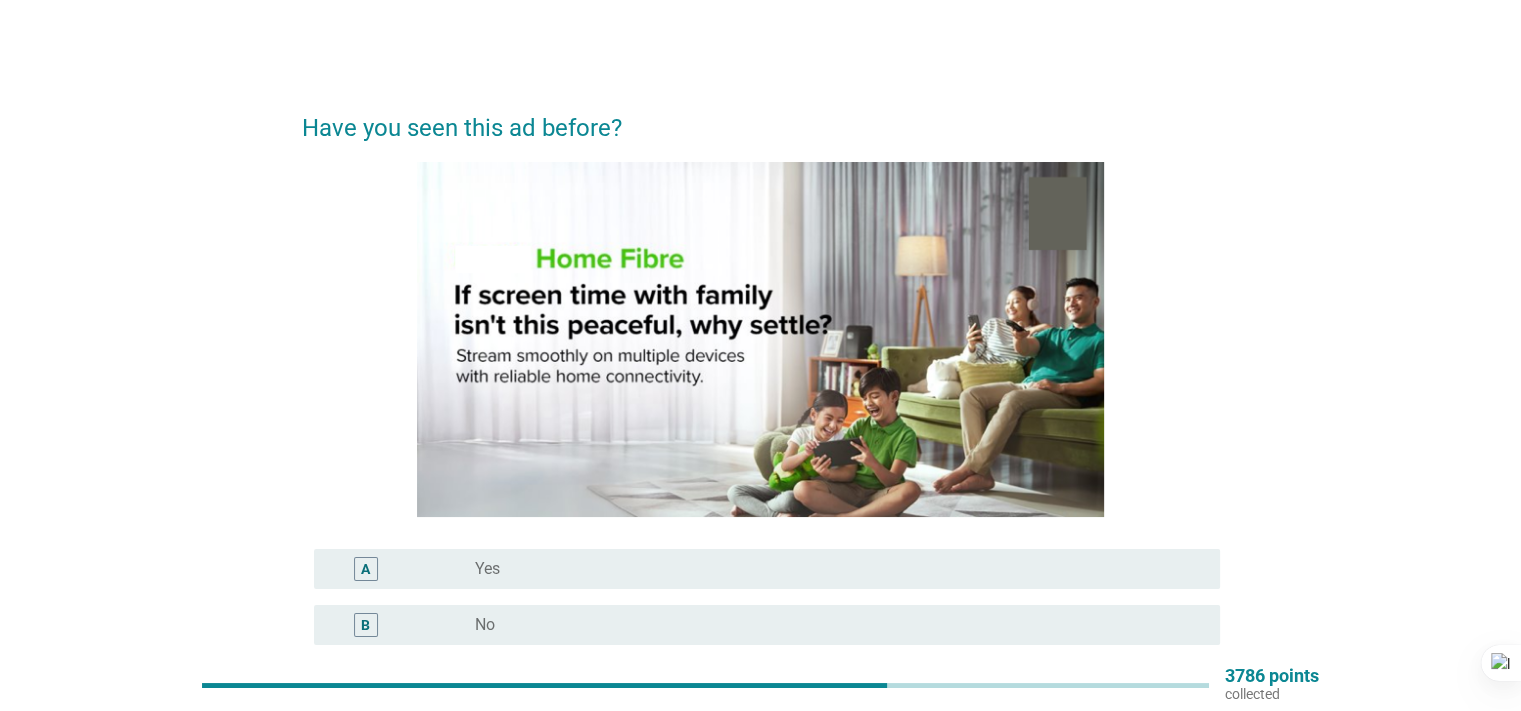click on "Yes" at bounding box center [487, 569] 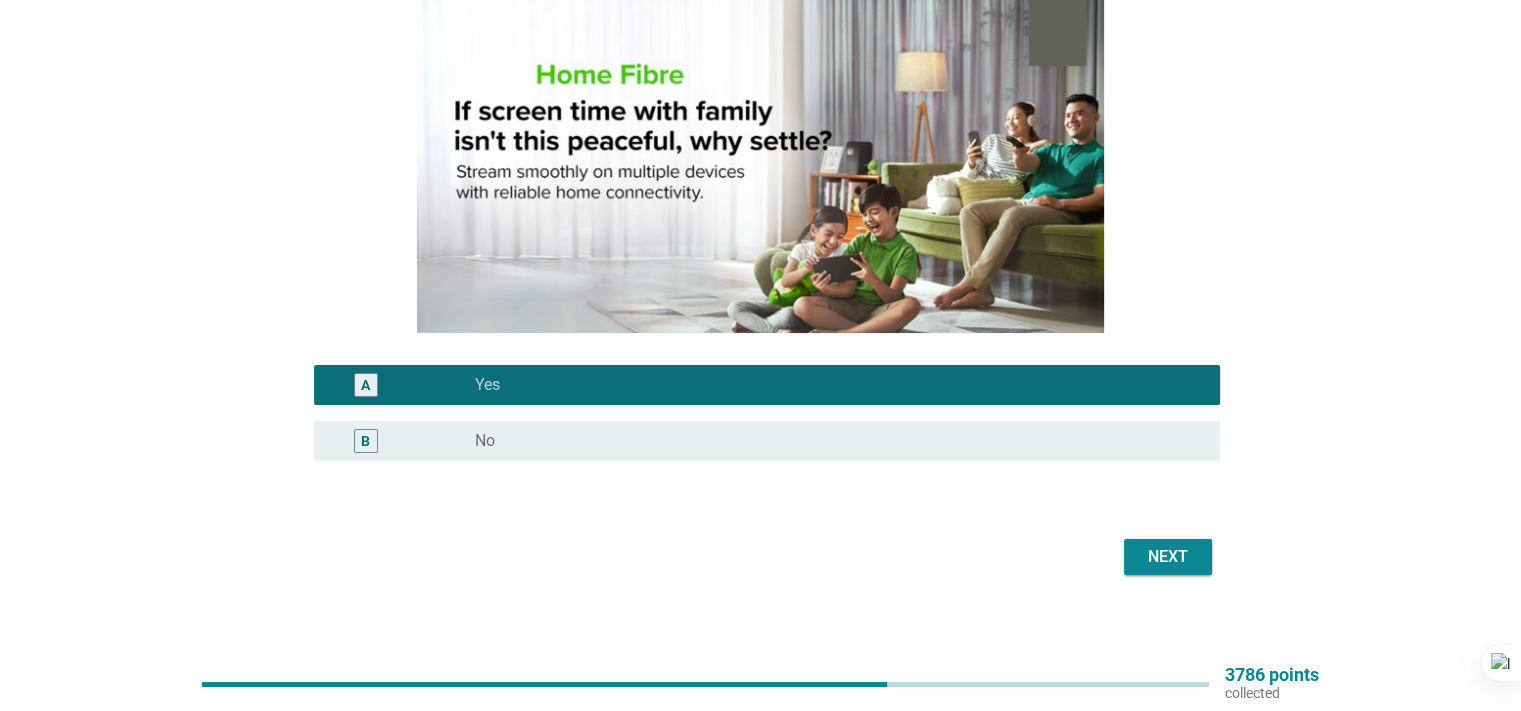 scroll, scrollTop: 196, scrollLeft: 0, axis: vertical 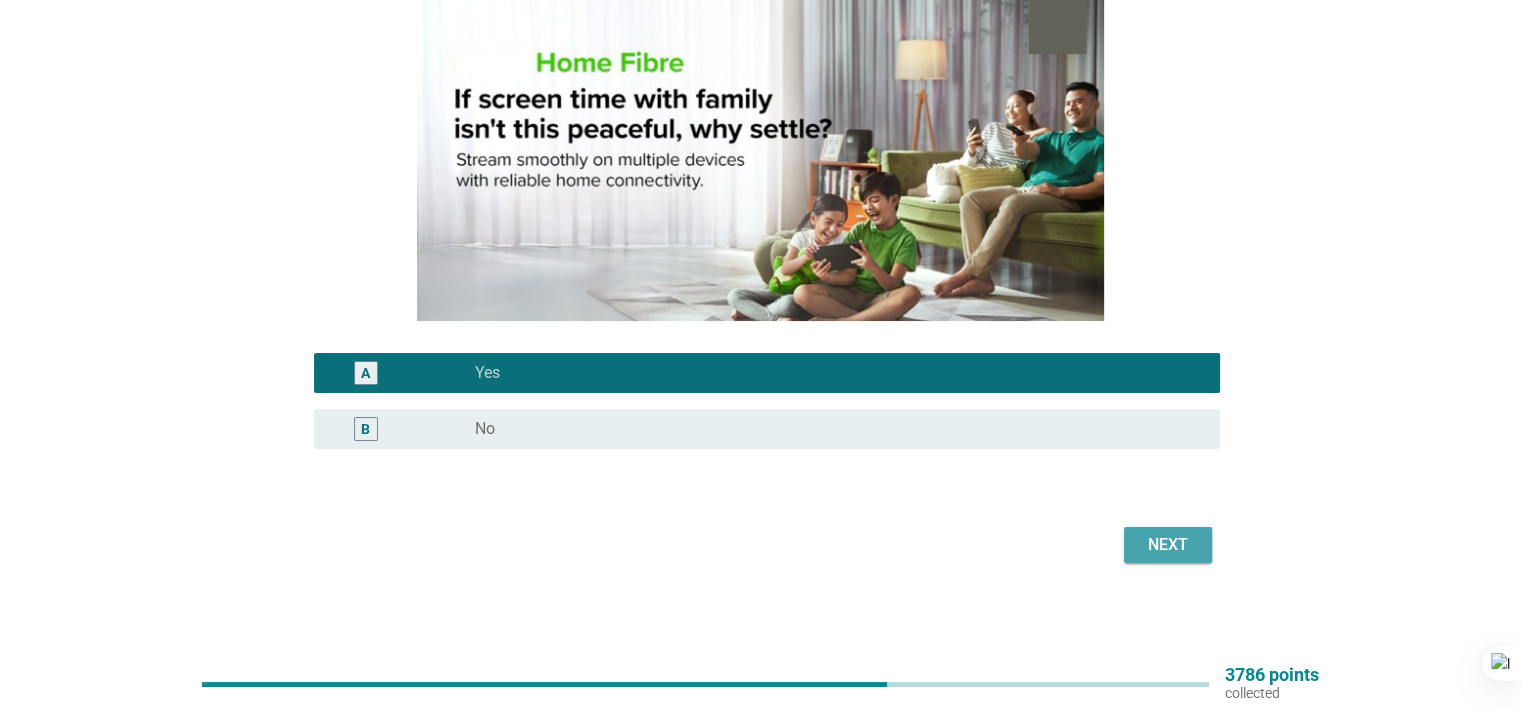 click on "Next" at bounding box center (1168, 545) 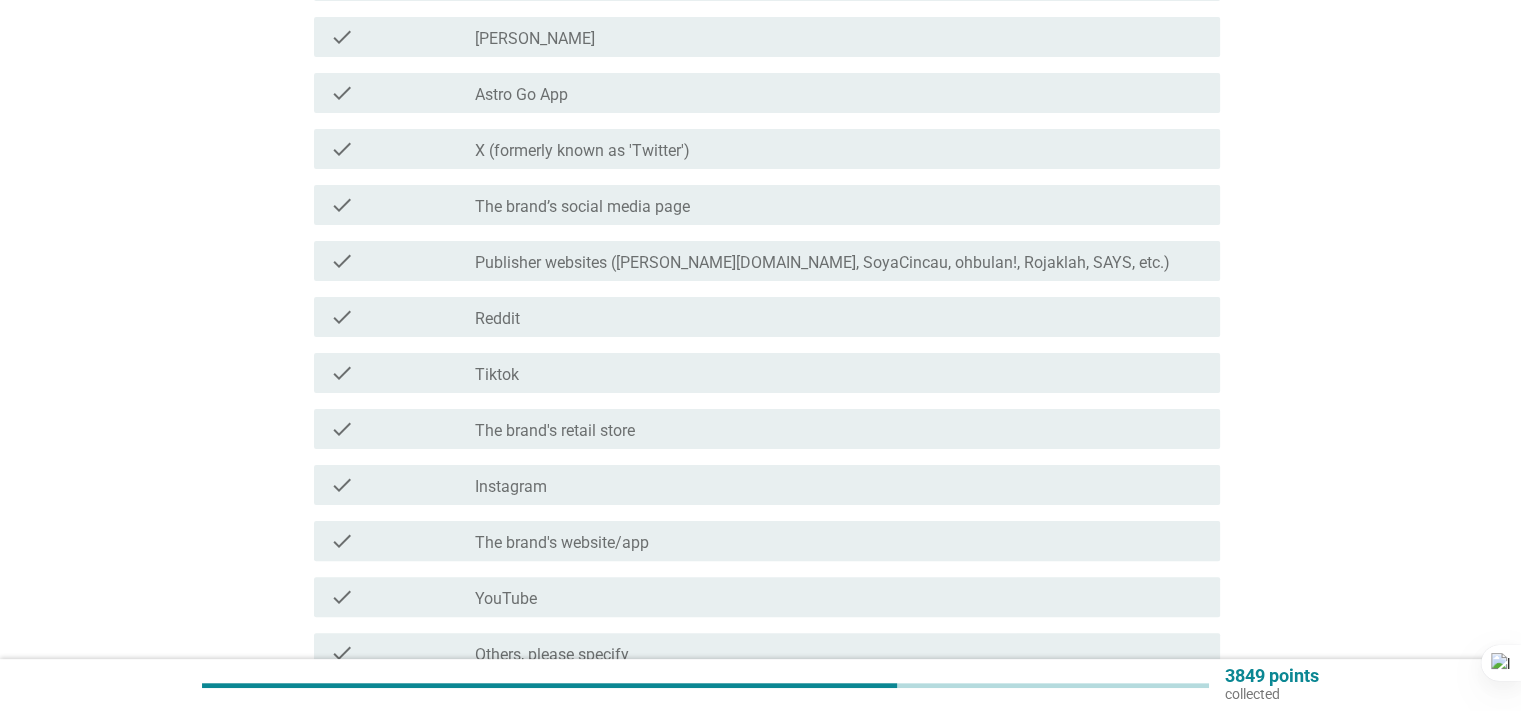 scroll, scrollTop: 500, scrollLeft: 0, axis: vertical 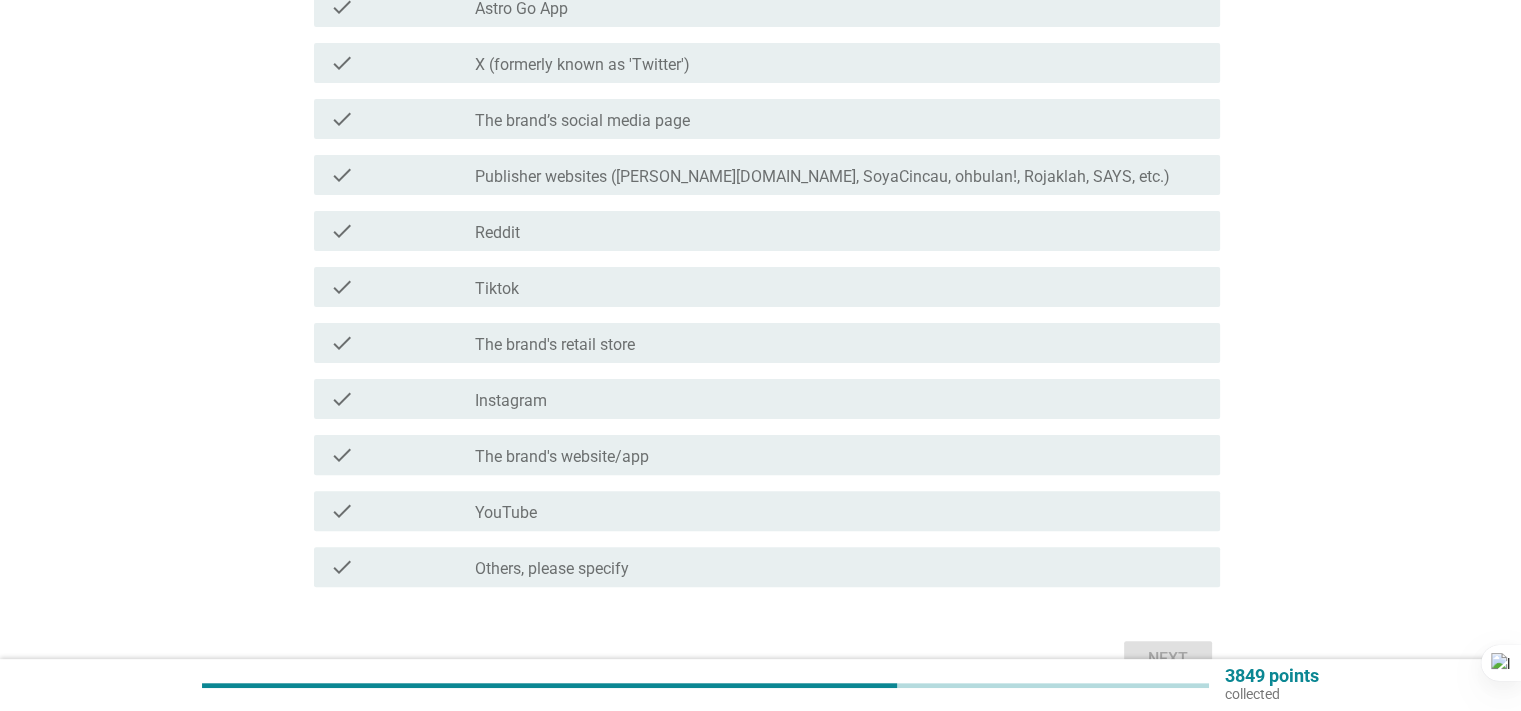 click on "check" at bounding box center [403, 511] 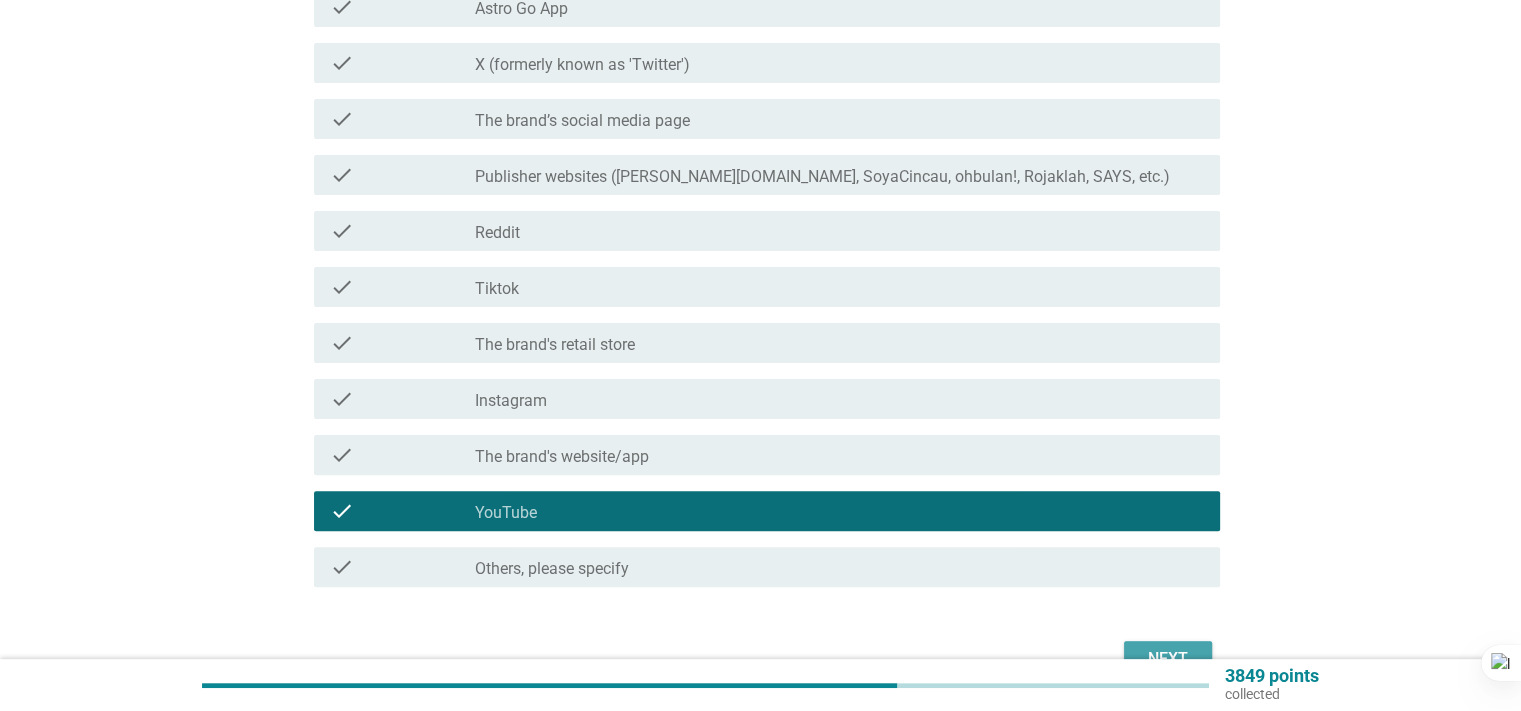 click on "Next" at bounding box center (1168, 659) 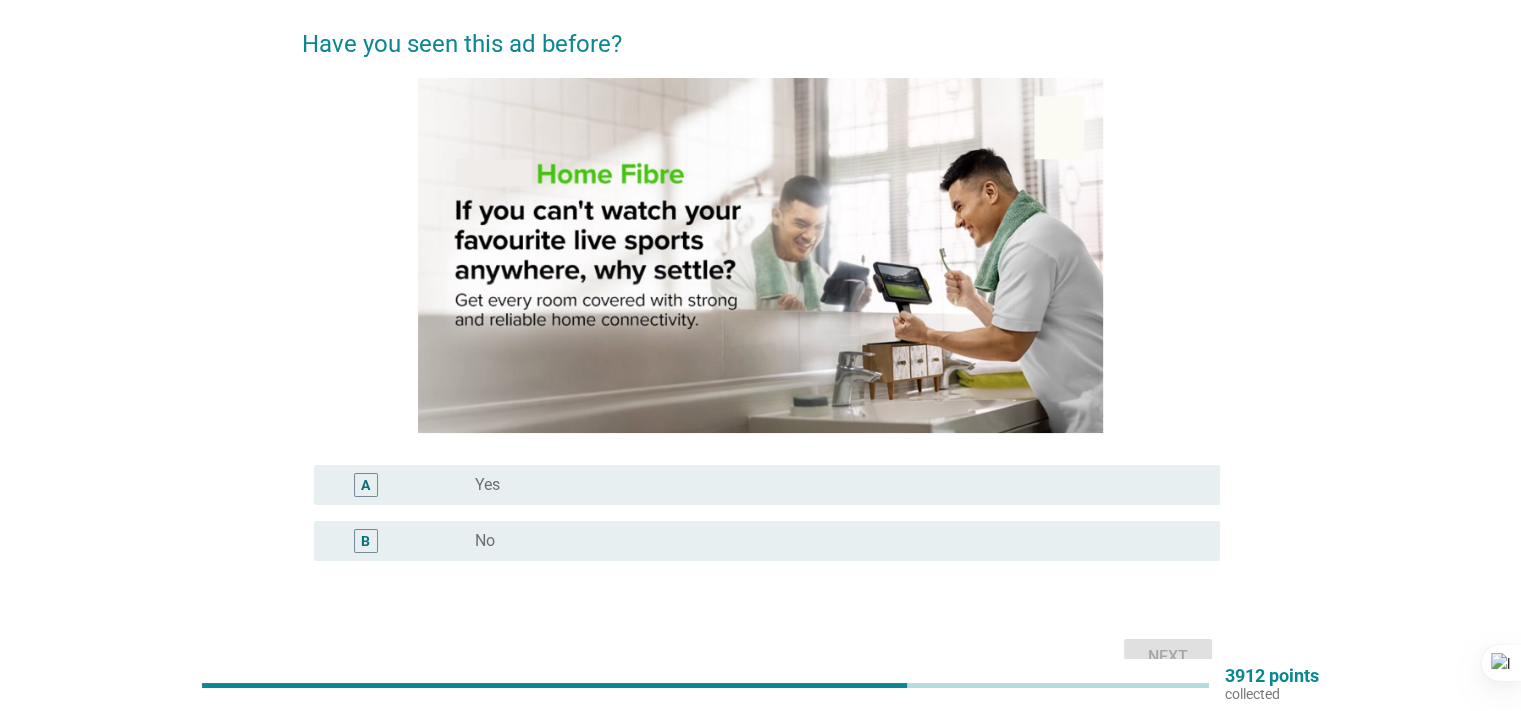 scroll, scrollTop: 196, scrollLeft: 0, axis: vertical 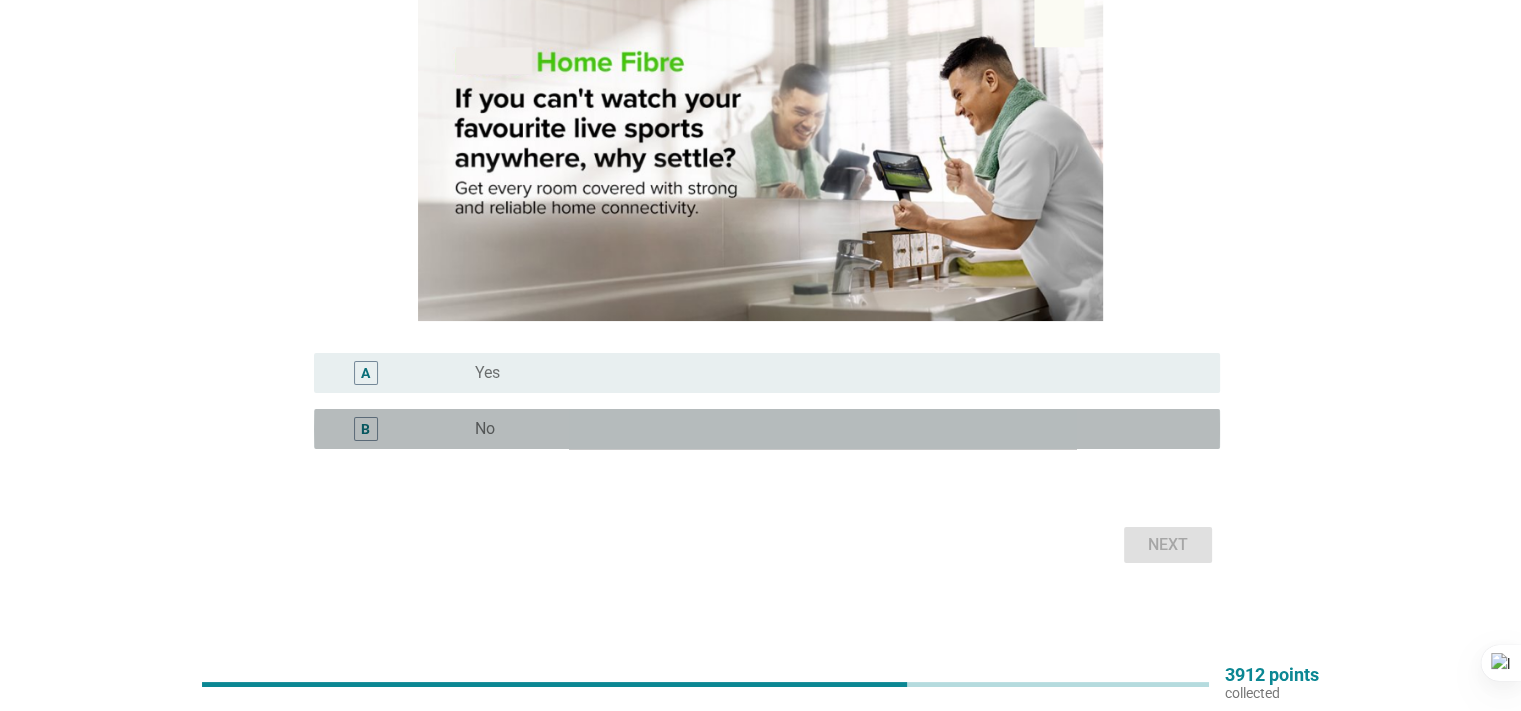 click on "B" at bounding box center (403, 429) 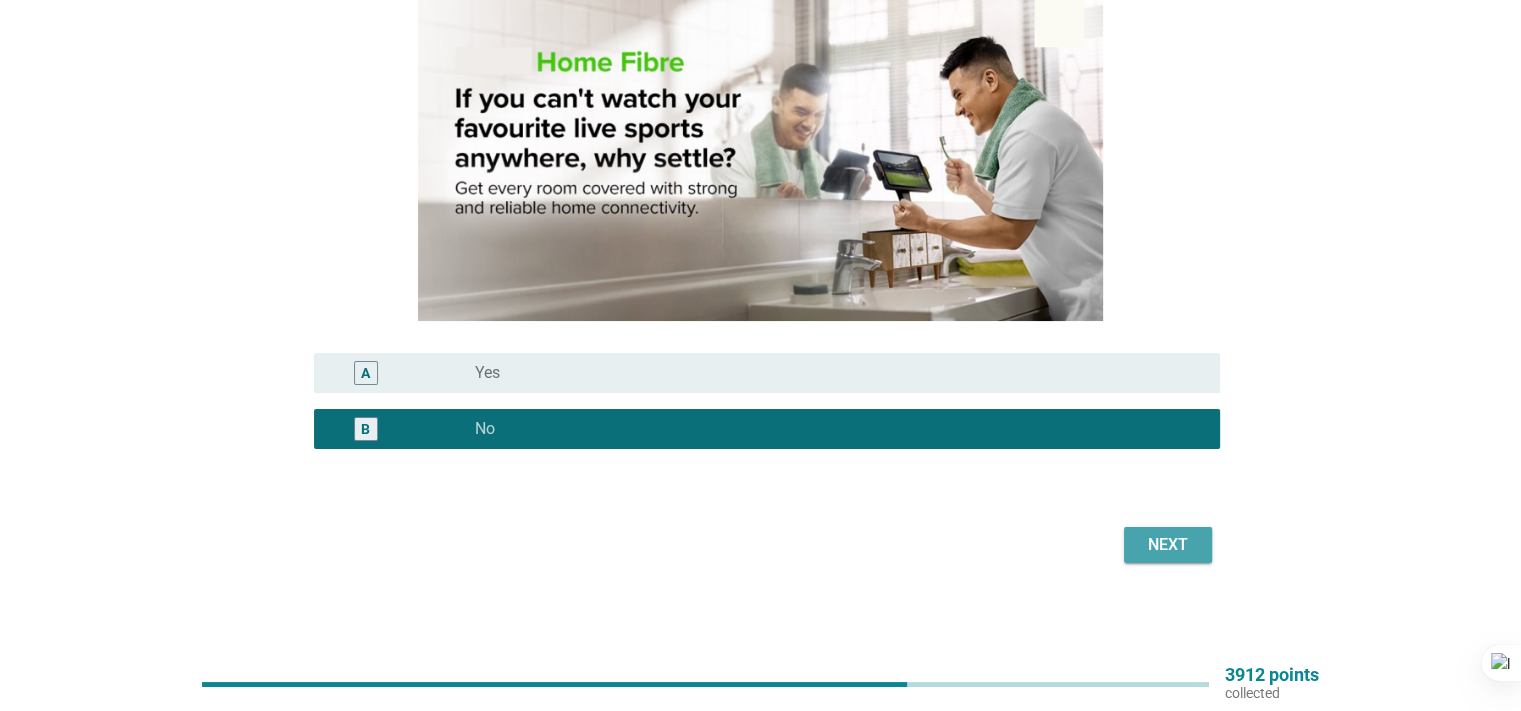 click on "Next" at bounding box center (1168, 545) 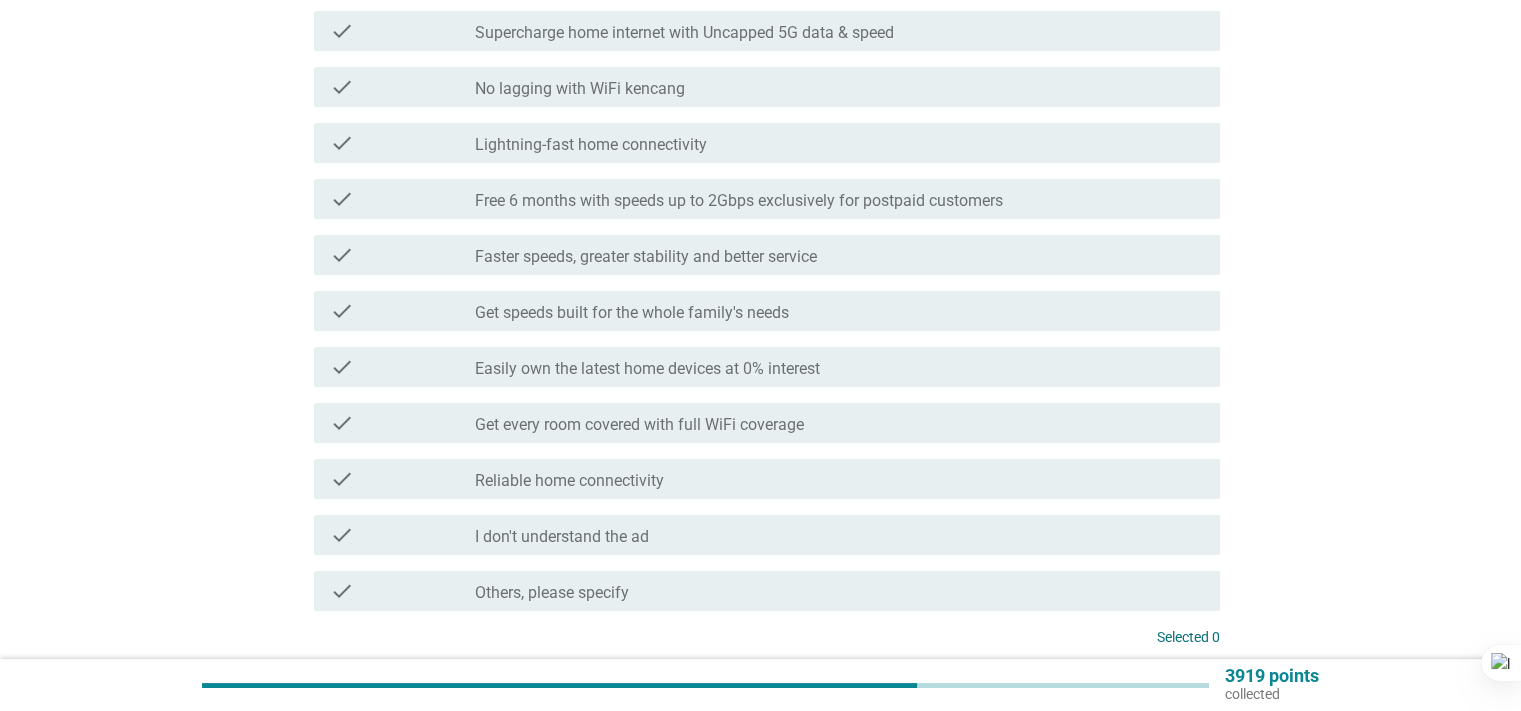 scroll, scrollTop: 0, scrollLeft: 0, axis: both 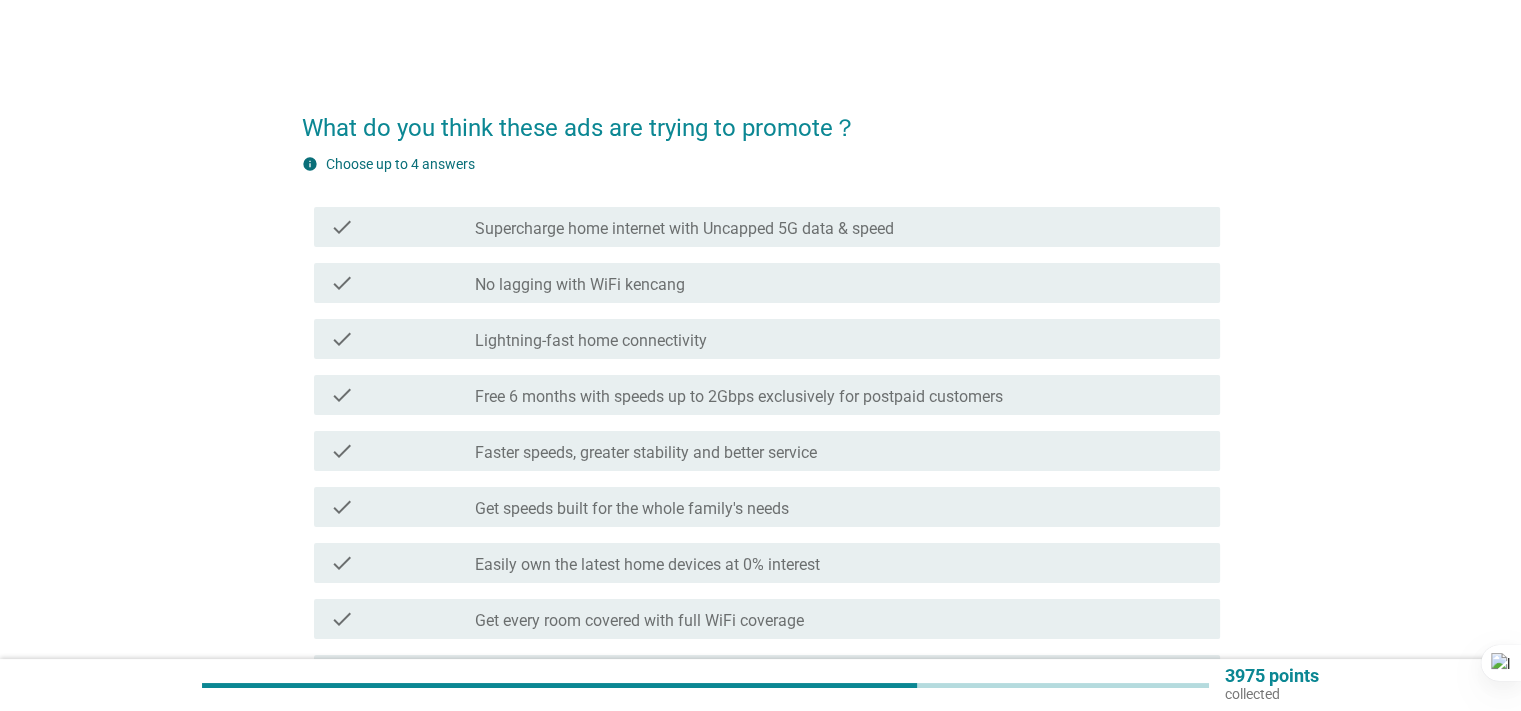 click on "No lagging with WiFi kencang" at bounding box center (580, 285) 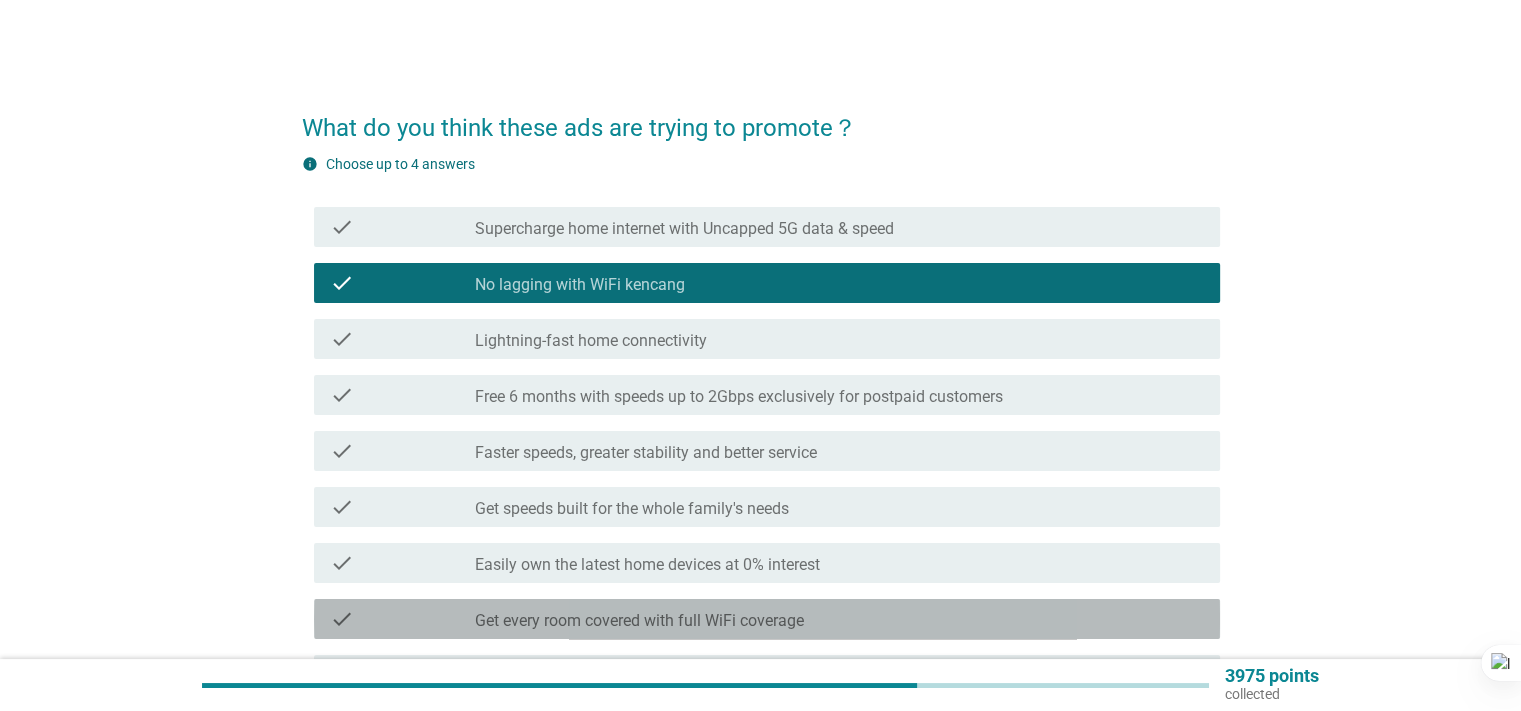 click on "Get every room covered with full WiFi coverage" at bounding box center [639, 621] 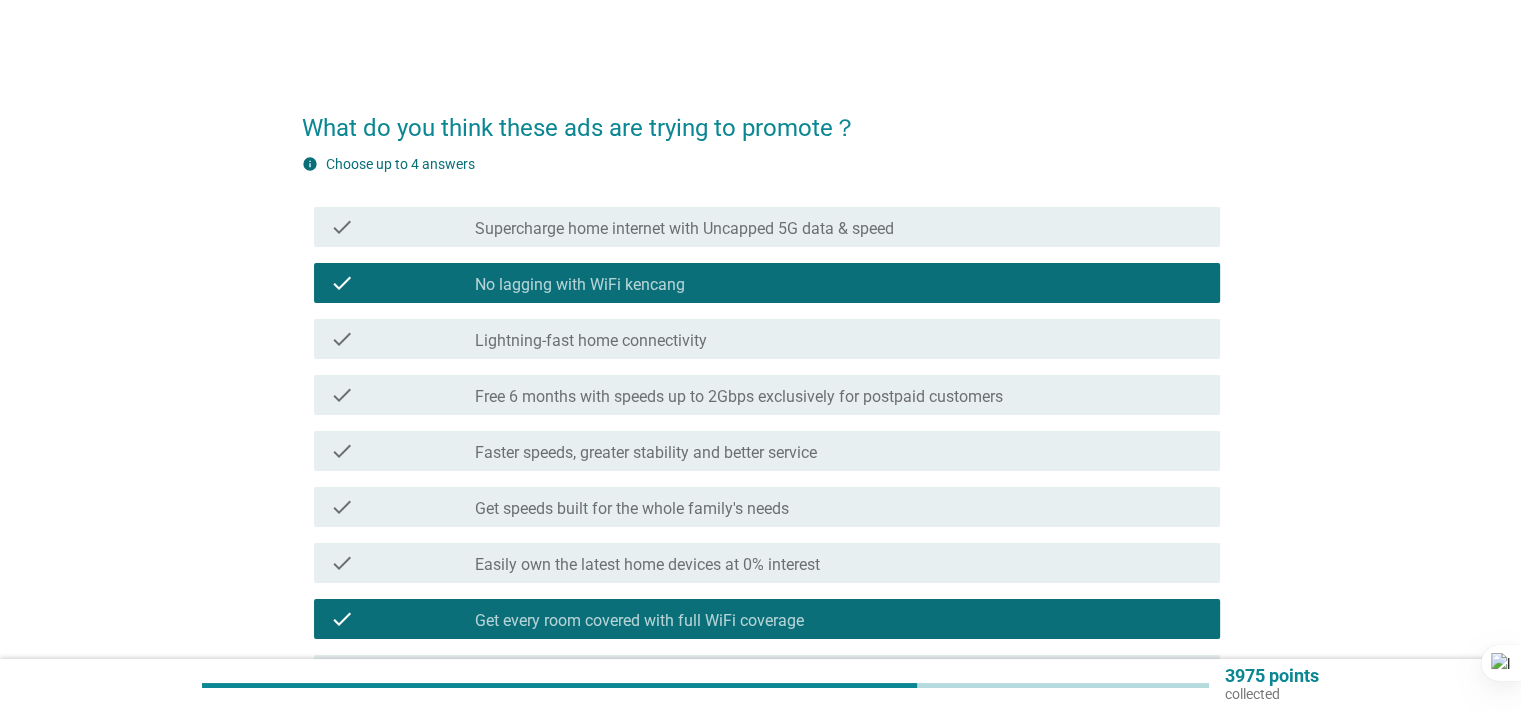 click on "check     check_box_outline_blank Supercharge home internet with Uncapped 5G data & speed" at bounding box center [767, 227] 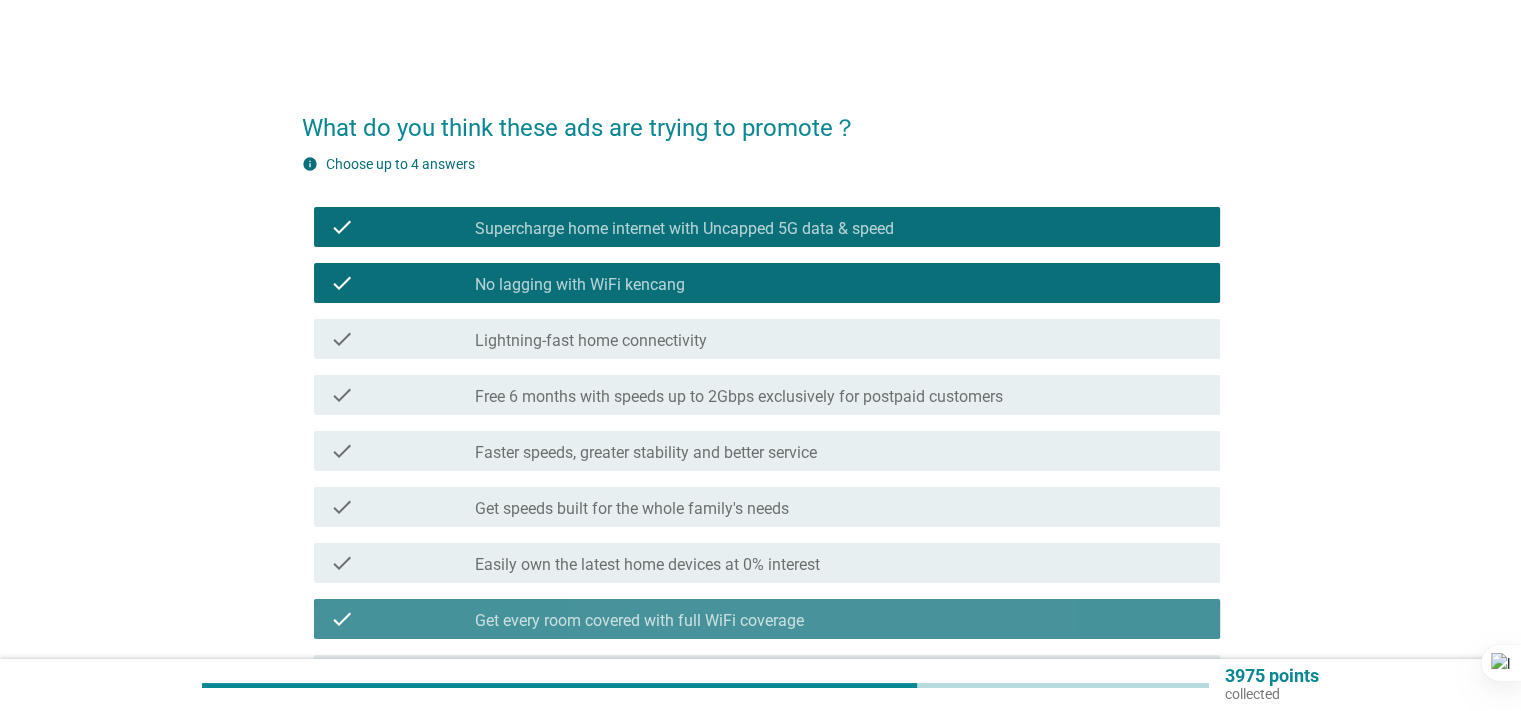 drag, startPoint x: 558, startPoint y: 622, endPoint x: 919, endPoint y: 611, distance: 361.16754 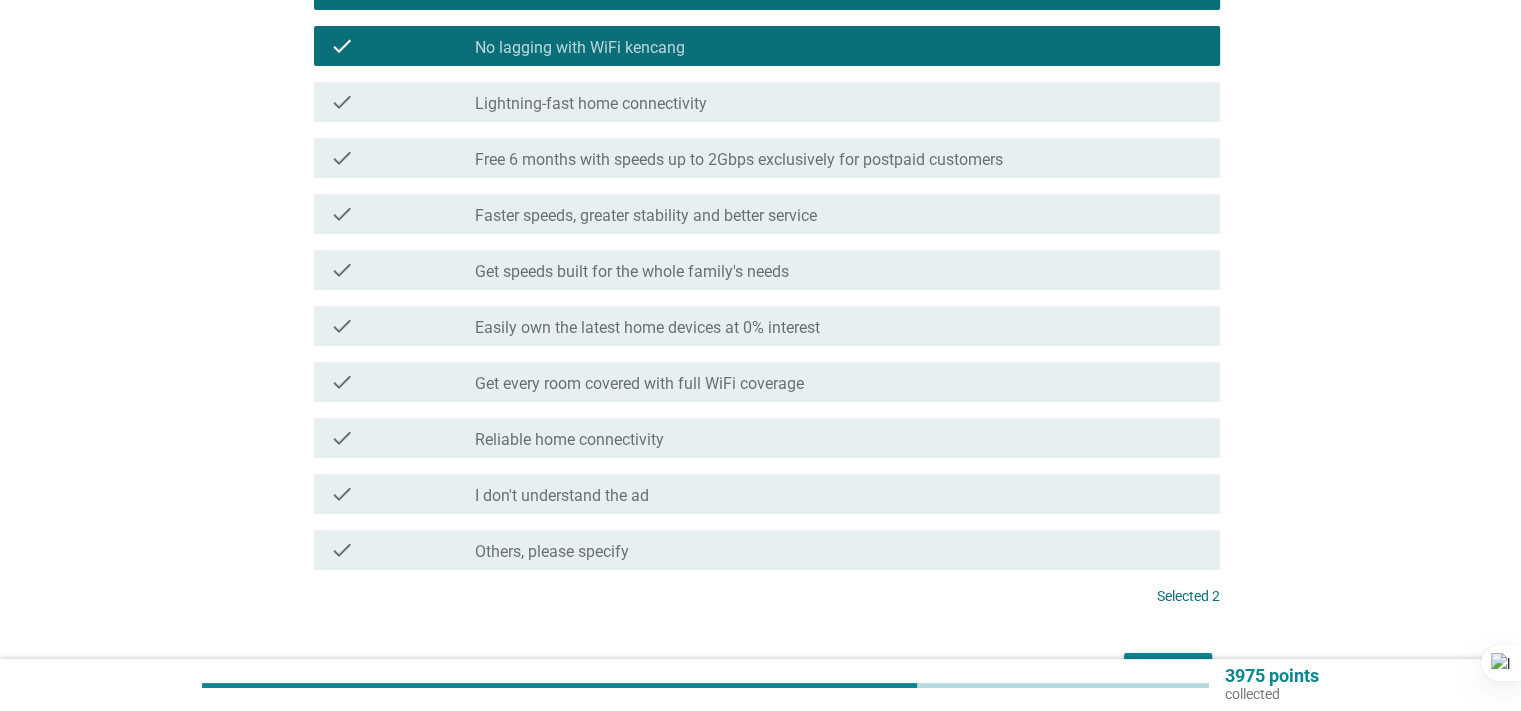 scroll, scrollTop: 300, scrollLeft: 0, axis: vertical 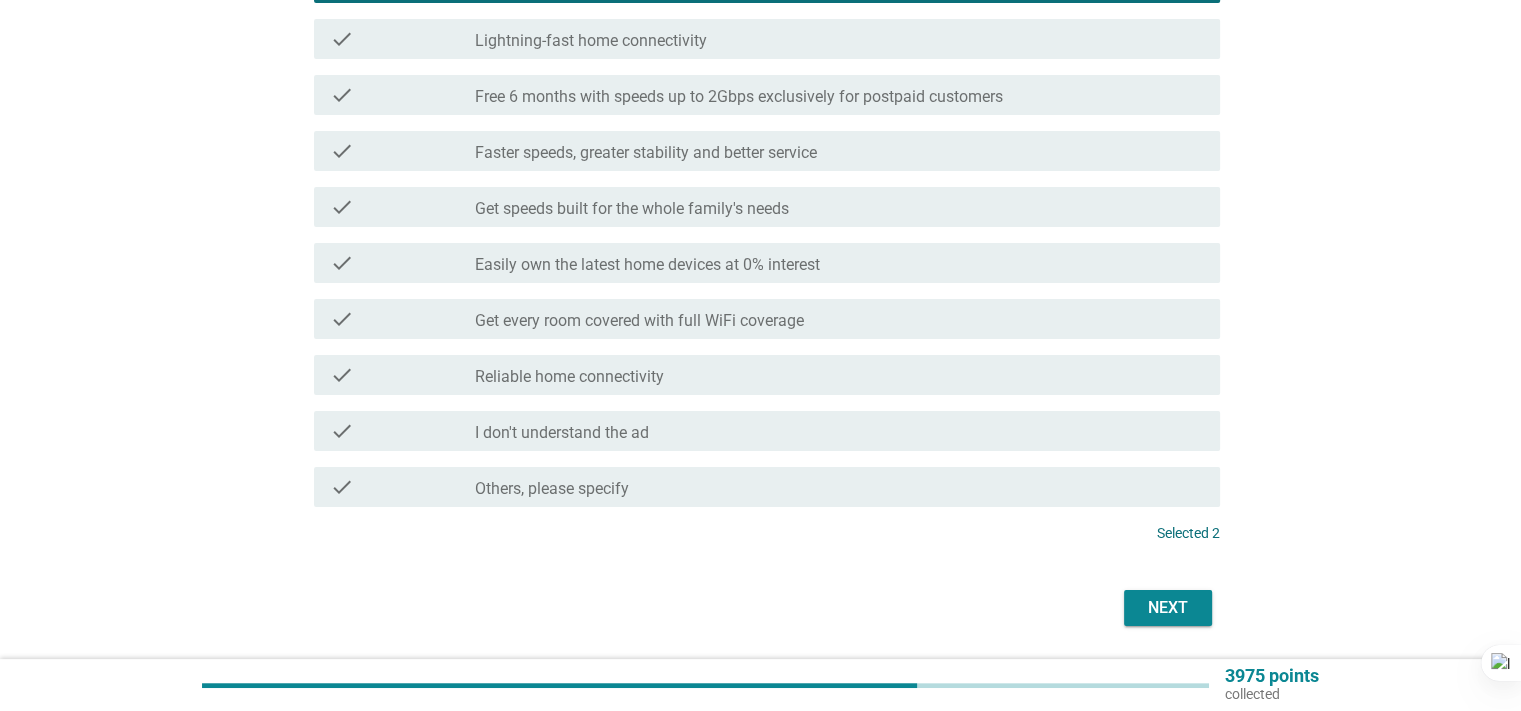 click on "Next" at bounding box center [1168, 608] 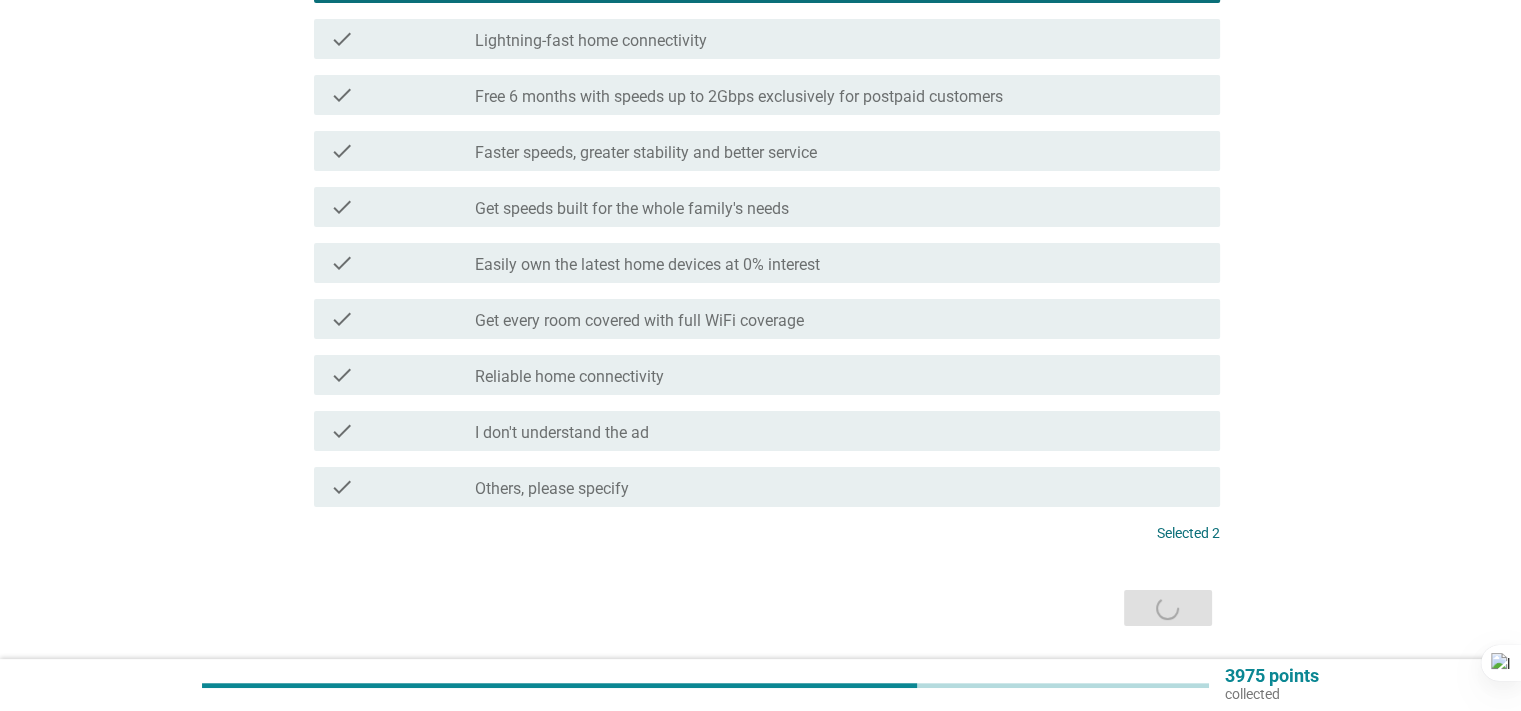 scroll, scrollTop: 0, scrollLeft: 0, axis: both 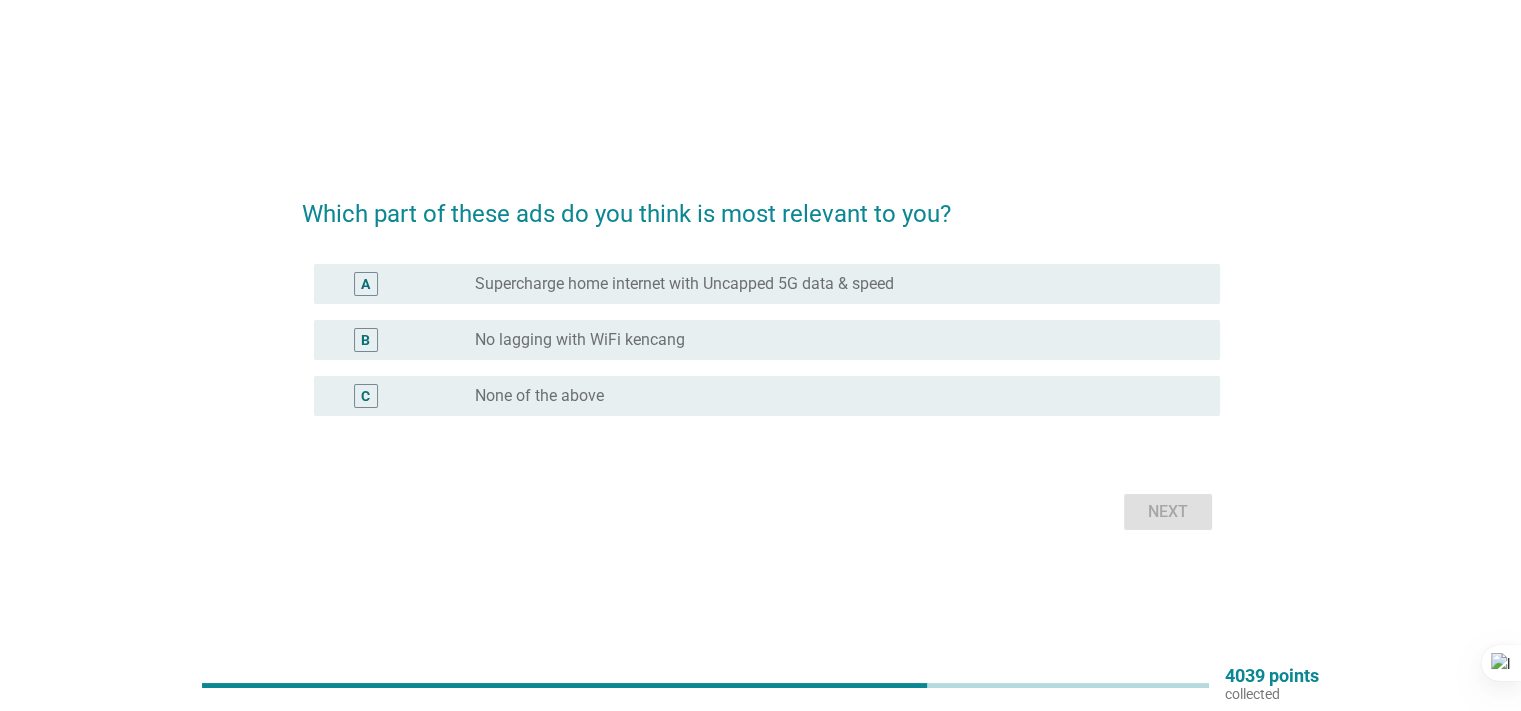 click on "No lagging with WiFi kencang" at bounding box center (580, 340) 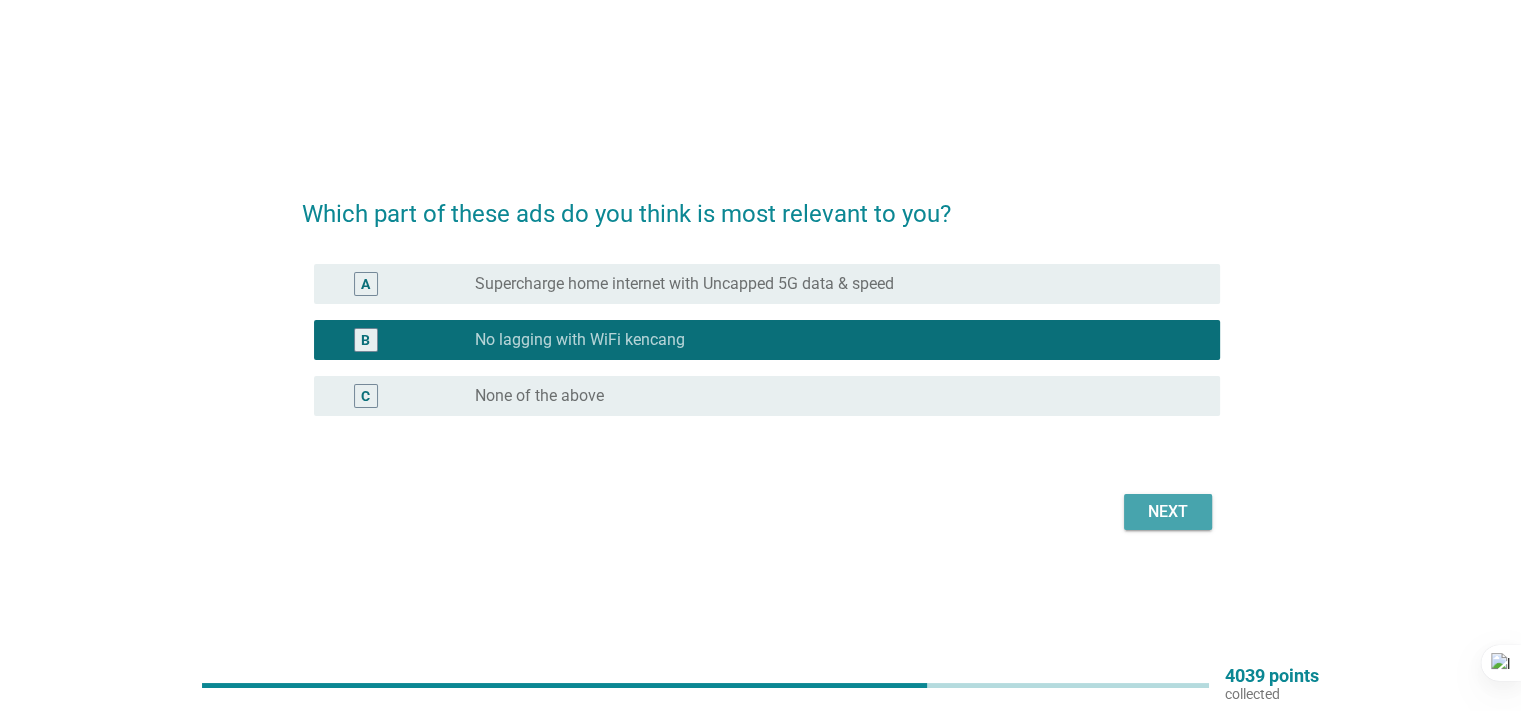click on "Next" at bounding box center [1168, 512] 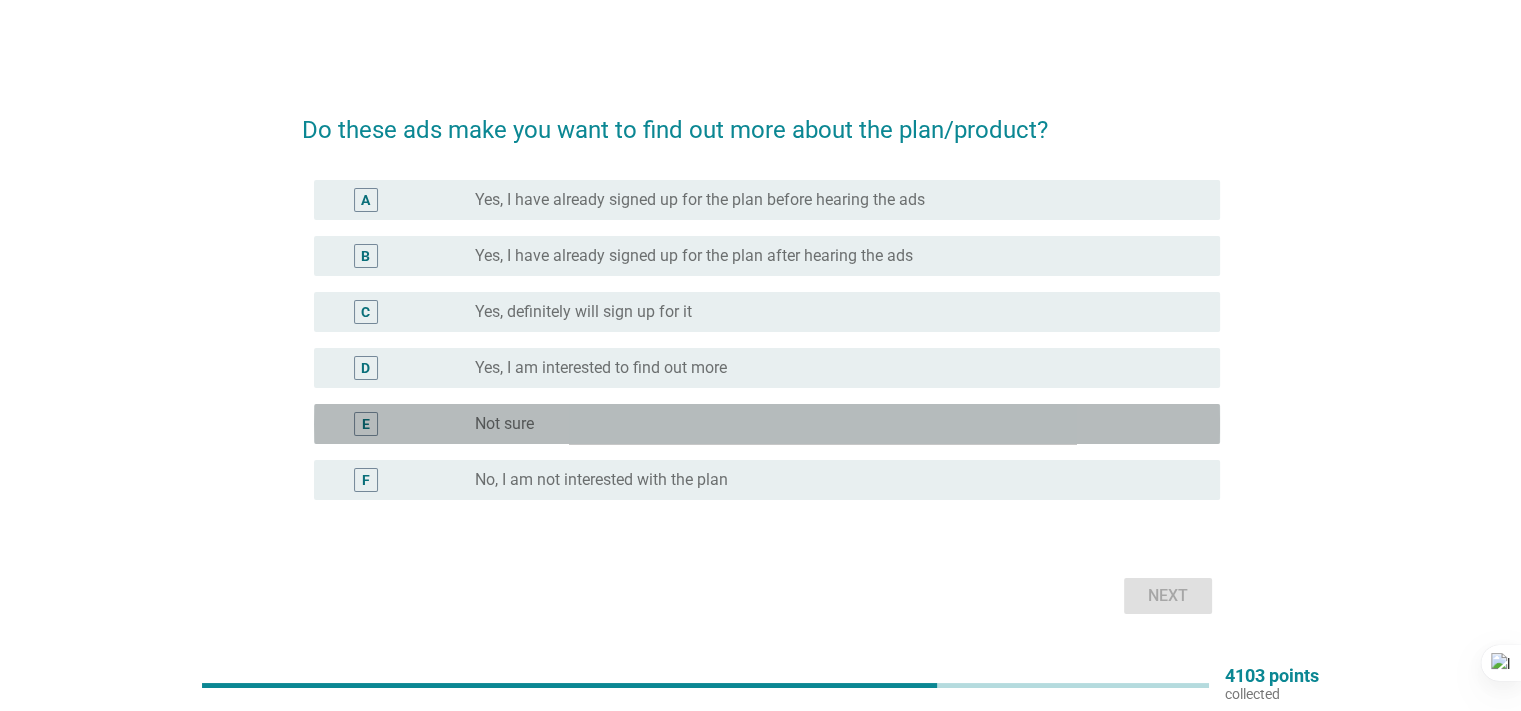 click on "radio_button_unchecked Not sure" at bounding box center [839, 424] 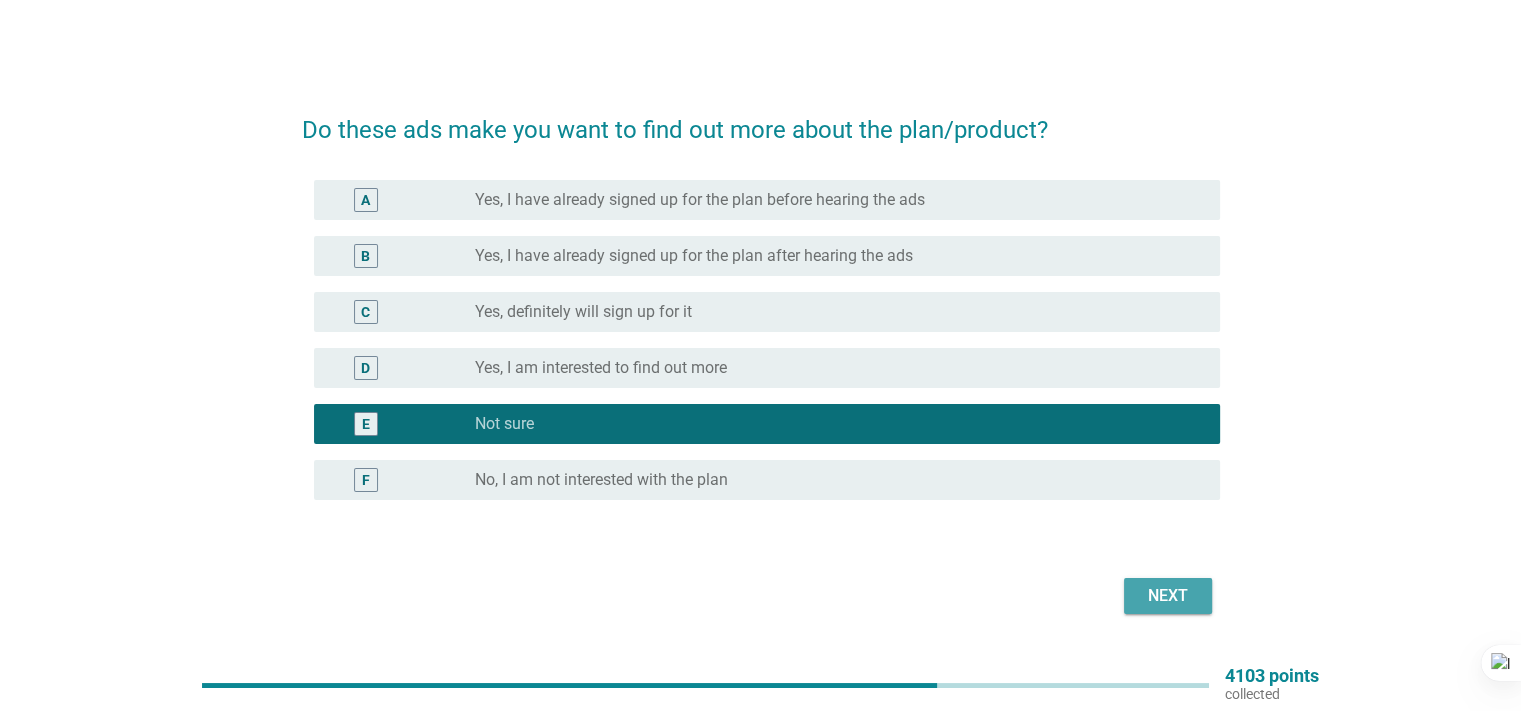 click on "Next" at bounding box center (1168, 596) 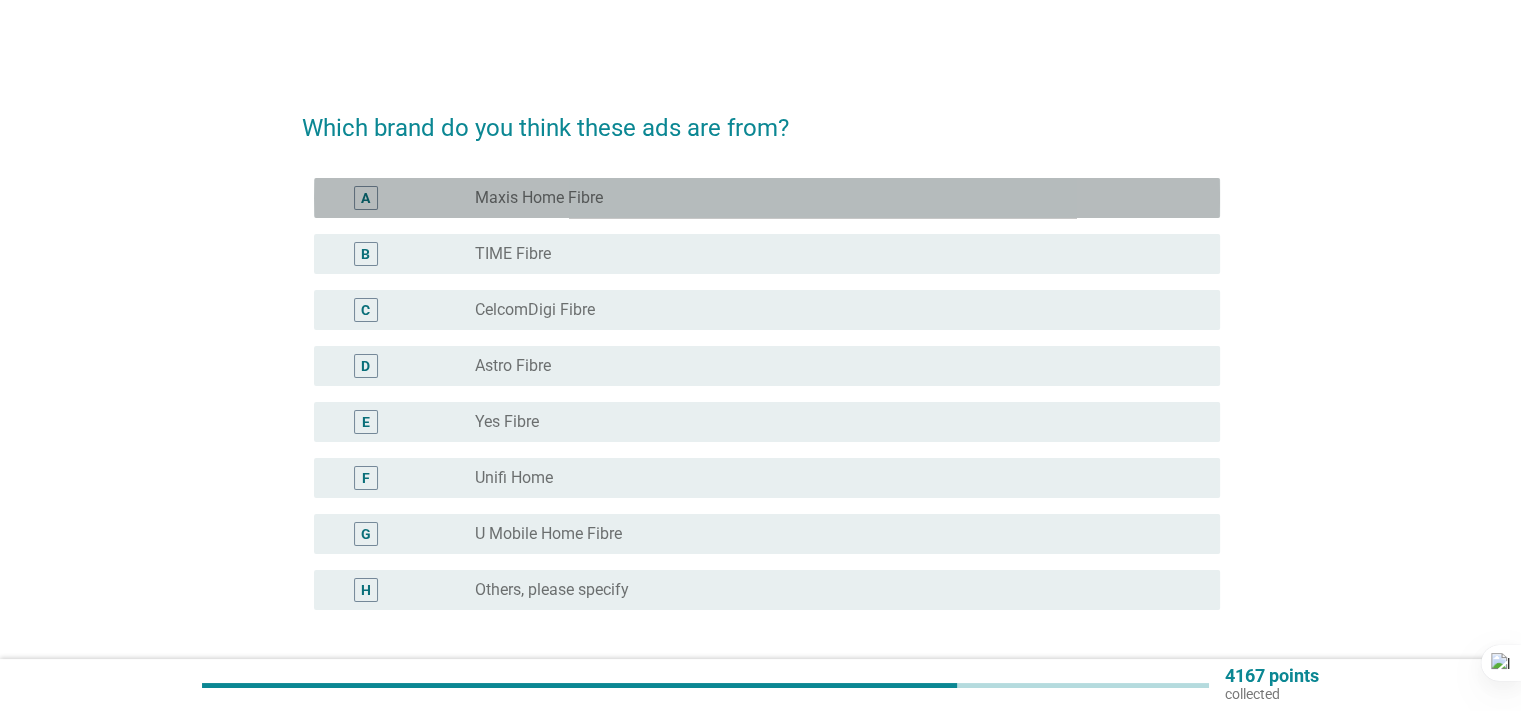 click on "Maxis Home Fibre" at bounding box center (539, 198) 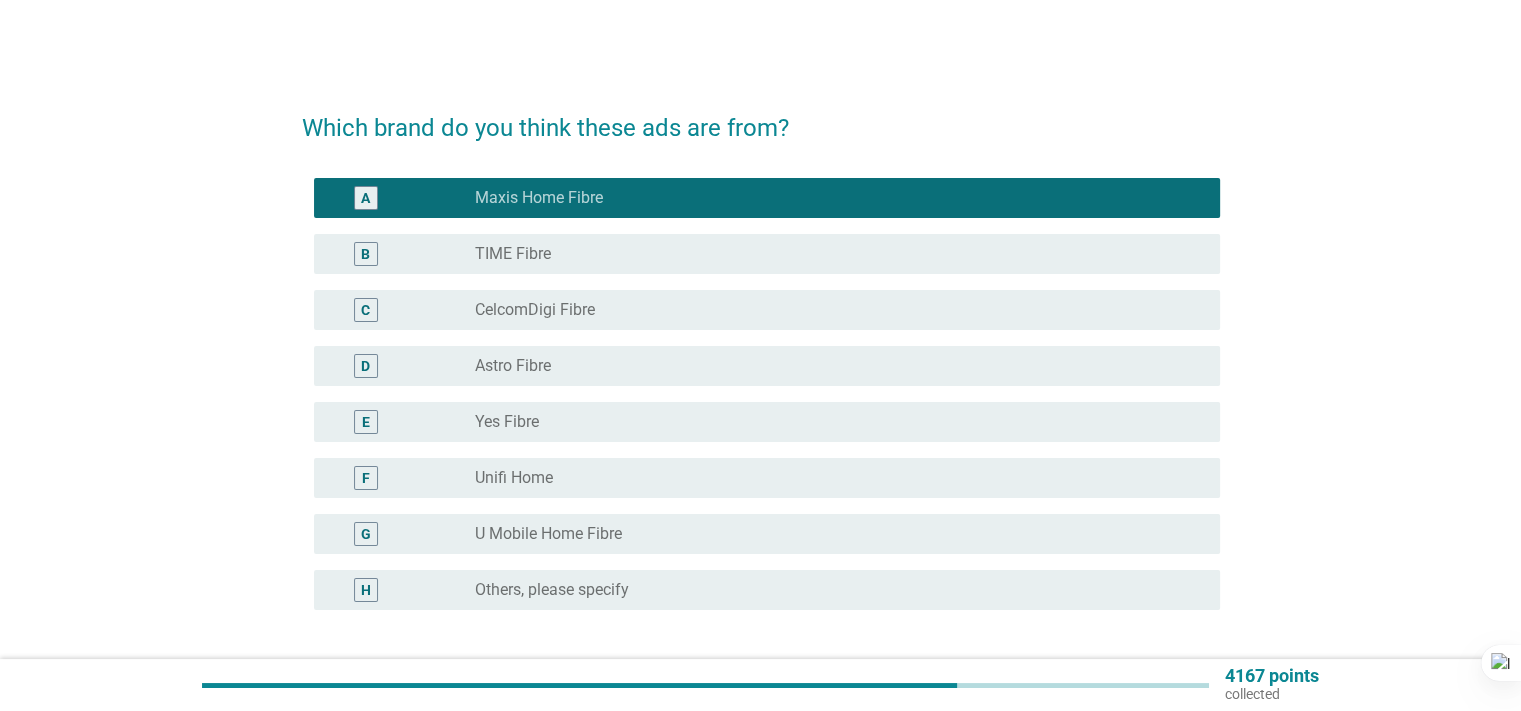 scroll, scrollTop: 160, scrollLeft: 0, axis: vertical 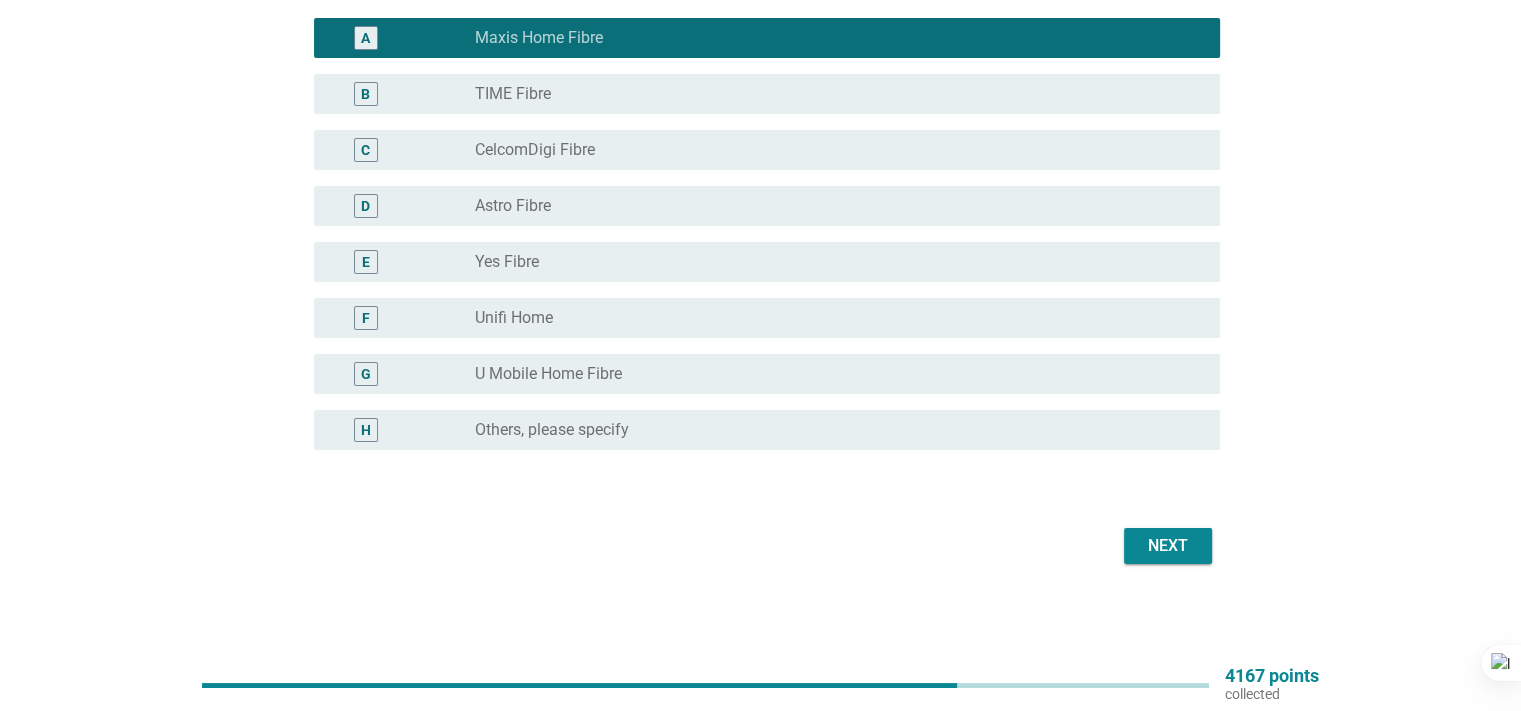 click on "Next" at bounding box center [1168, 546] 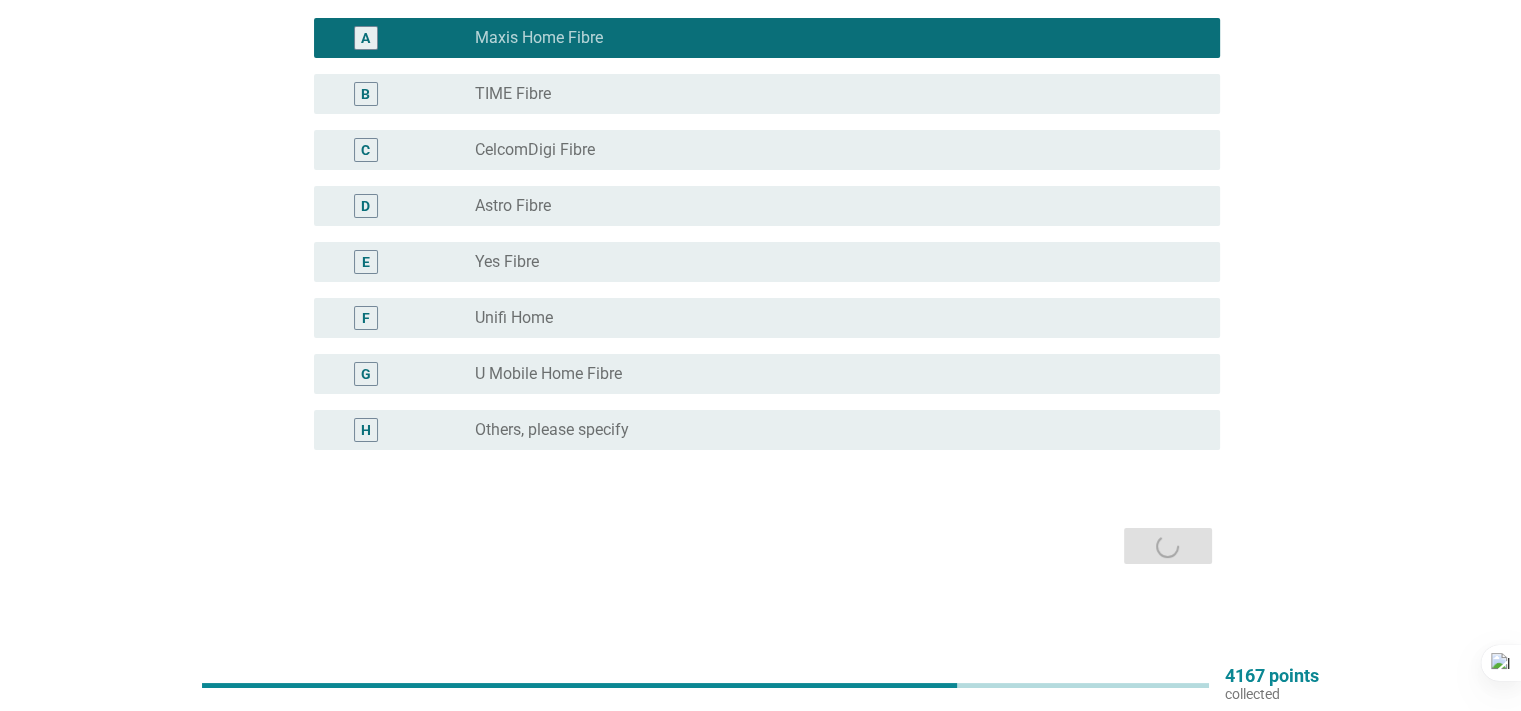 scroll, scrollTop: 0, scrollLeft: 0, axis: both 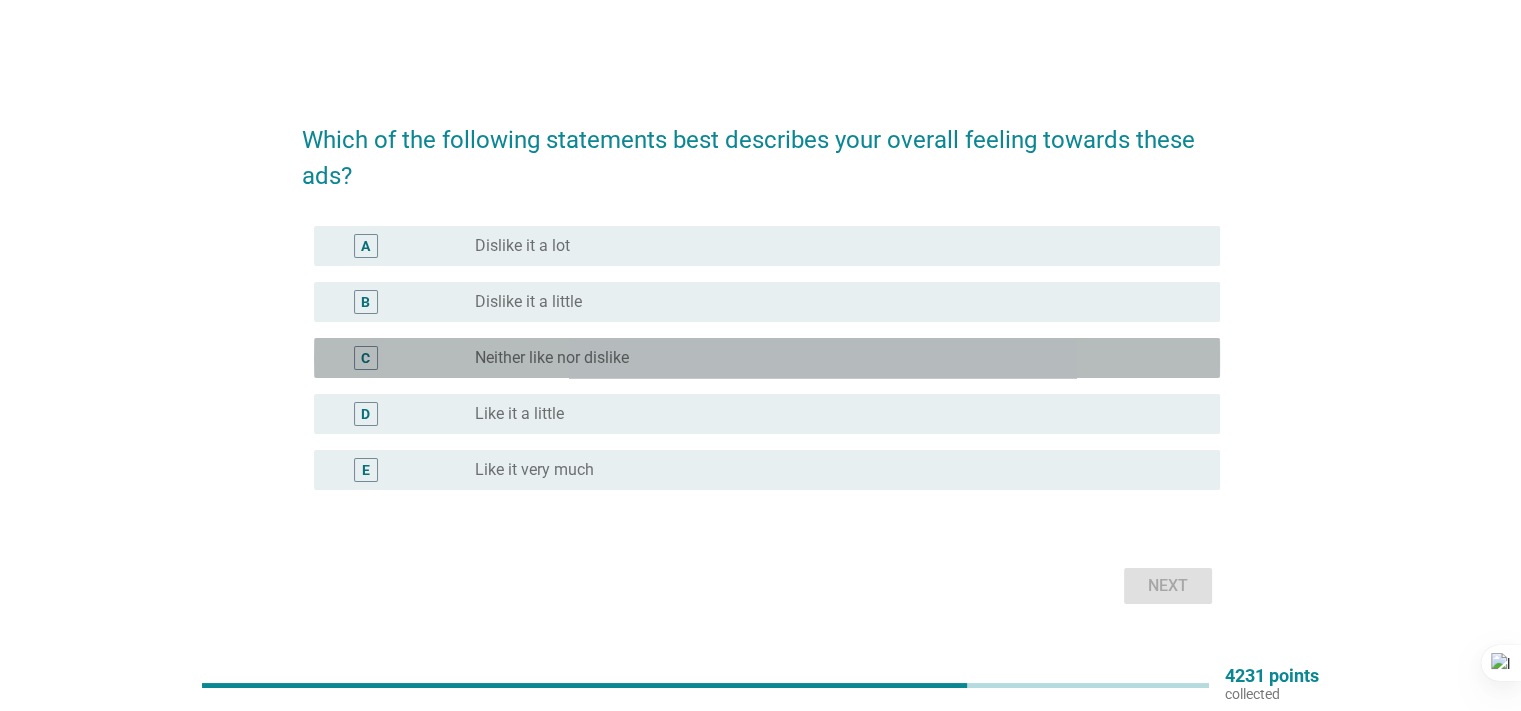 drag, startPoint x: 560, startPoint y: 347, endPoint x: 881, endPoint y: 416, distance: 328.33215 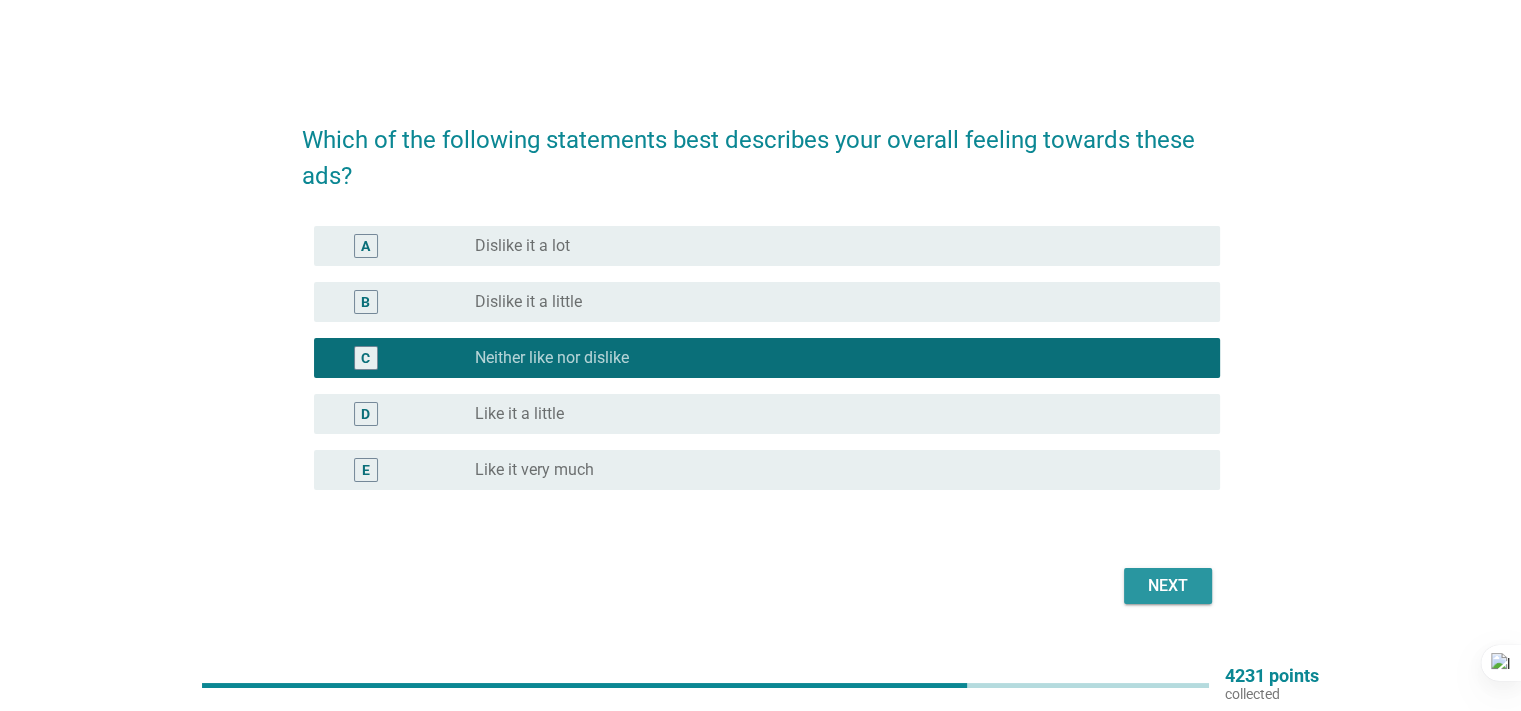 click on "Next" at bounding box center (1168, 586) 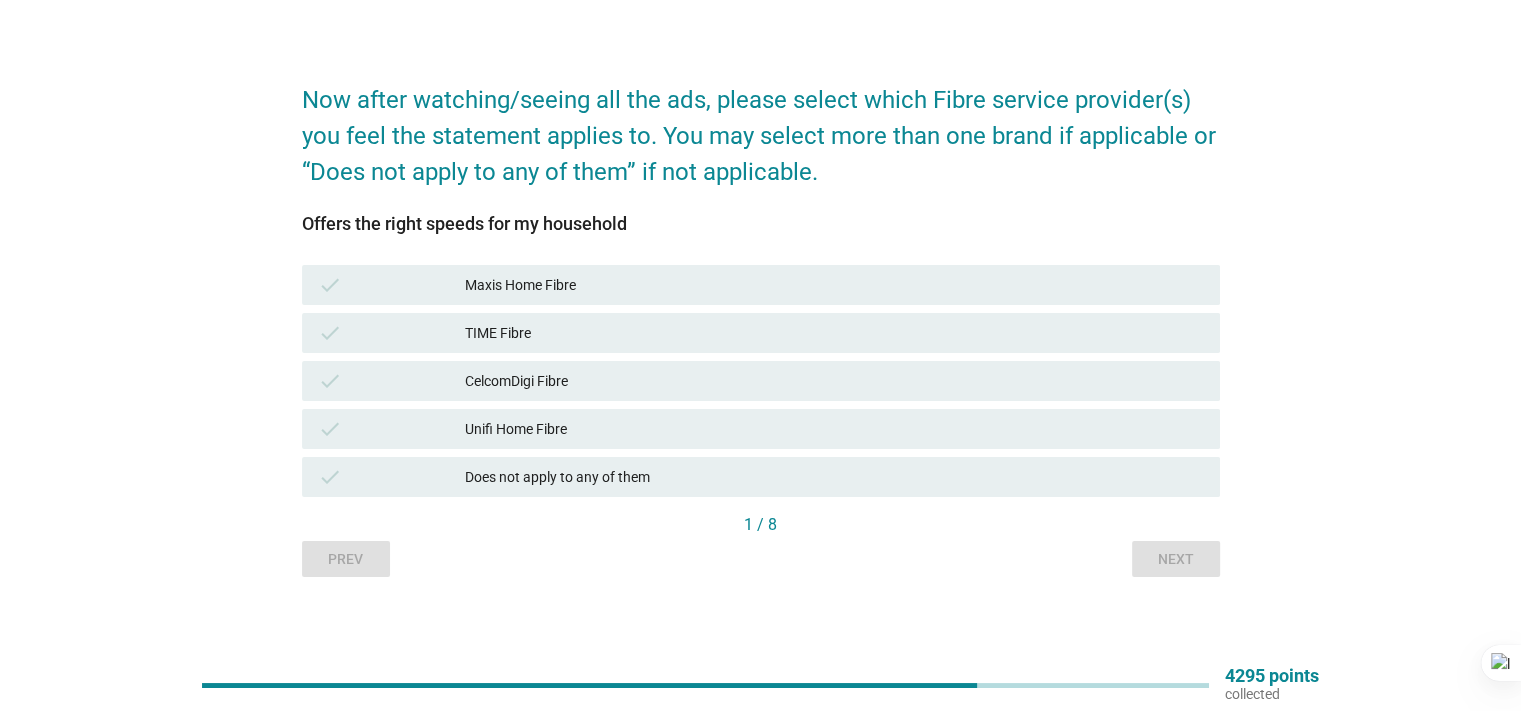 scroll, scrollTop: 52, scrollLeft: 0, axis: vertical 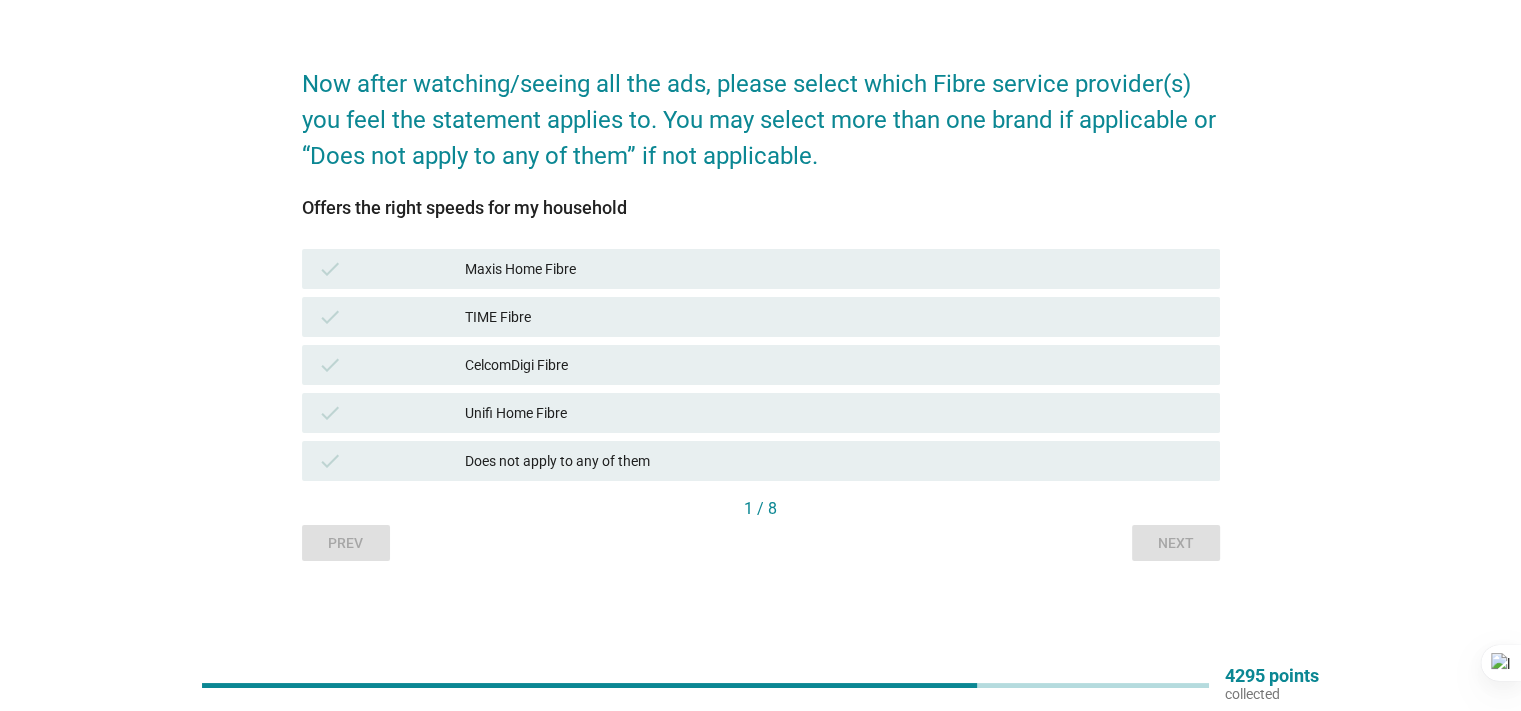 click on "check" at bounding box center [392, 365] 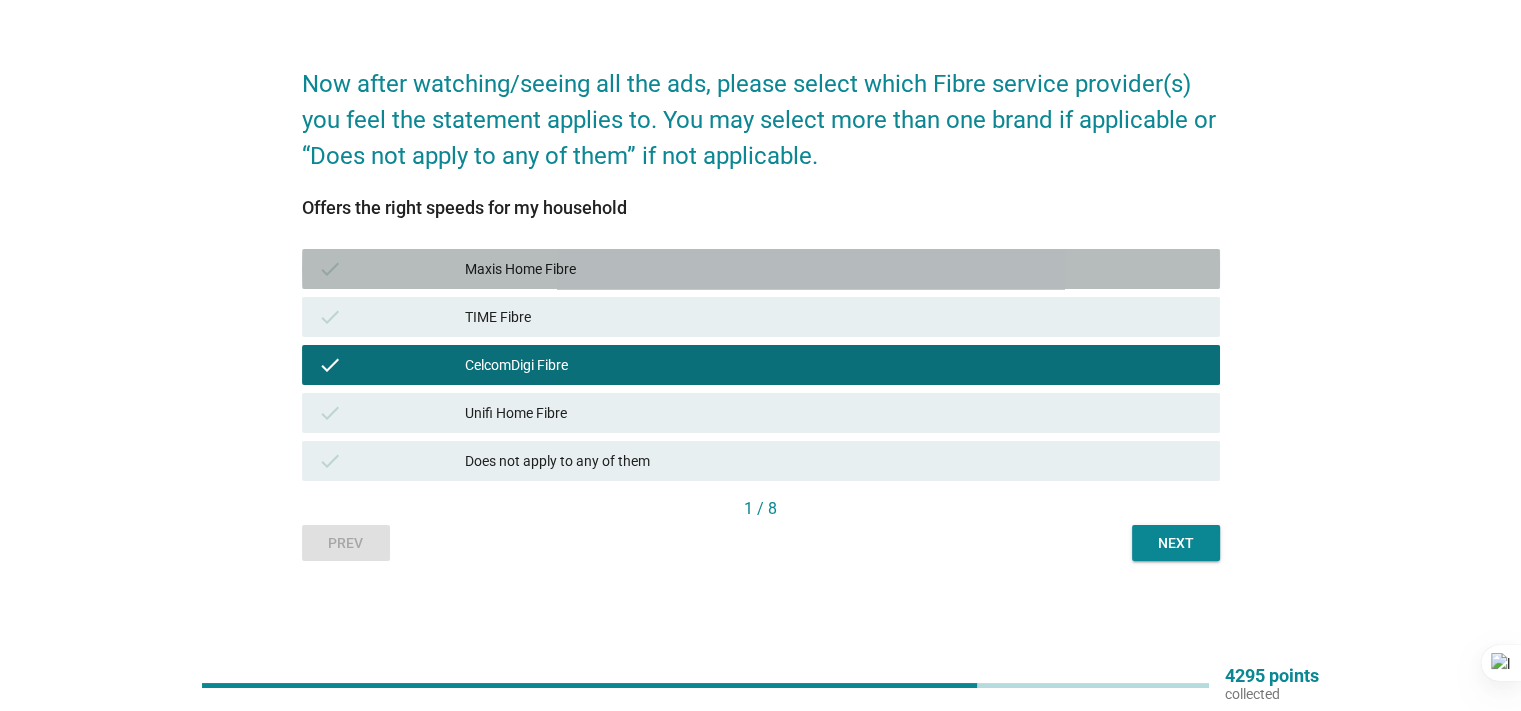 click on "Maxis Home Fibre" at bounding box center (834, 269) 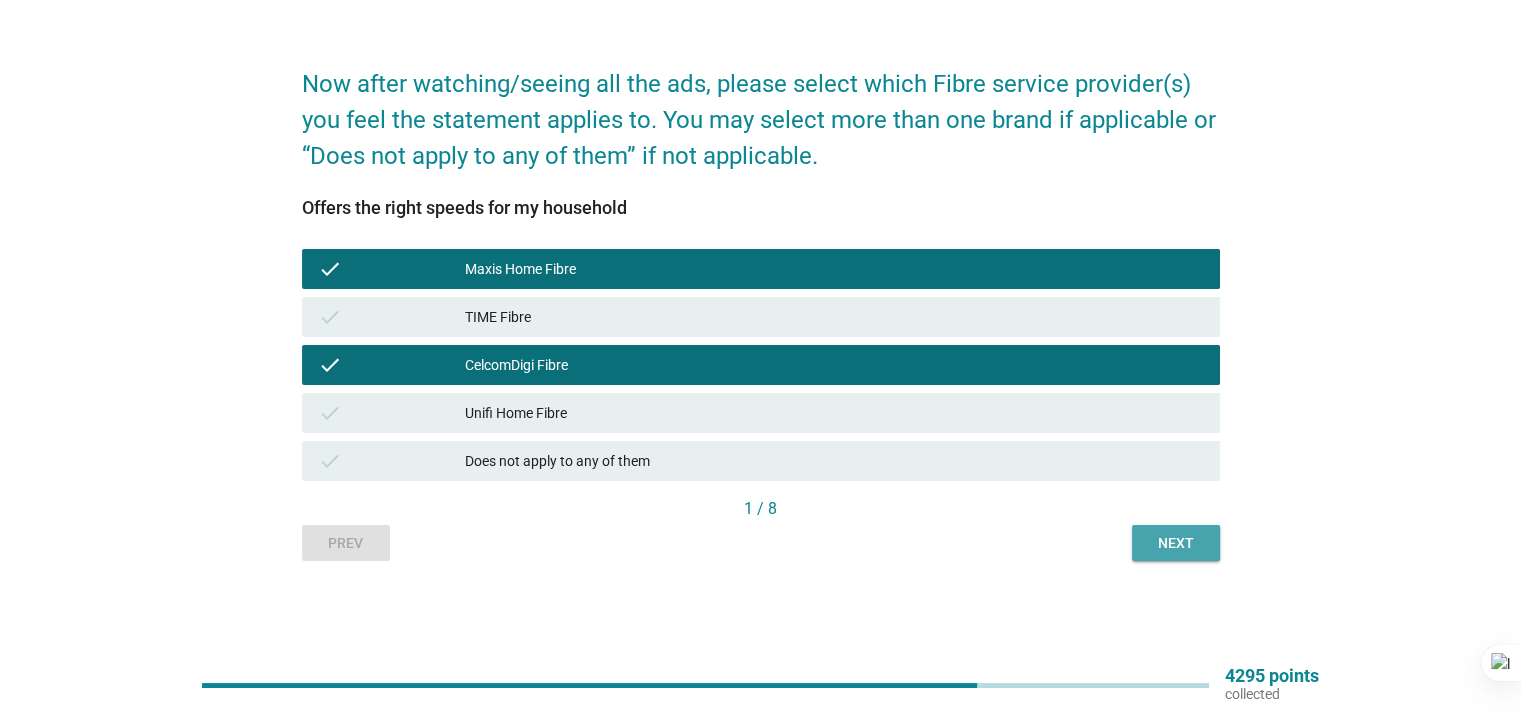 click on "Next" at bounding box center [1176, 543] 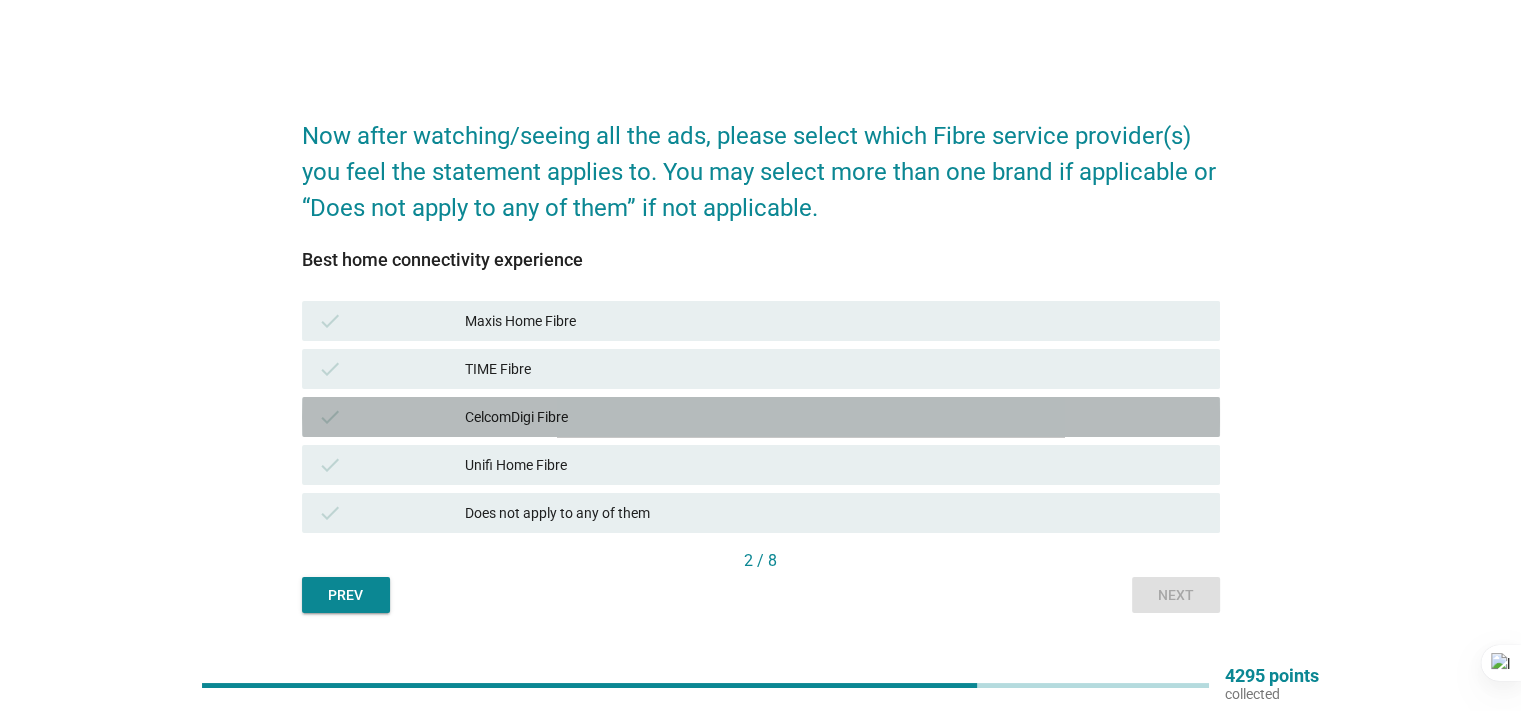 click on "CelcomDigi Fibre" at bounding box center (834, 417) 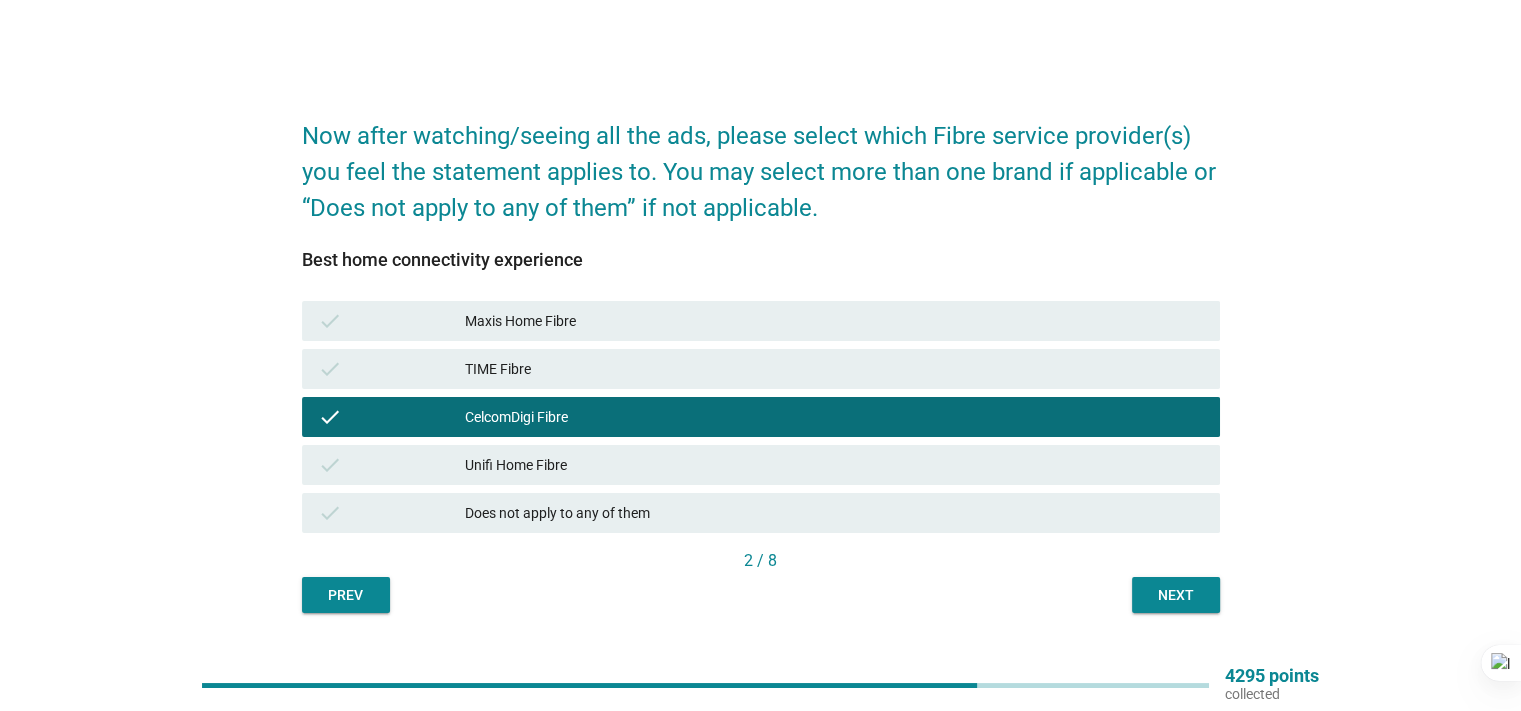 click on "Maxis Home Fibre" at bounding box center (834, 321) 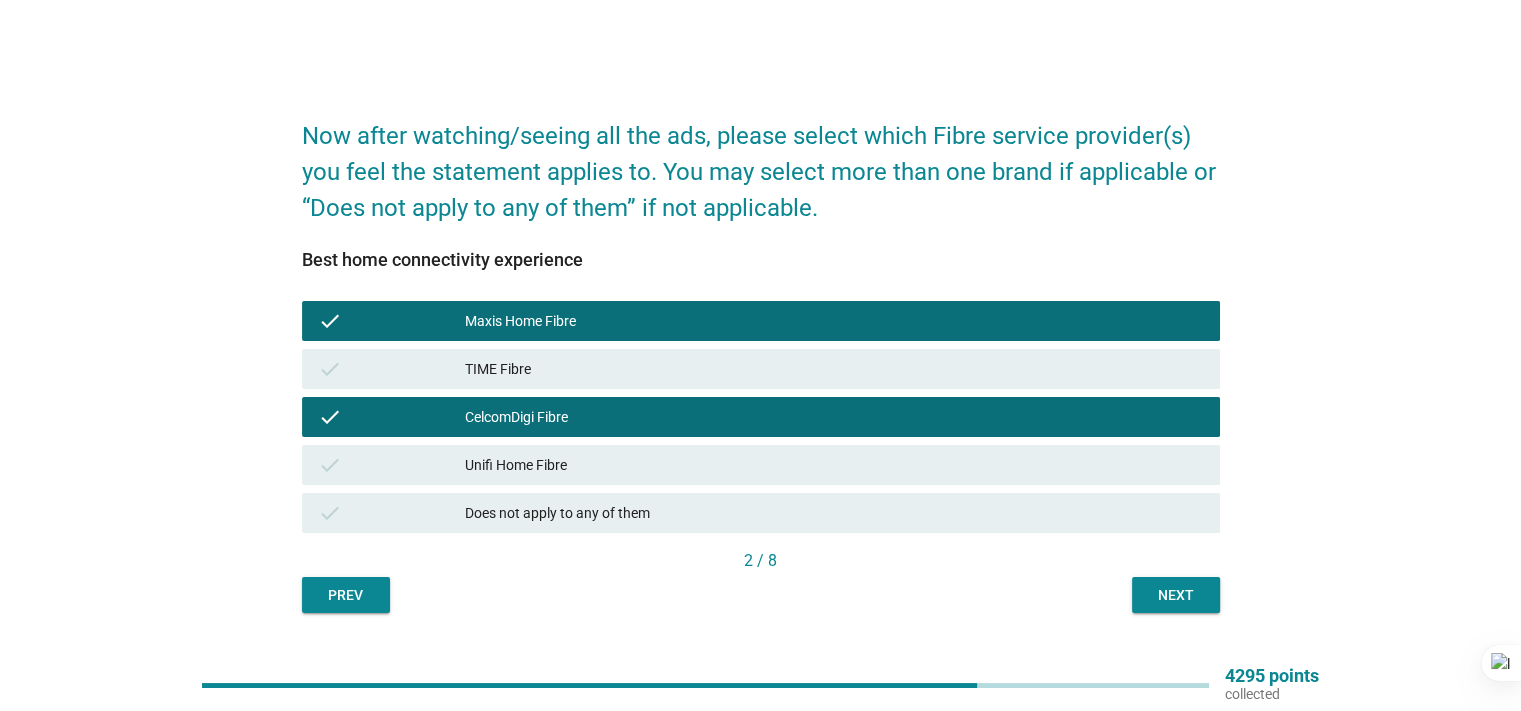 drag, startPoint x: 657, startPoint y: 374, endPoint x: 684, endPoint y: 379, distance: 27.45906 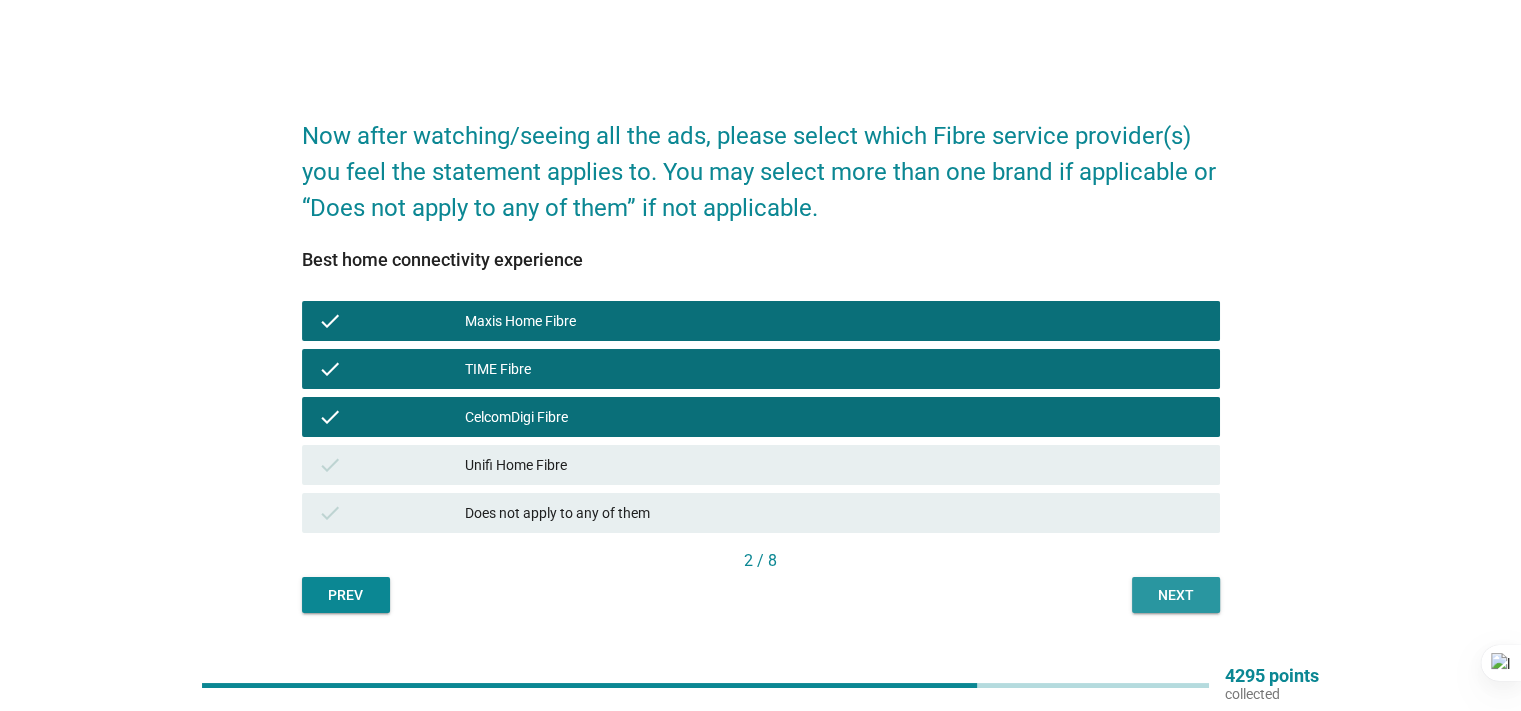 drag, startPoint x: 1171, startPoint y: 591, endPoint x: 733, endPoint y: 494, distance: 448.6123 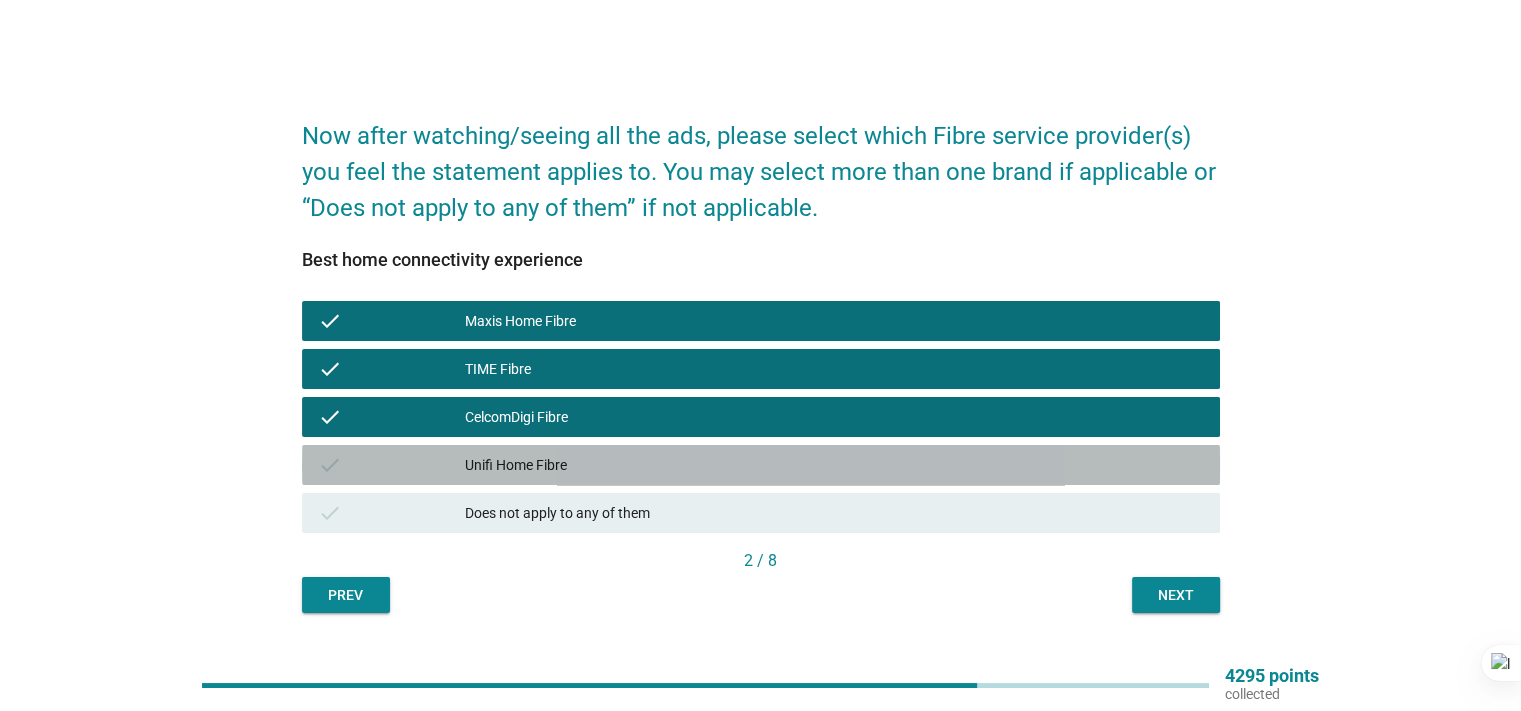 click on "Unifi Home Fibre" at bounding box center (834, 465) 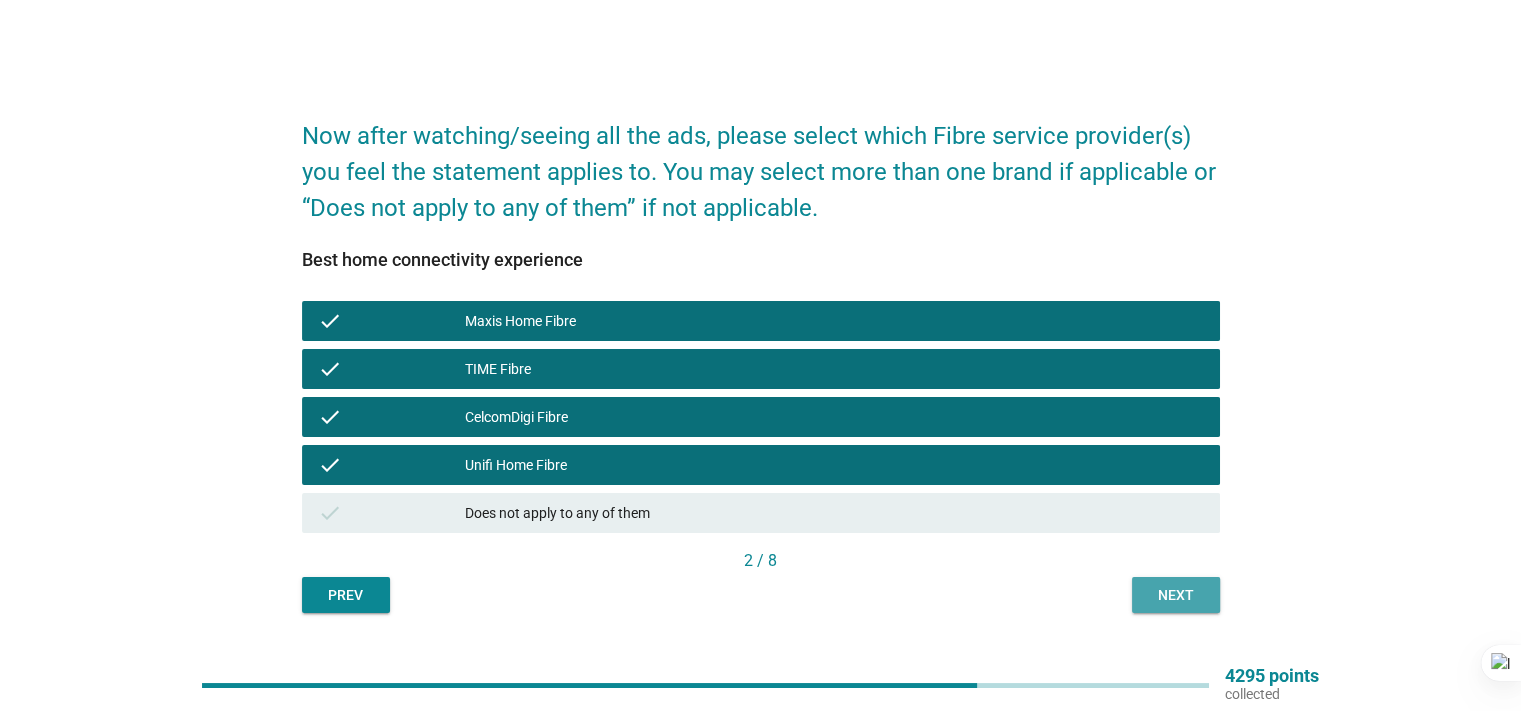 click on "Next" at bounding box center (1176, 595) 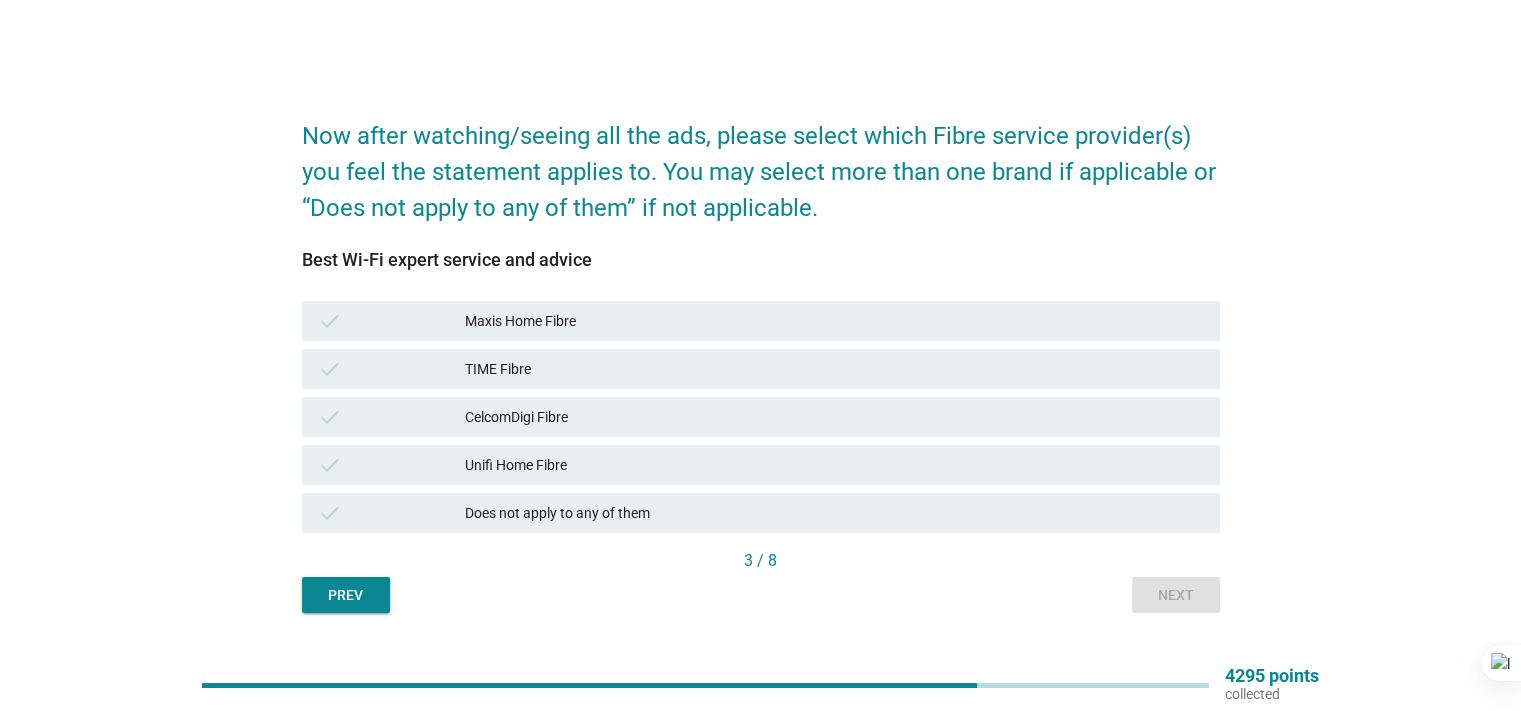 click on "check" at bounding box center (392, 321) 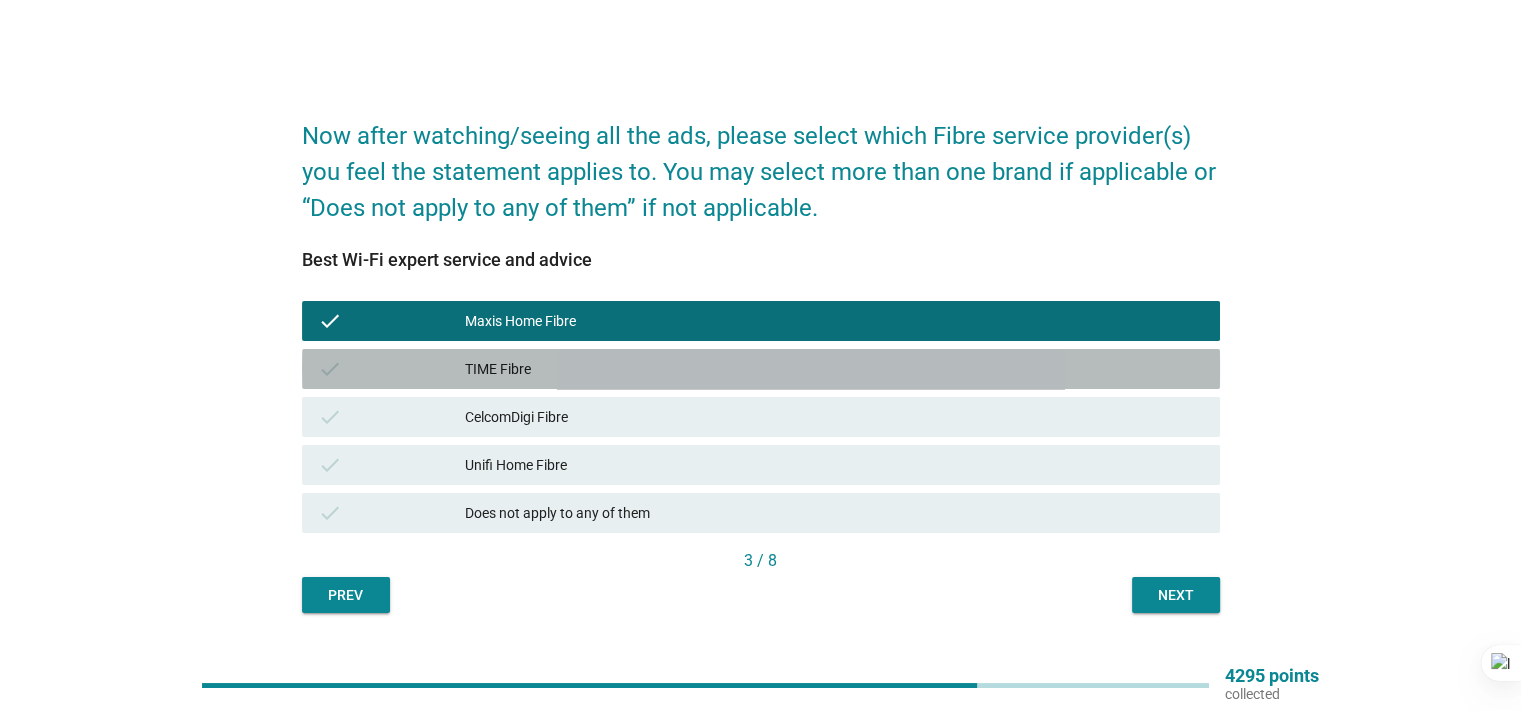 drag, startPoint x: 395, startPoint y: 376, endPoint x: 577, endPoint y: 439, distance: 192.59543 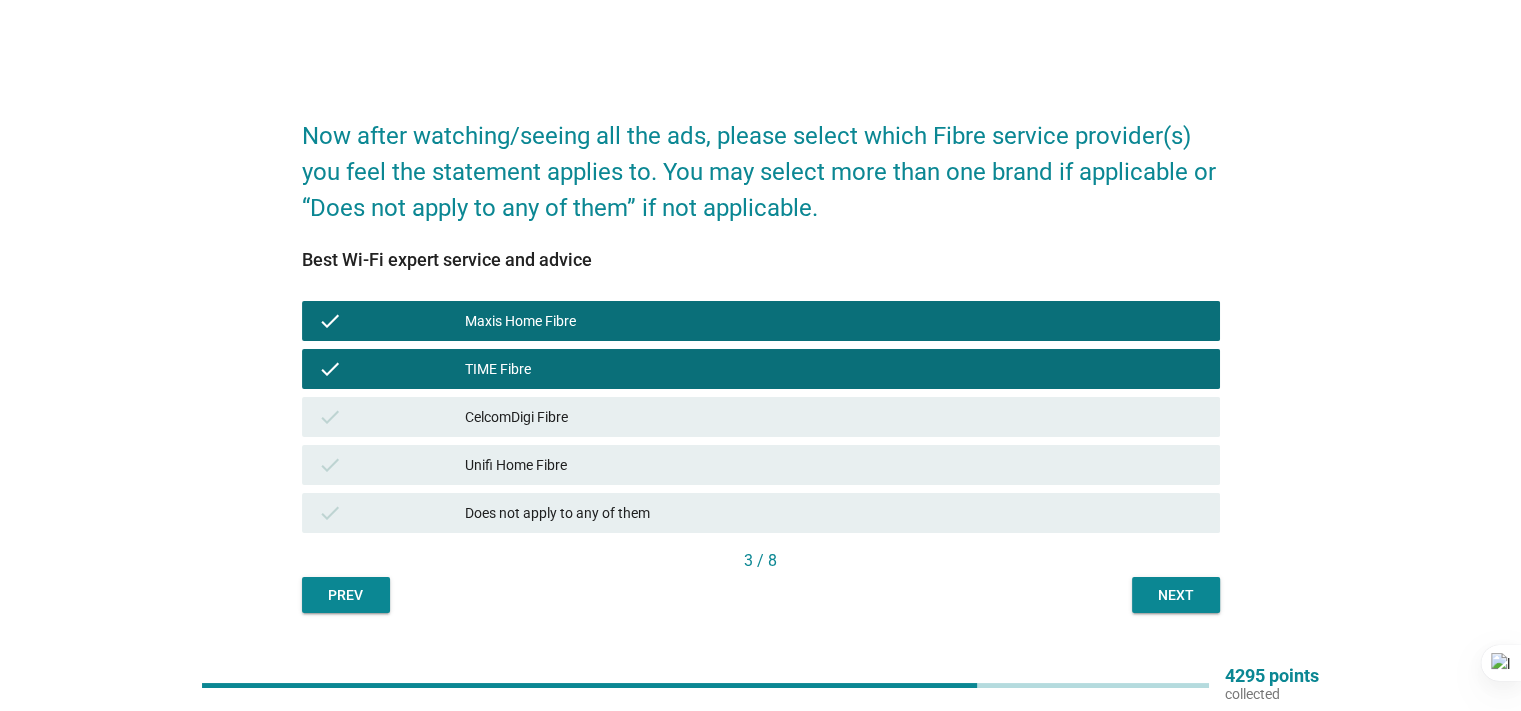 drag, startPoint x: 449, startPoint y: 427, endPoint x: 471, endPoint y: 427, distance: 22 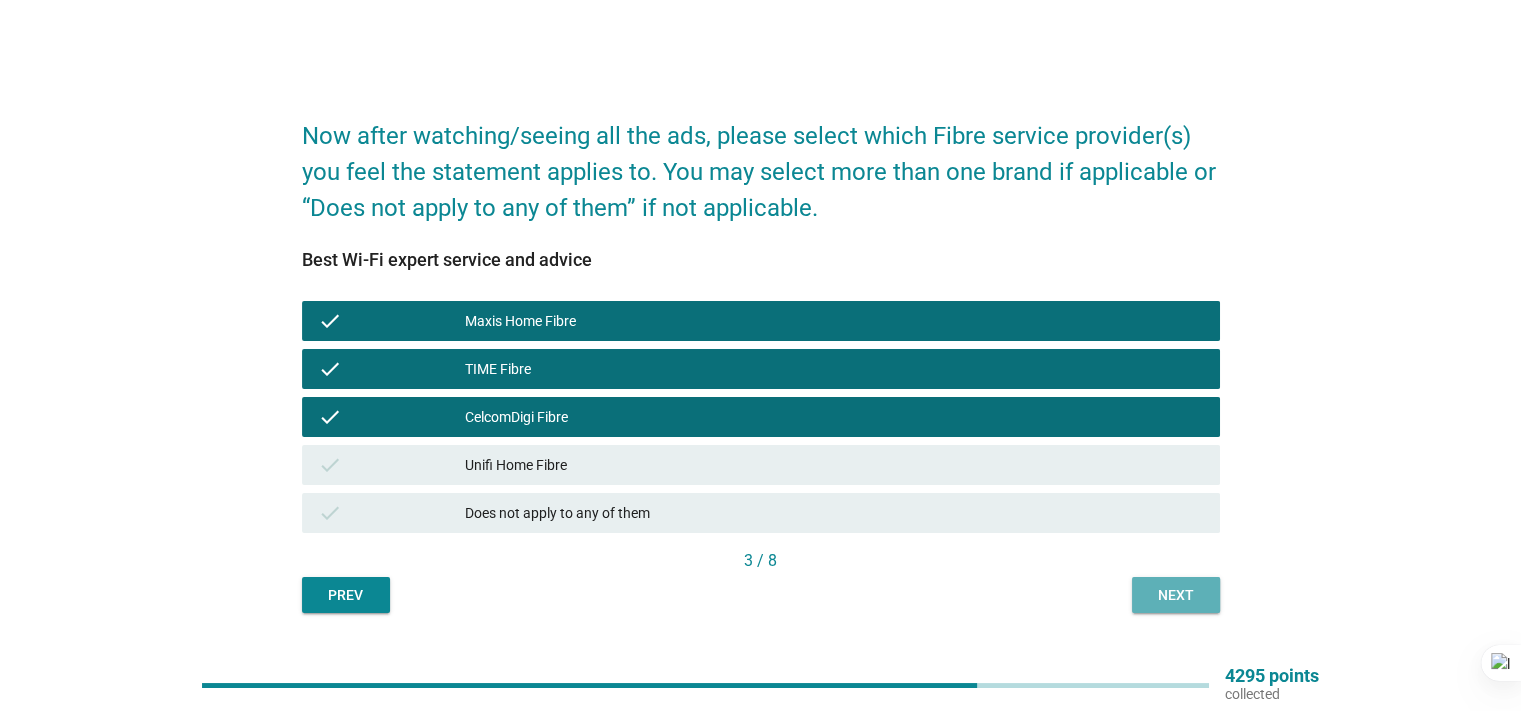 click on "Next" at bounding box center [1176, 595] 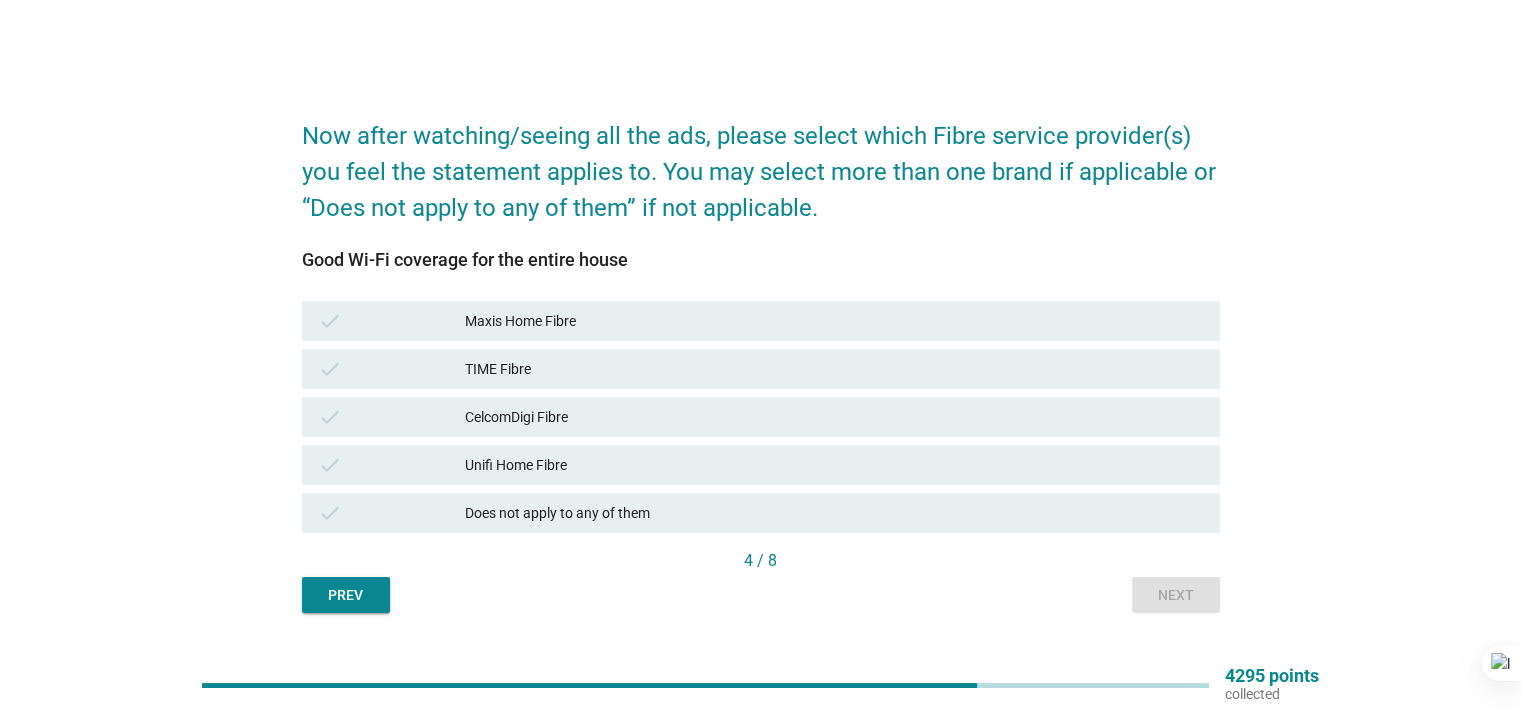 click on "check" at bounding box center (392, 321) 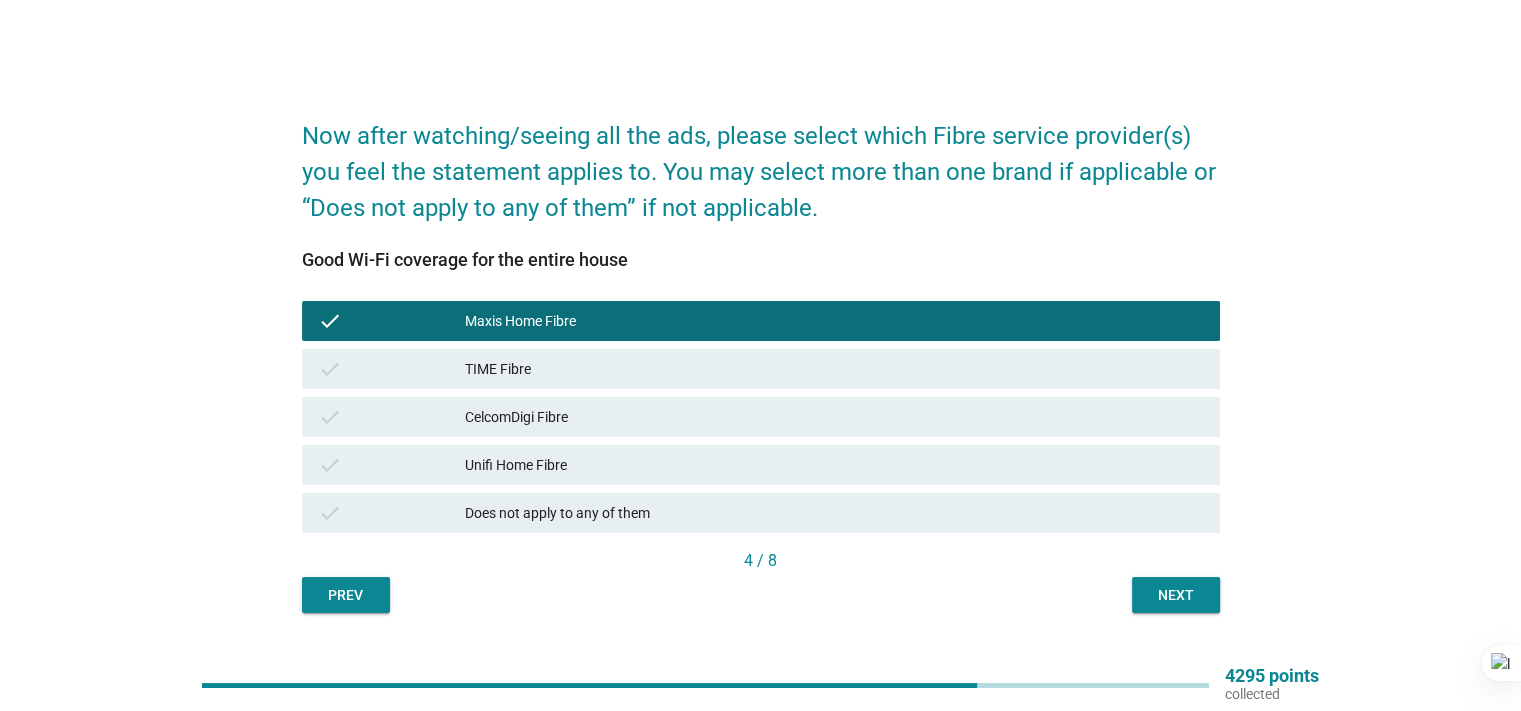 click on "check" at bounding box center [392, 369] 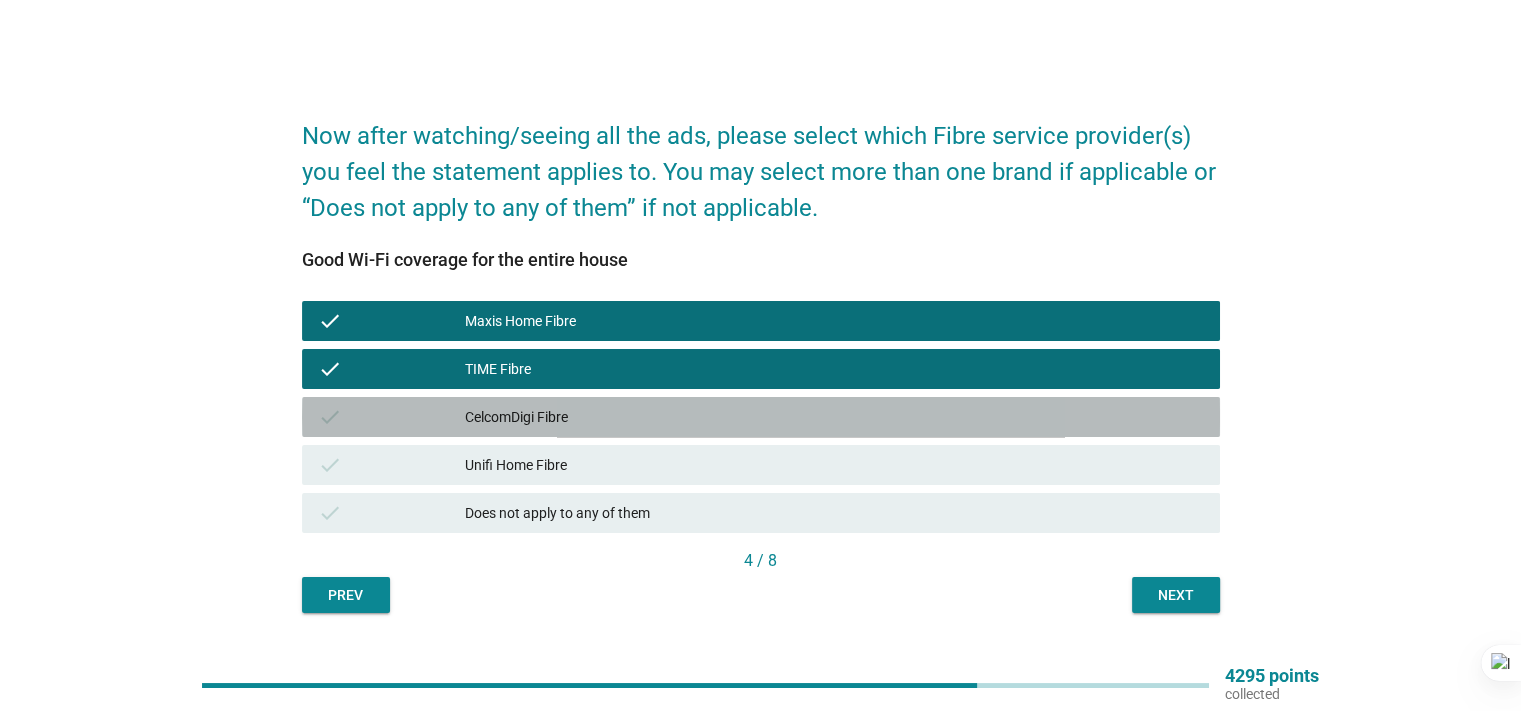 click on "check" at bounding box center (392, 417) 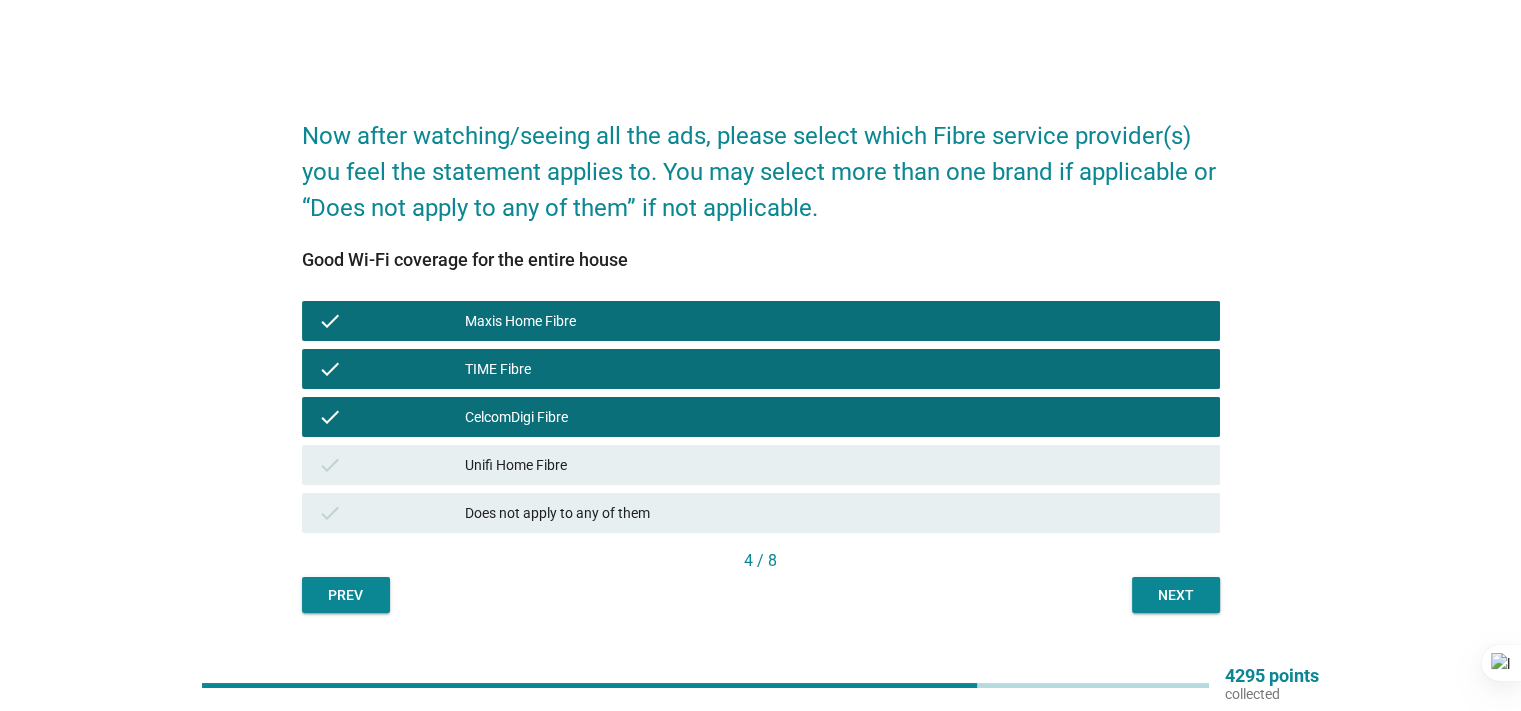 click on "Next" at bounding box center (1176, 595) 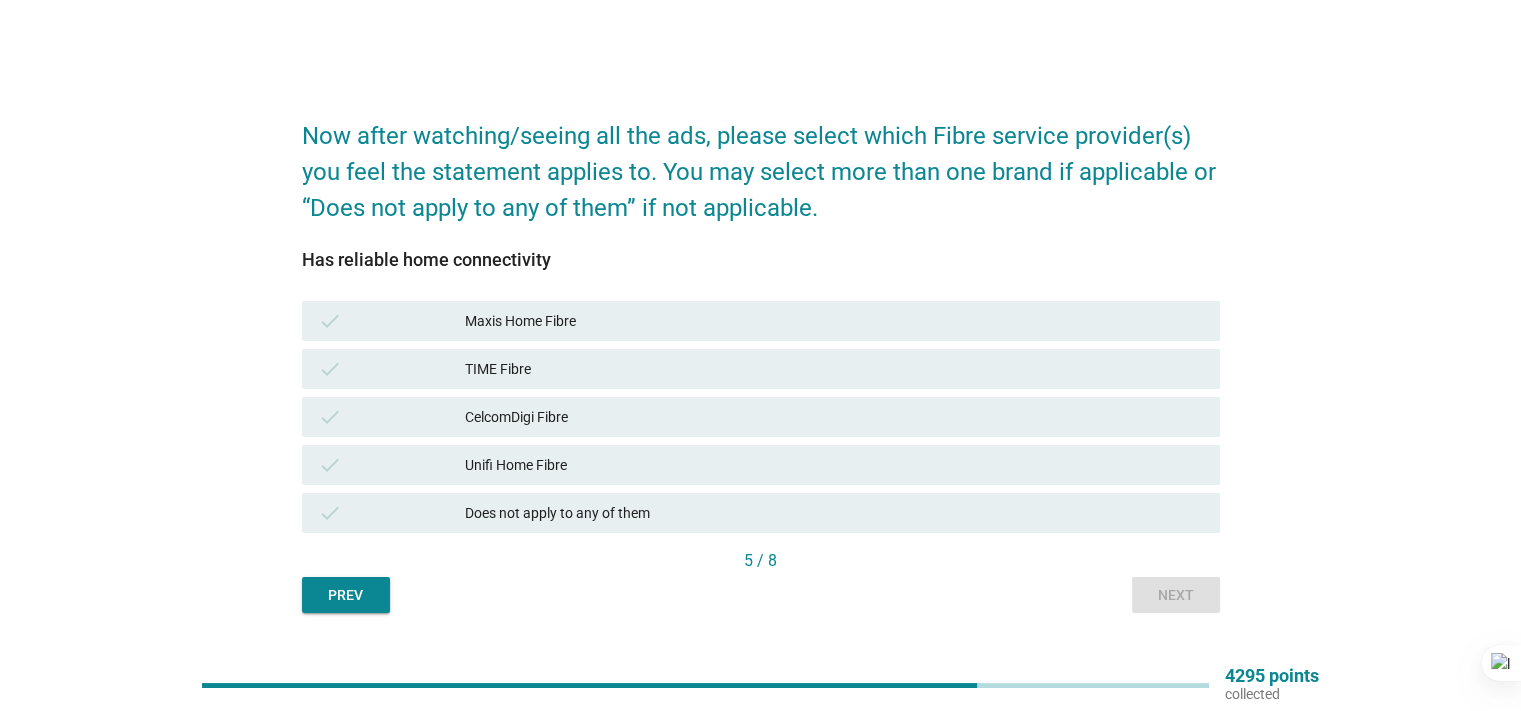 drag, startPoint x: 399, startPoint y: 423, endPoint x: 405, endPoint y: 370, distance: 53.338543 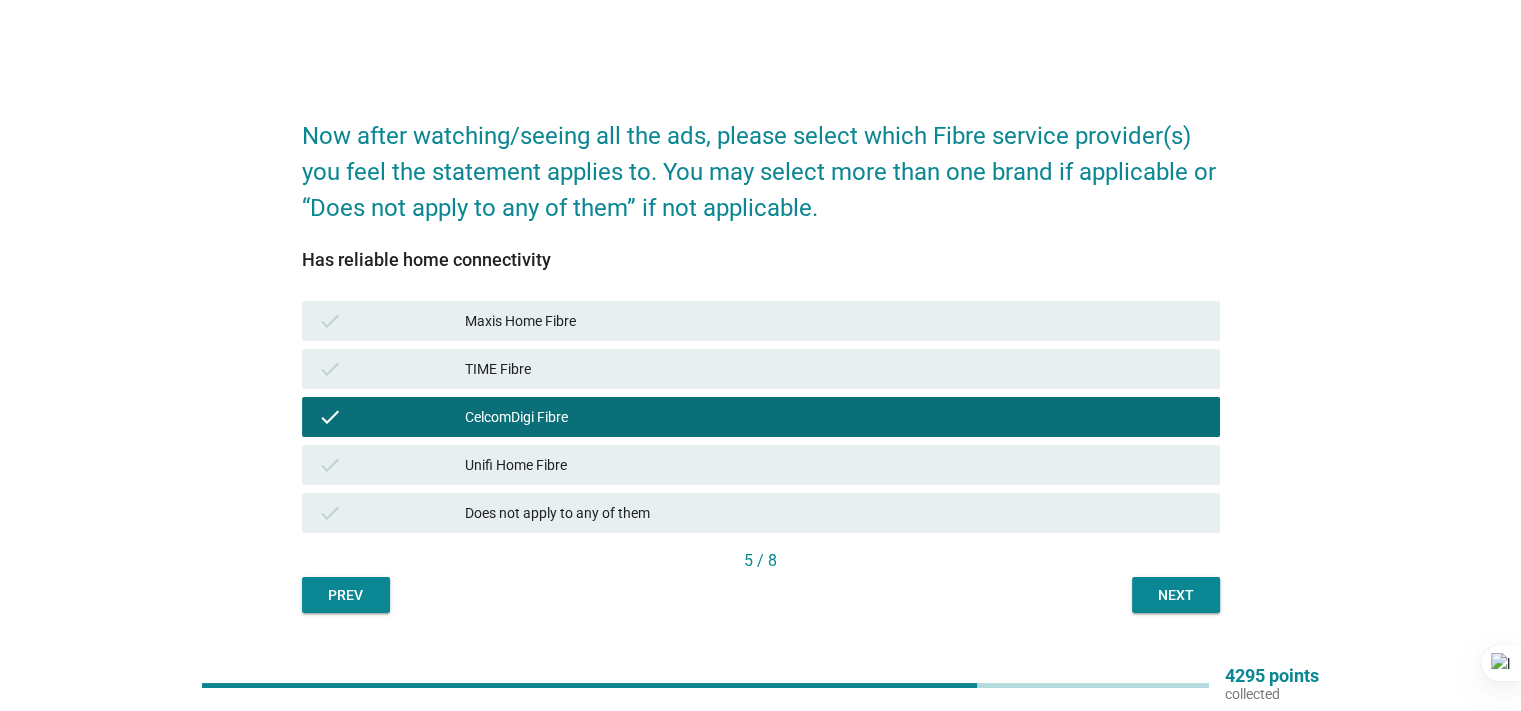drag, startPoint x: 412, startPoint y: 319, endPoint x: 461, endPoint y: 322, distance: 49.09175 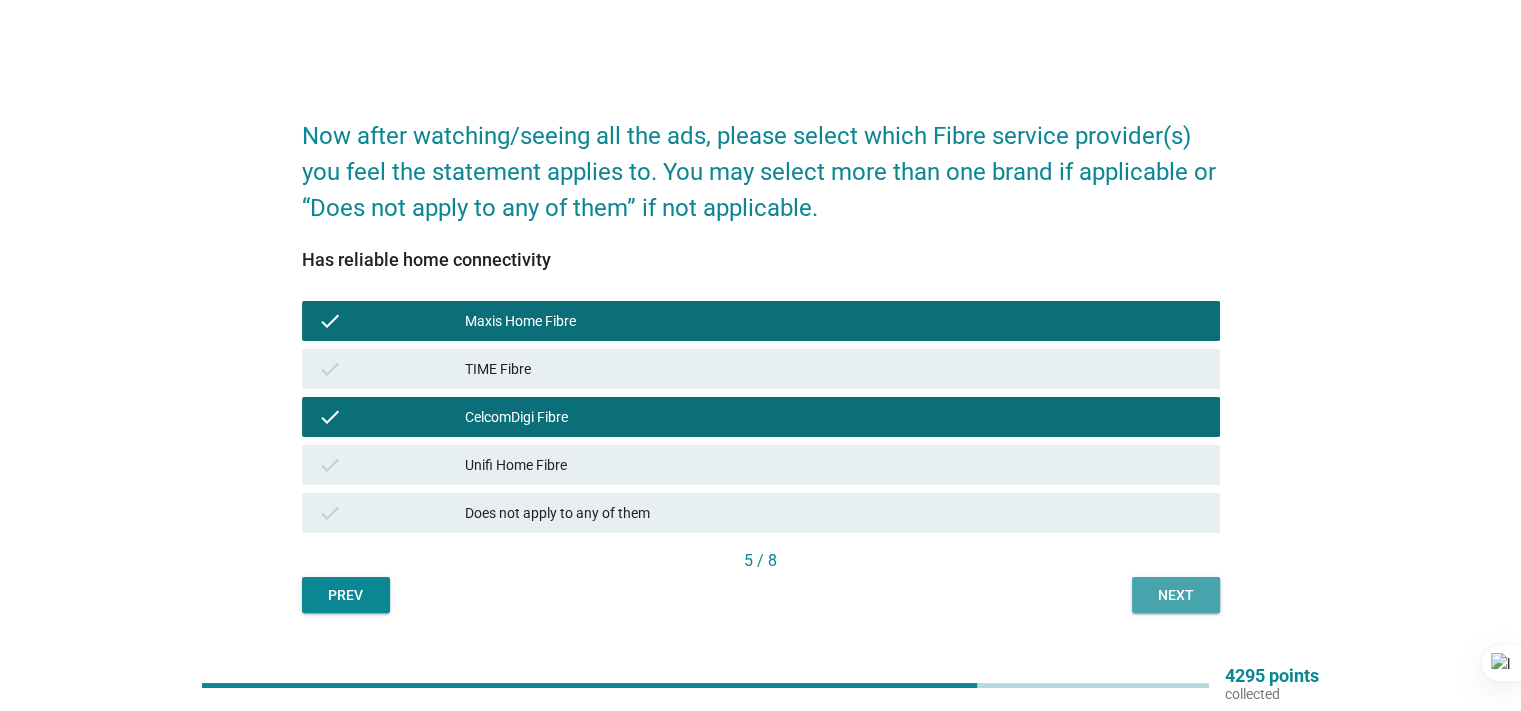 click on "Next" at bounding box center (1176, 595) 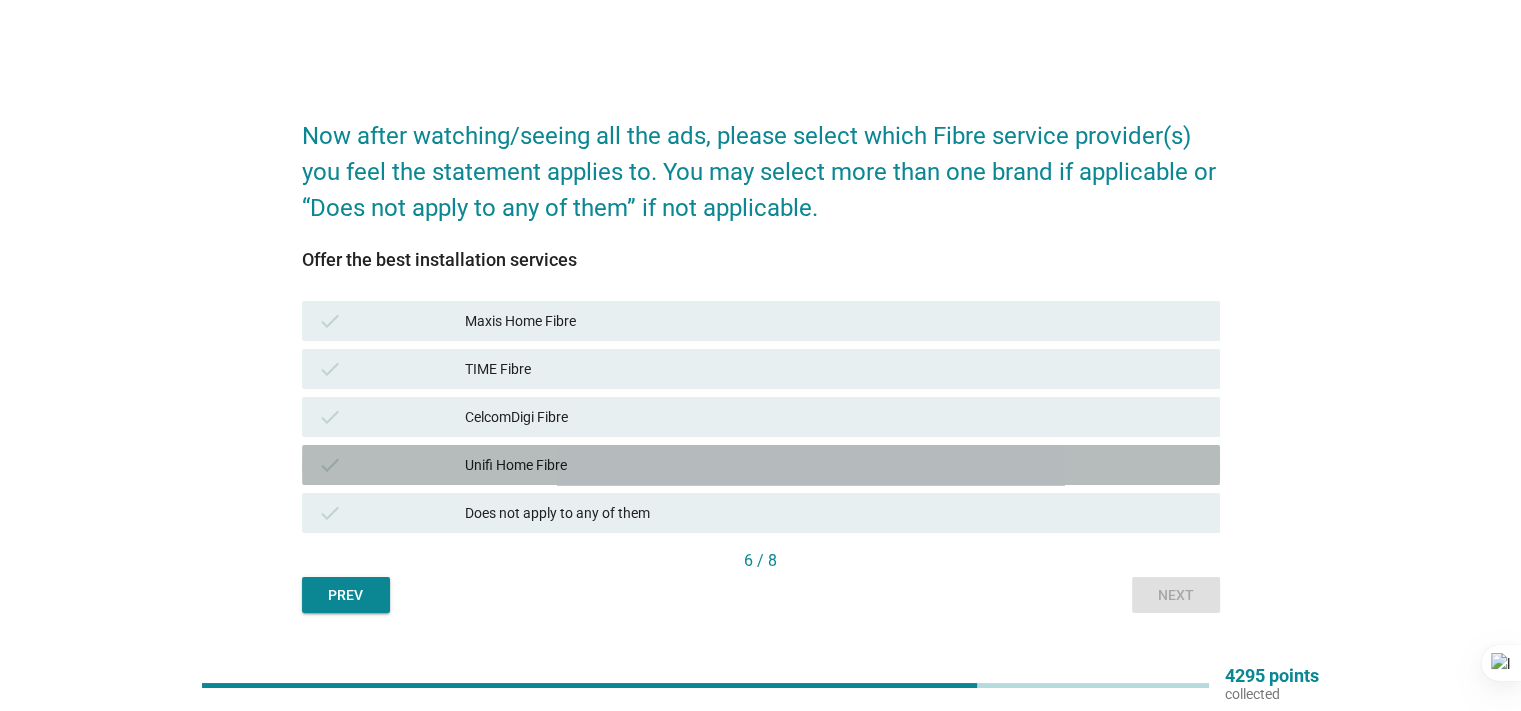 drag, startPoint x: 395, startPoint y: 463, endPoint x: 516, endPoint y: 483, distance: 122.641754 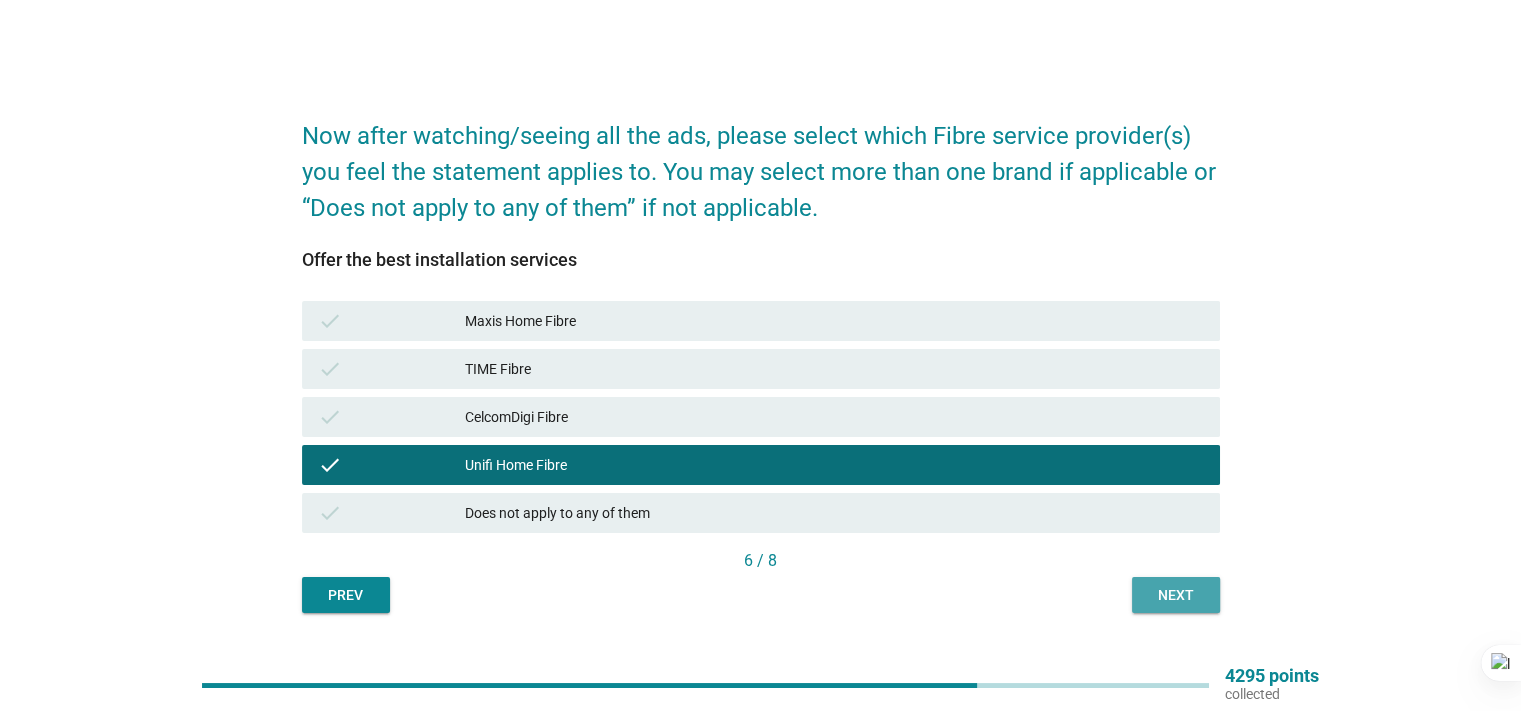 click on "Next" at bounding box center [1176, 595] 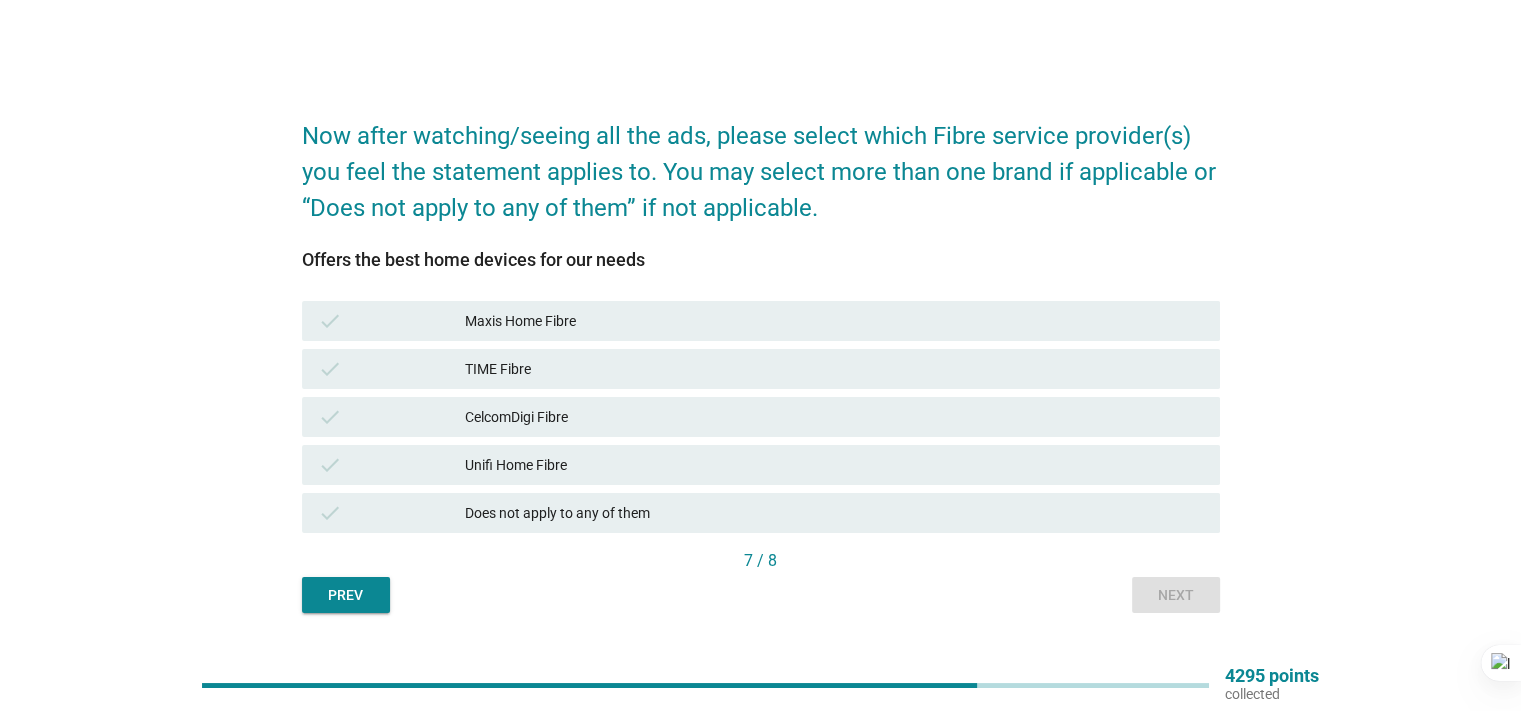 click on "check   Maxis Home Fibre" at bounding box center (761, 321) 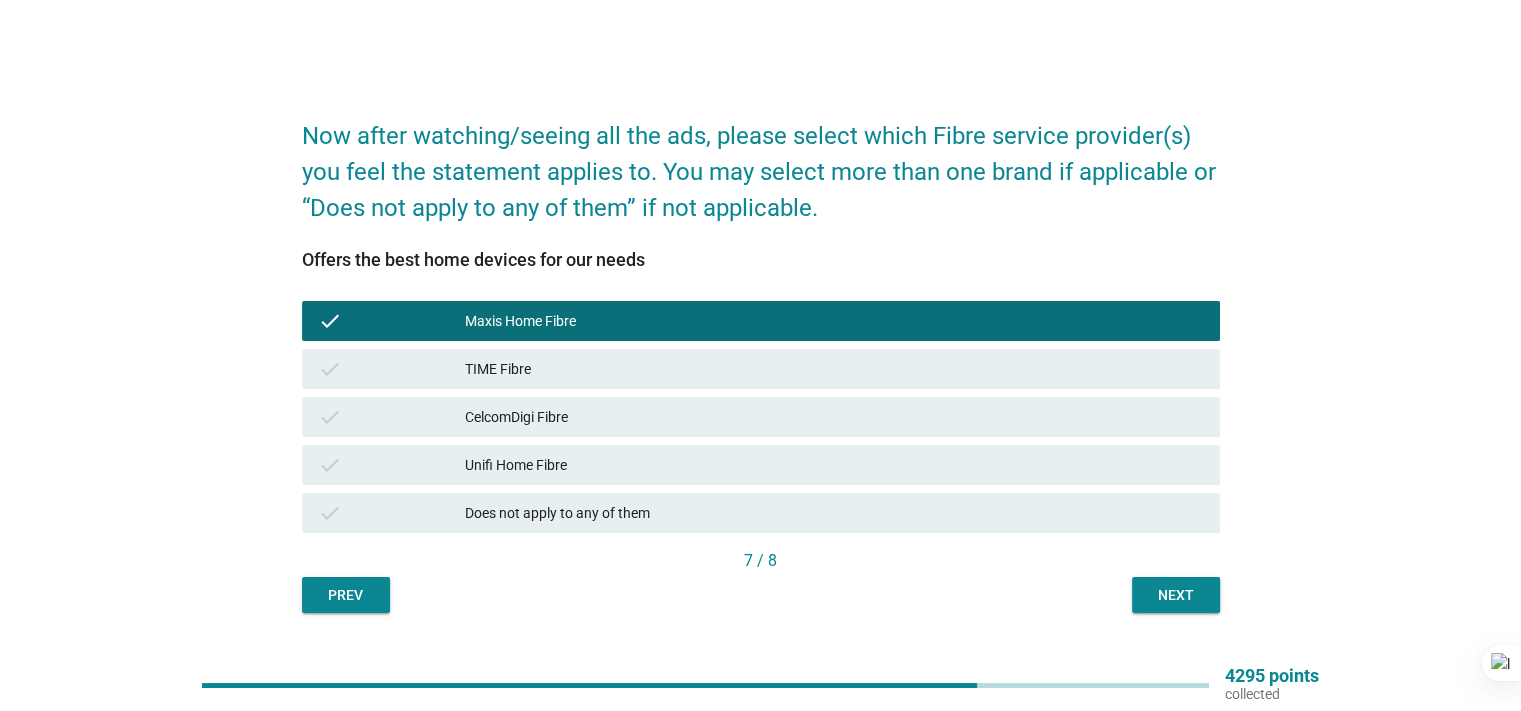click on "check" at bounding box center [392, 417] 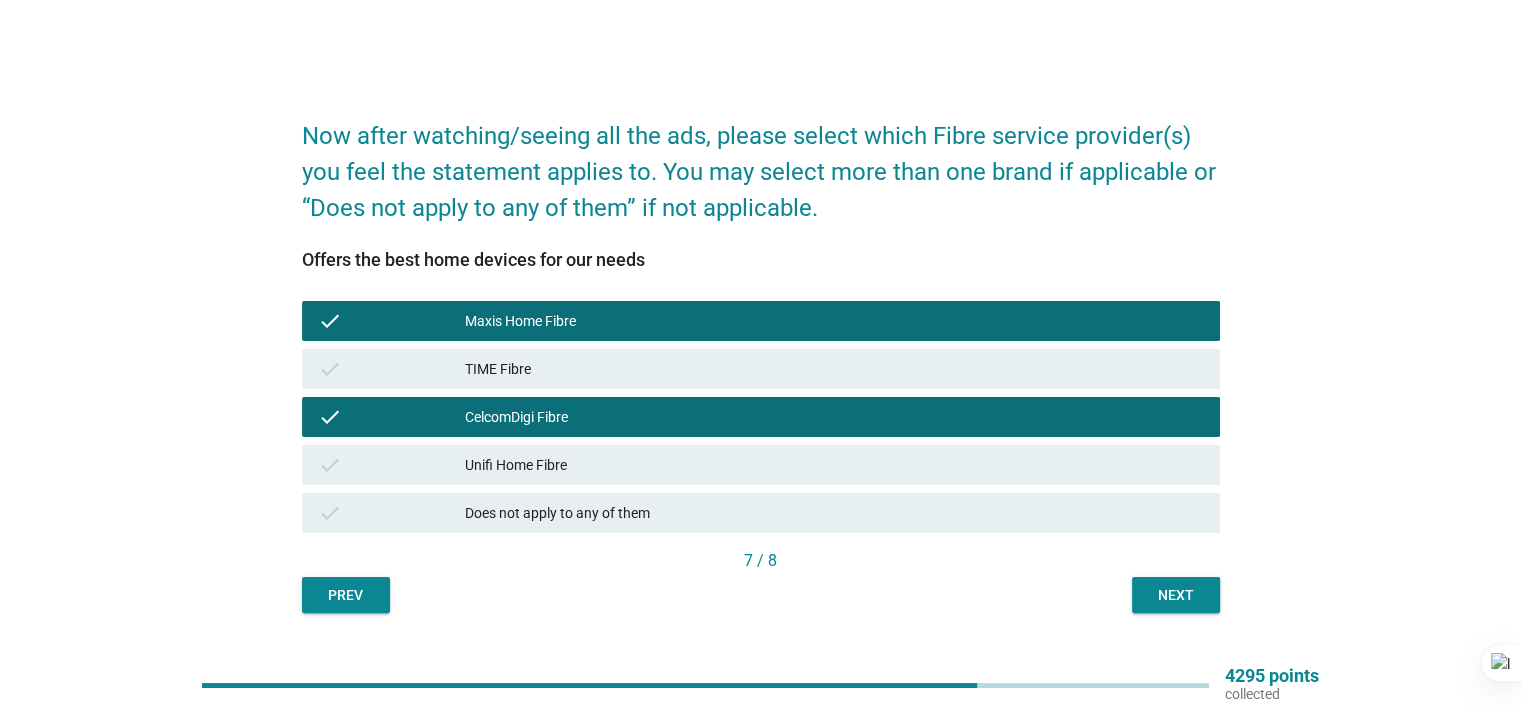 click on "check" at bounding box center (392, 369) 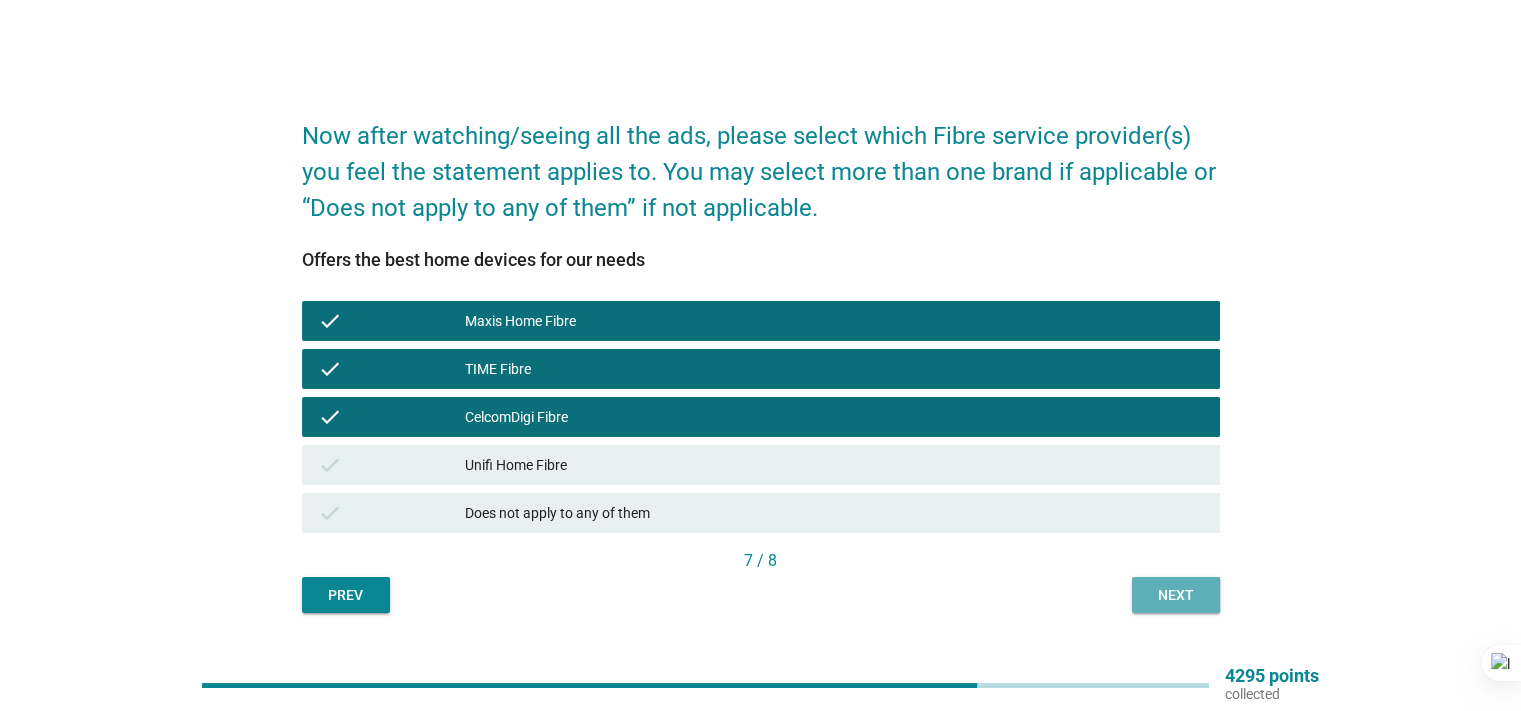 click on "Next" at bounding box center (1176, 595) 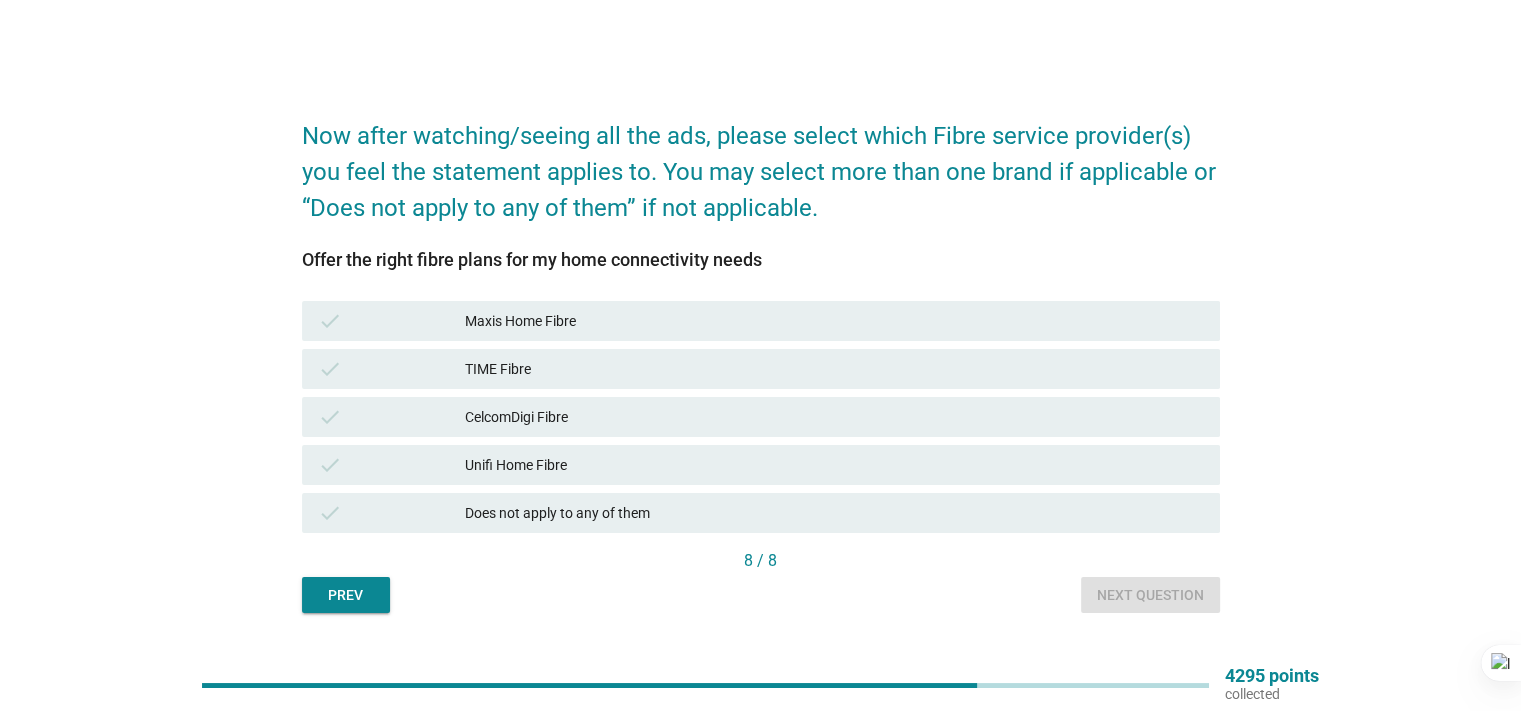 click on "check" at bounding box center [392, 321] 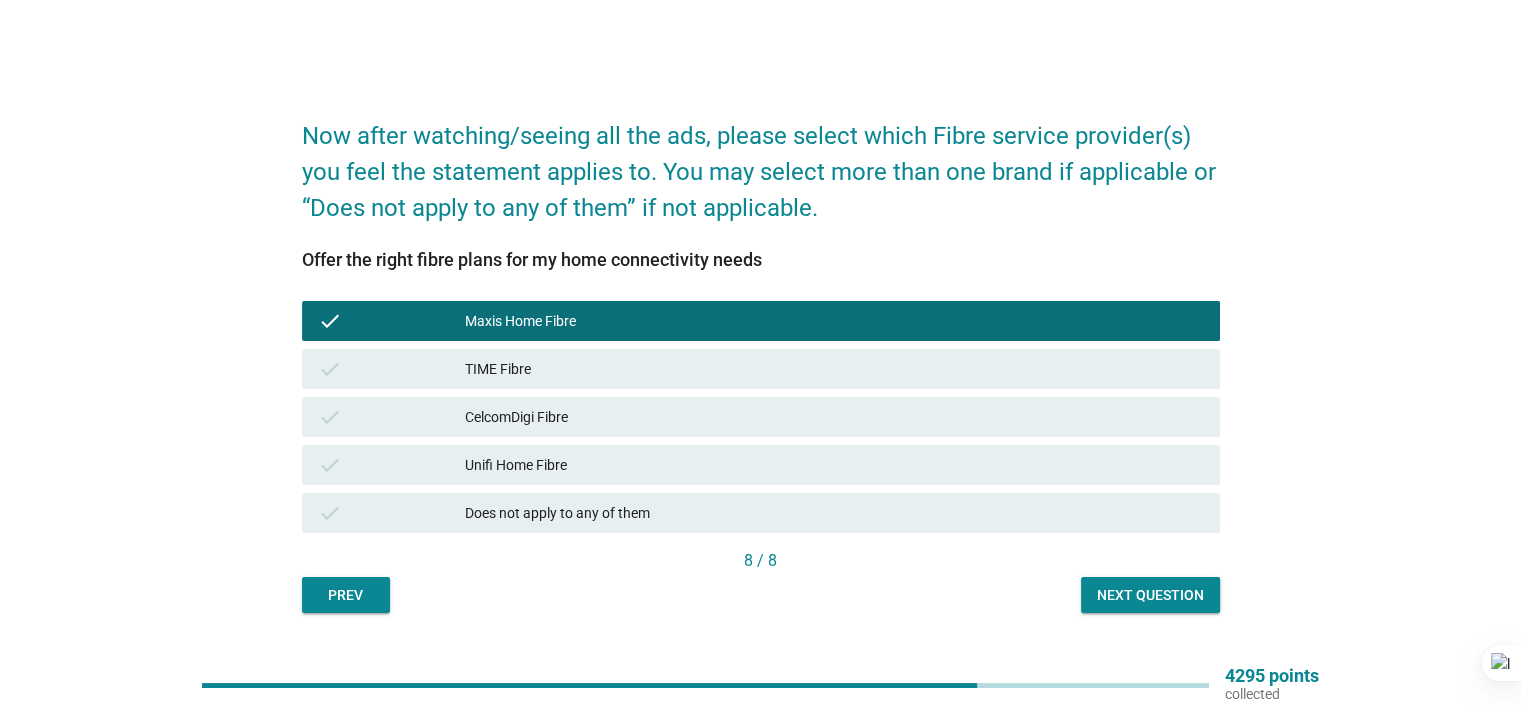 click on "check" at bounding box center [392, 417] 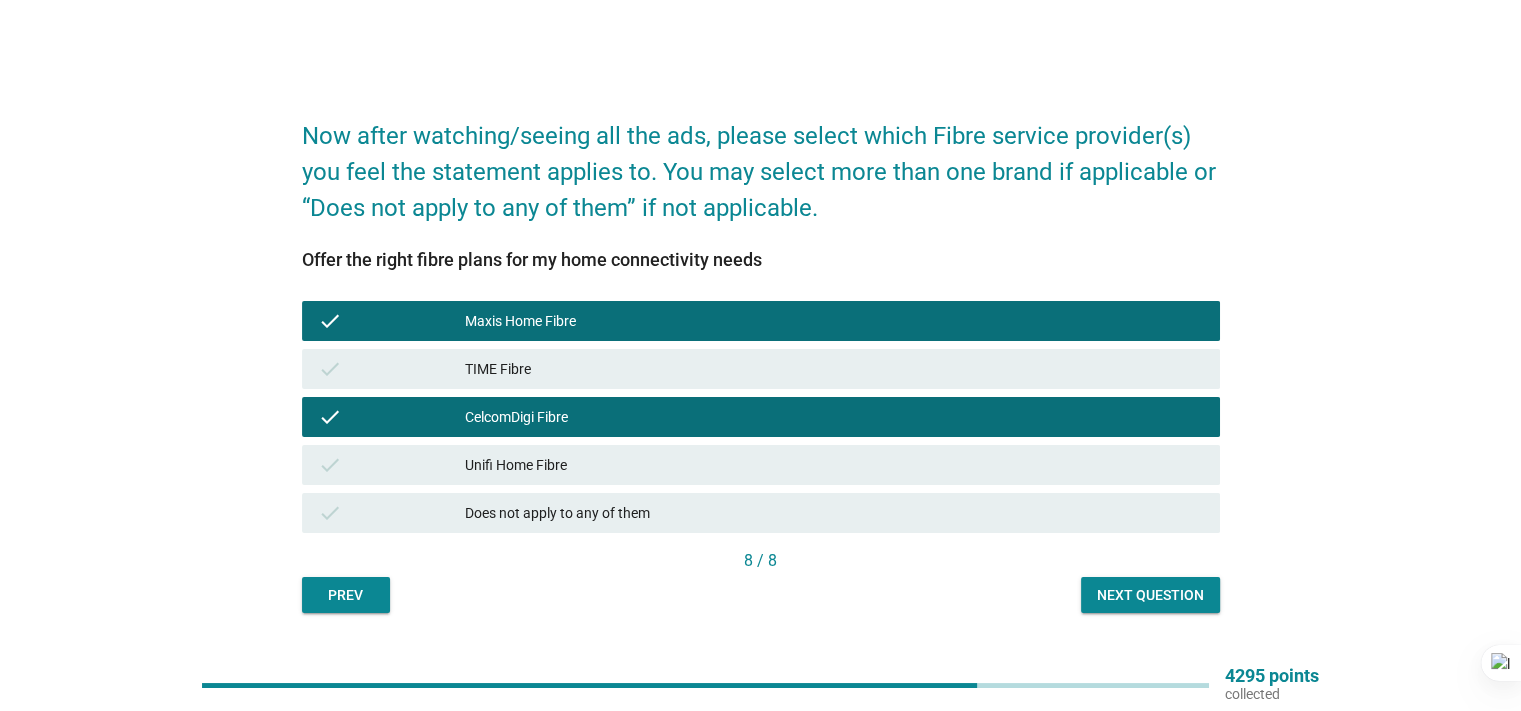 click on "check" at bounding box center [392, 369] 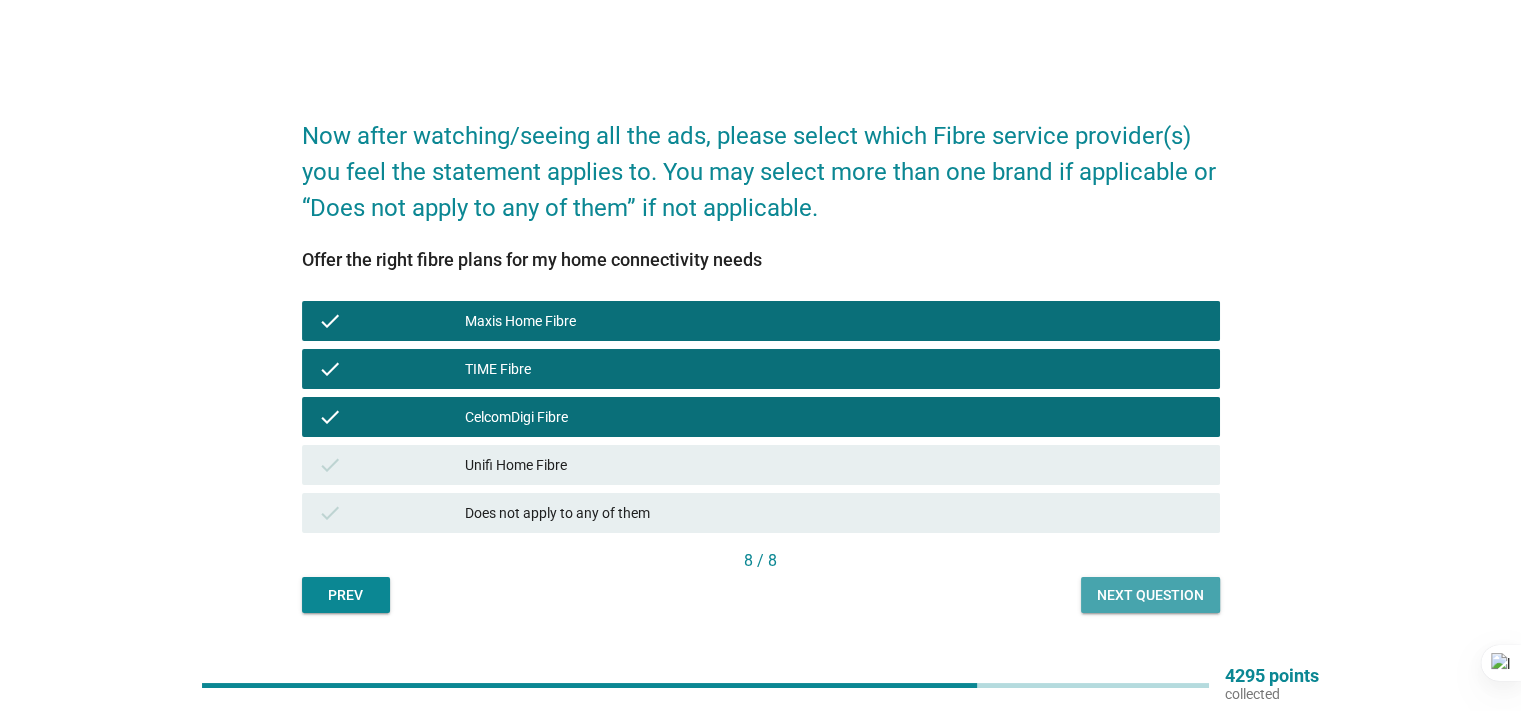 click on "Next question" at bounding box center [1150, 595] 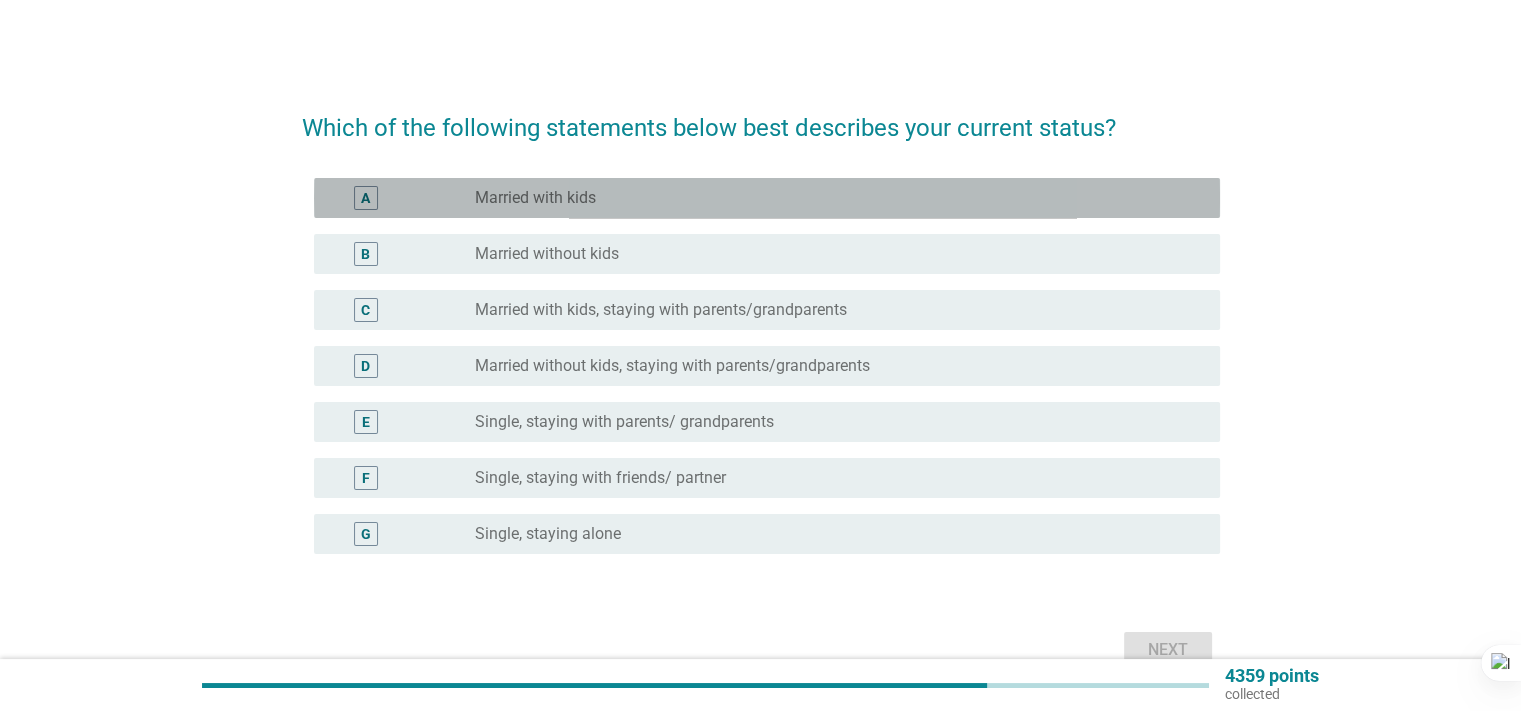 click on "A" at bounding box center [403, 198] 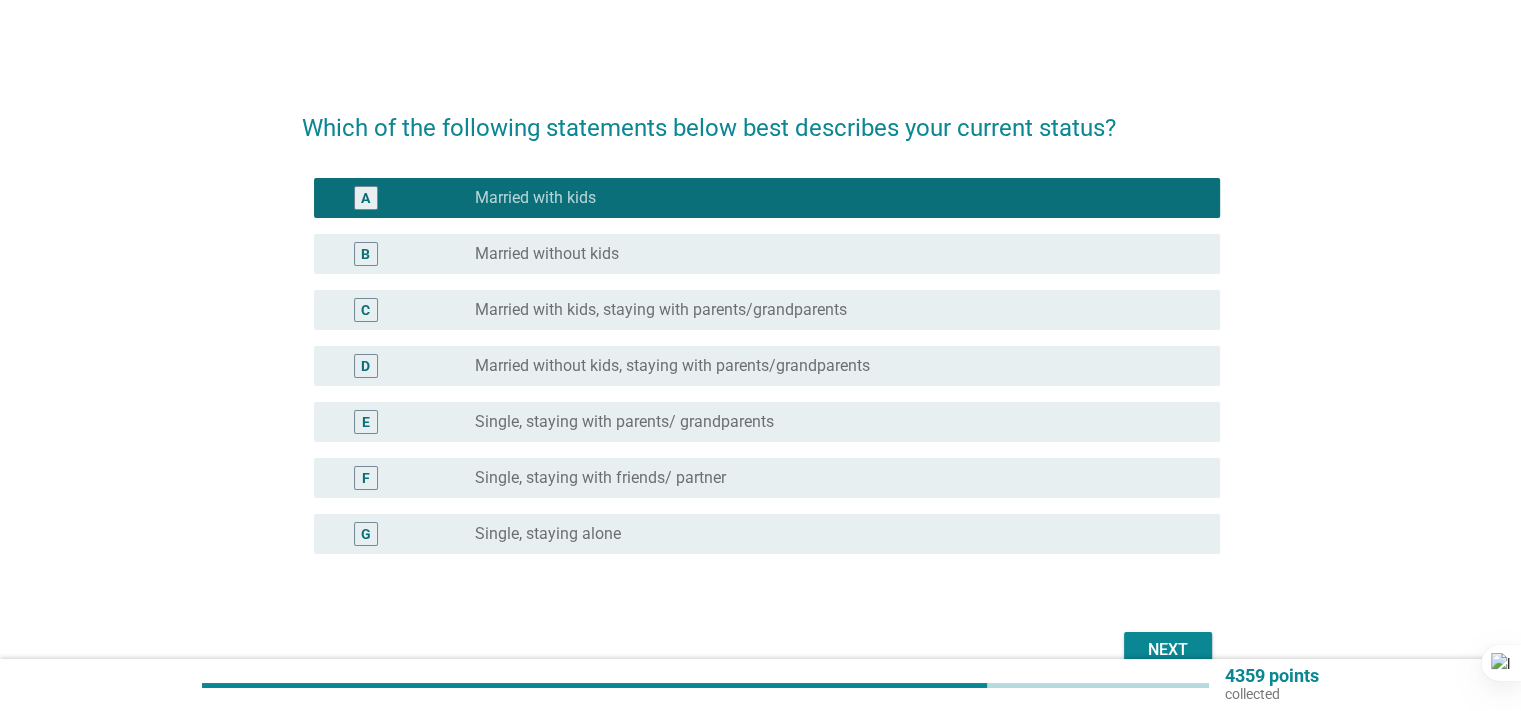 click on "Next" at bounding box center (1168, 650) 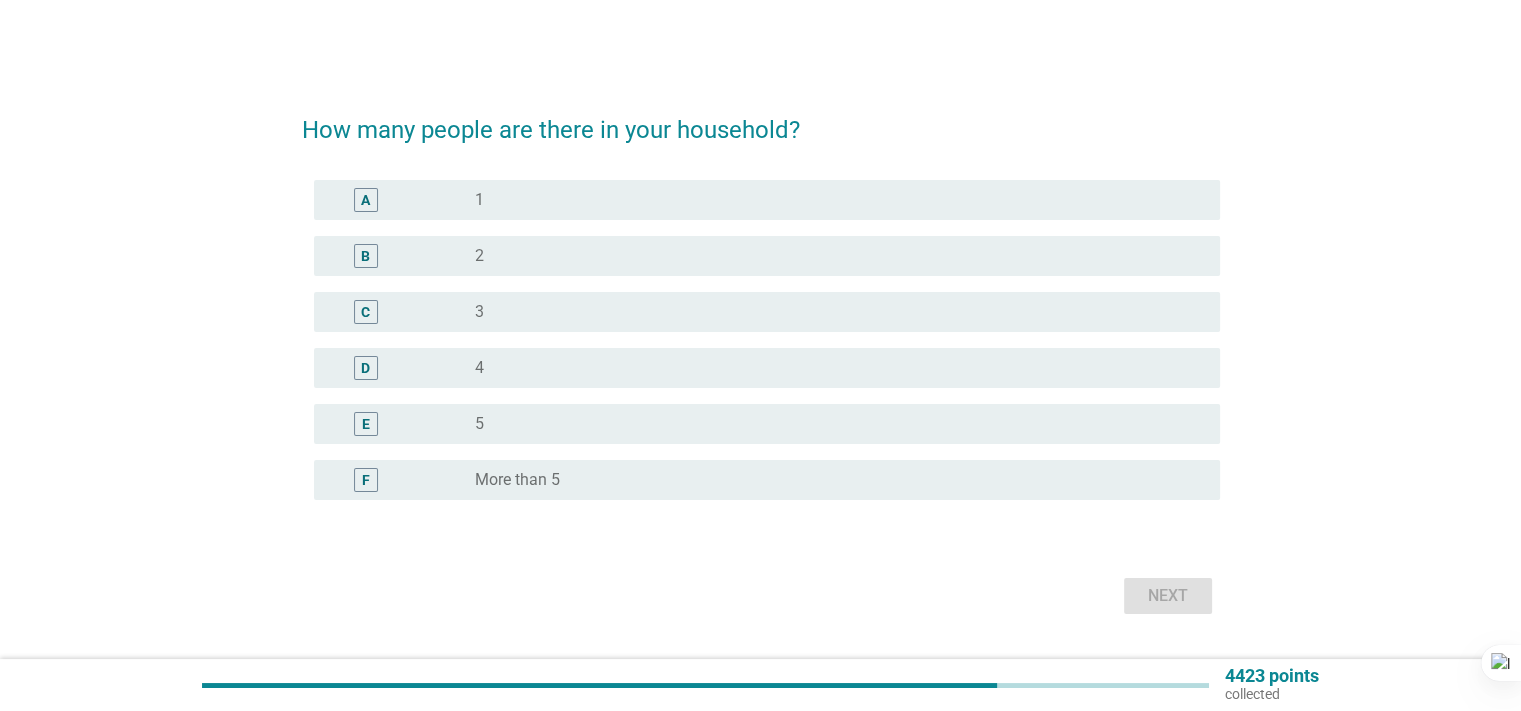 drag, startPoint x: 504, startPoint y: 423, endPoint x: 580, endPoint y: 446, distance: 79.40403 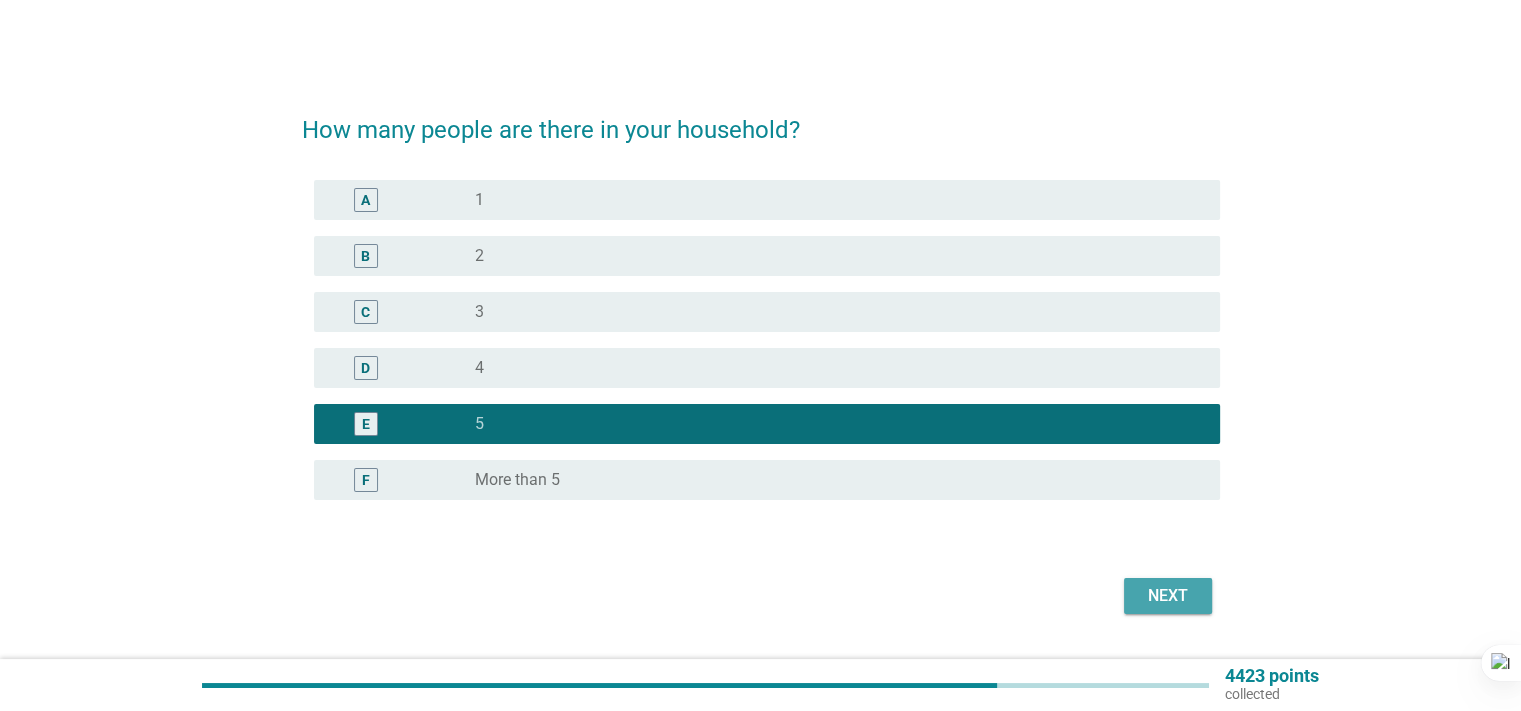 click on "Next" at bounding box center (1168, 596) 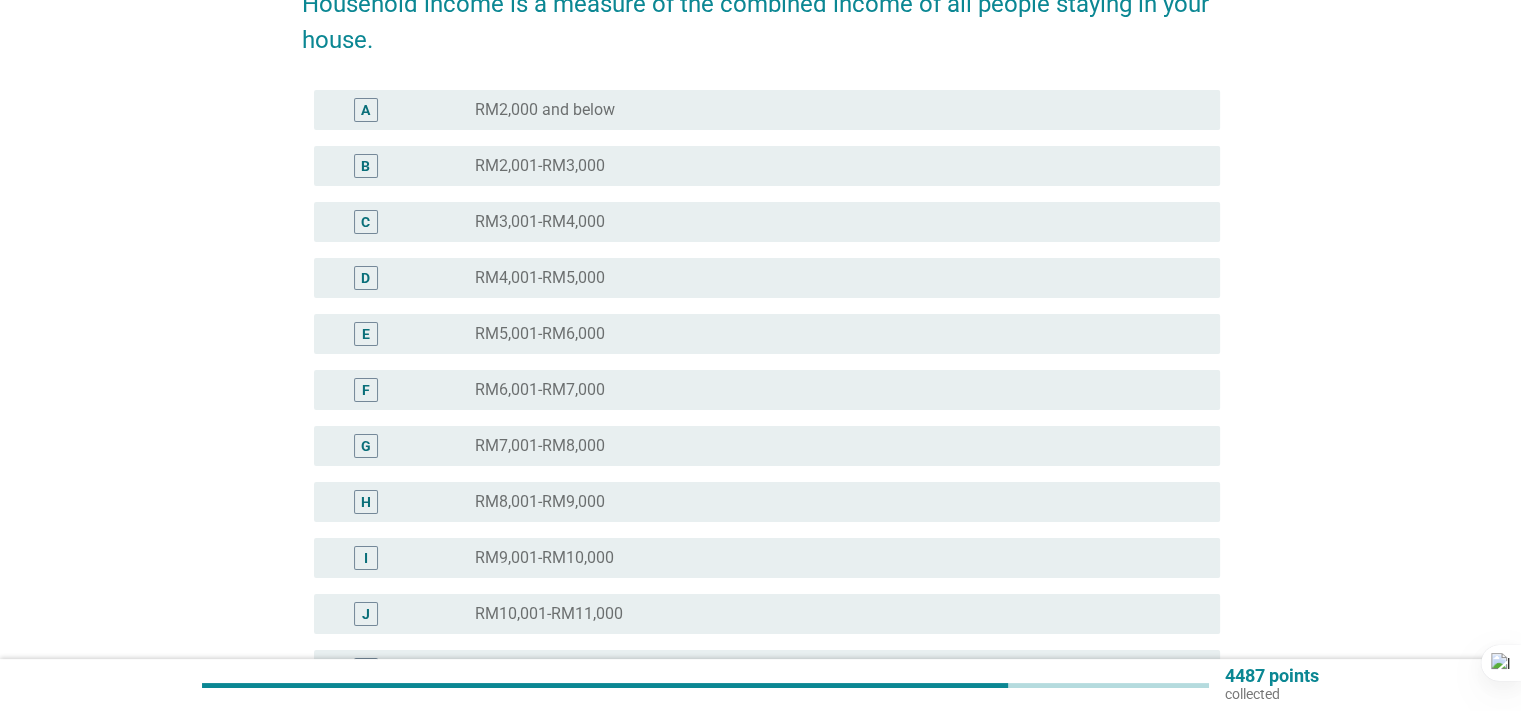 scroll, scrollTop: 200, scrollLeft: 0, axis: vertical 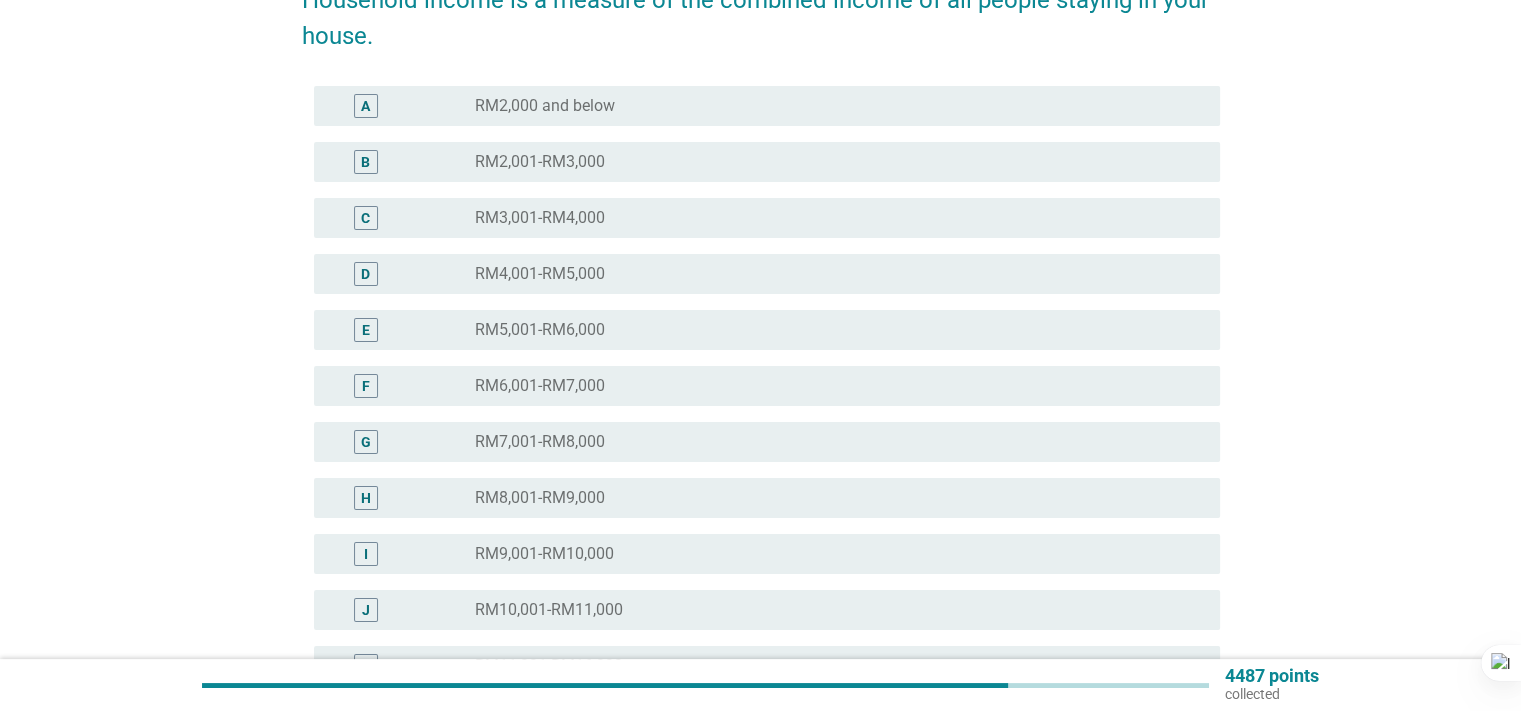 click on "RM8,001-RM9,000" at bounding box center [540, 498] 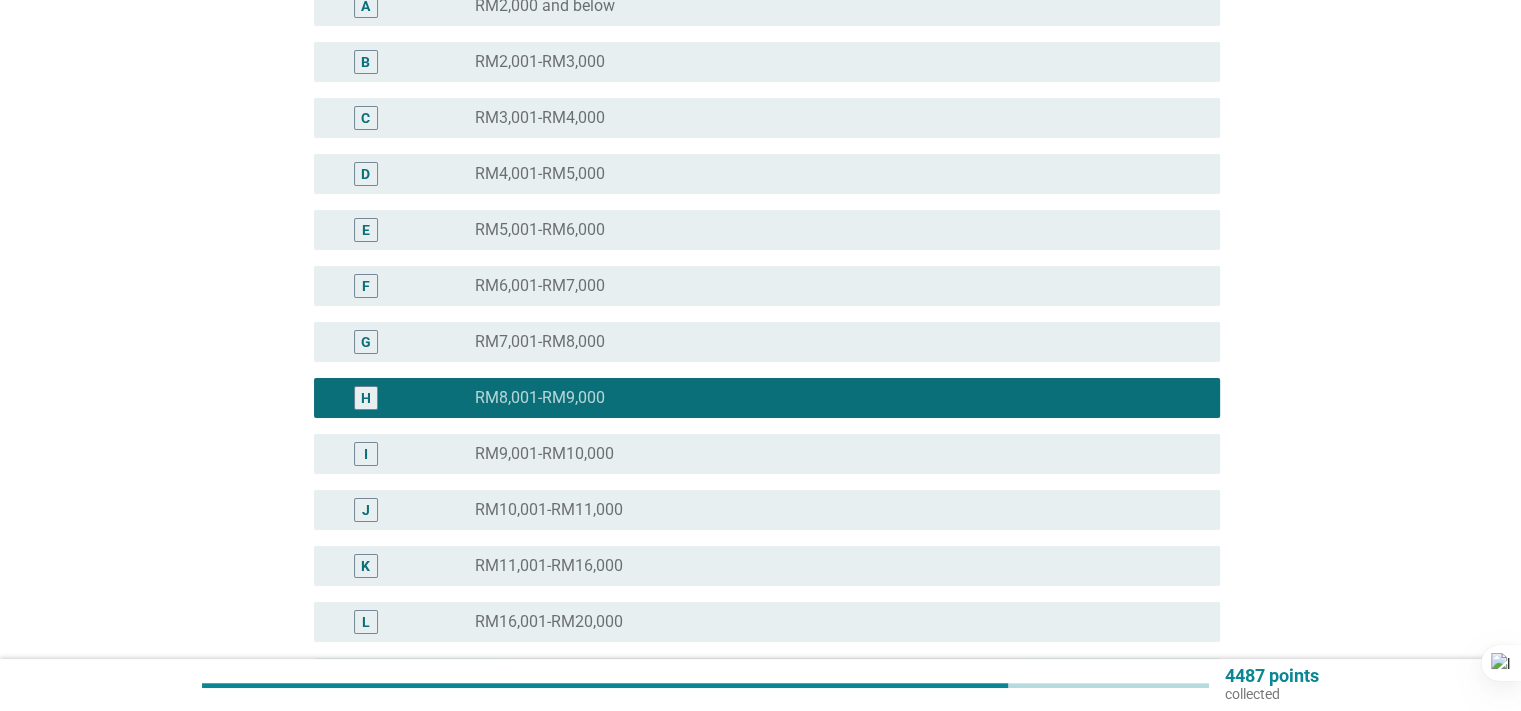 scroll, scrollTop: 500, scrollLeft: 0, axis: vertical 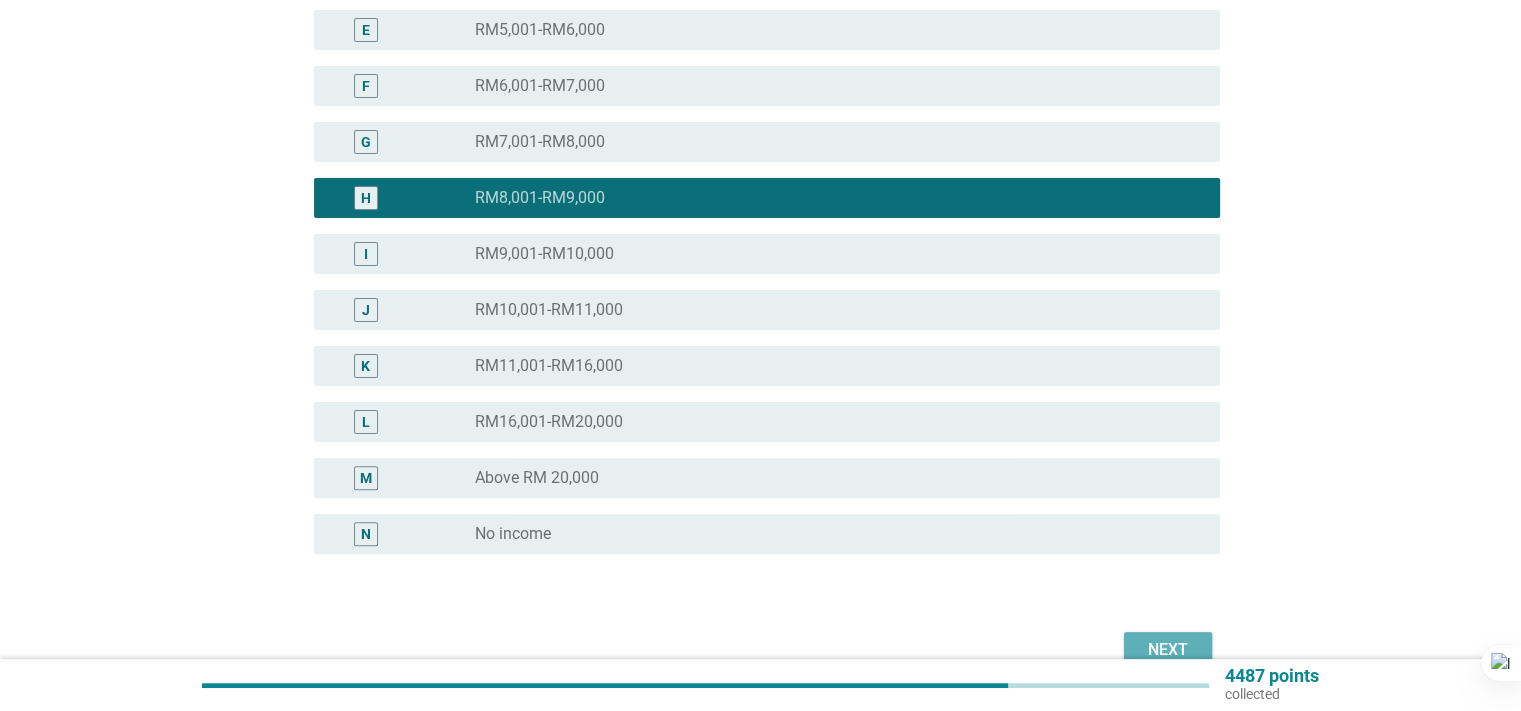 click on "Next" at bounding box center (1168, 650) 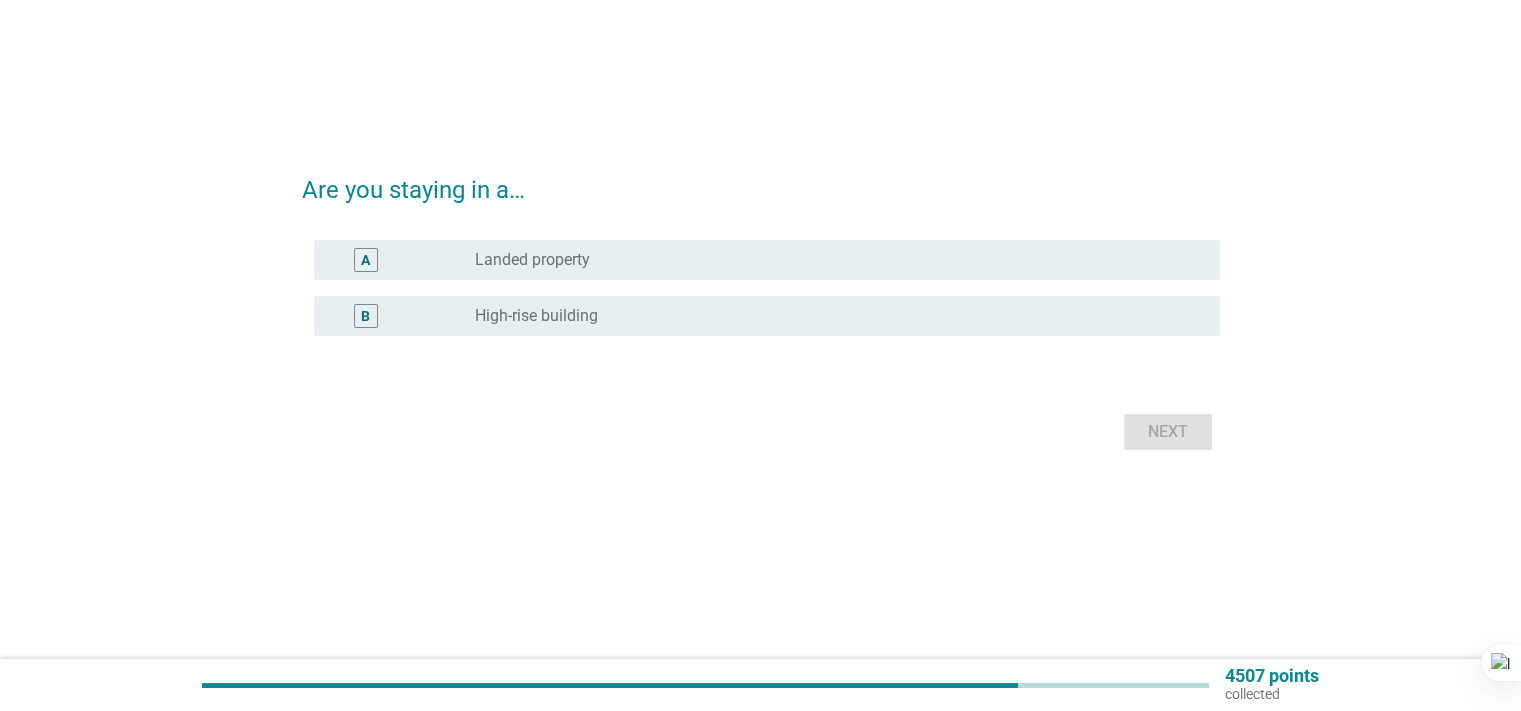 scroll, scrollTop: 0, scrollLeft: 0, axis: both 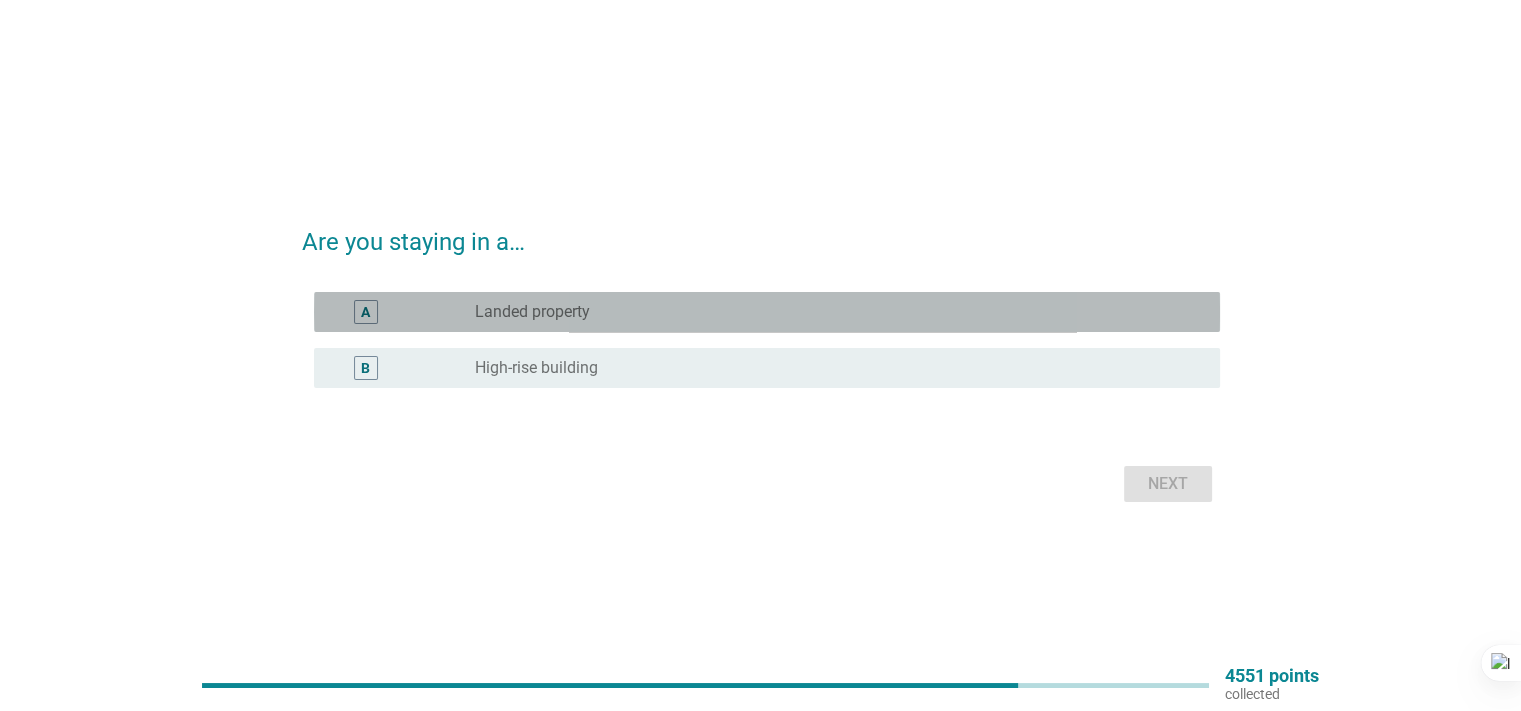 click on "A" at bounding box center (403, 312) 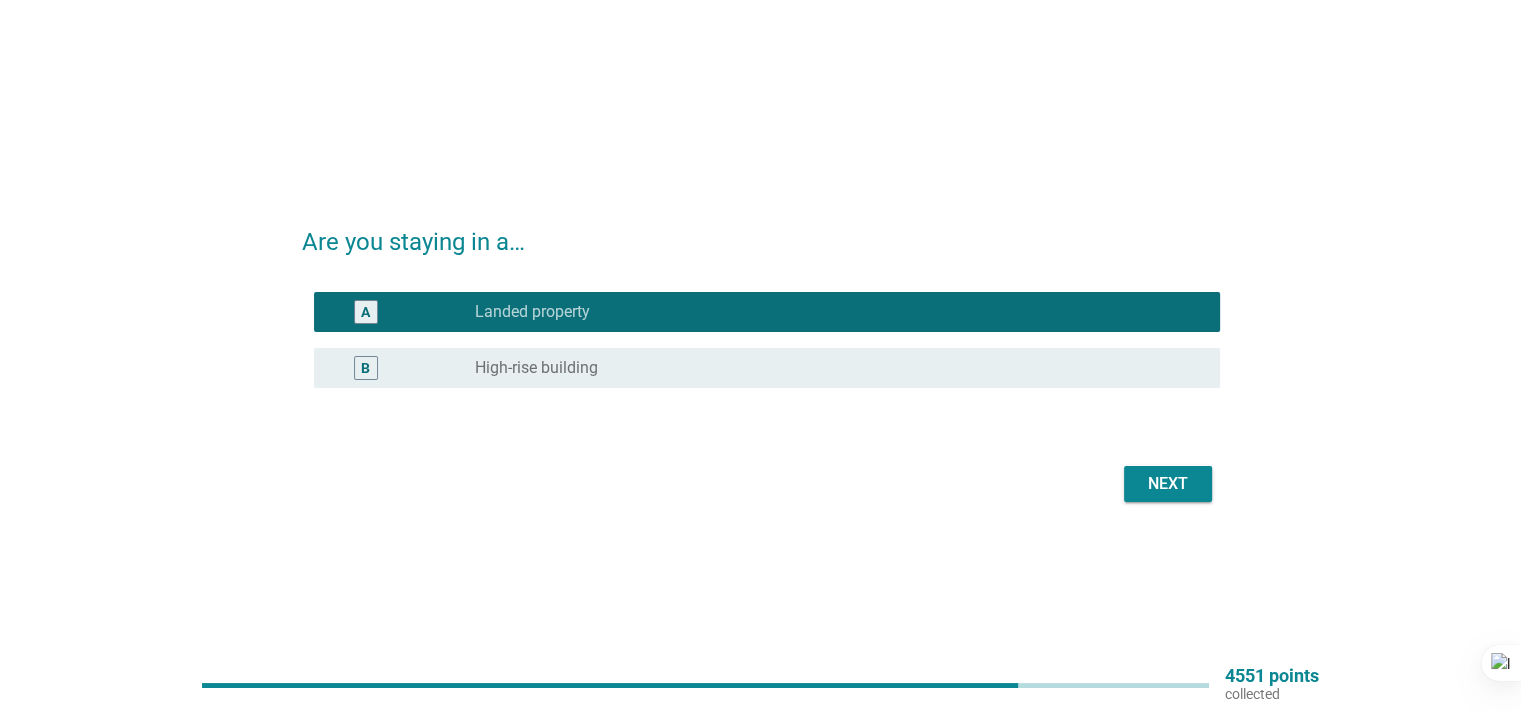 click on "Next" at bounding box center (1168, 484) 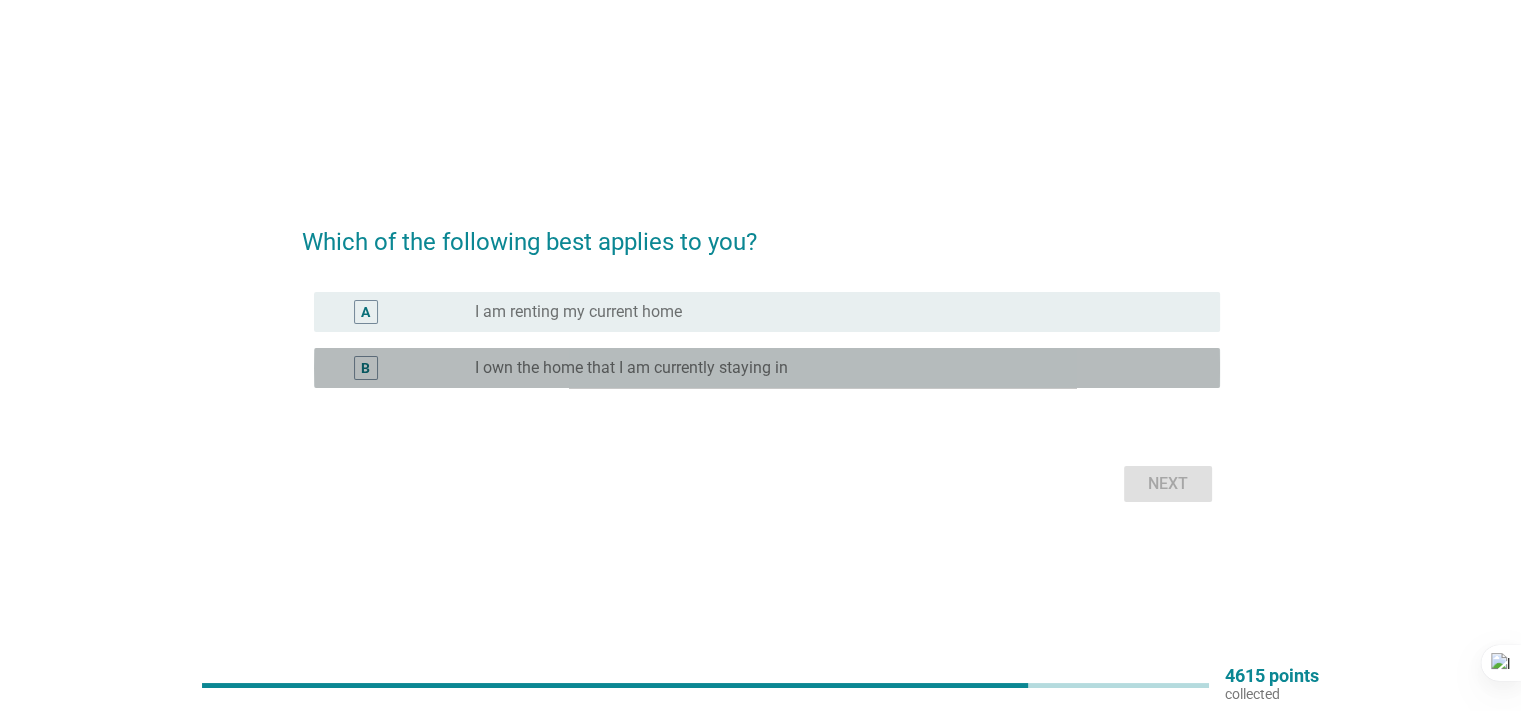 click on "B" at bounding box center [403, 368] 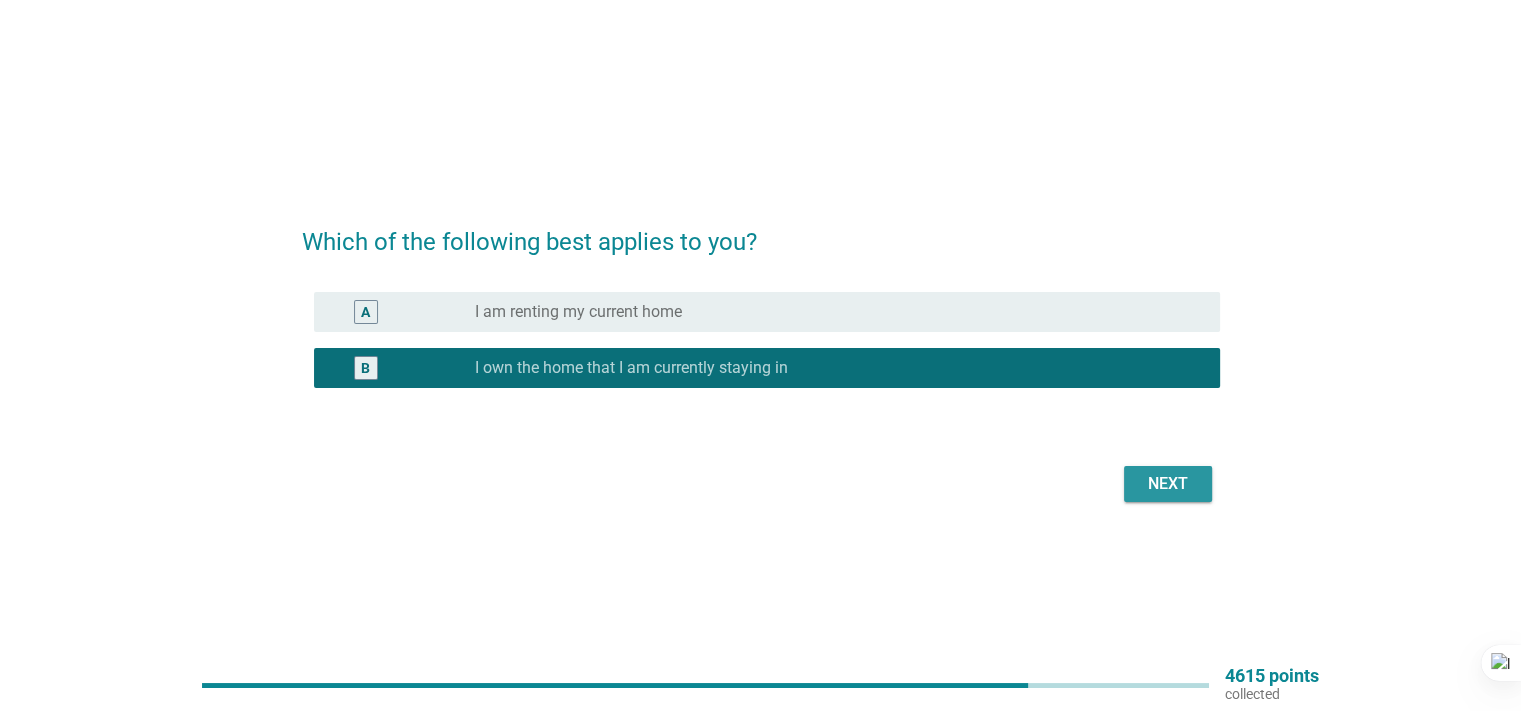 click on "Next" at bounding box center [1168, 484] 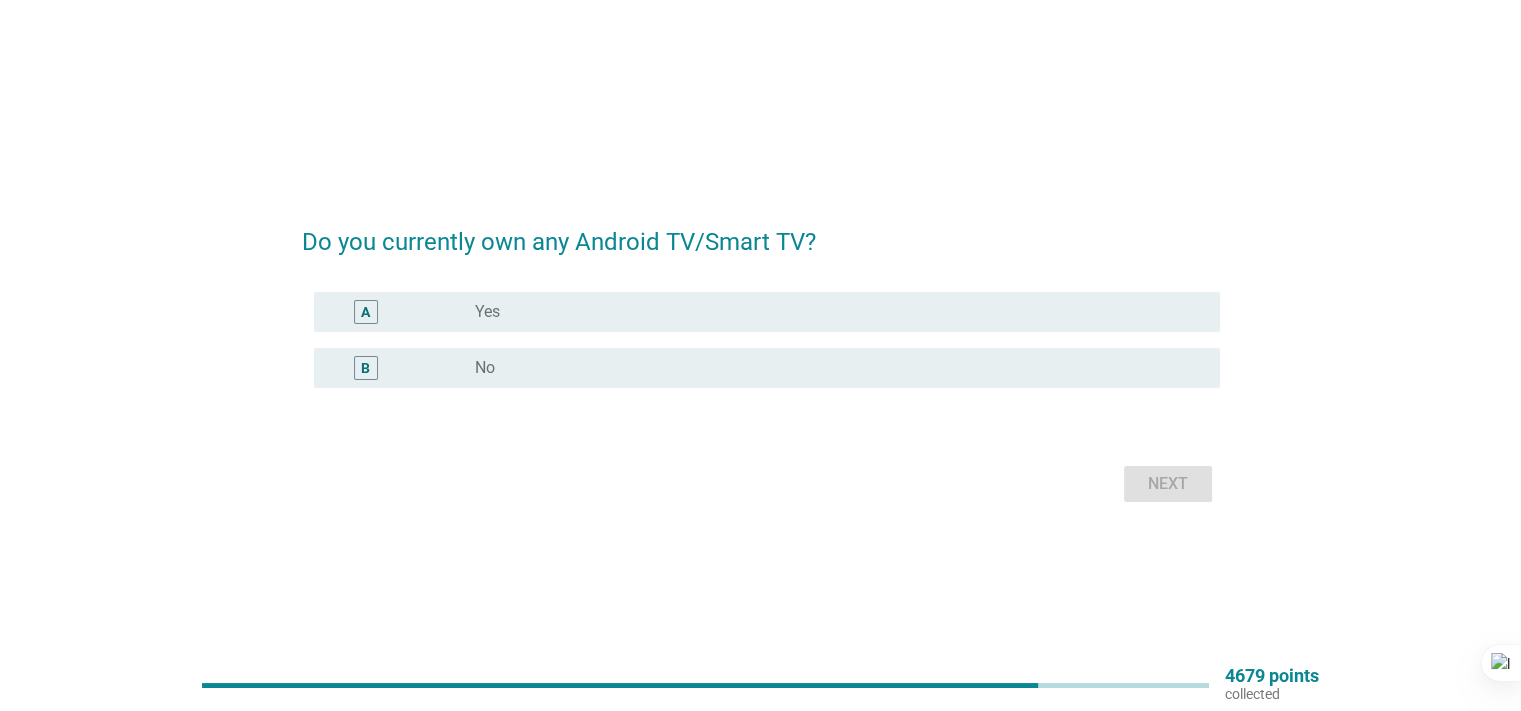 click on "radio_button_unchecked No" at bounding box center (839, 368) 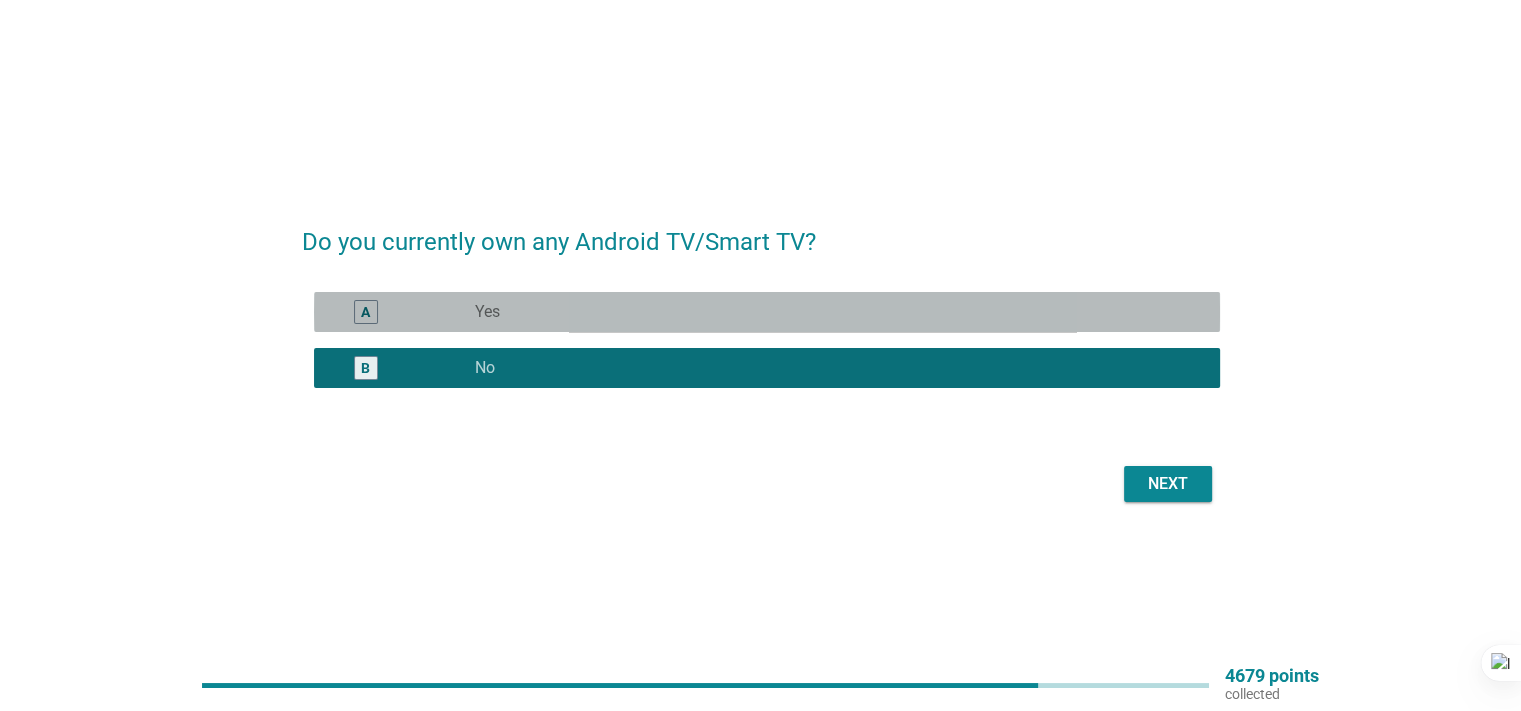 drag, startPoint x: 780, startPoint y: 293, endPoint x: 1058, endPoint y: 381, distance: 291.5956 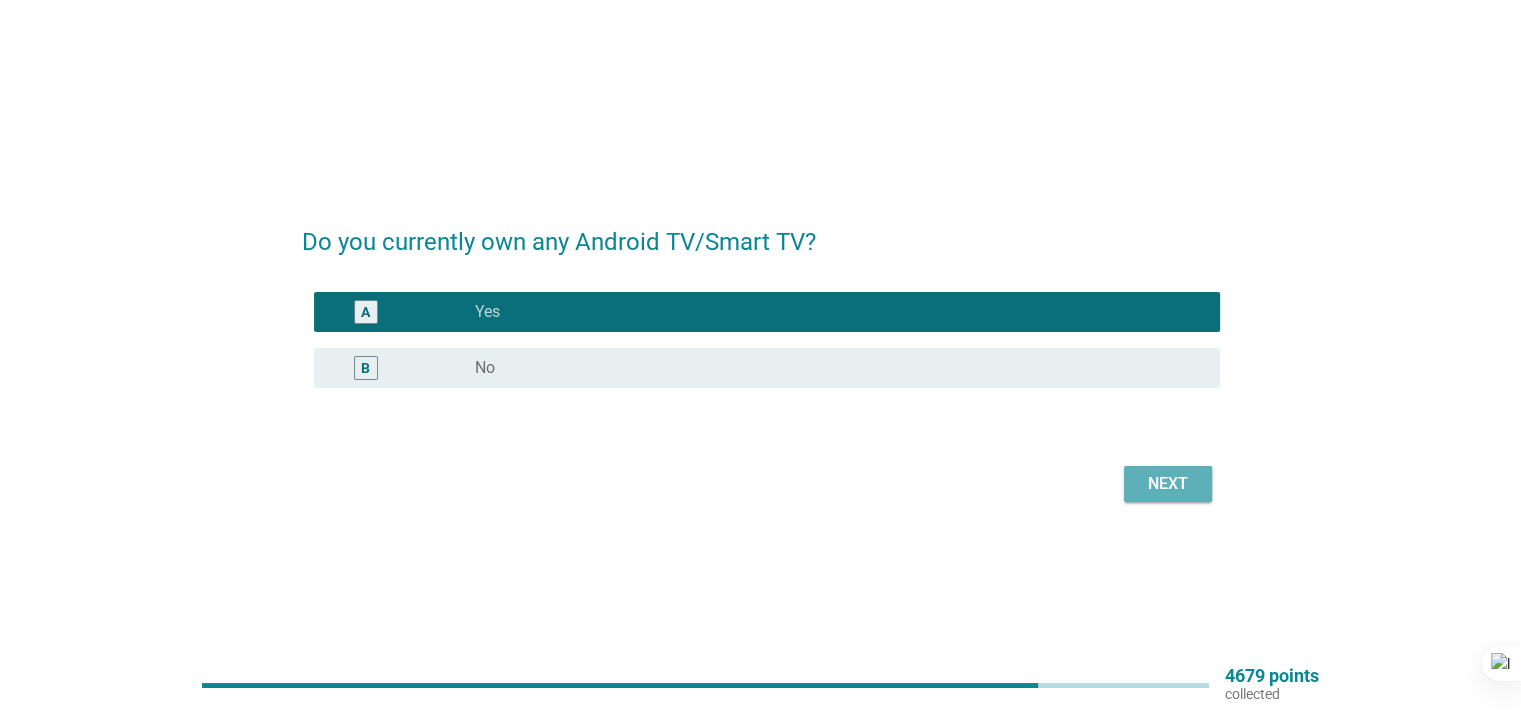 click on "Next" at bounding box center [1168, 484] 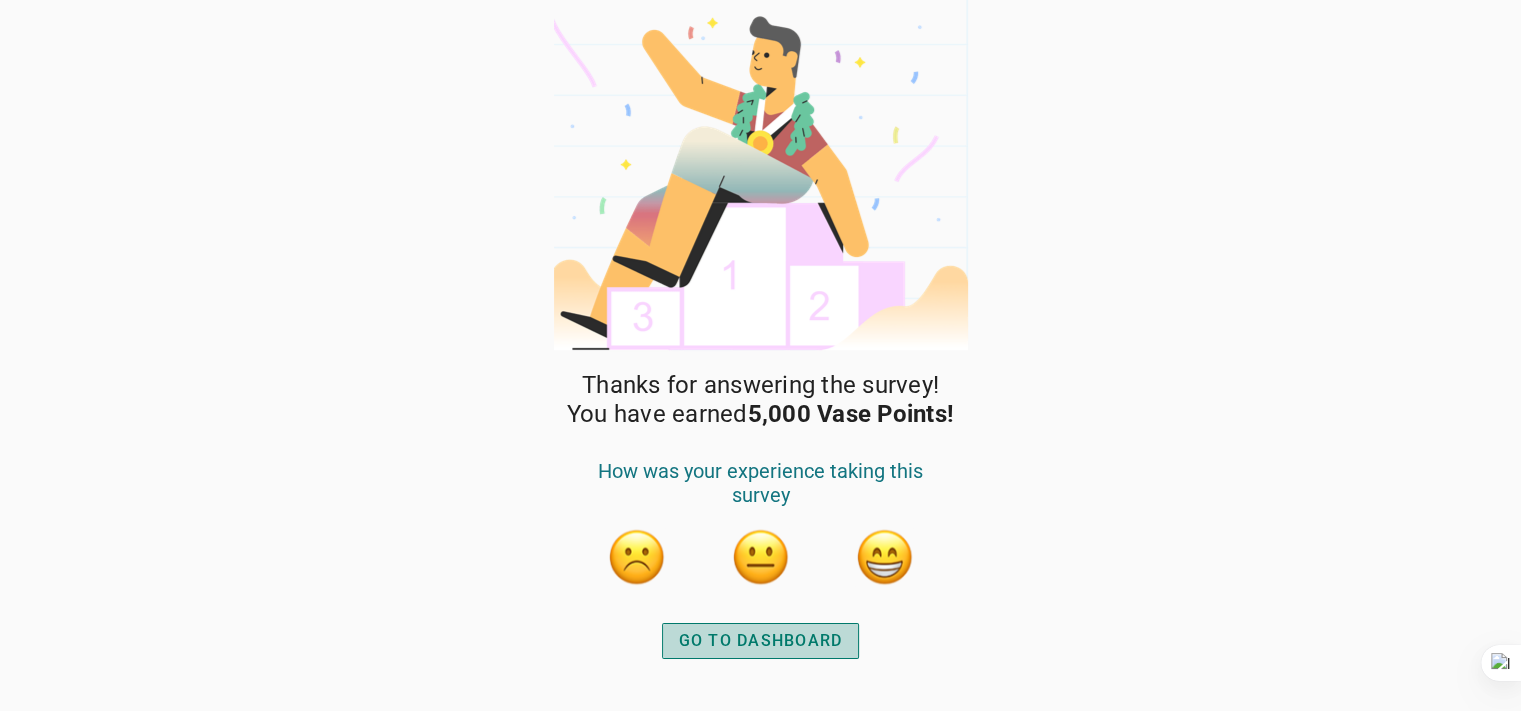 click on "GO TO DASHBOARD" at bounding box center (761, 641) 